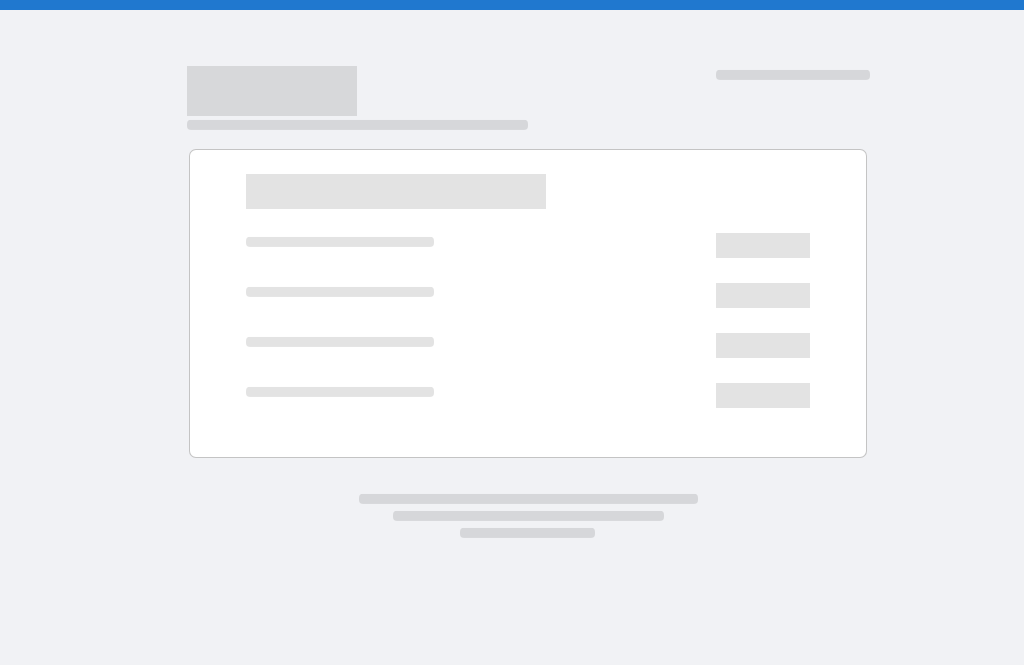 scroll, scrollTop: 0, scrollLeft: 0, axis: both 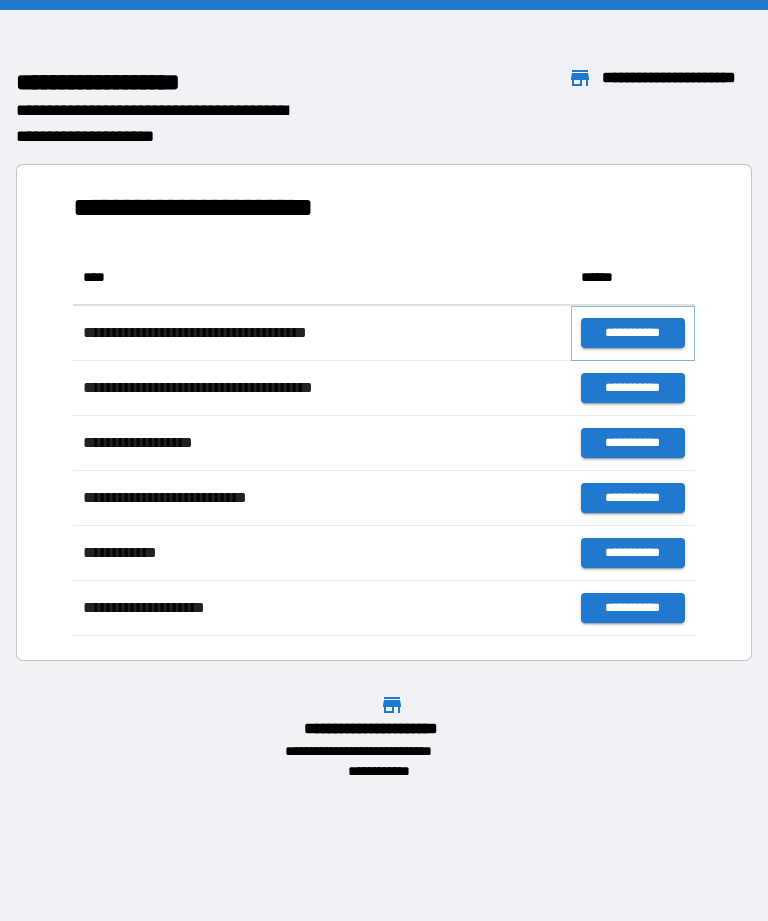 click on "**********" at bounding box center (633, 333) 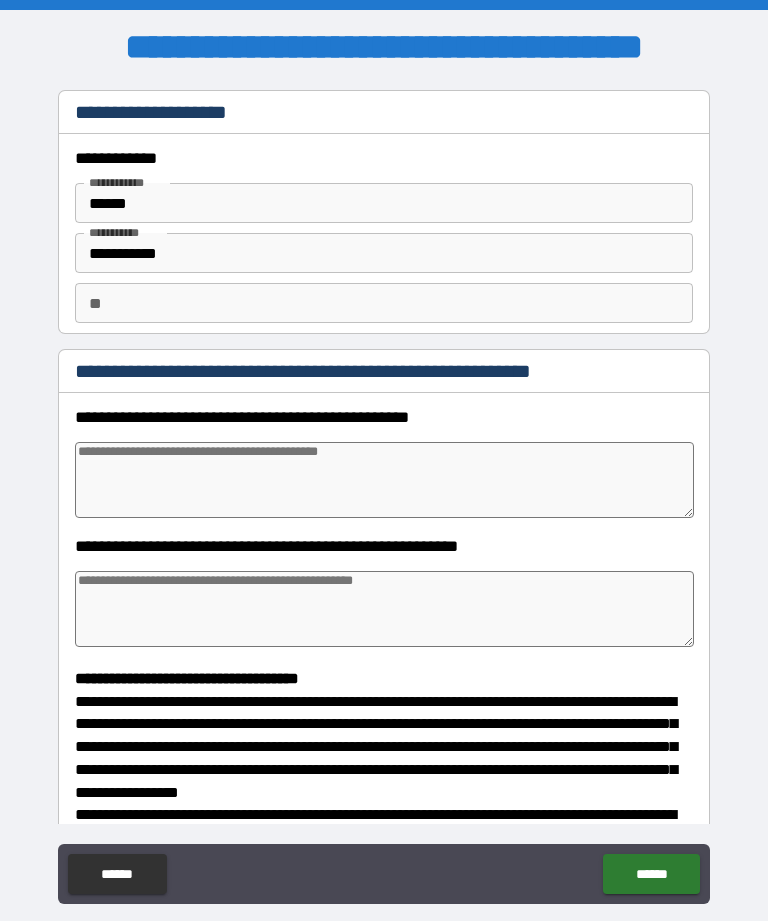 type on "*" 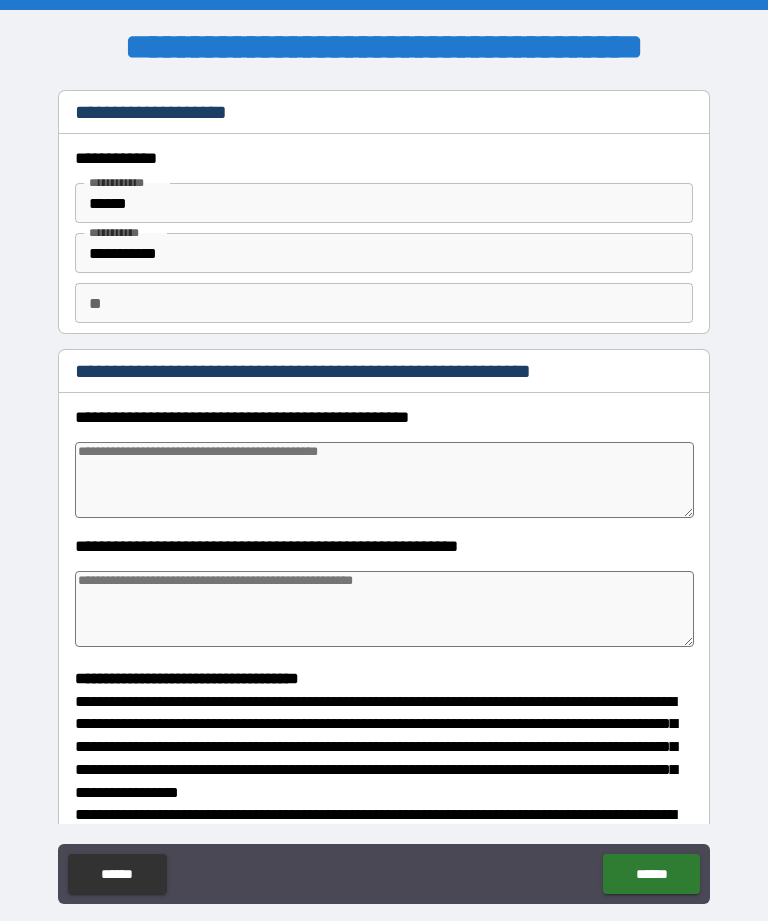 type on "*" 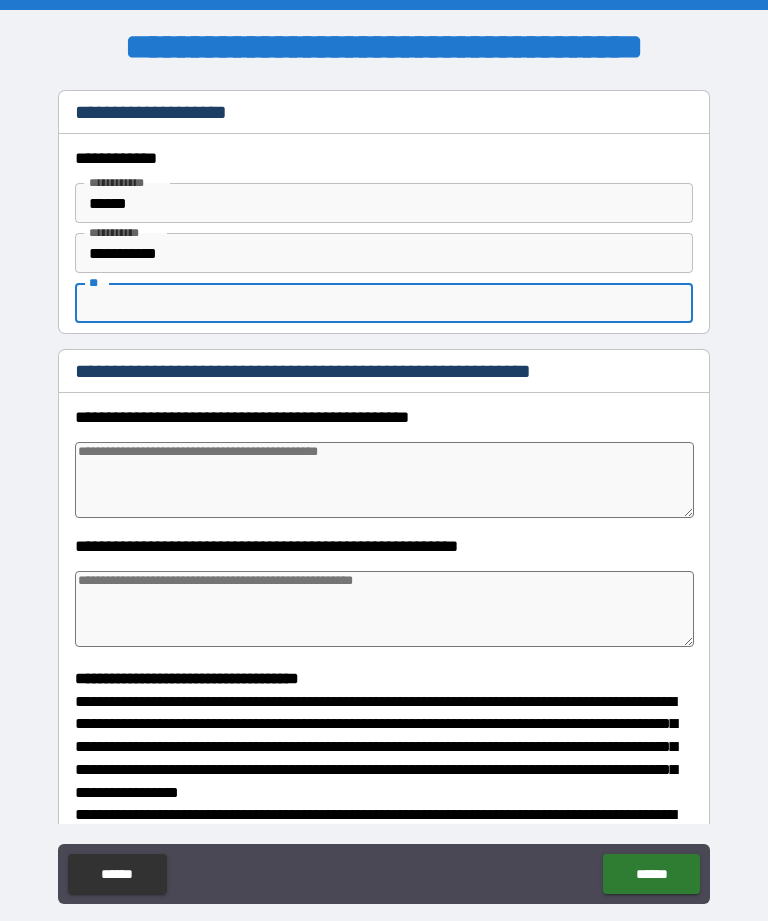type on "*" 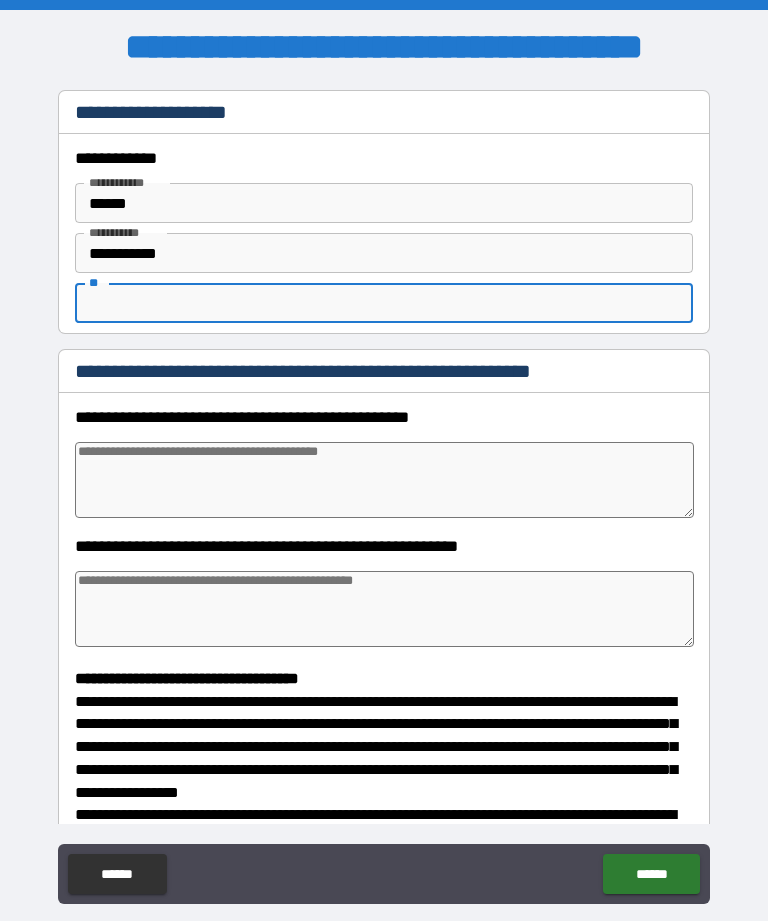 type on "*" 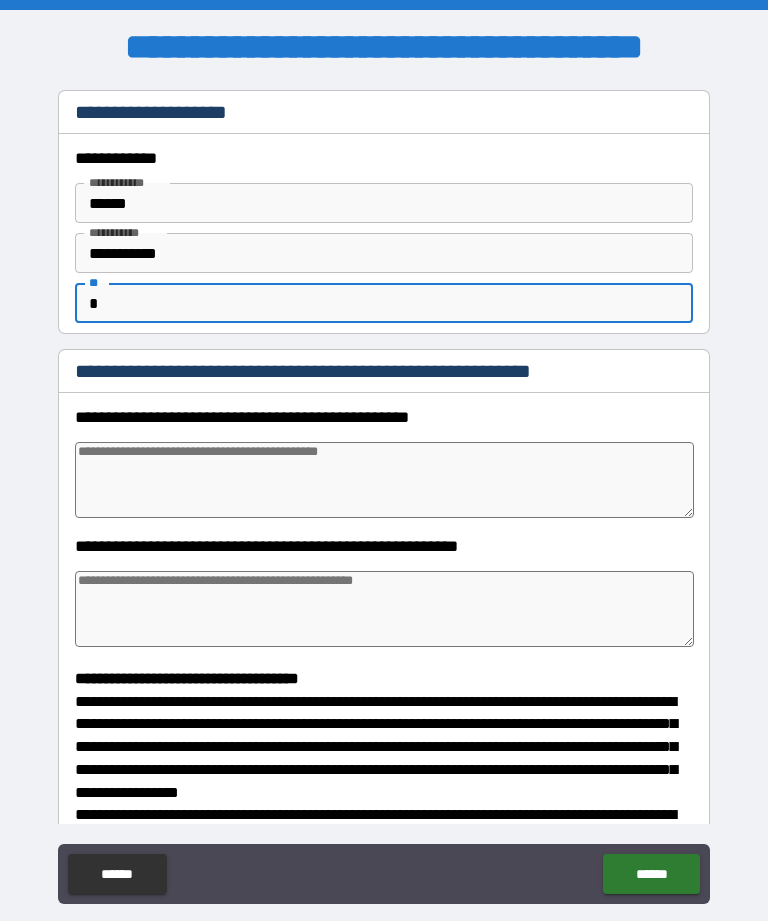 type on "*" 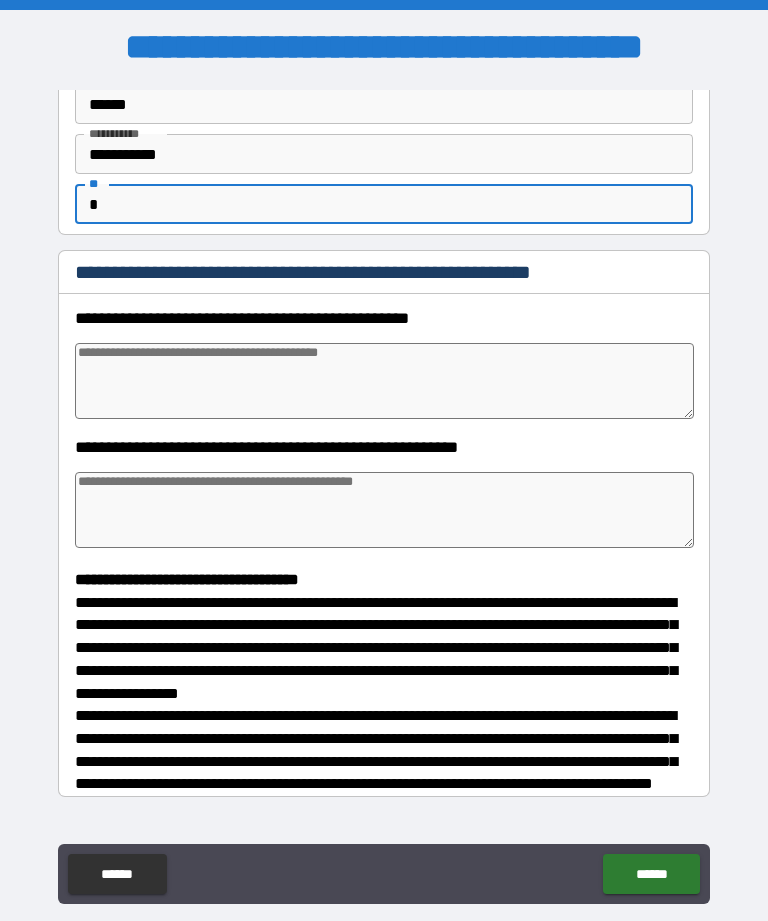 scroll, scrollTop: 105, scrollLeft: 0, axis: vertical 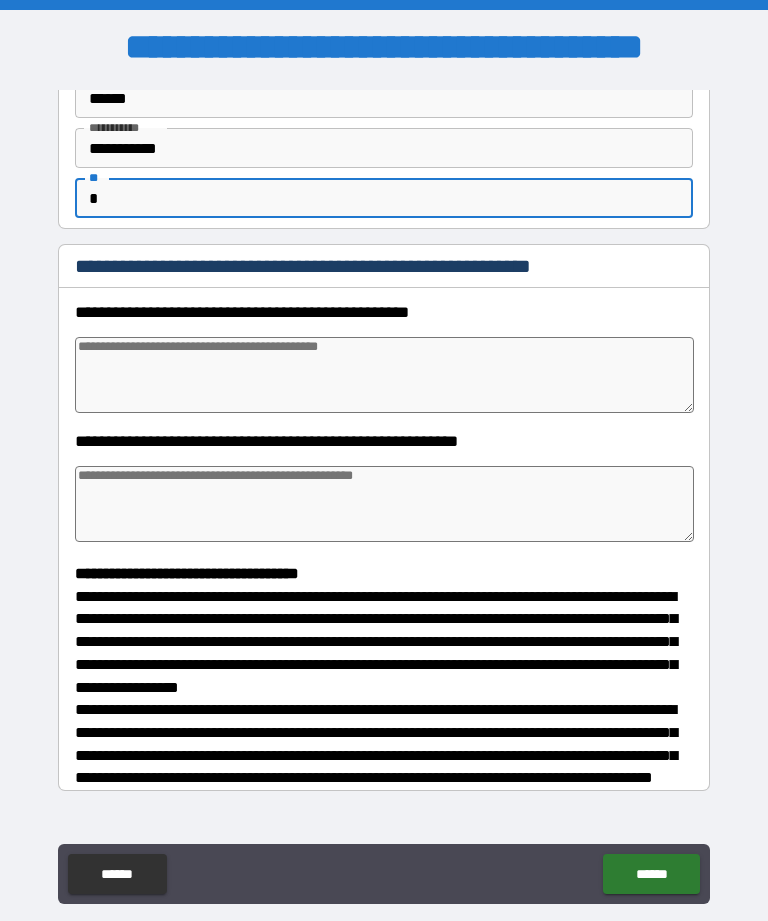 type on "*" 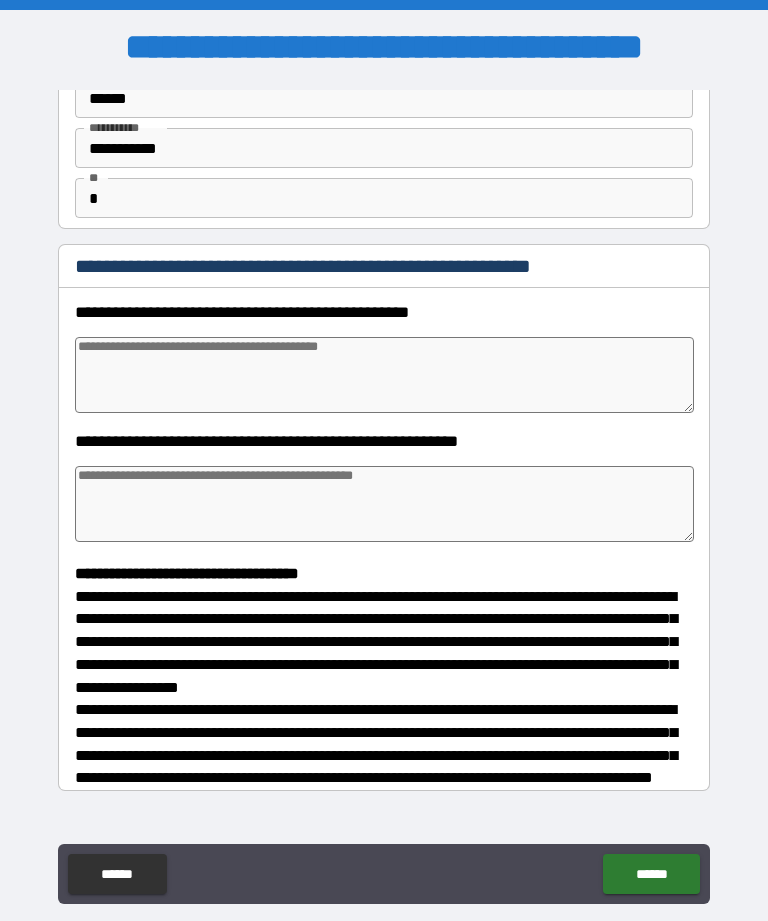 type on "*" 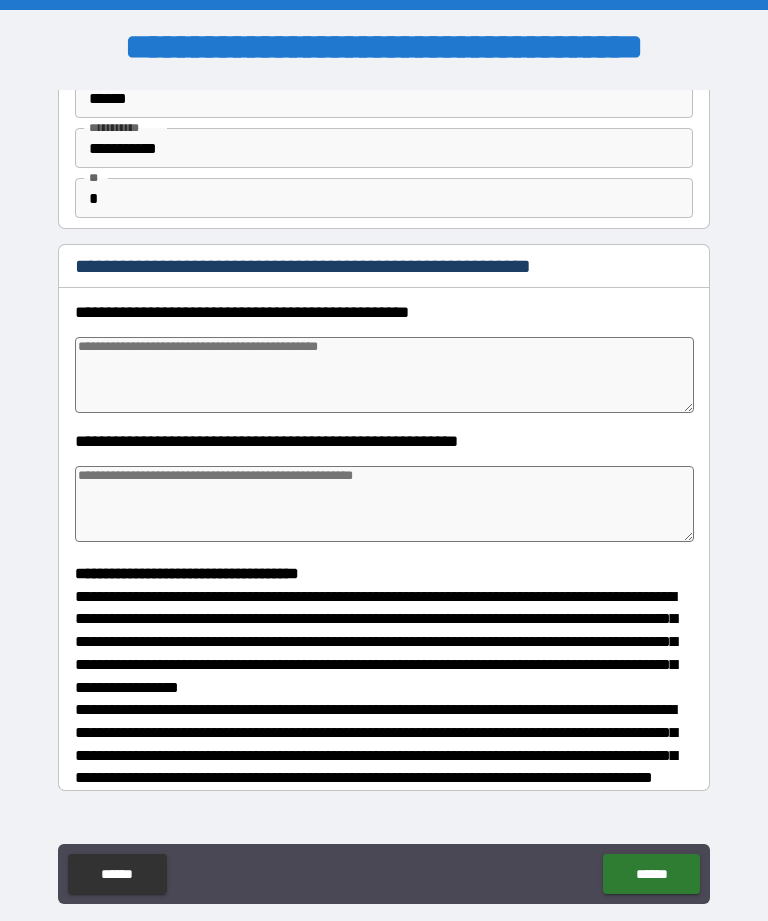 type on "*" 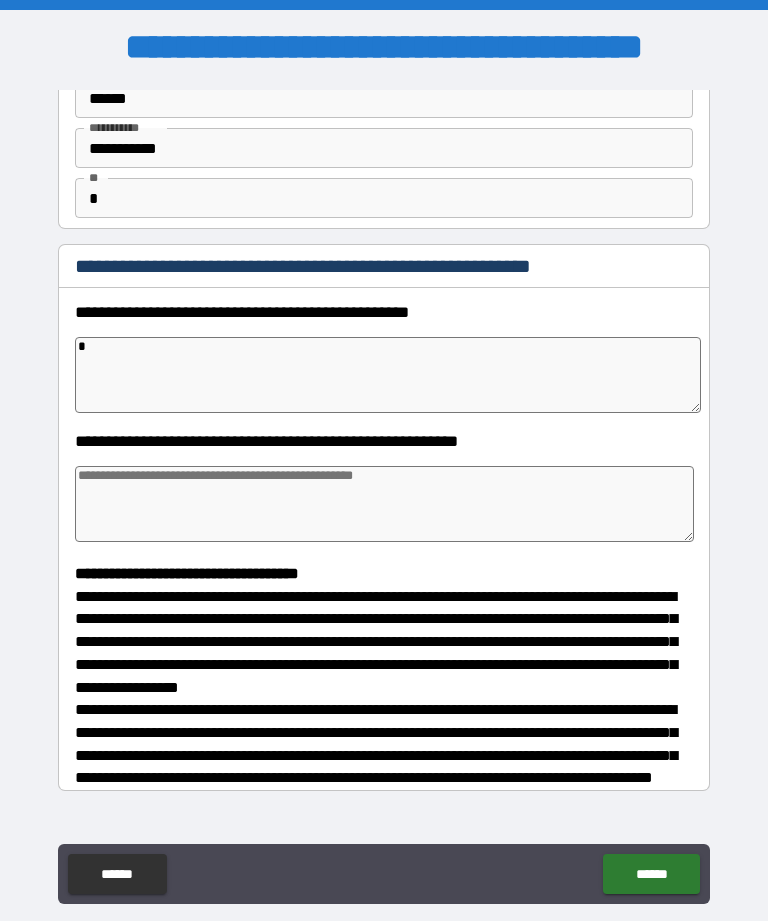 type on "*" 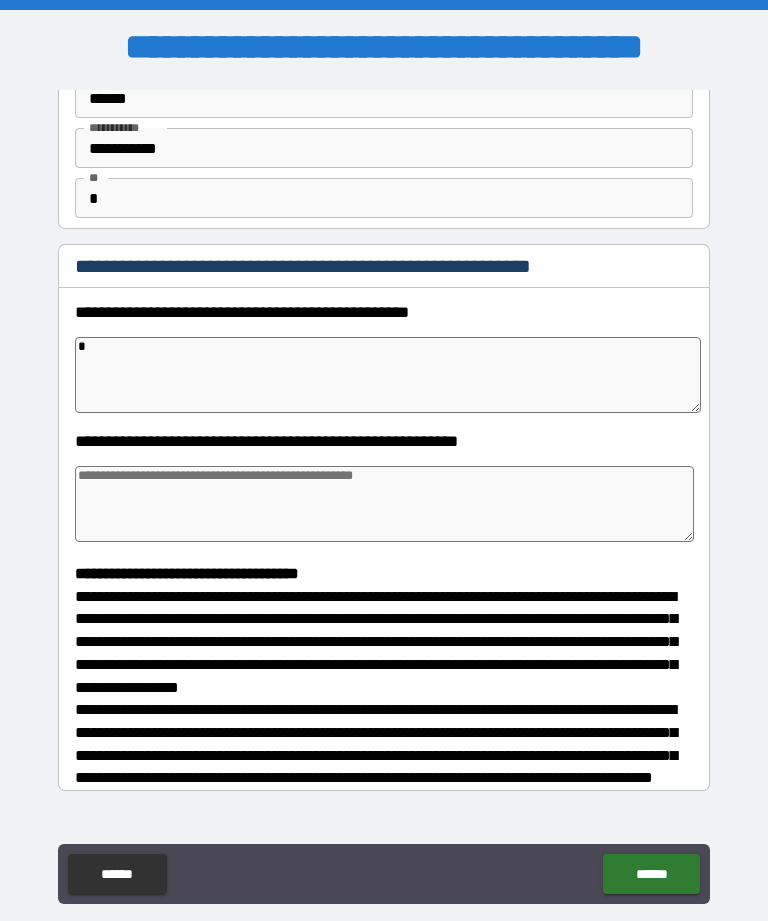 type on "*" 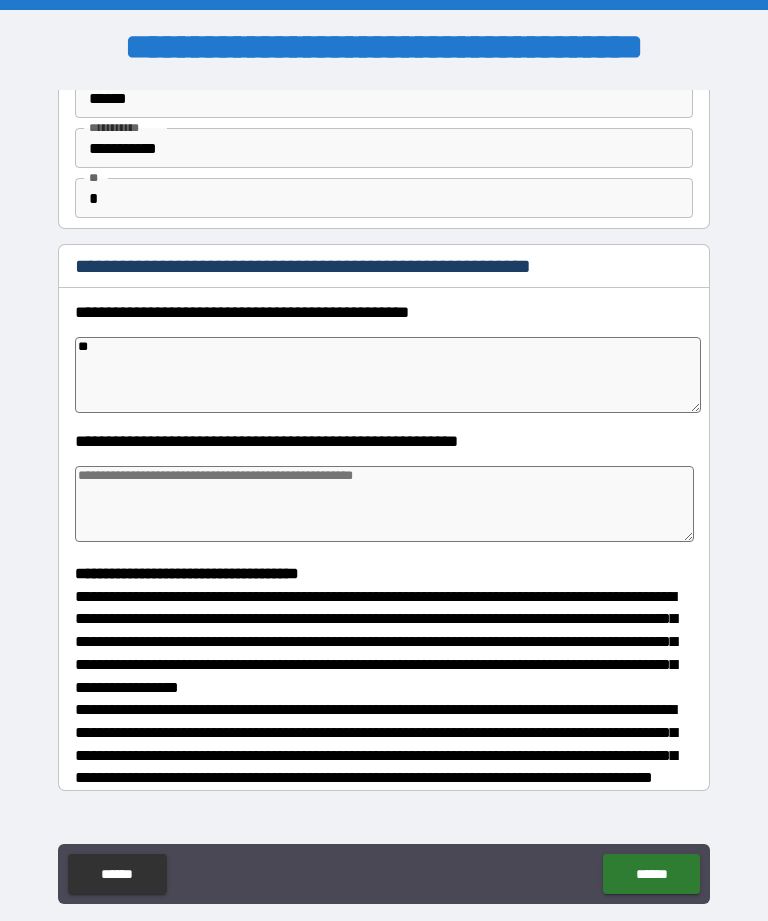 type on "*" 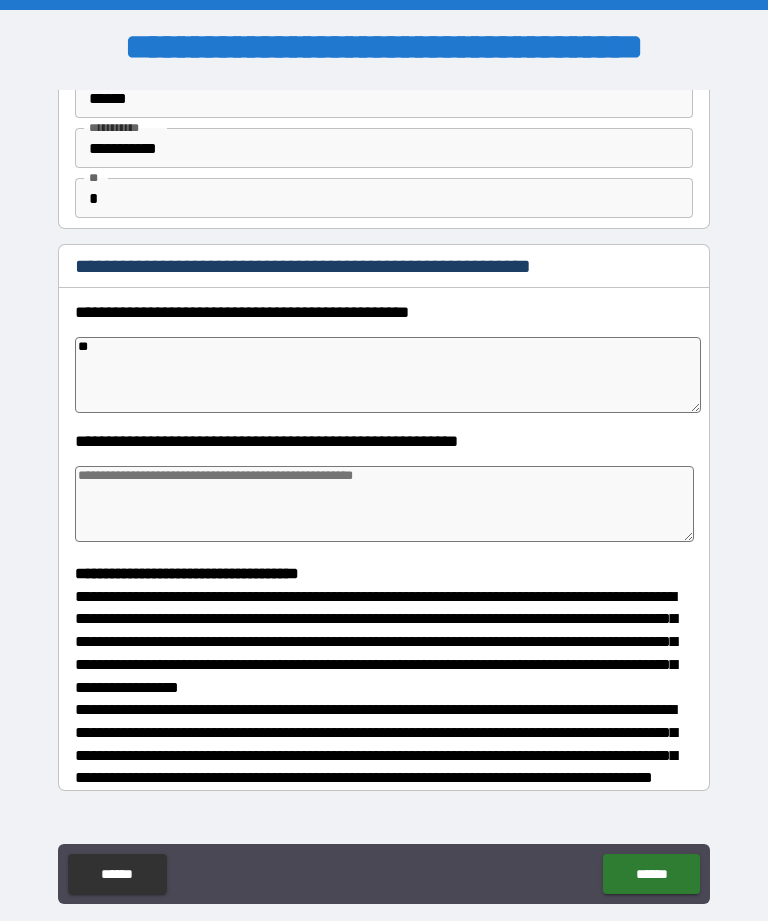 type on "*" 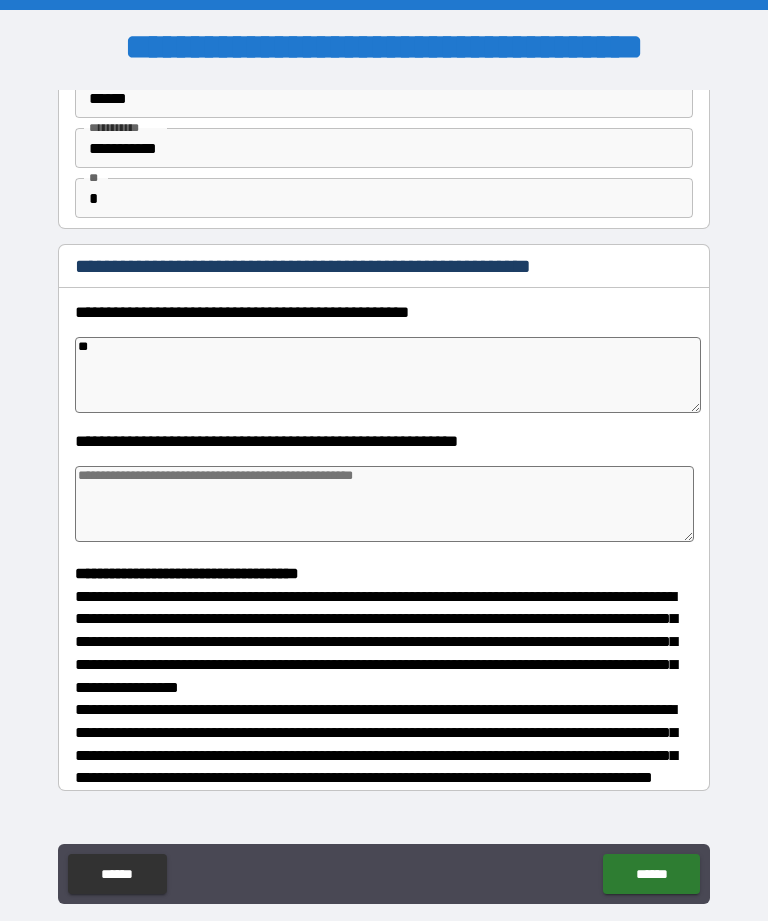 type on "*" 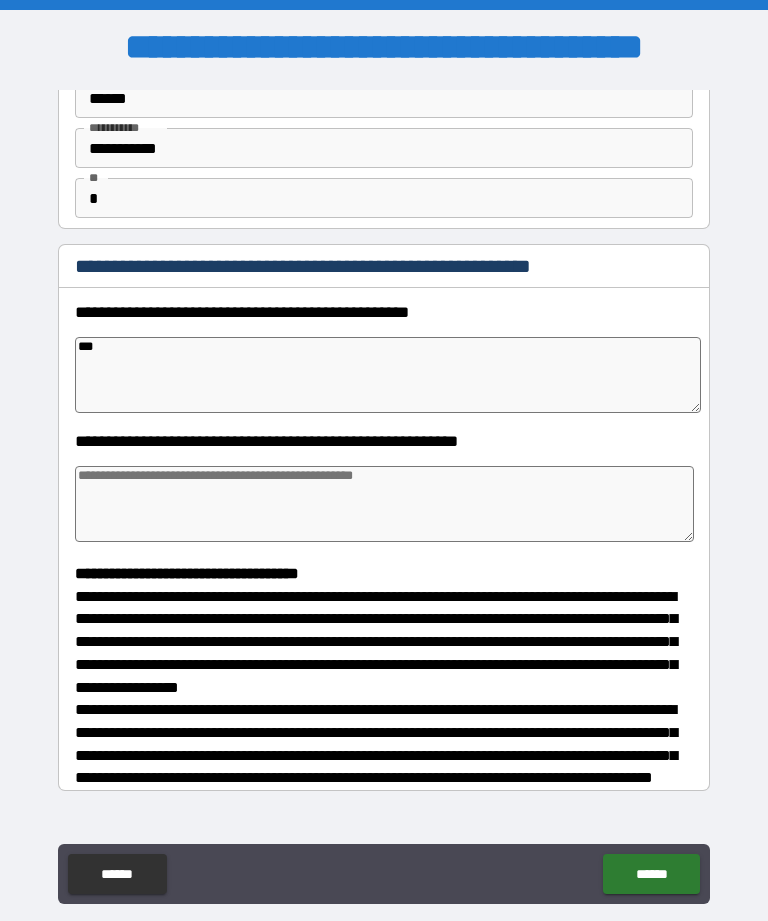 type on "*" 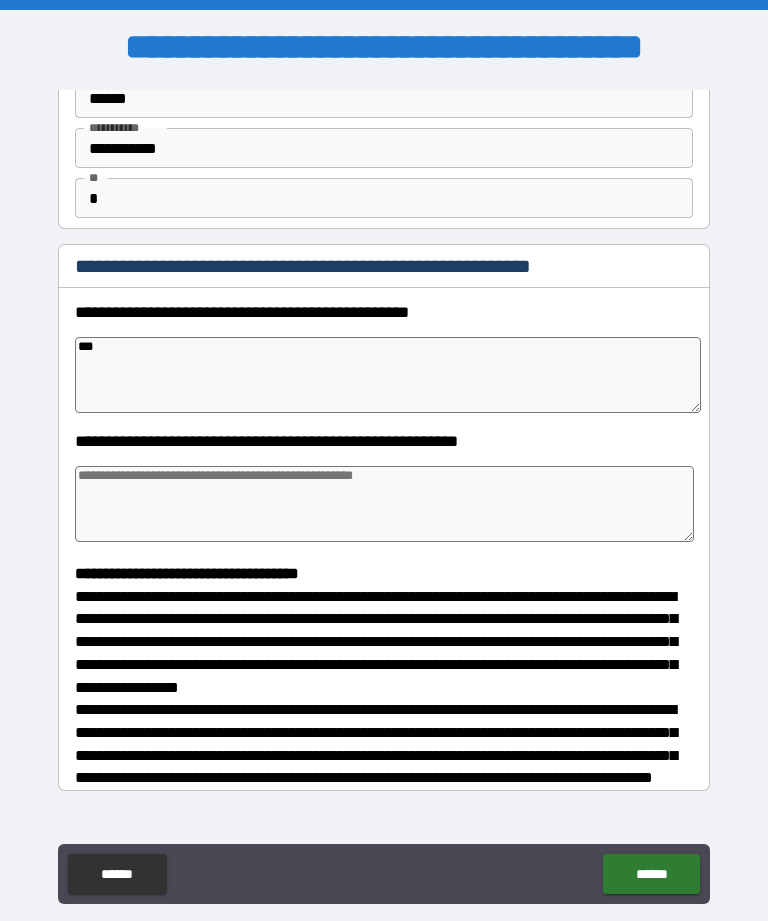 type on "****" 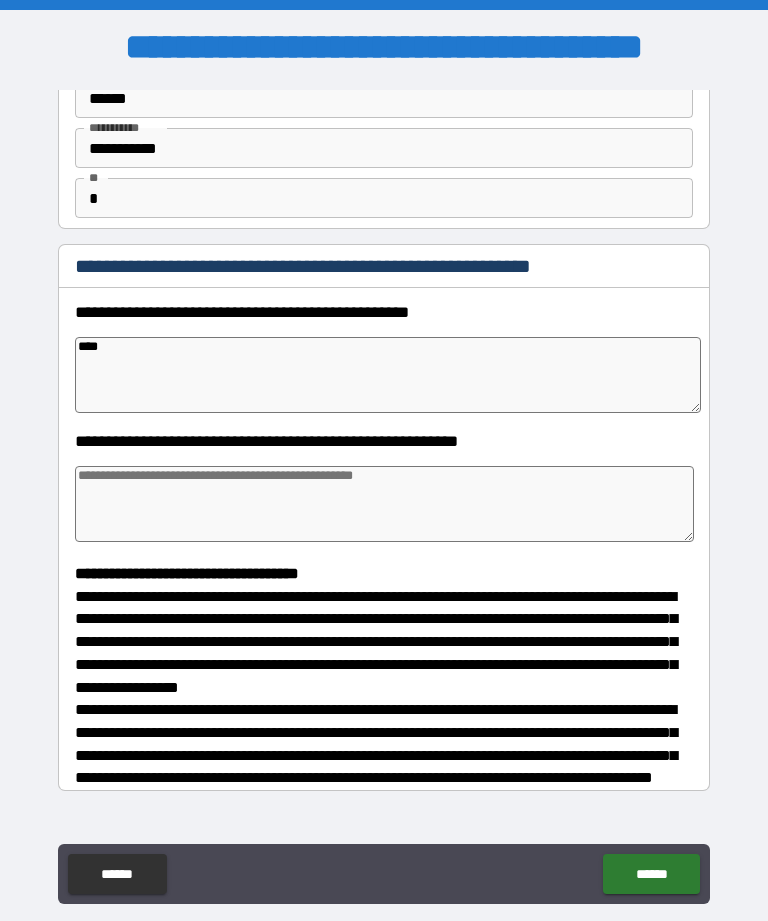 type on "*" 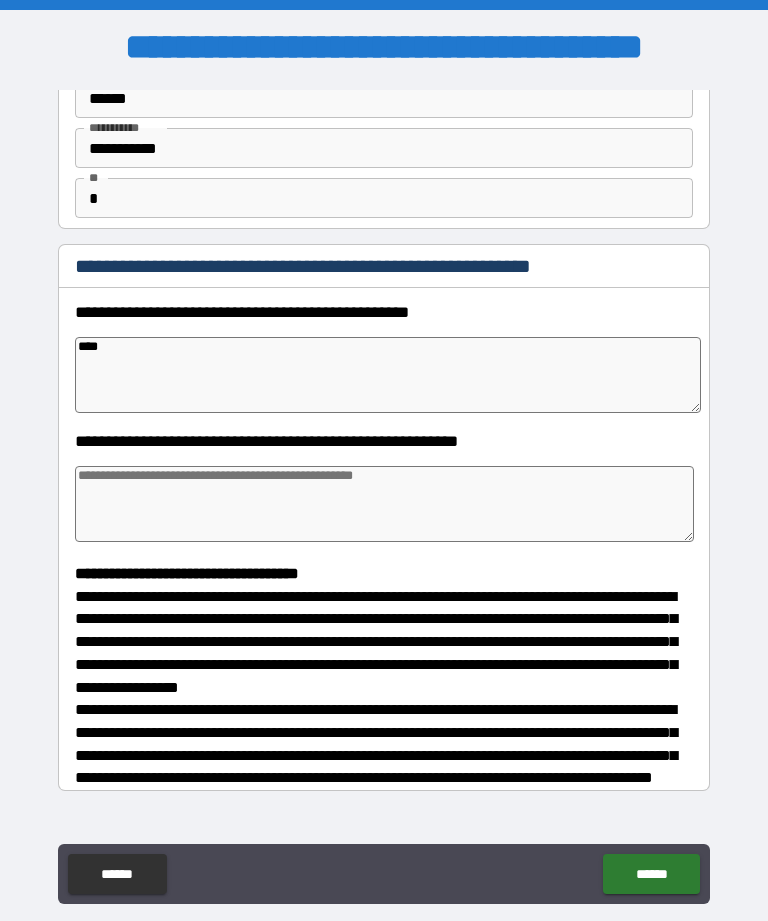 type on "*" 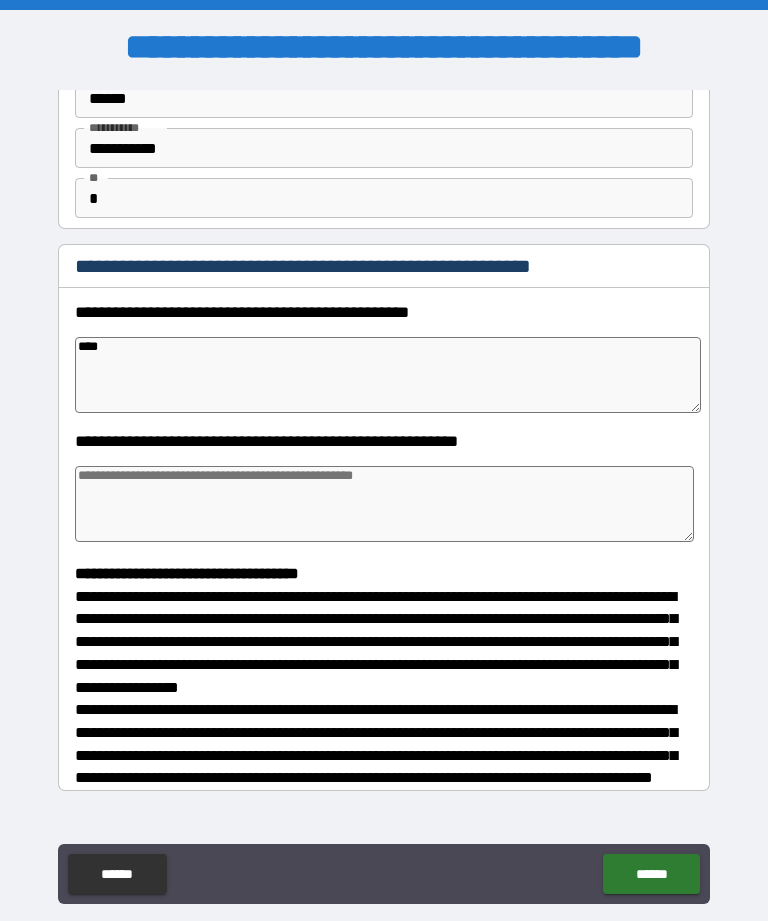 type on "*" 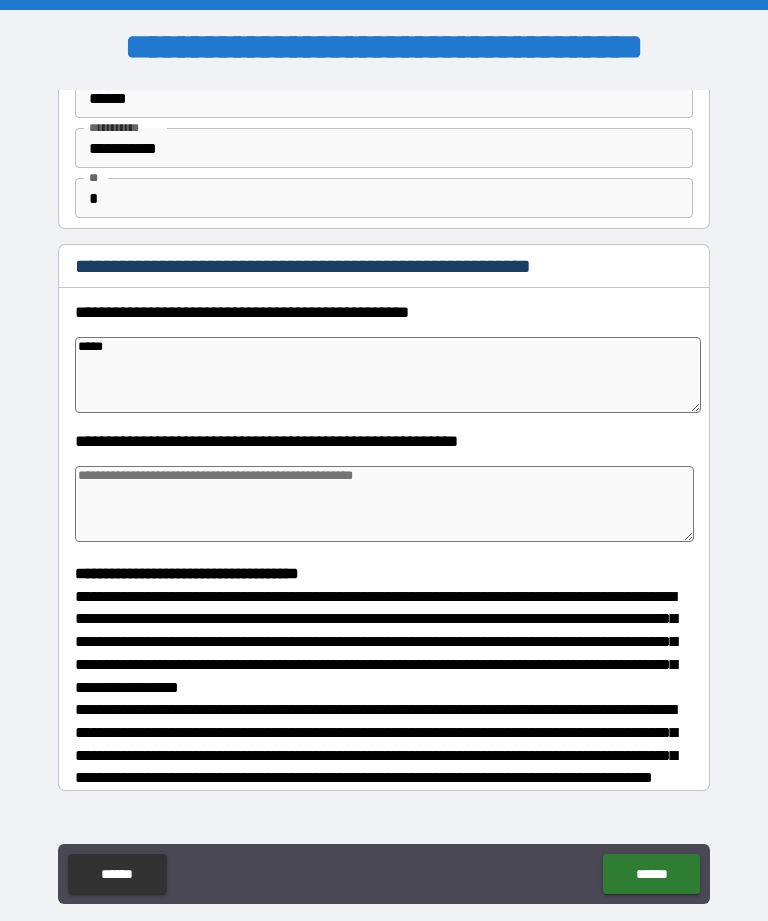 type on "*" 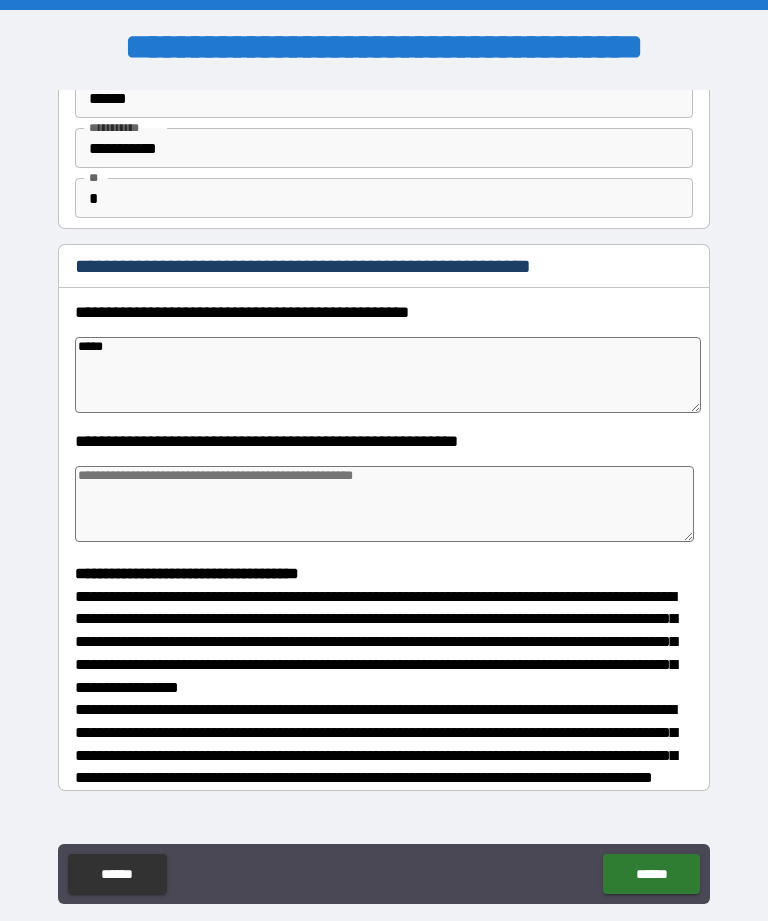 type on "*" 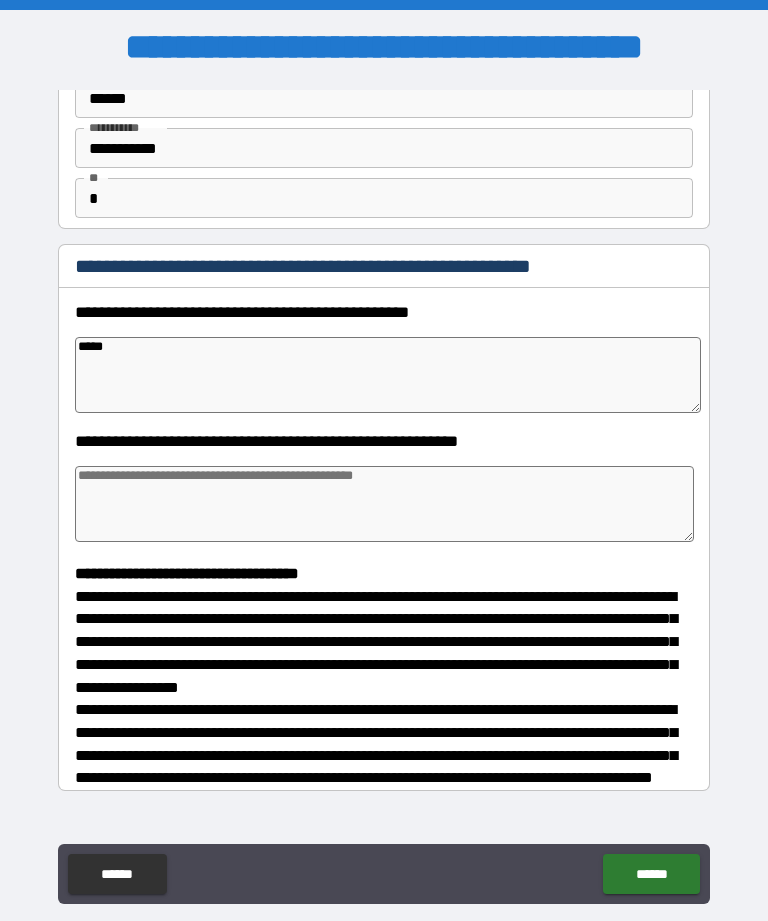 type on "*" 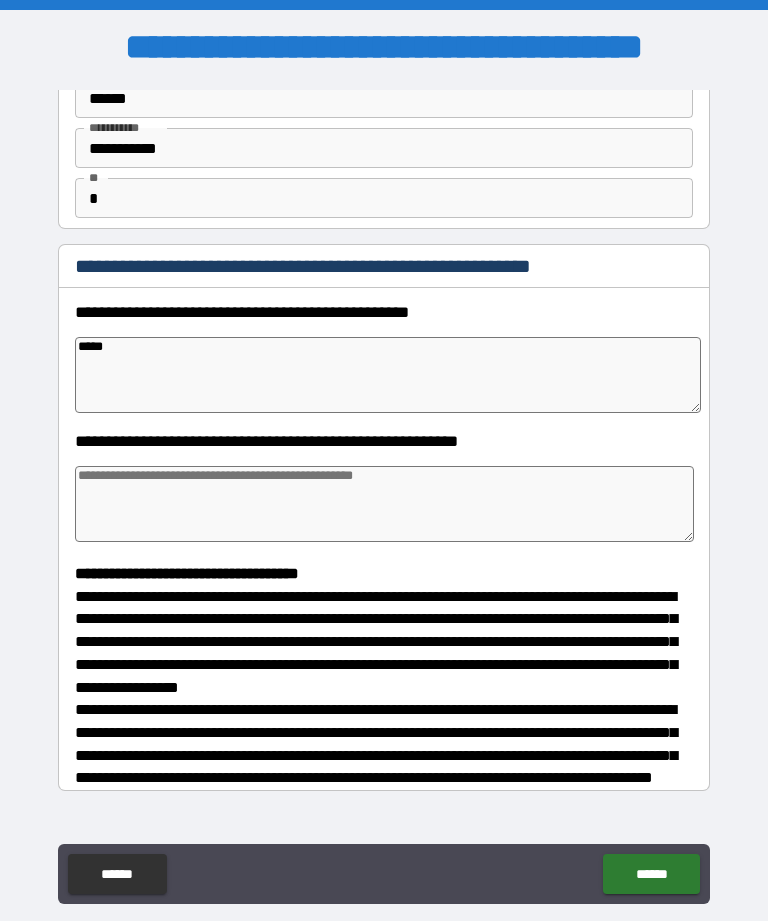 type on "******" 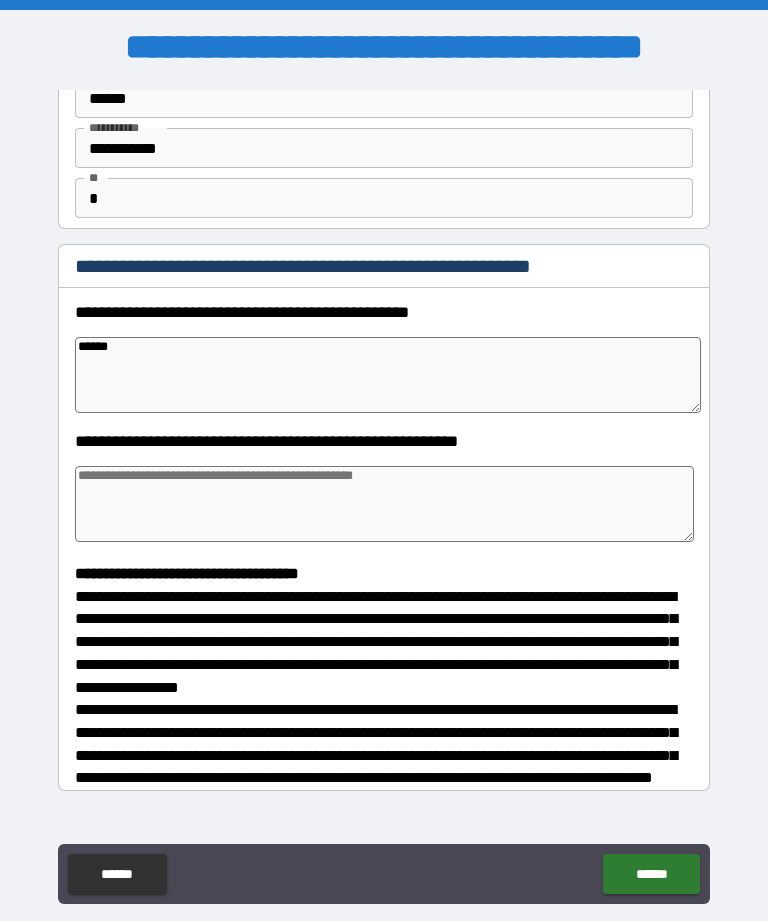 type on "*" 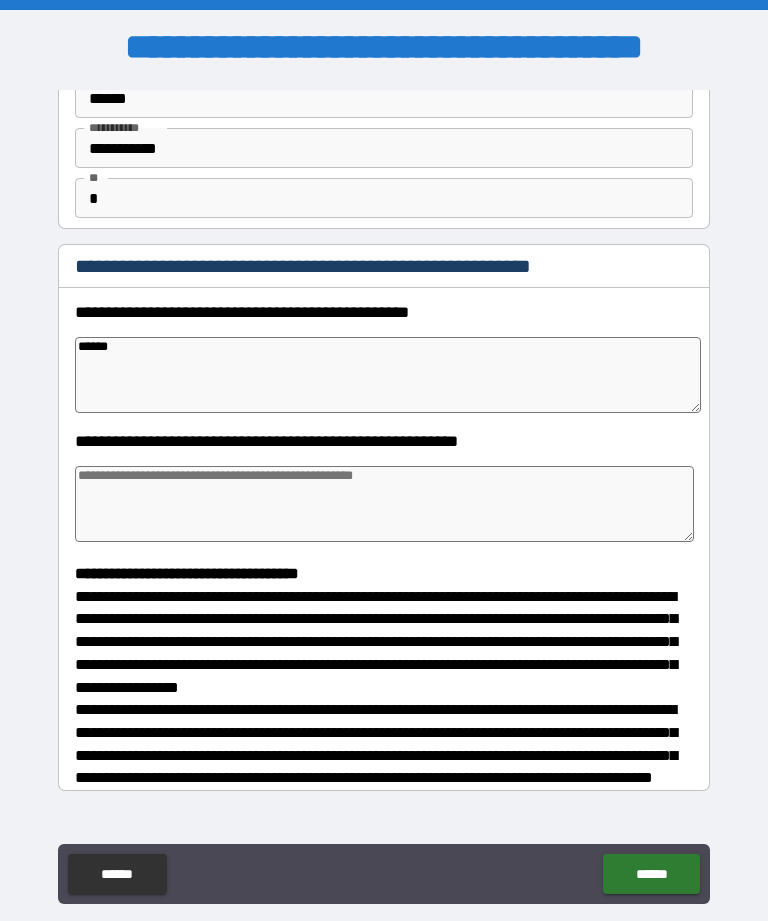 type on "*******" 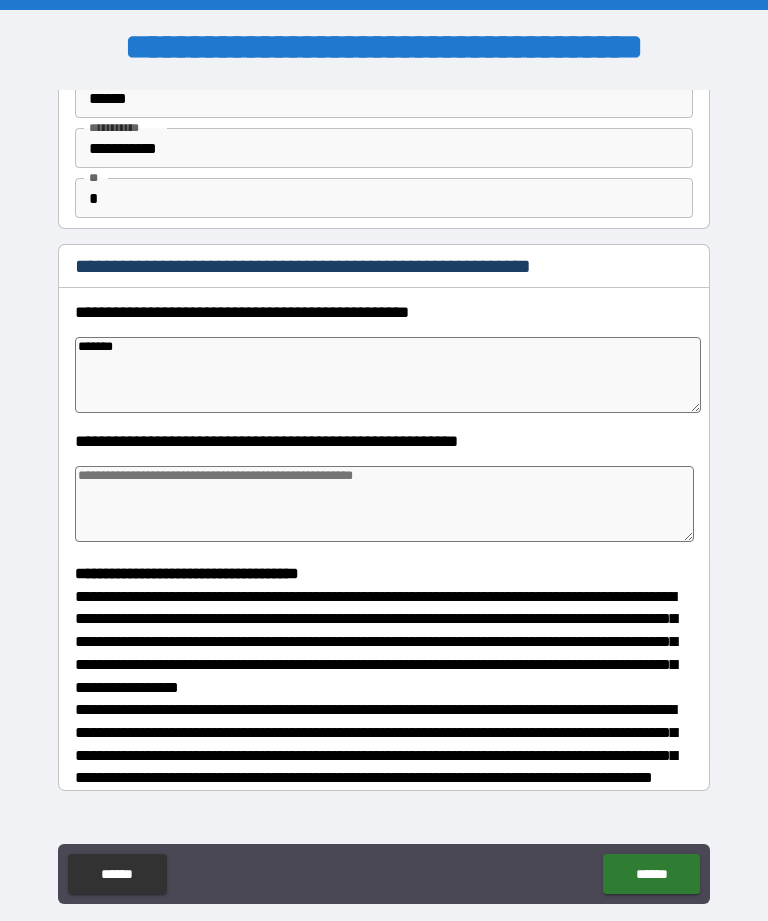 type on "*" 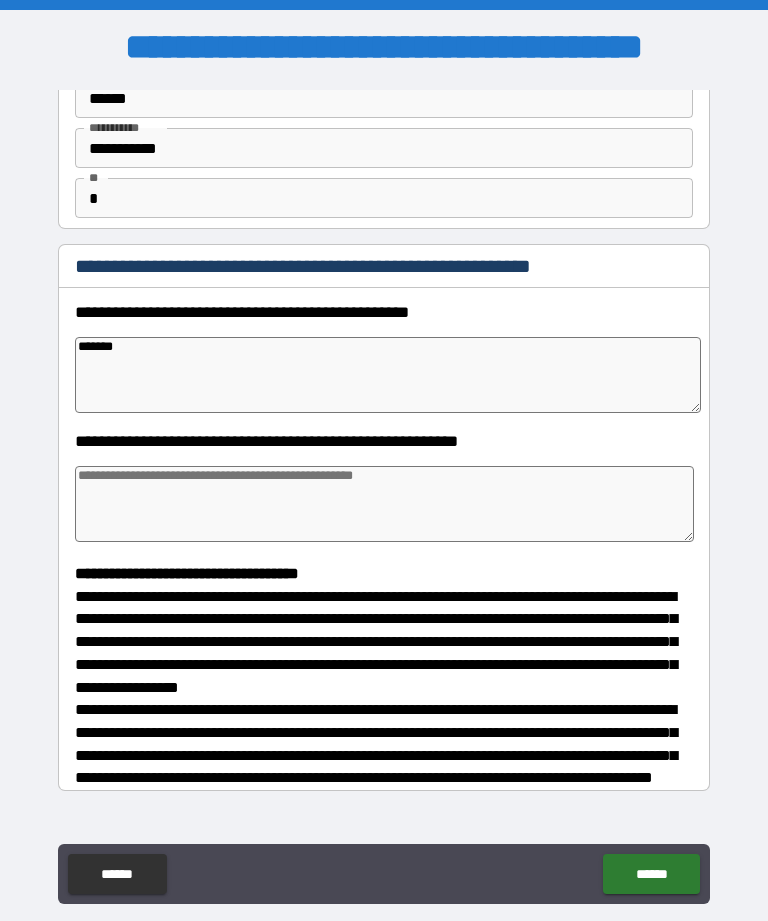 type on "*" 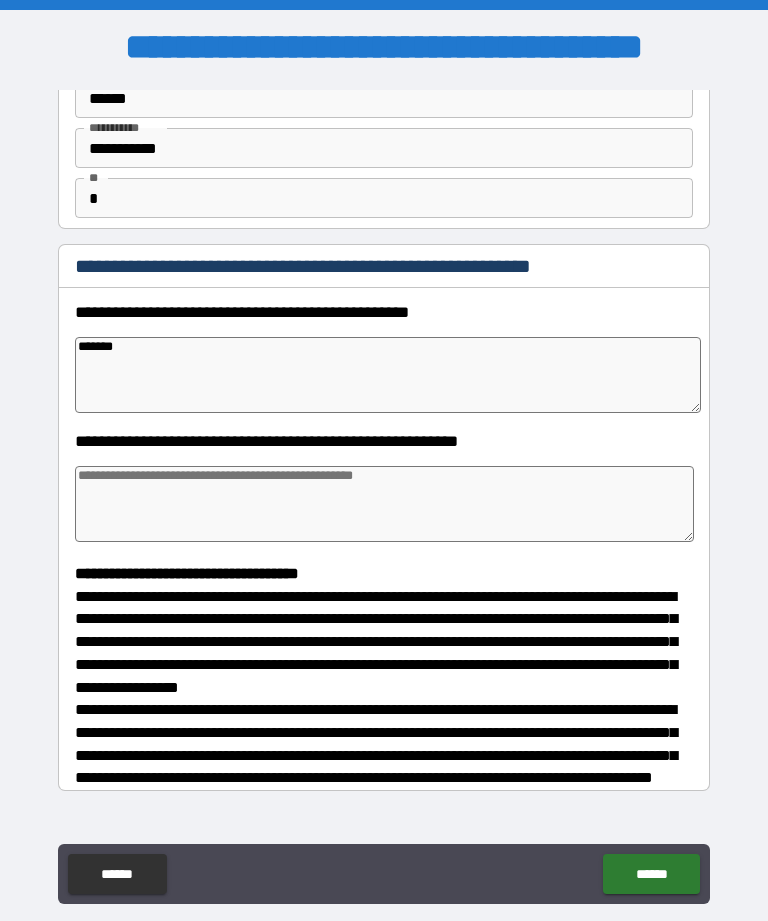 type on "*" 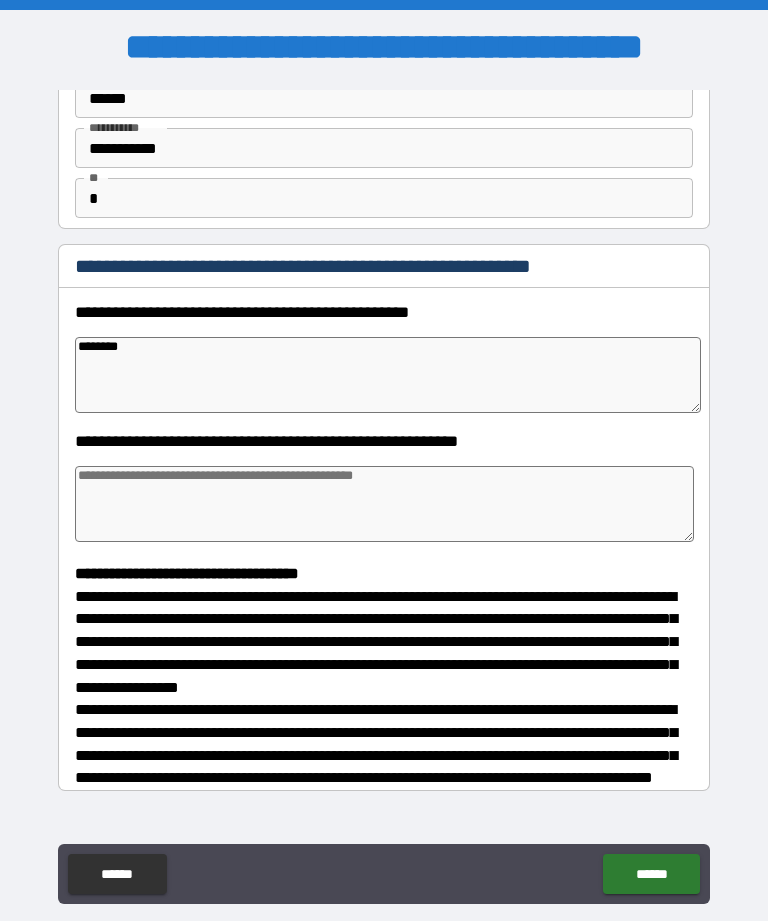 type on "*" 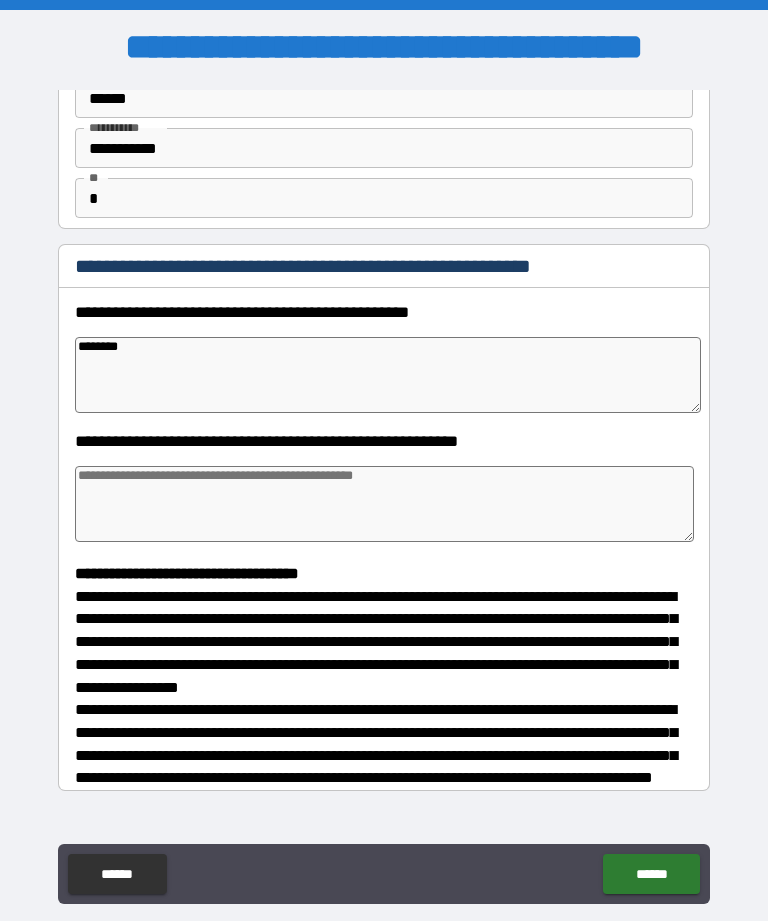 type on "*" 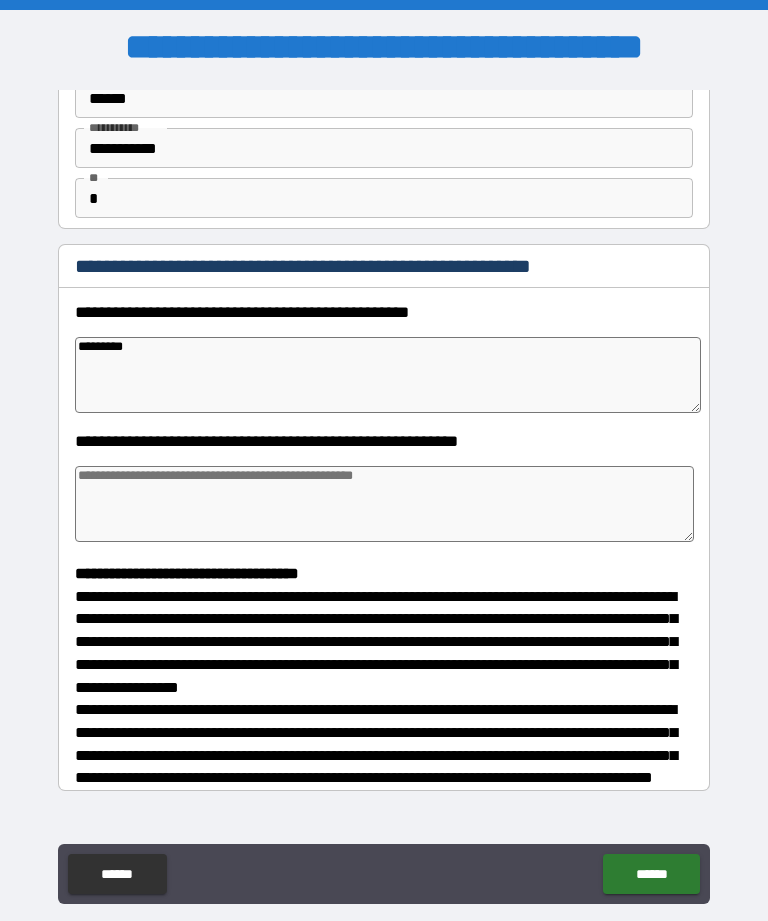 type on "*" 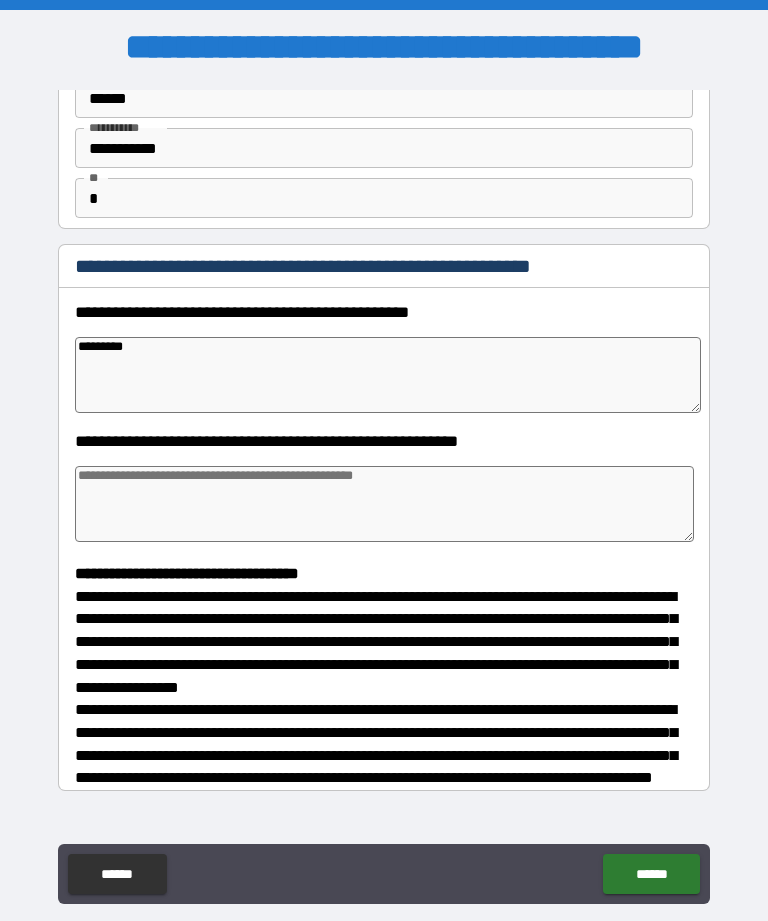 type on "*" 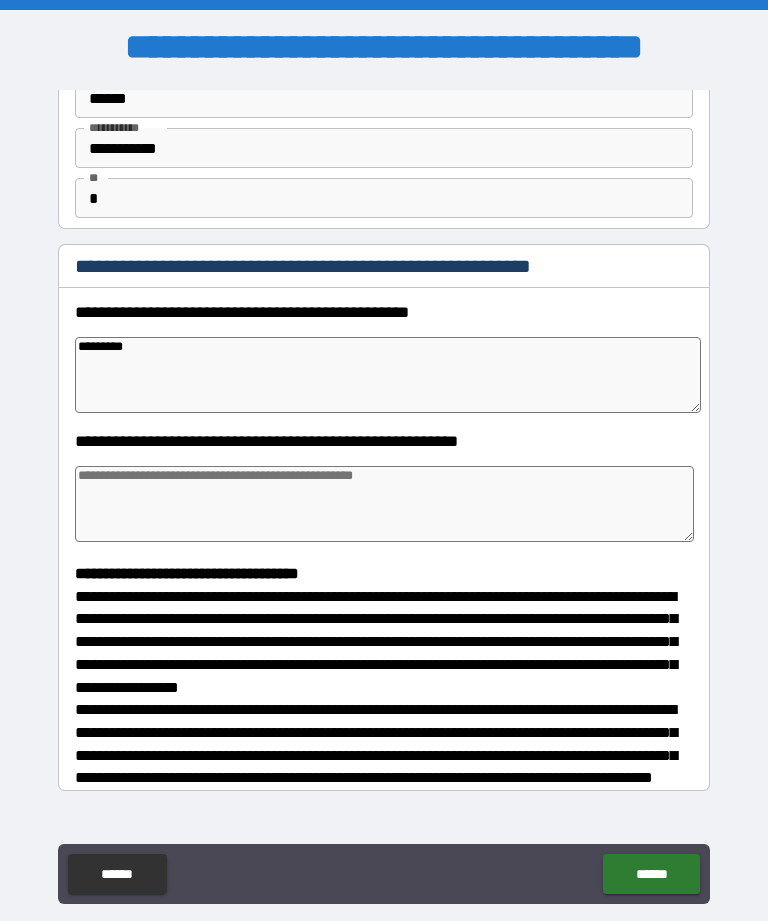 type on "*" 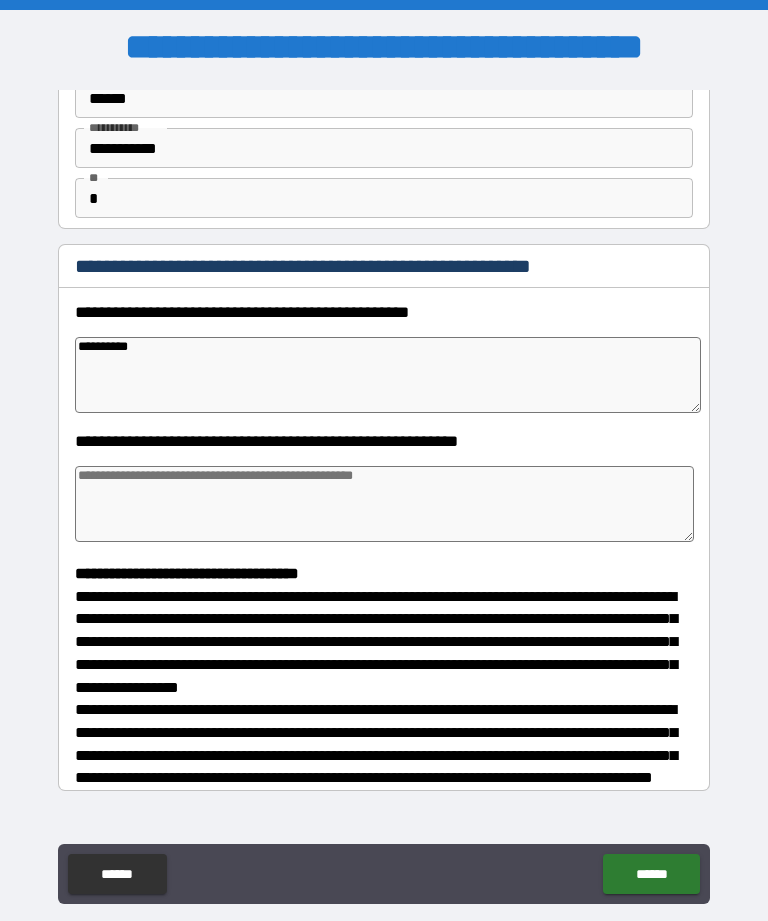 type on "*" 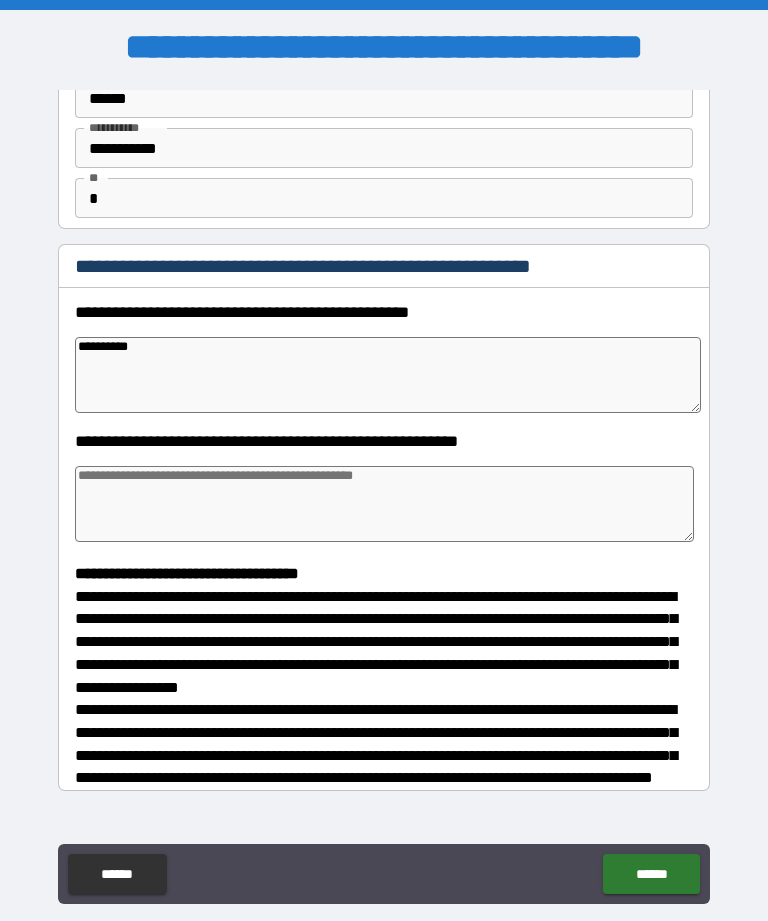 type on "**********" 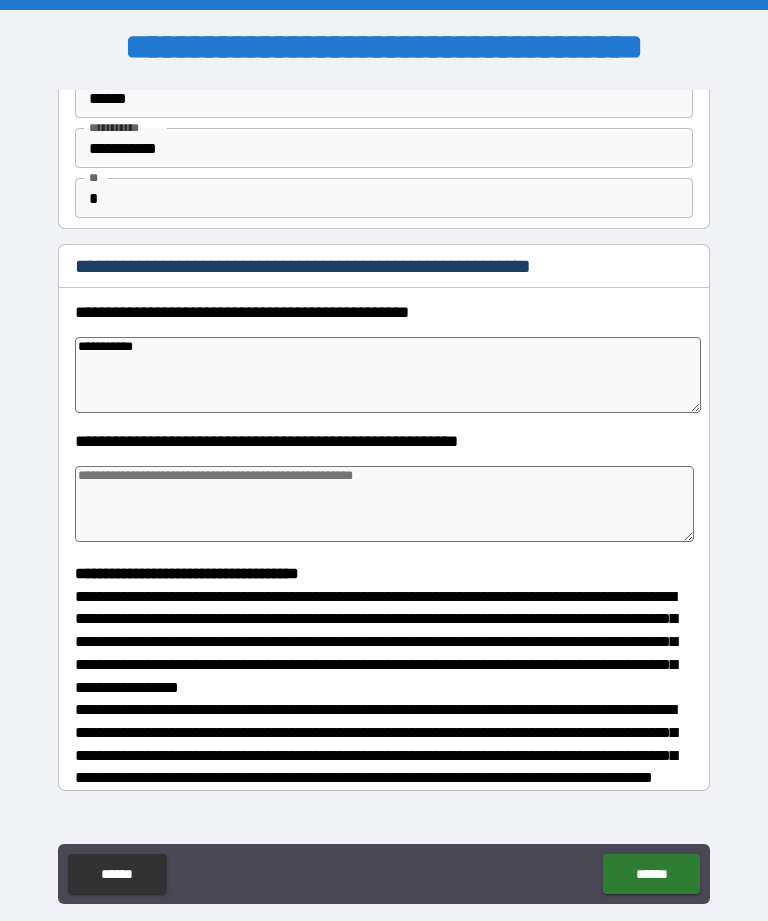 type on "*" 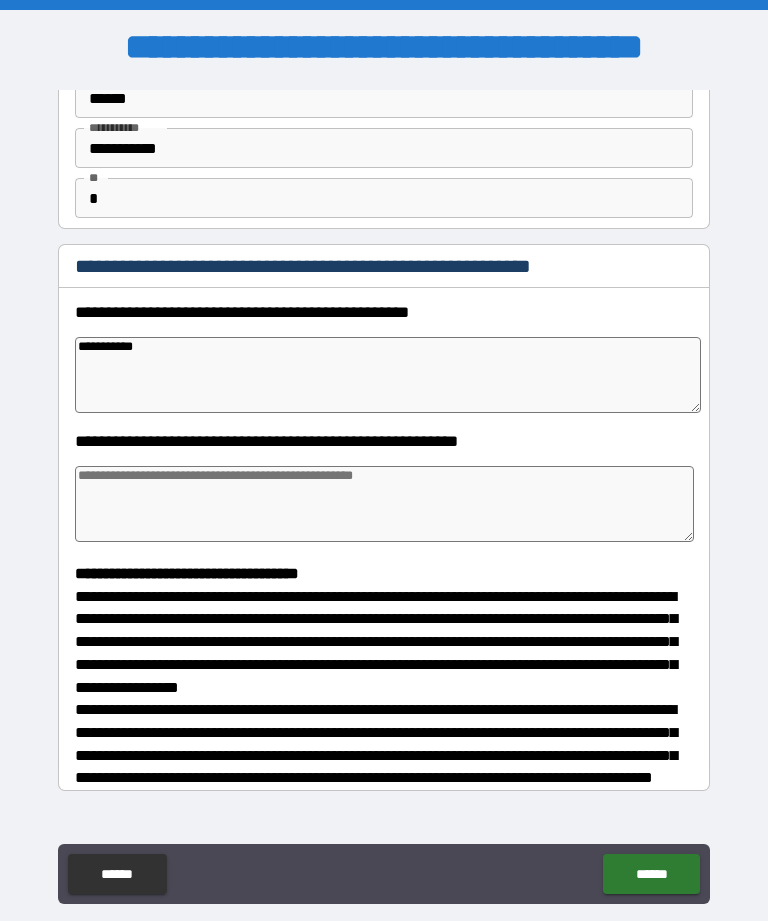 type on "*" 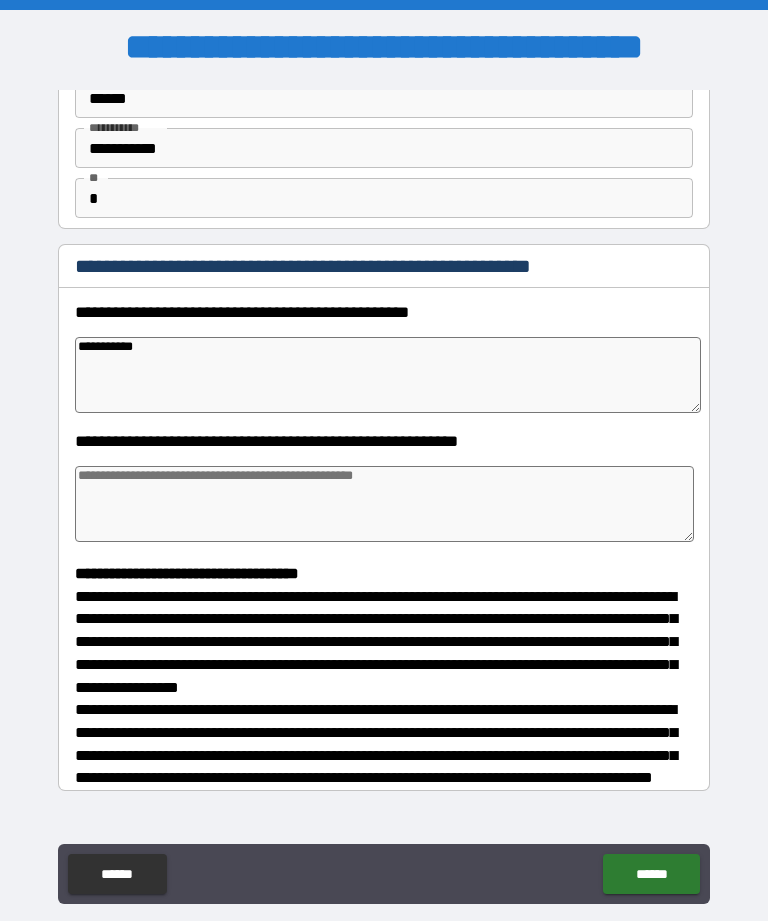 type on "*" 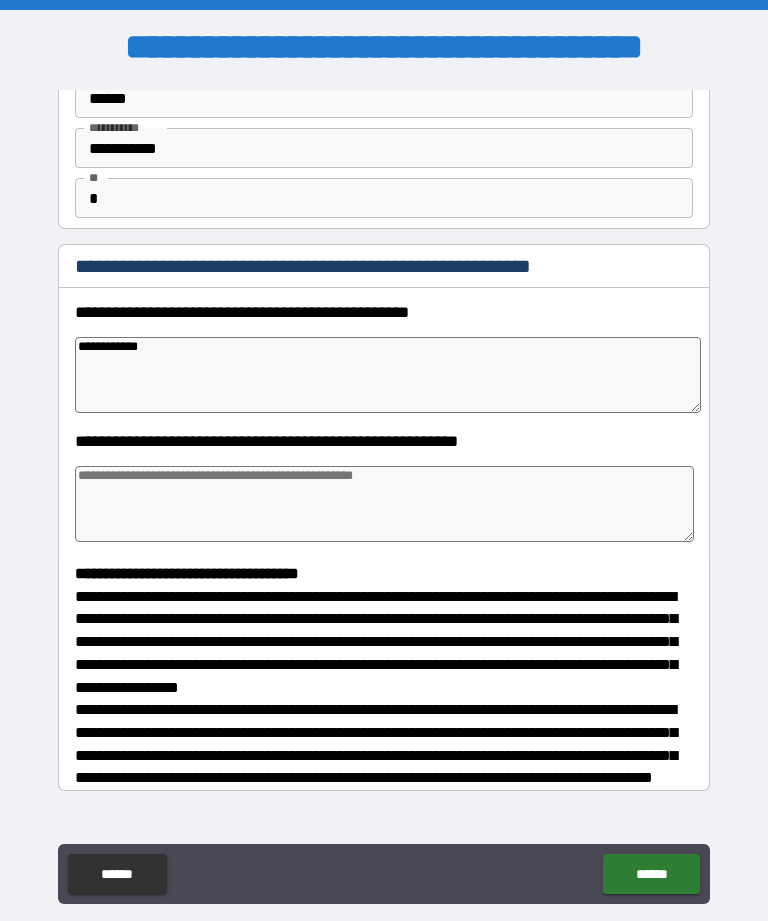 type on "*" 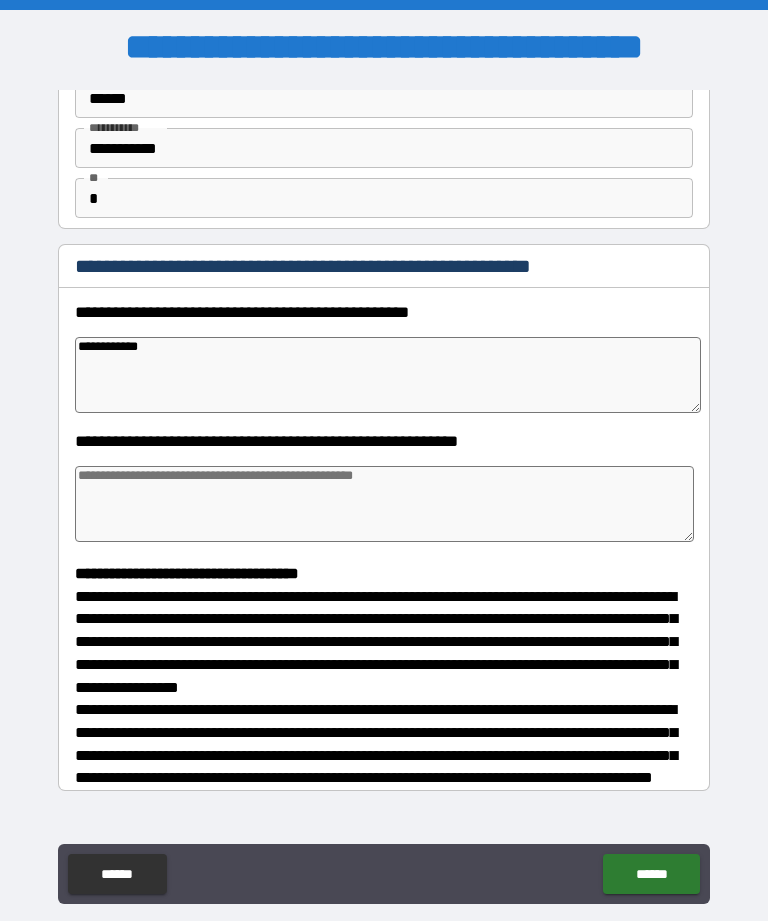 type on "*" 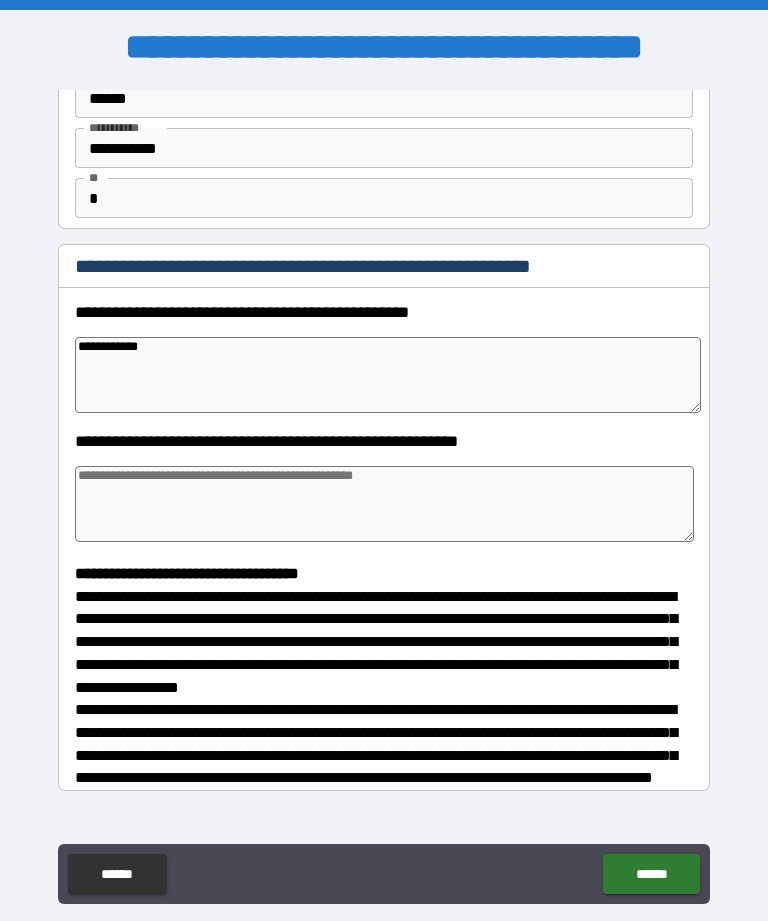 type on "*" 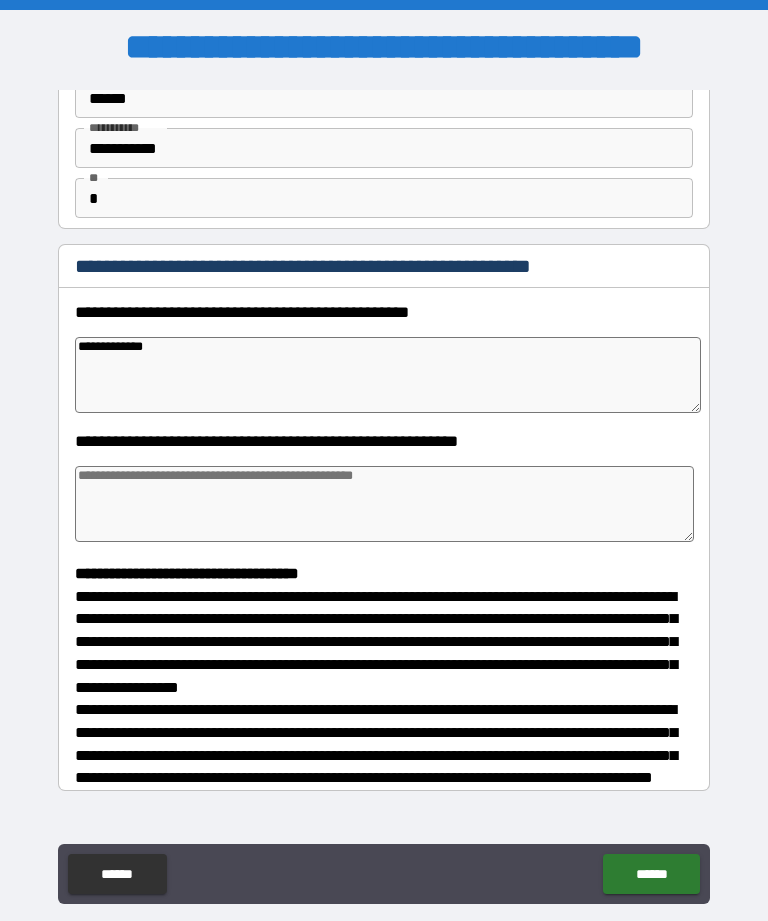 type on "*" 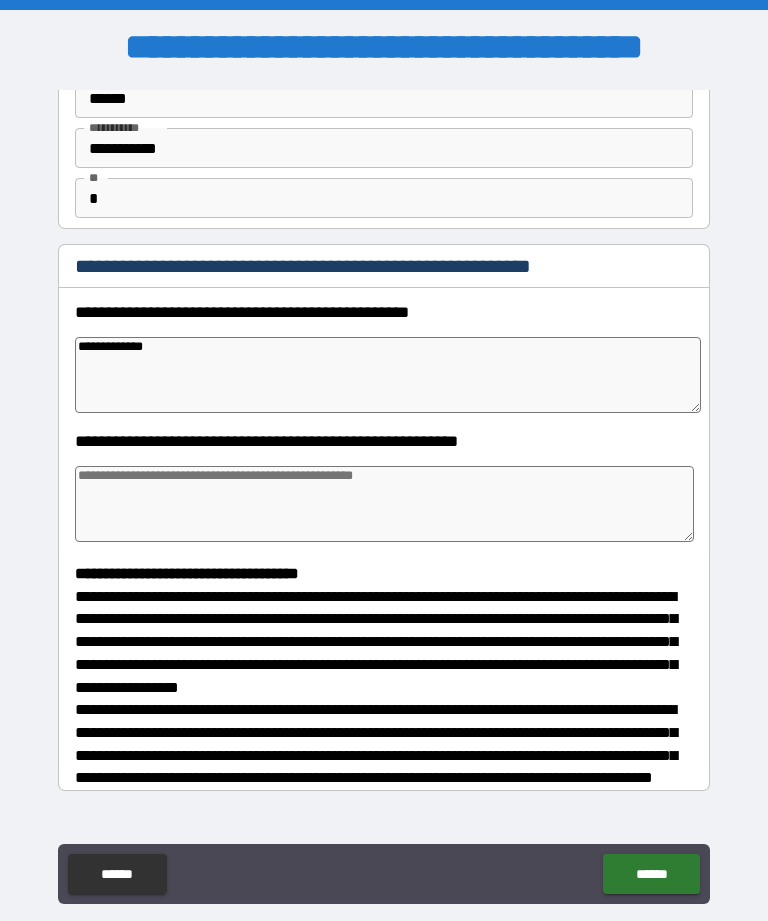 type on "*" 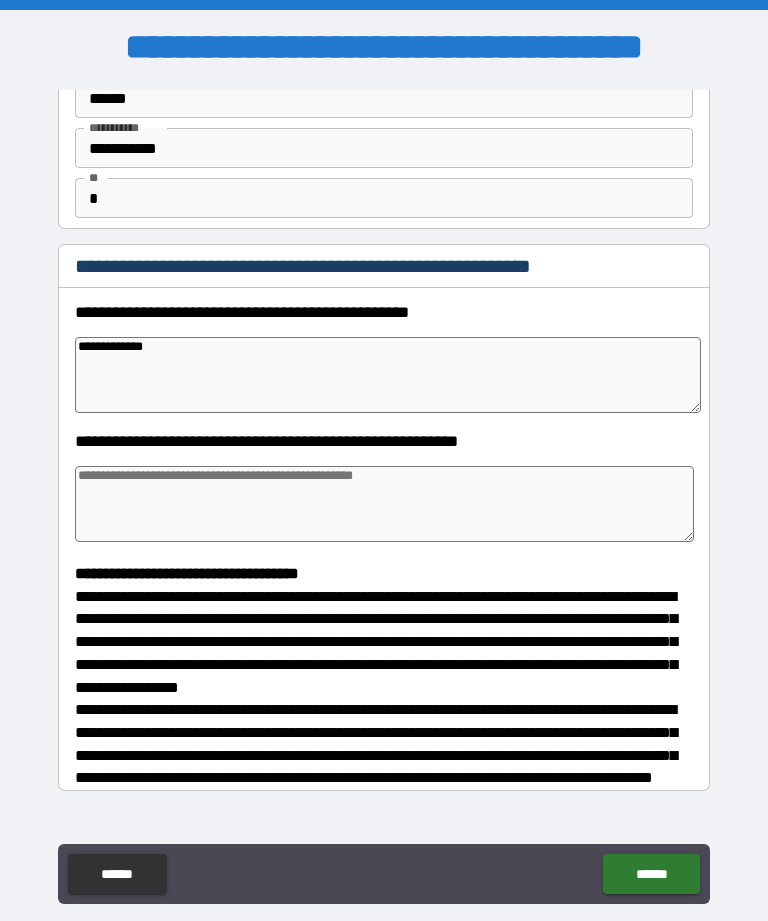 type on "*" 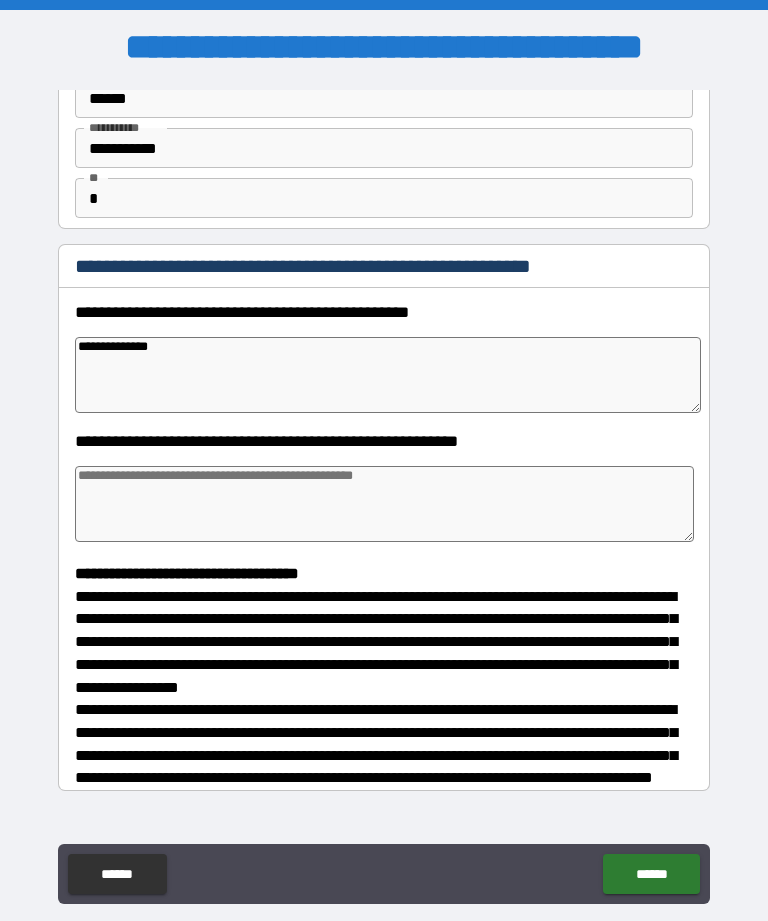 type on "*" 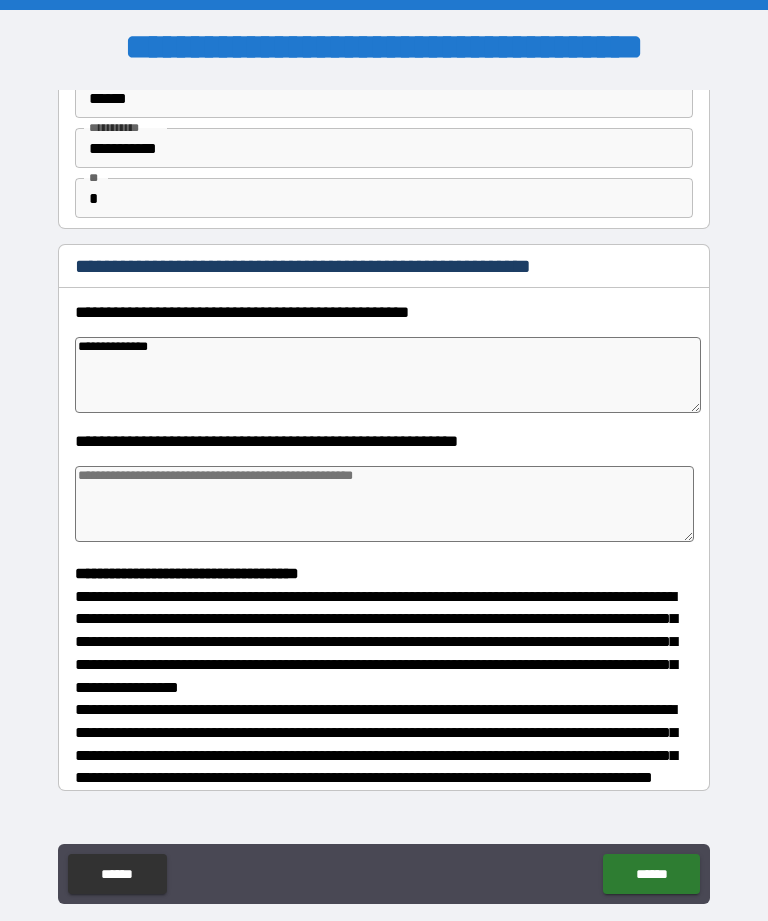 type on "*" 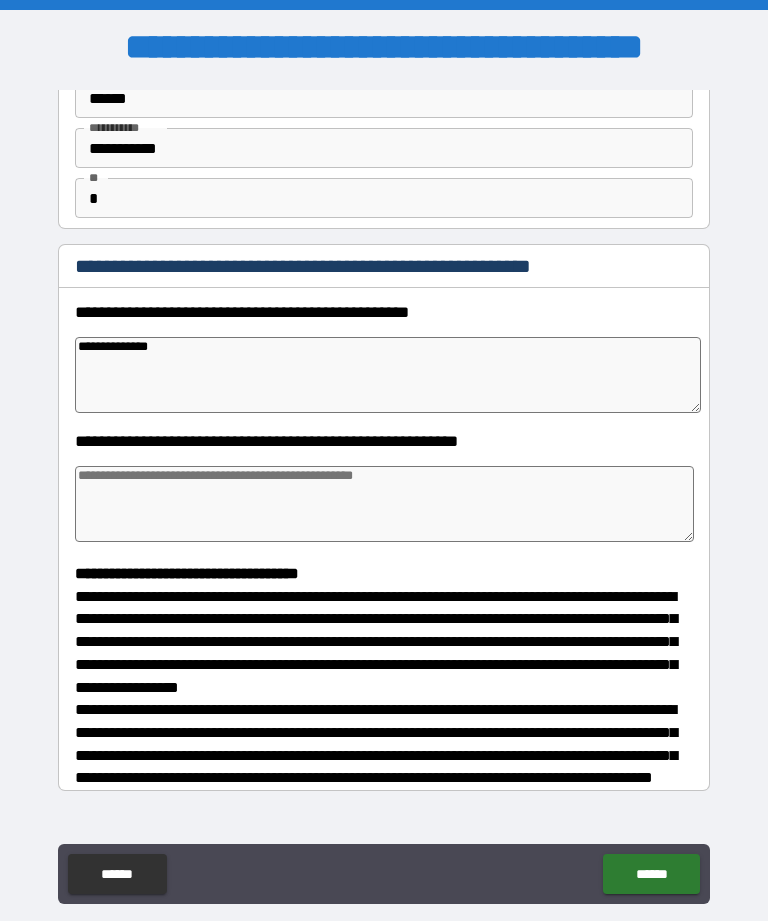 type on "*" 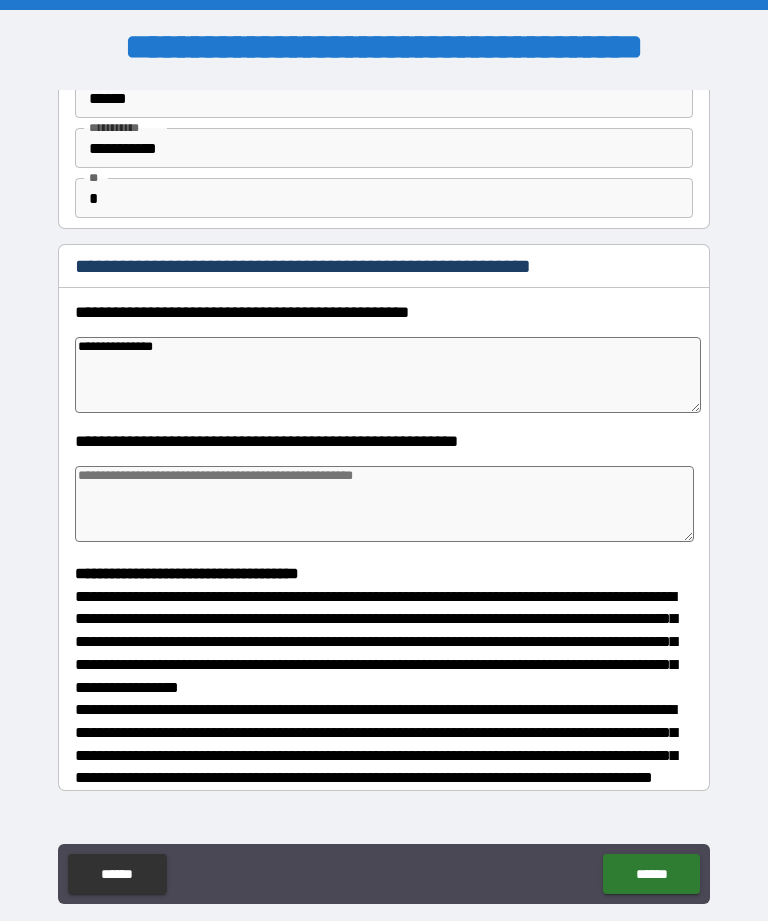type on "*" 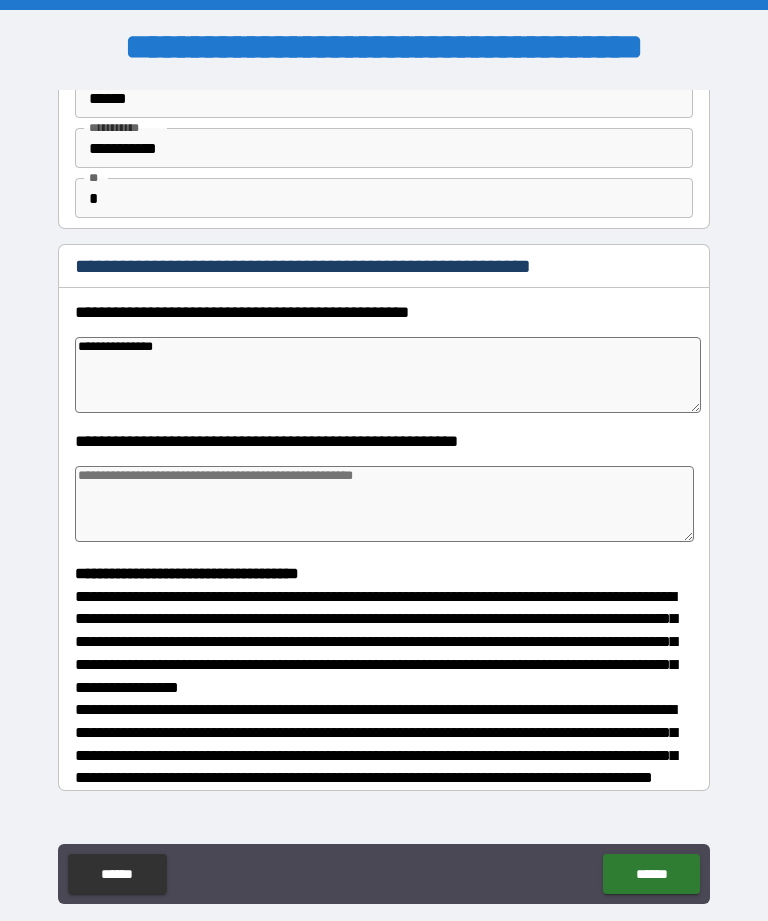 type on "*" 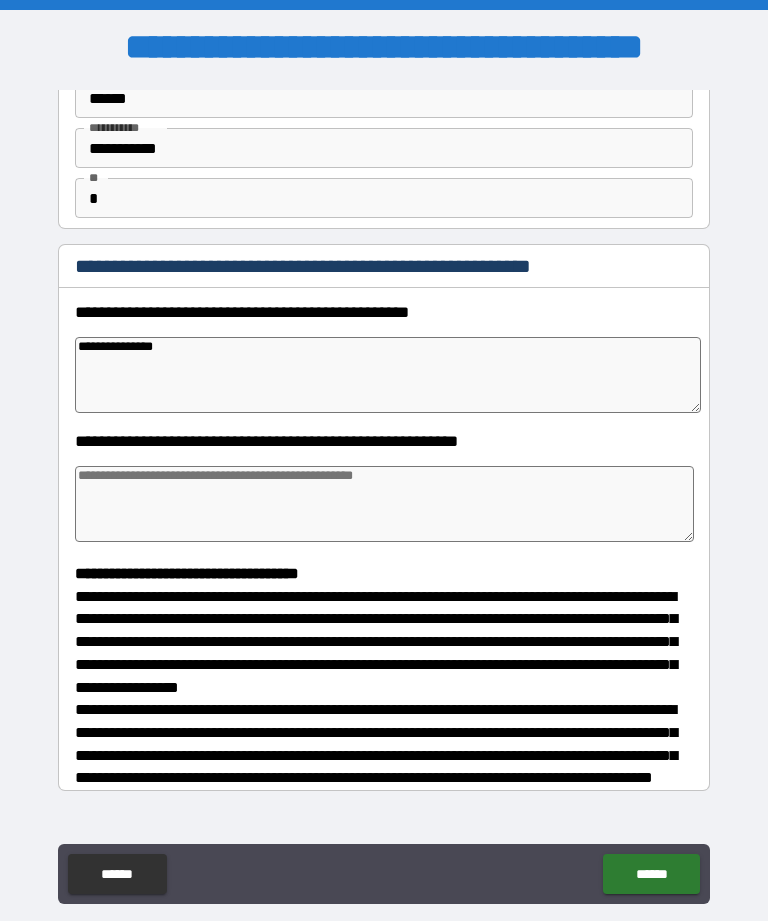 type on "*" 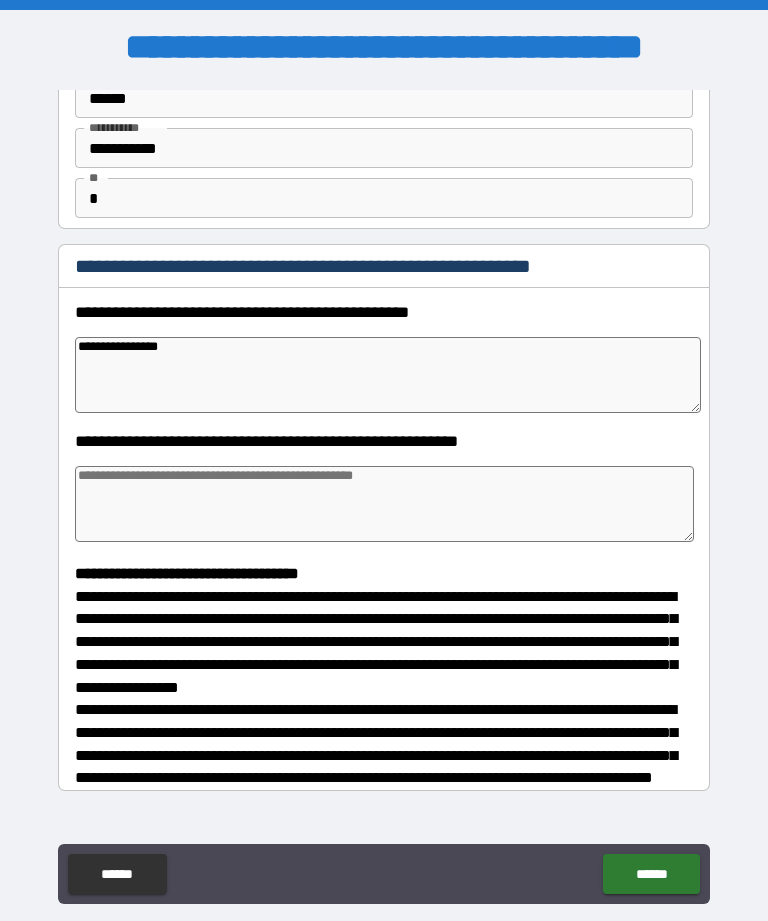 type on "*" 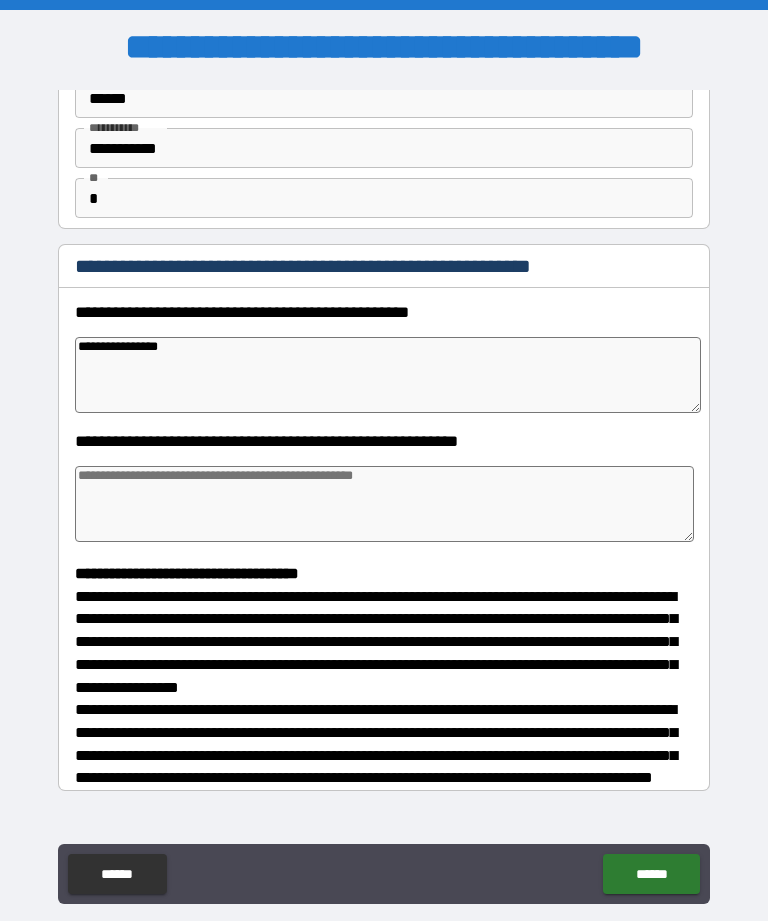 type on "*" 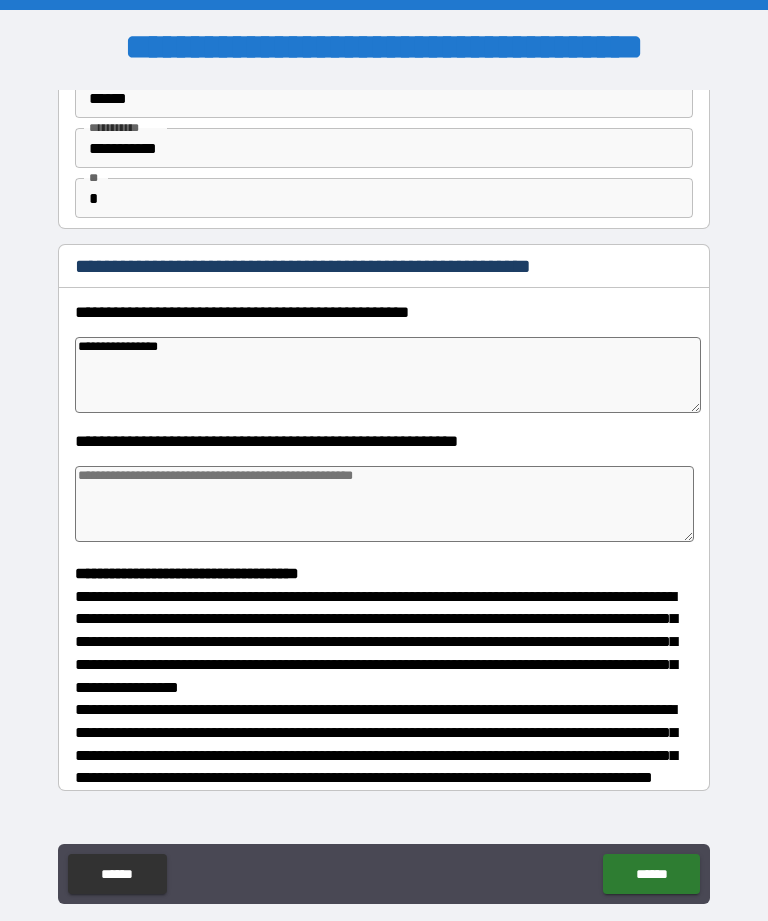 type on "*" 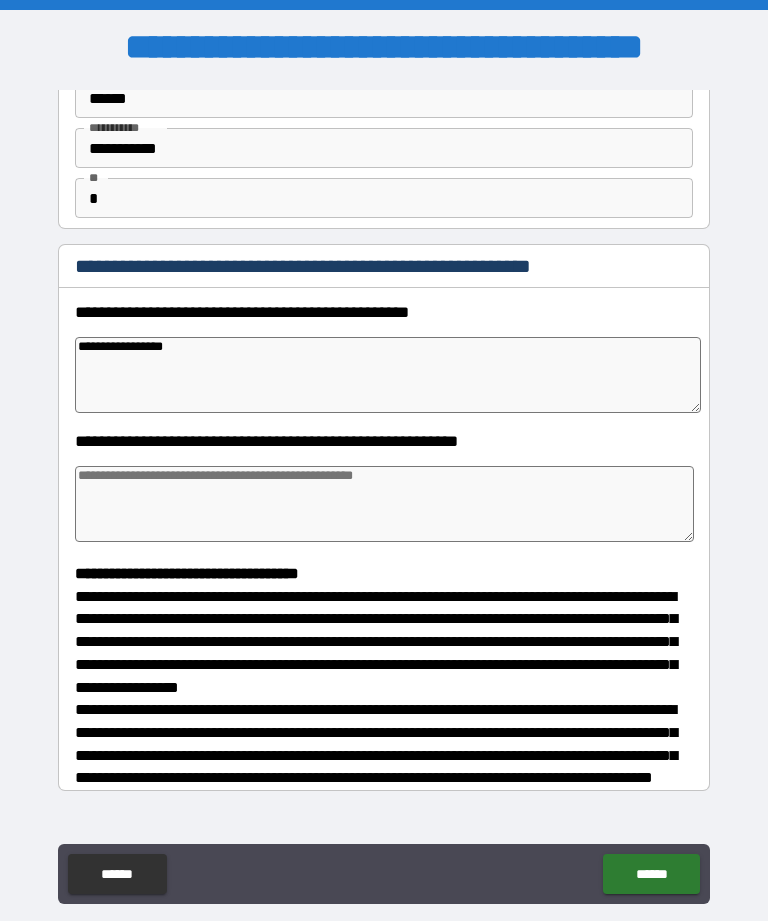 type on "*" 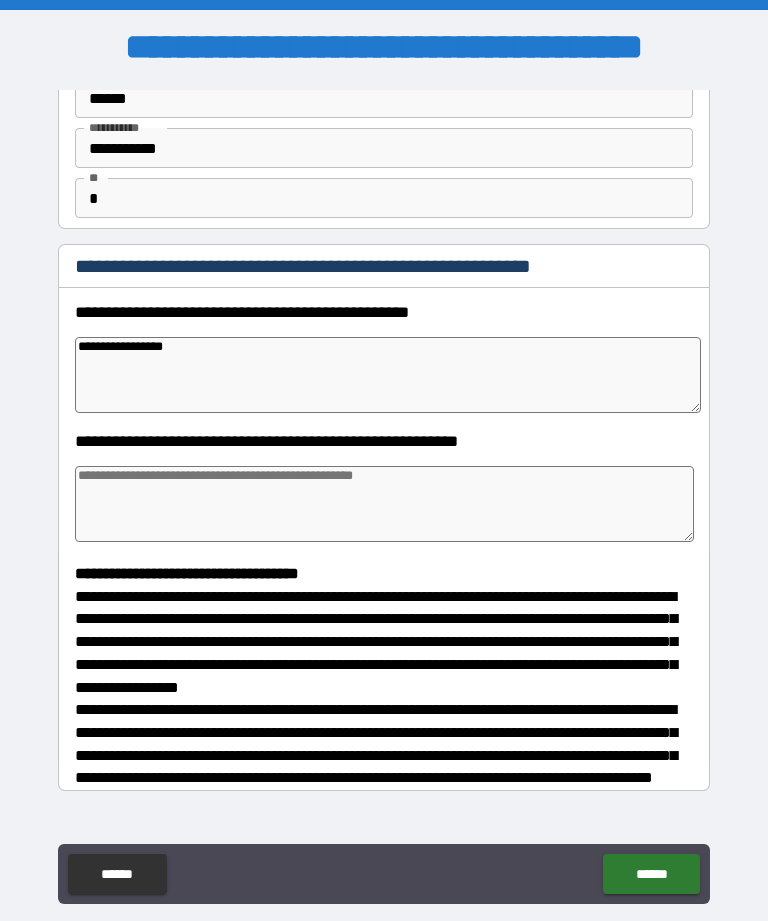 type on "*" 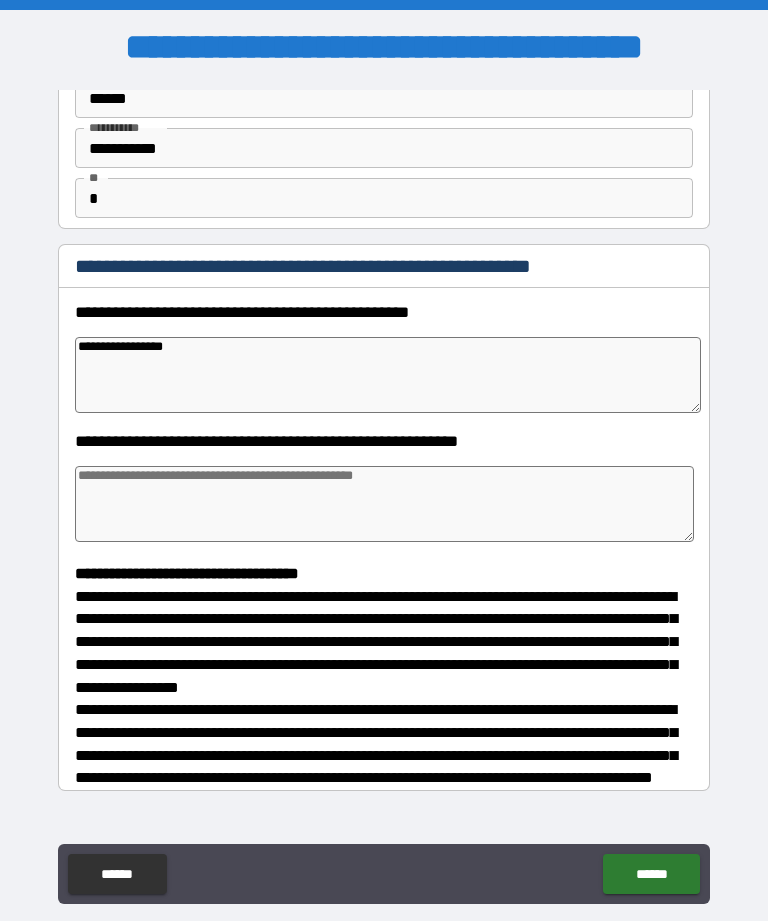 type on "*" 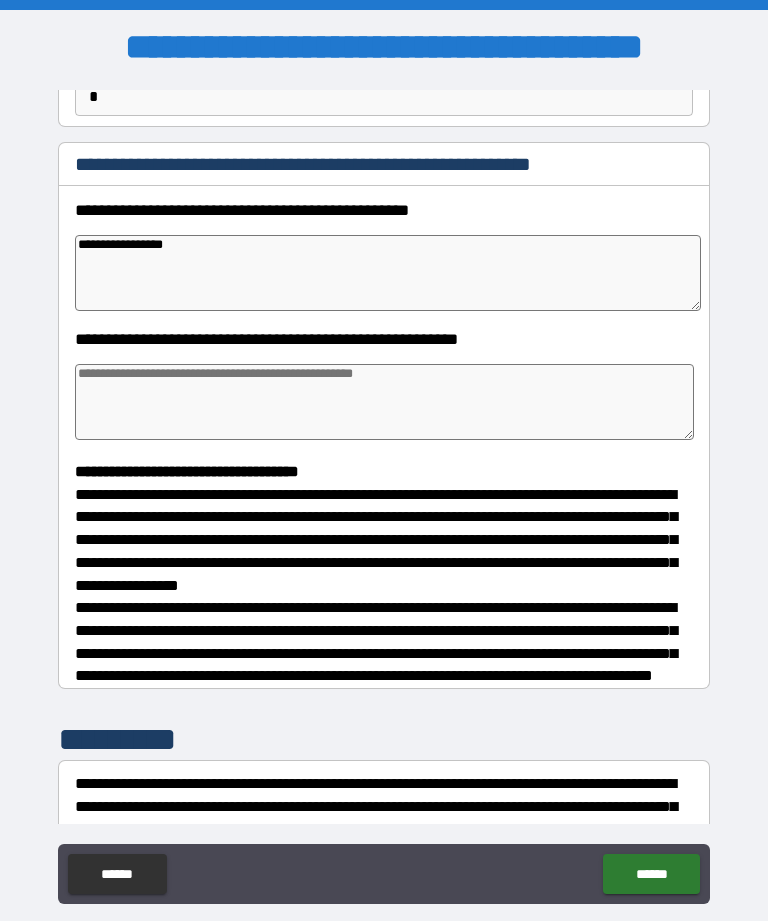 scroll, scrollTop: 210, scrollLeft: 0, axis: vertical 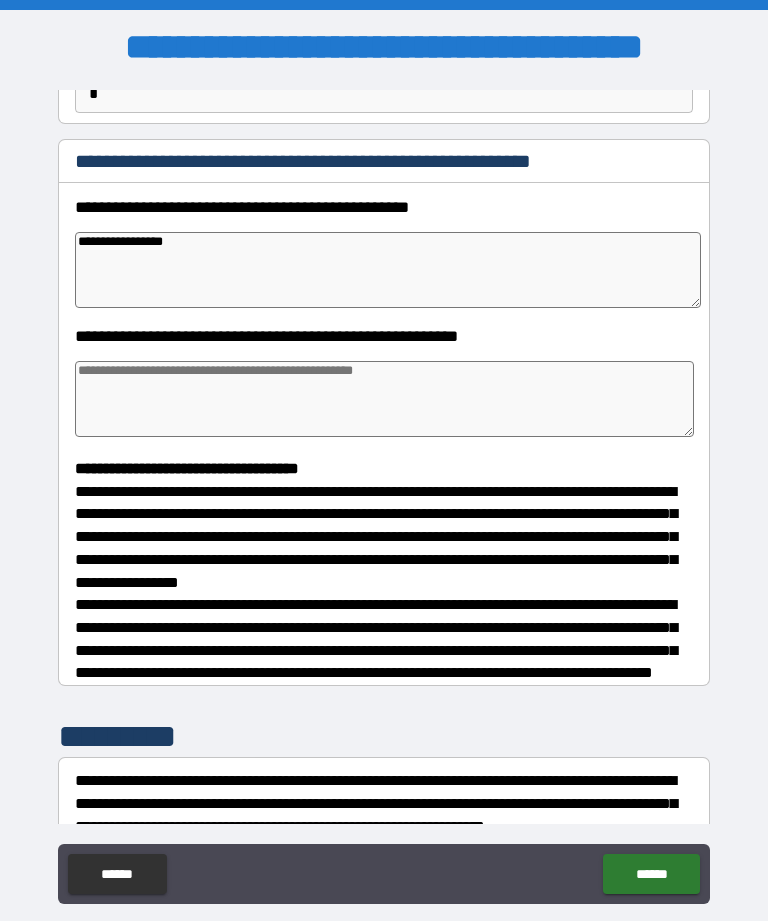 type on "**********" 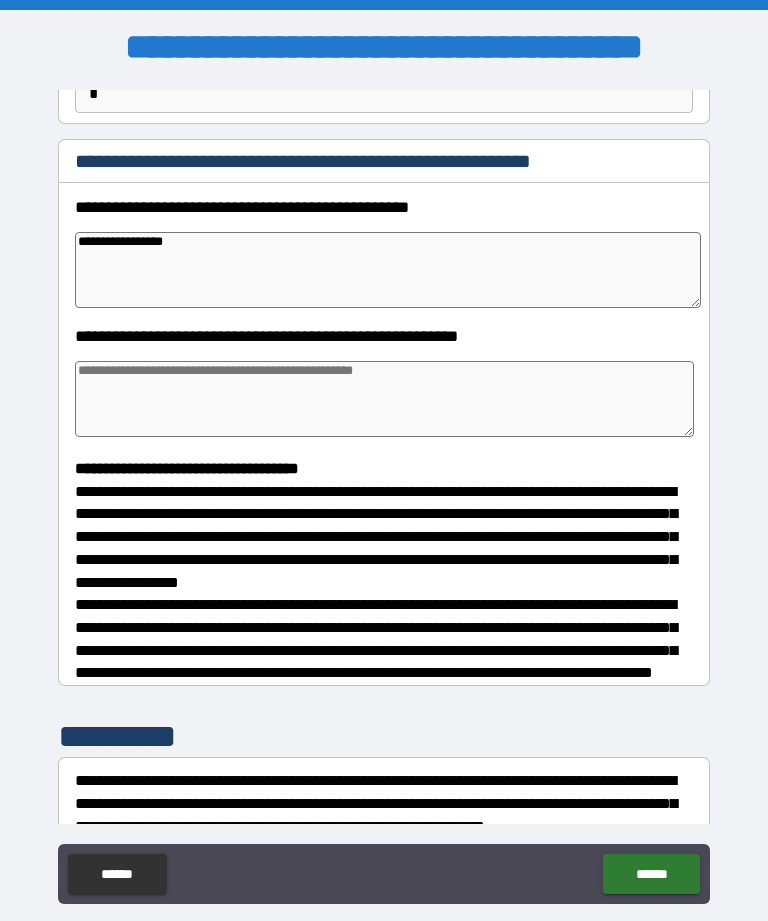 type on "*" 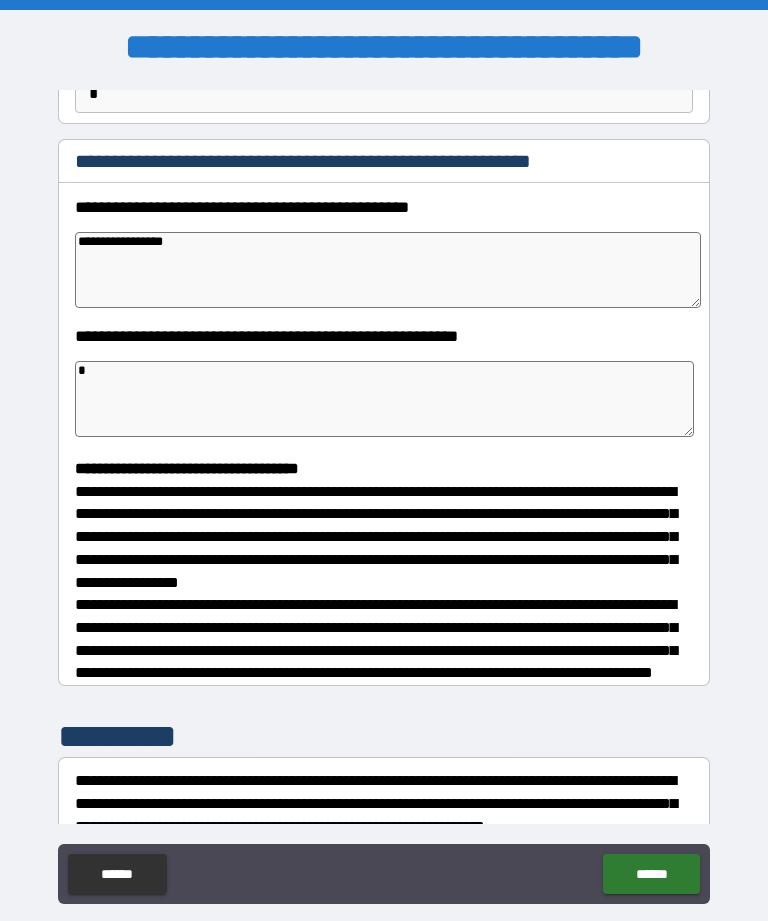 type on "*" 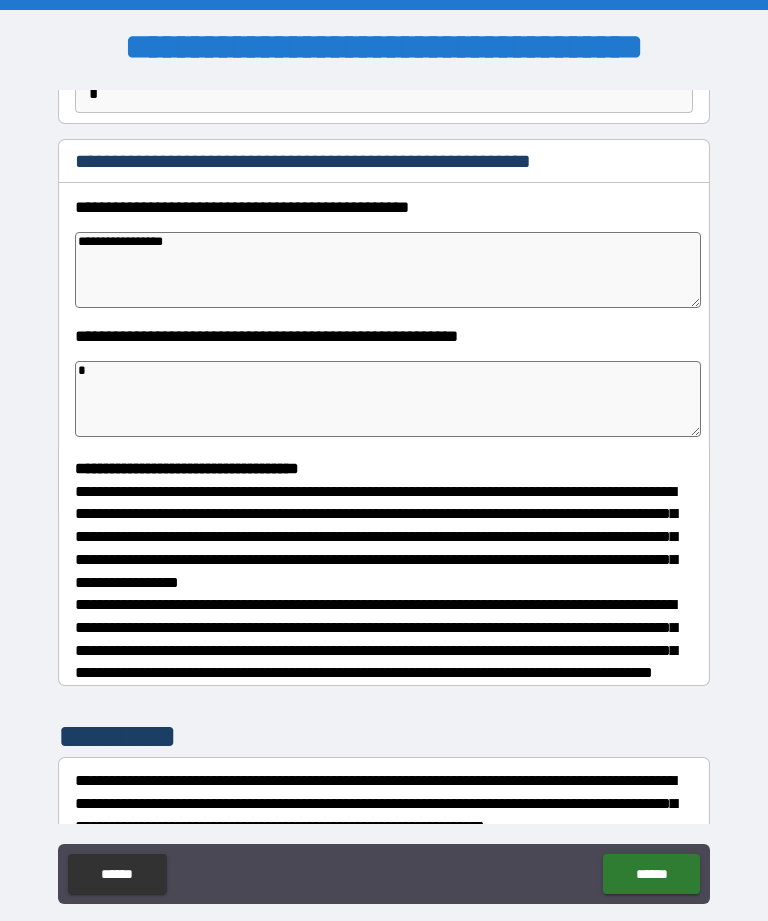 type on "*" 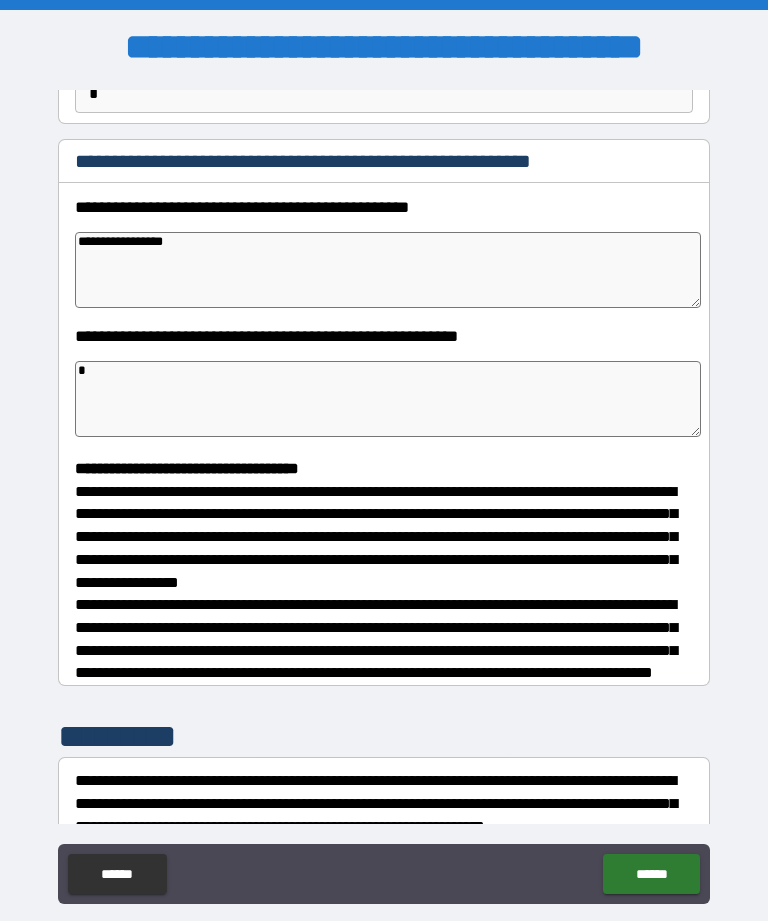type on "*" 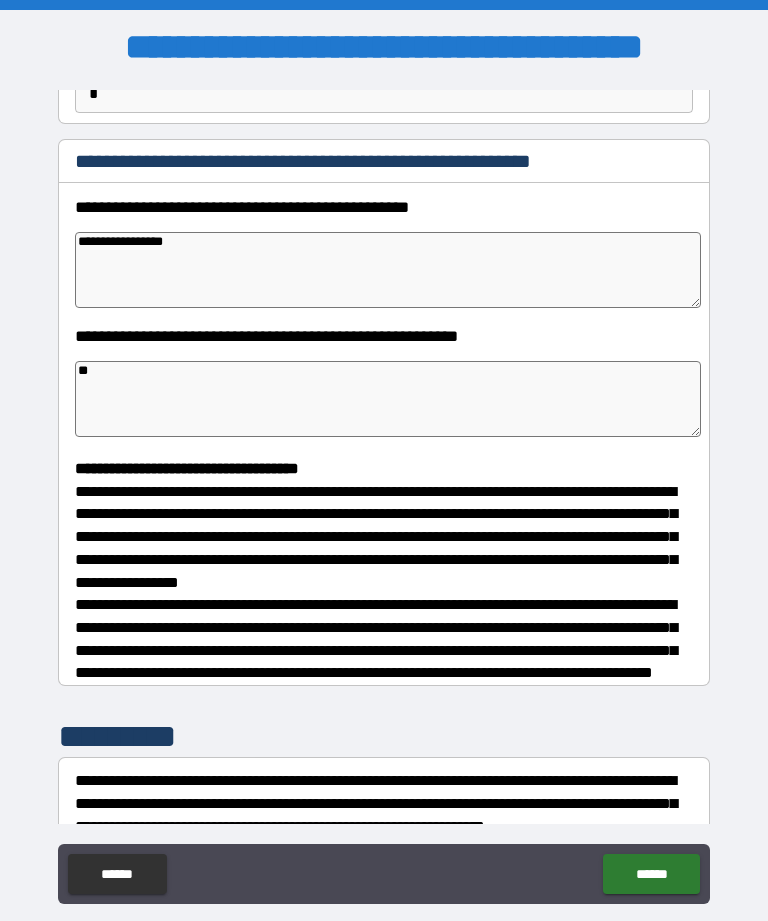 type on "*" 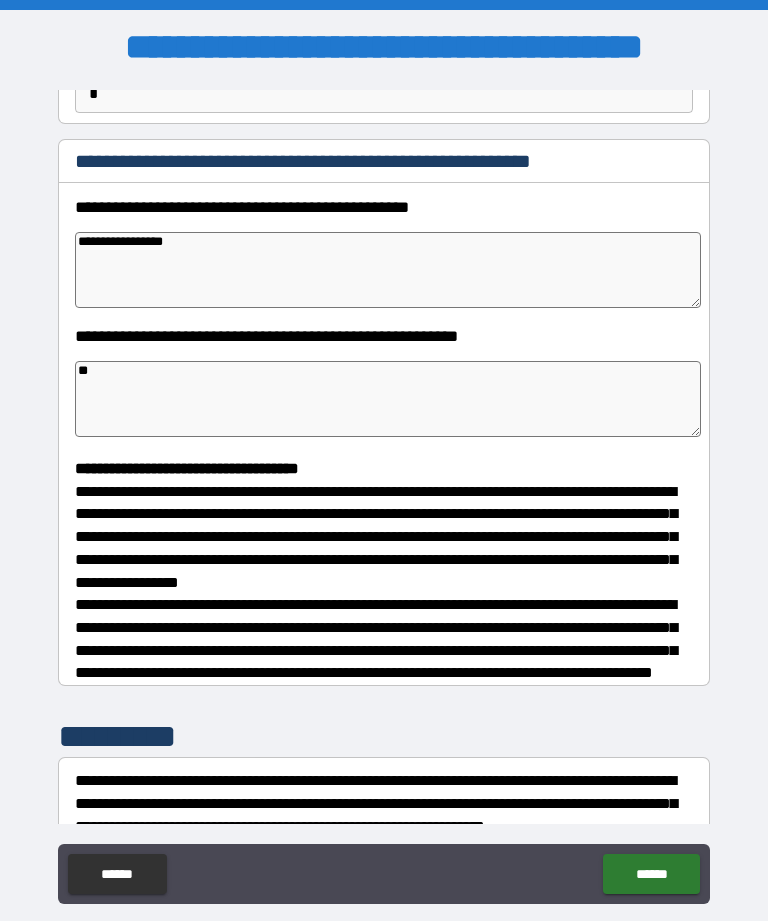type on "*" 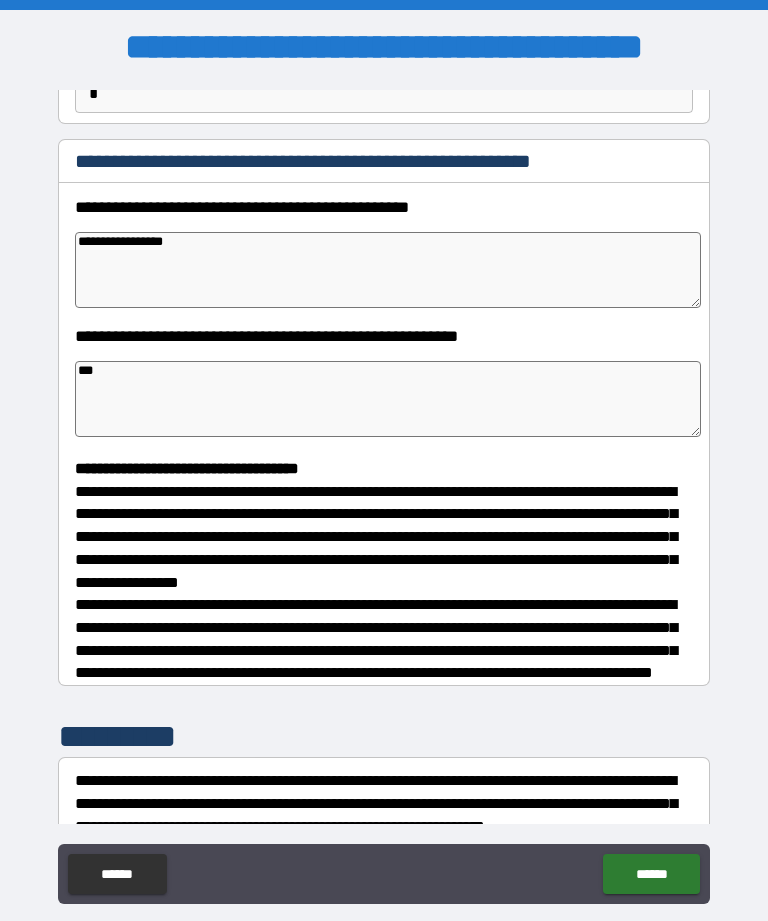 type on "*" 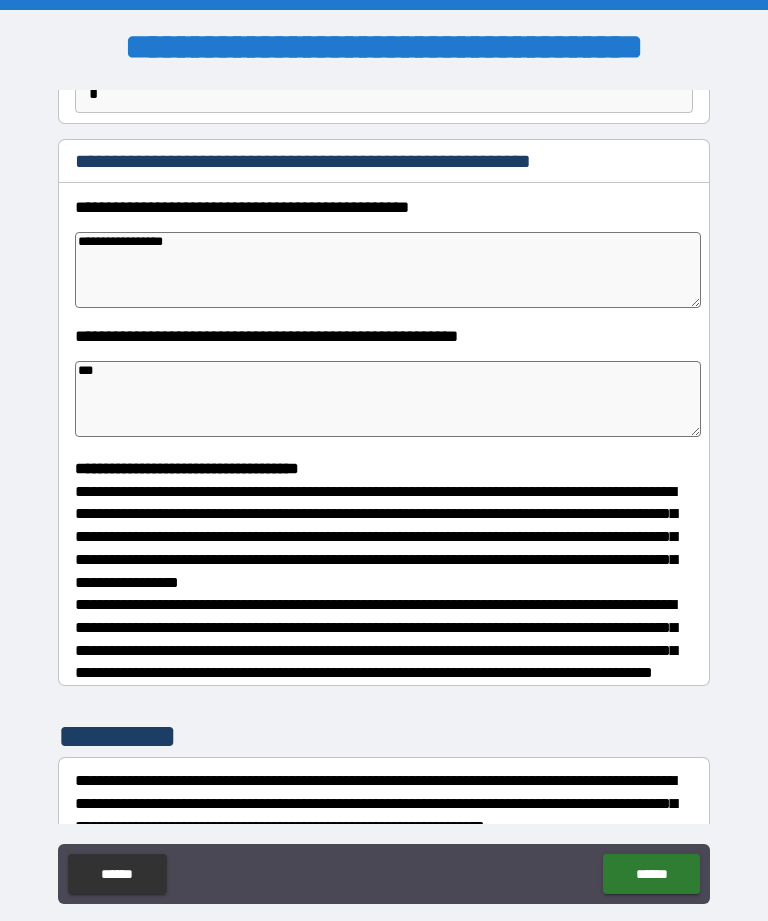 type on "*" 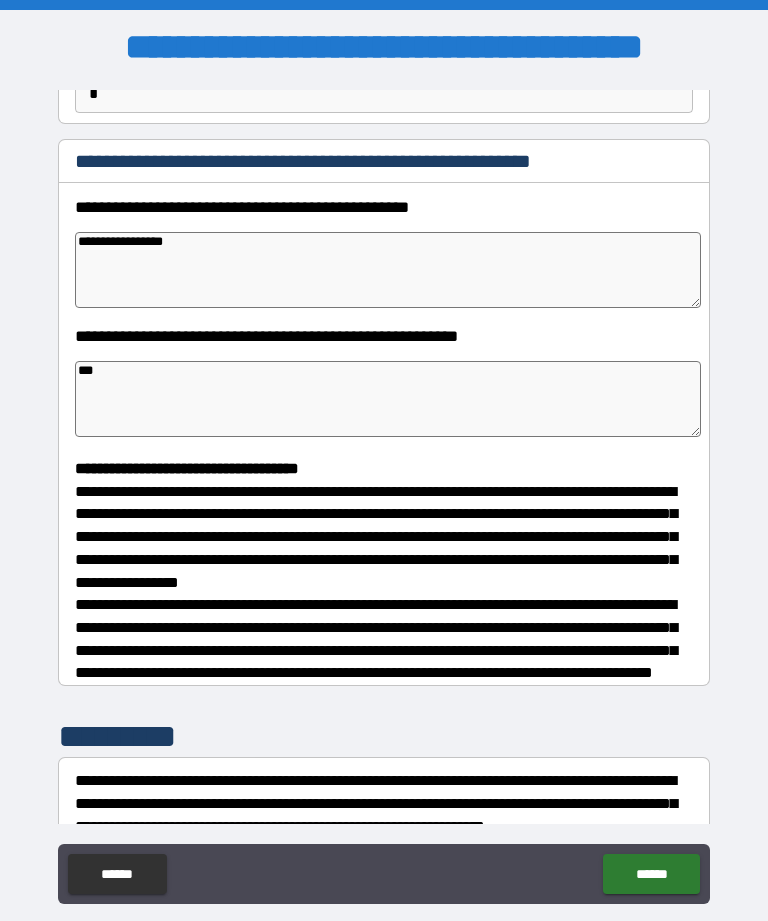 type on "*" 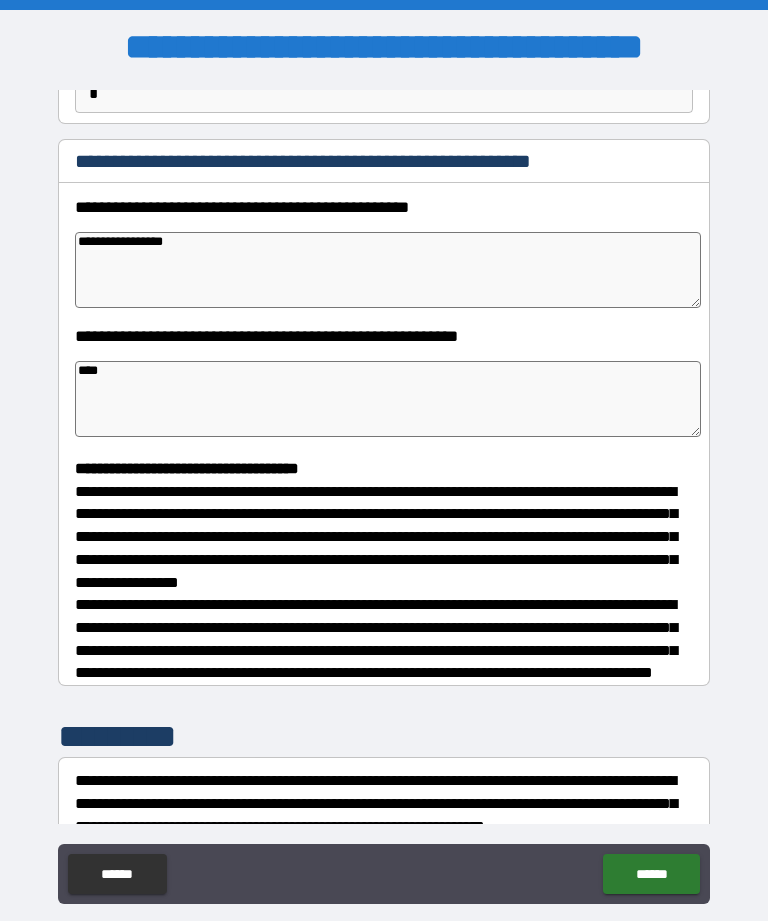 type on "*" 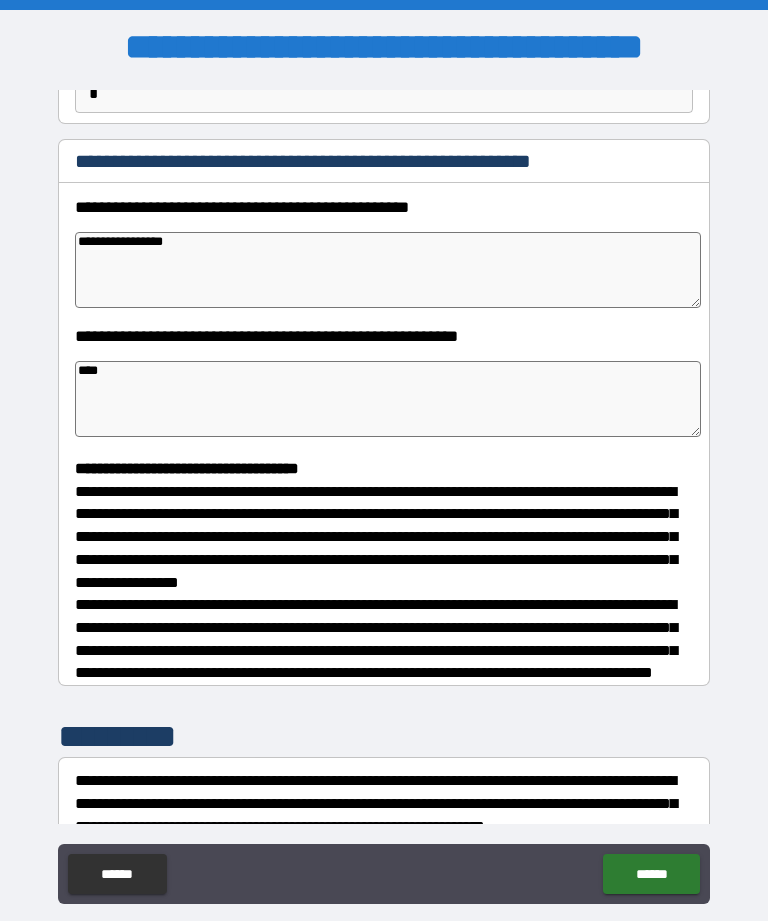 type on "*" 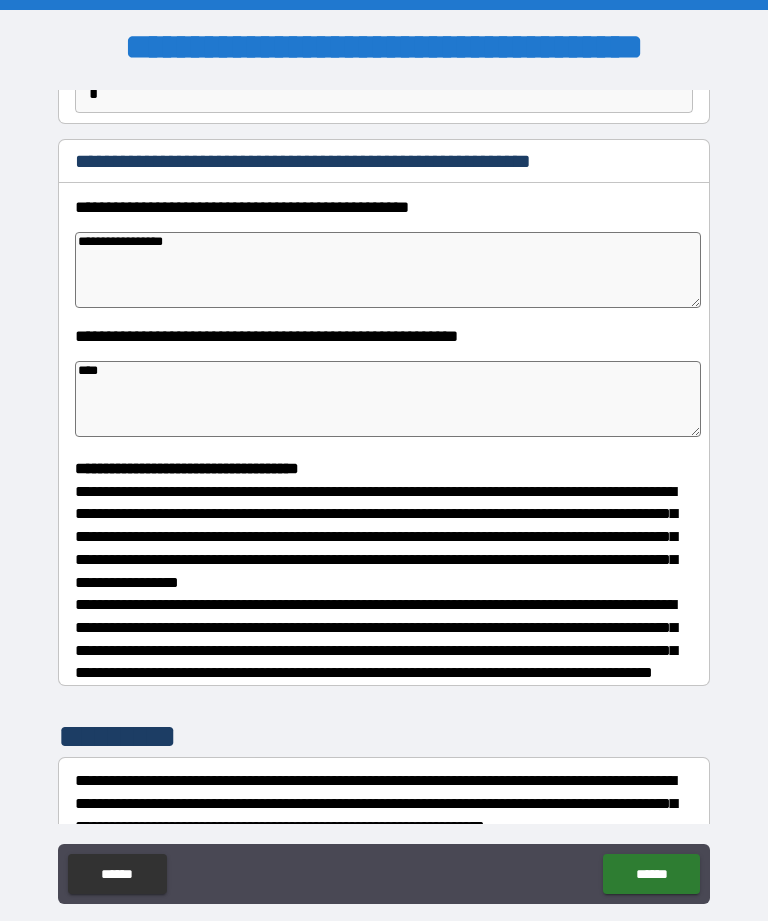 type on "*" 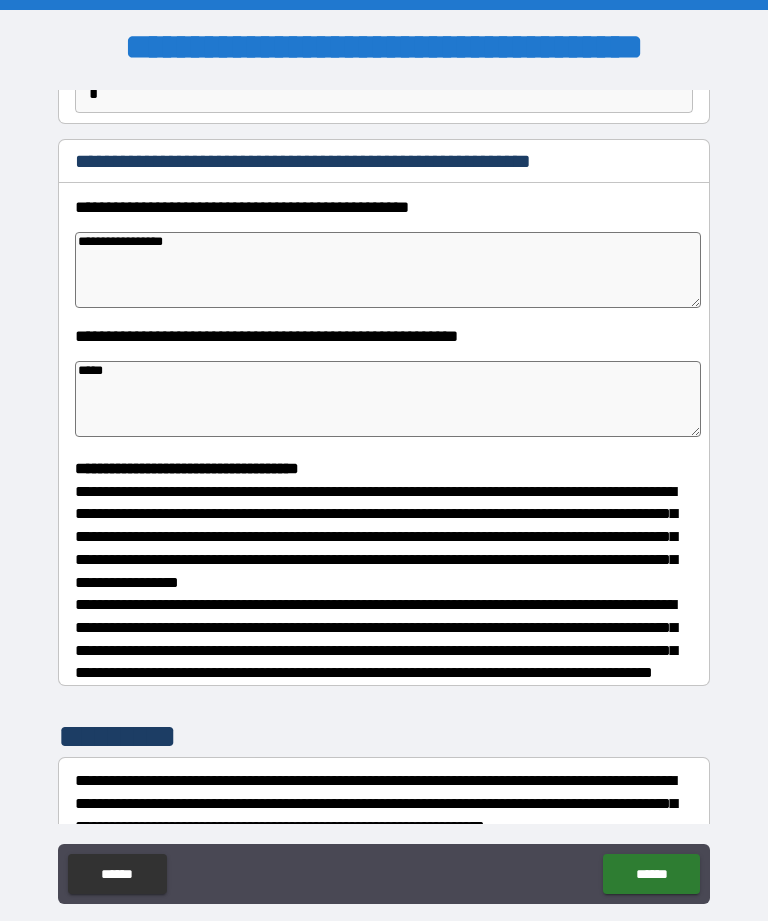 type on "*" 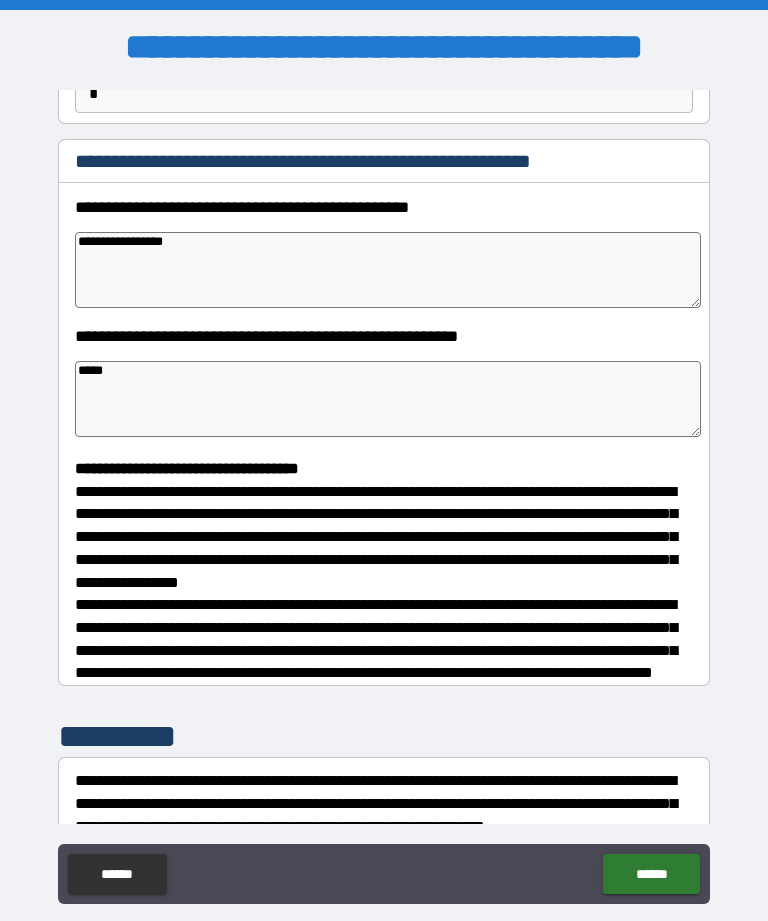type on "****" 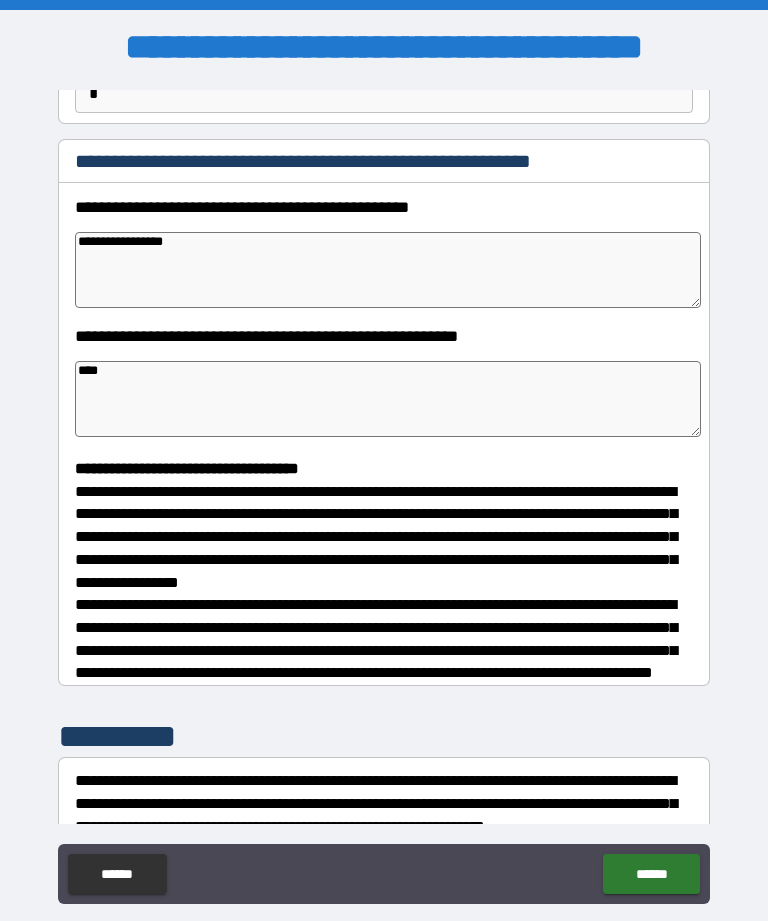 type on "*" 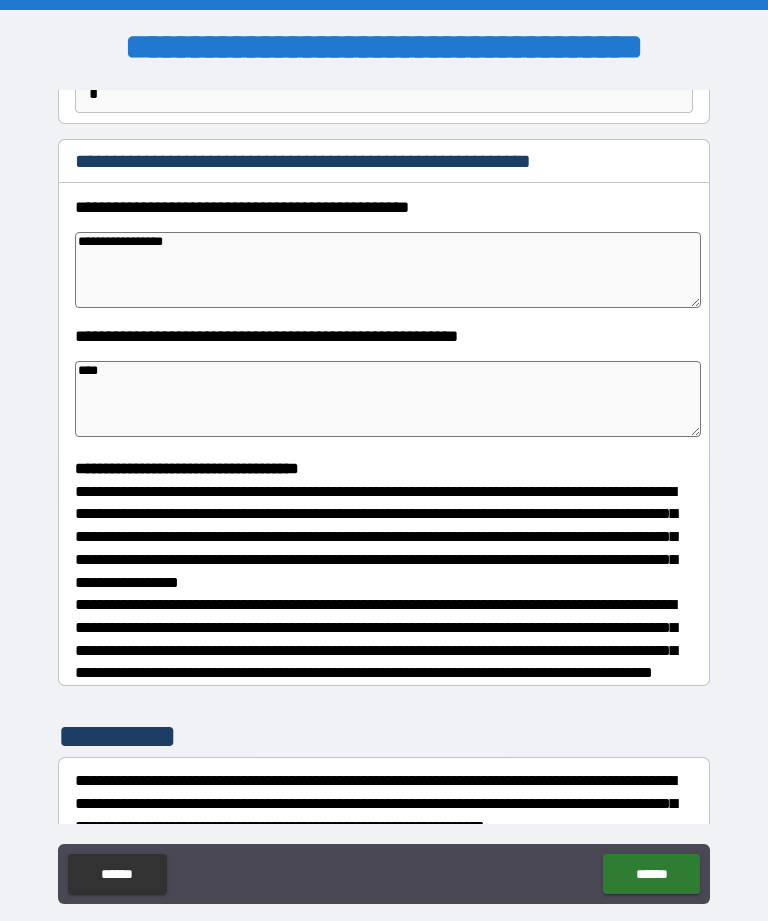type on "*" 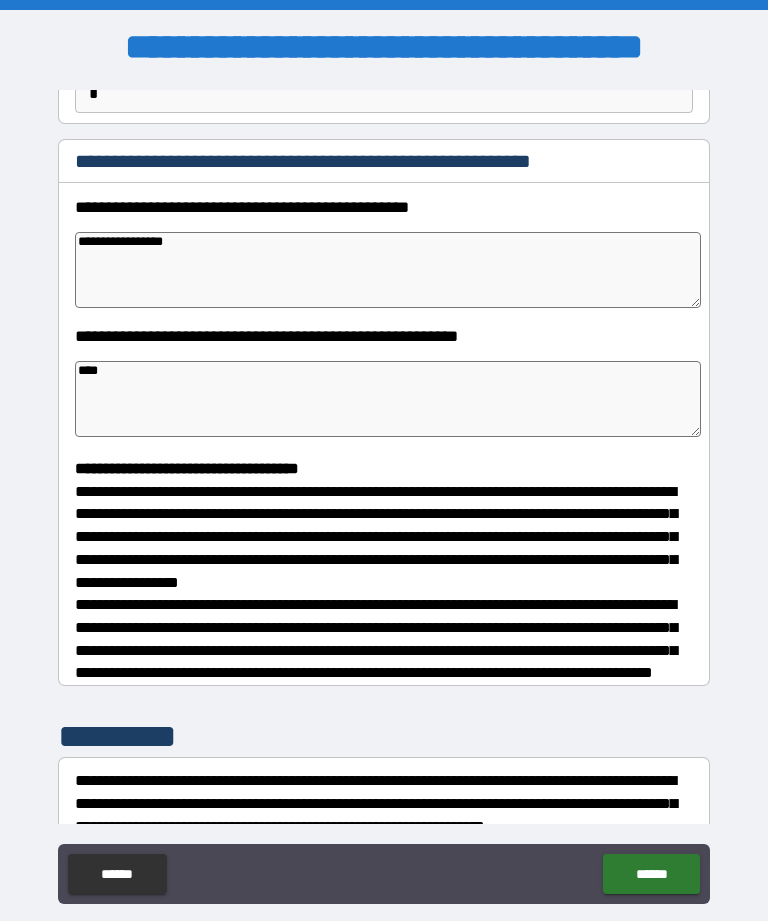 type on "*****" 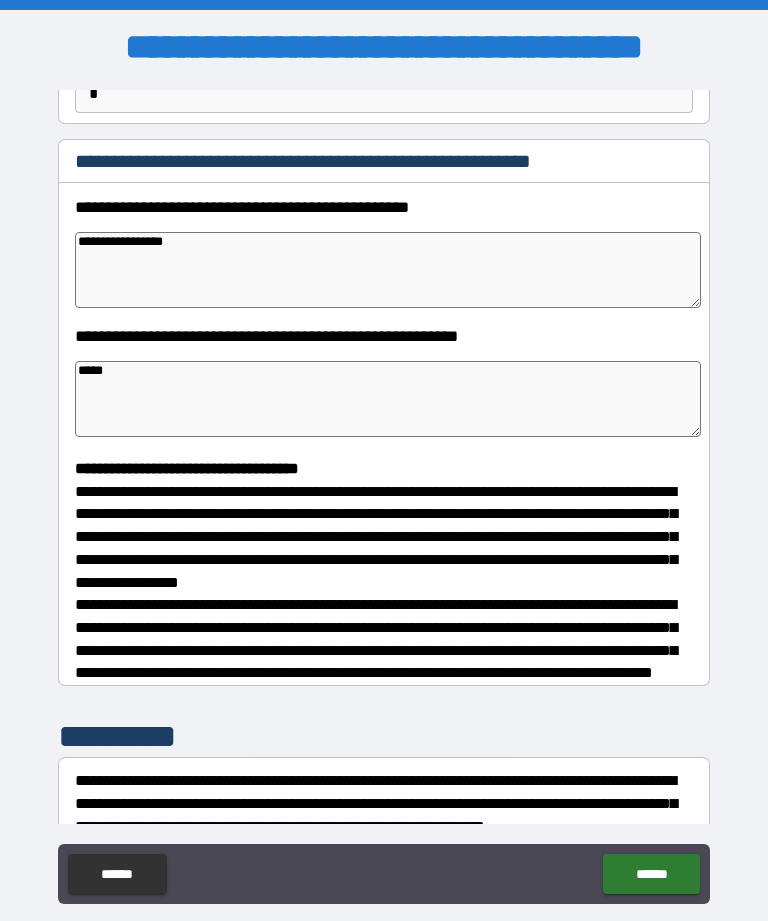 type on "*" 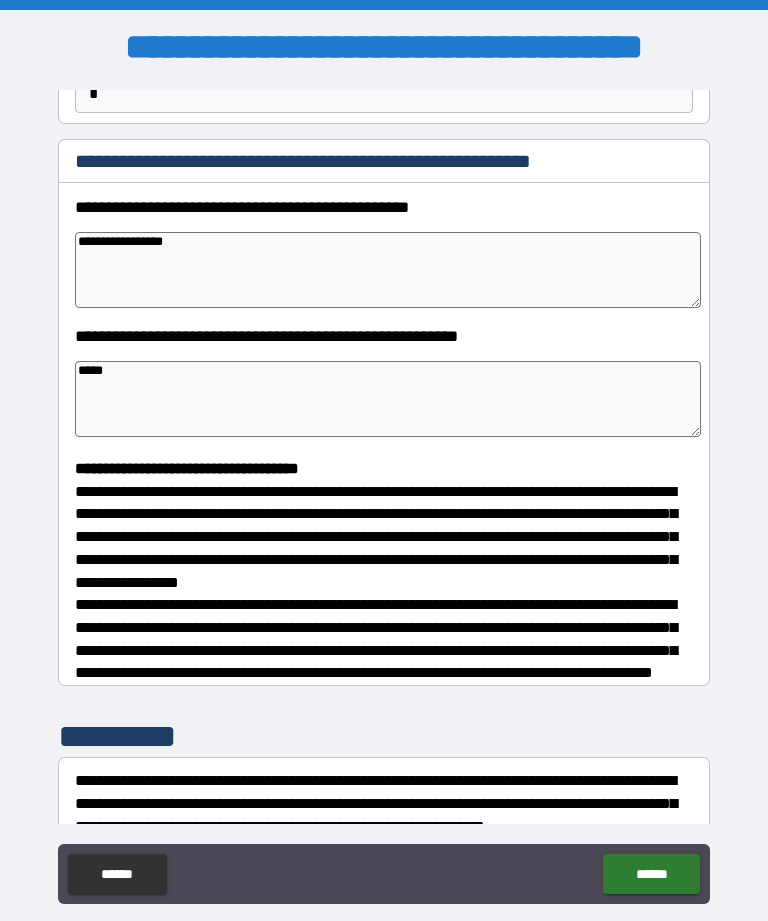 type on "*" 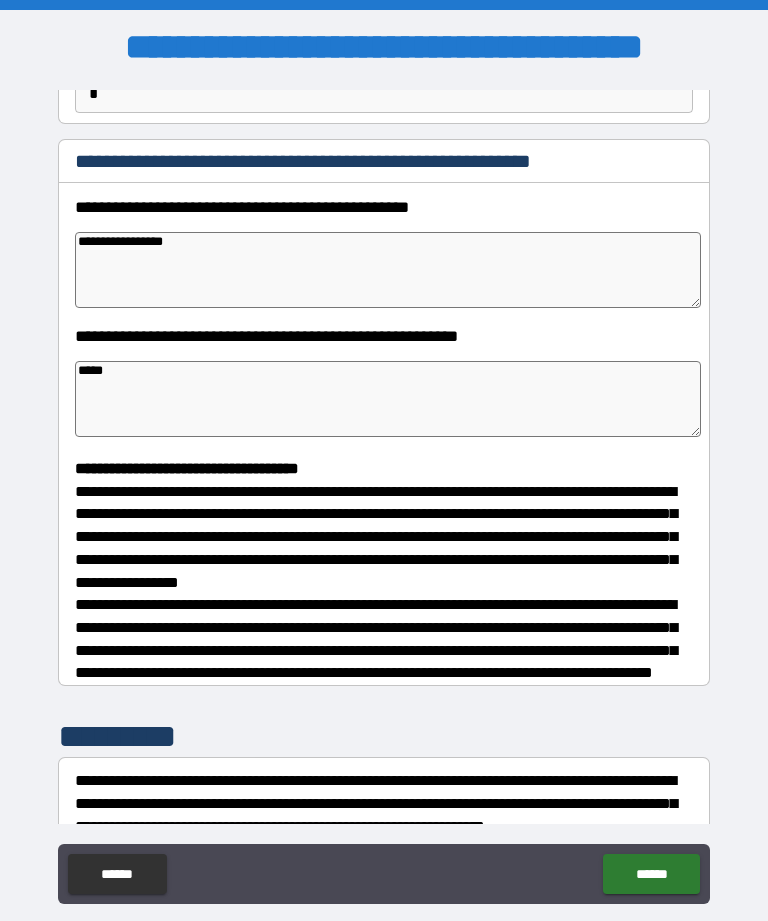 type on "*" 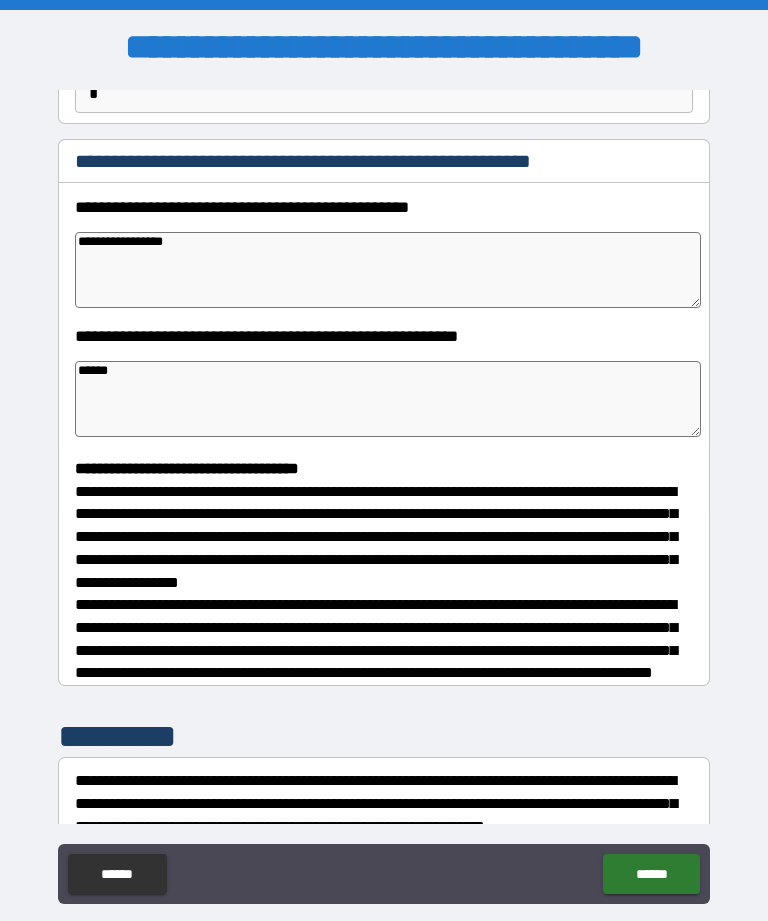 type on "*" 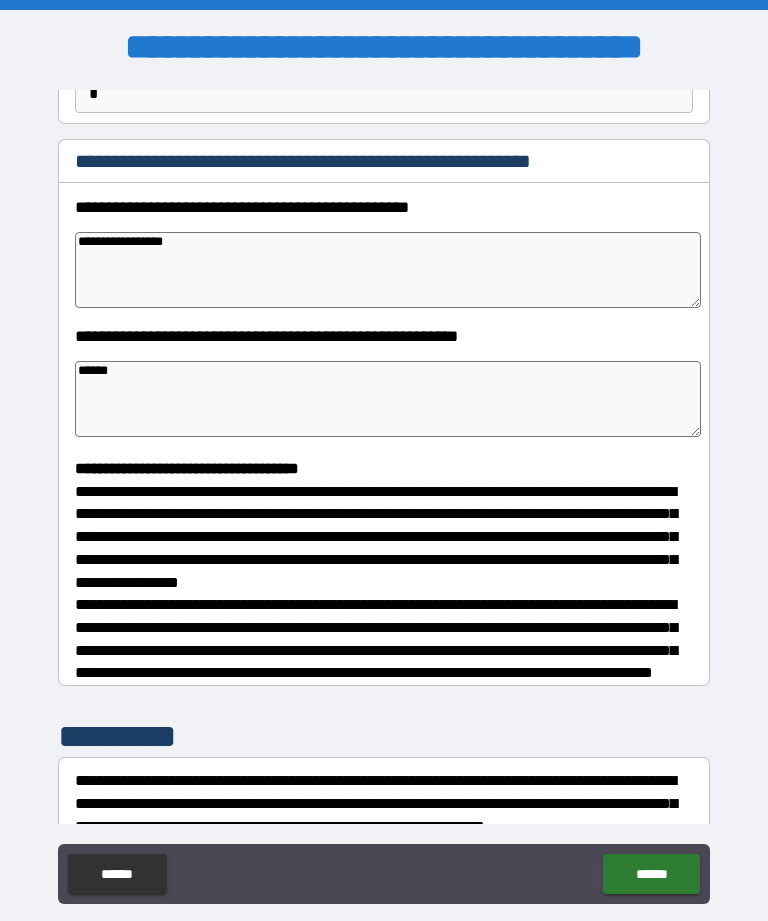 type on "*" 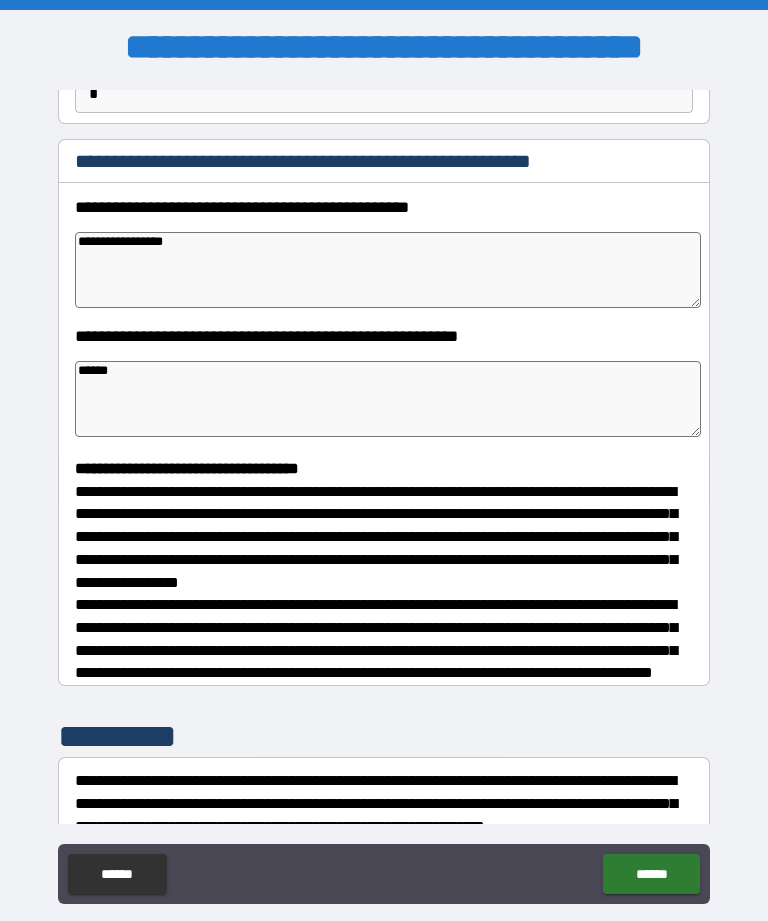 type on "*******" 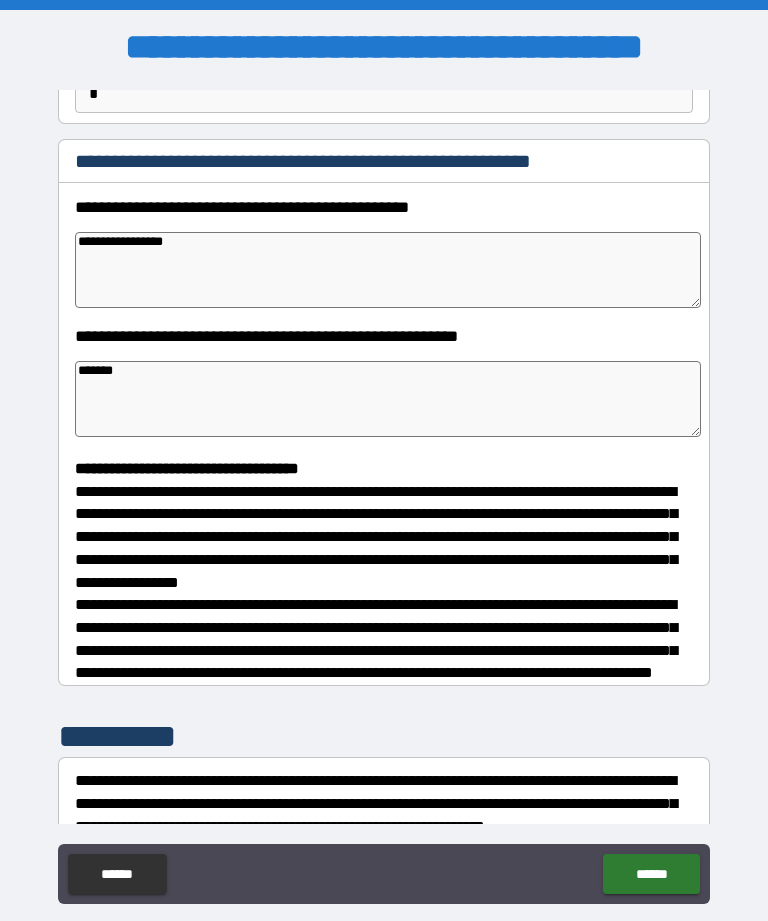 type on "*" 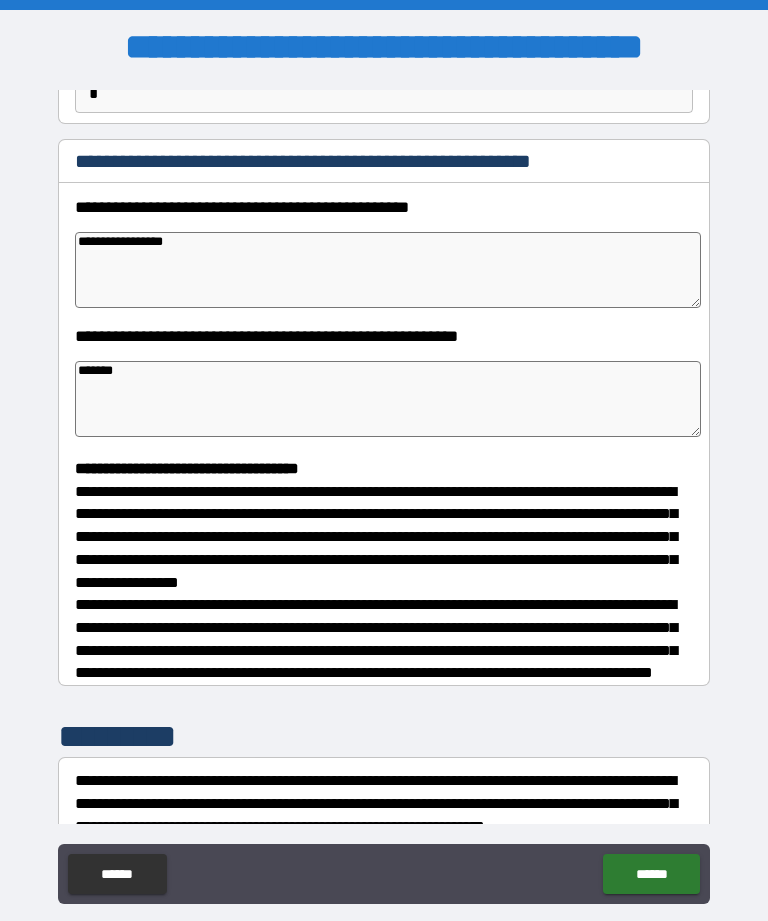 type on "*" 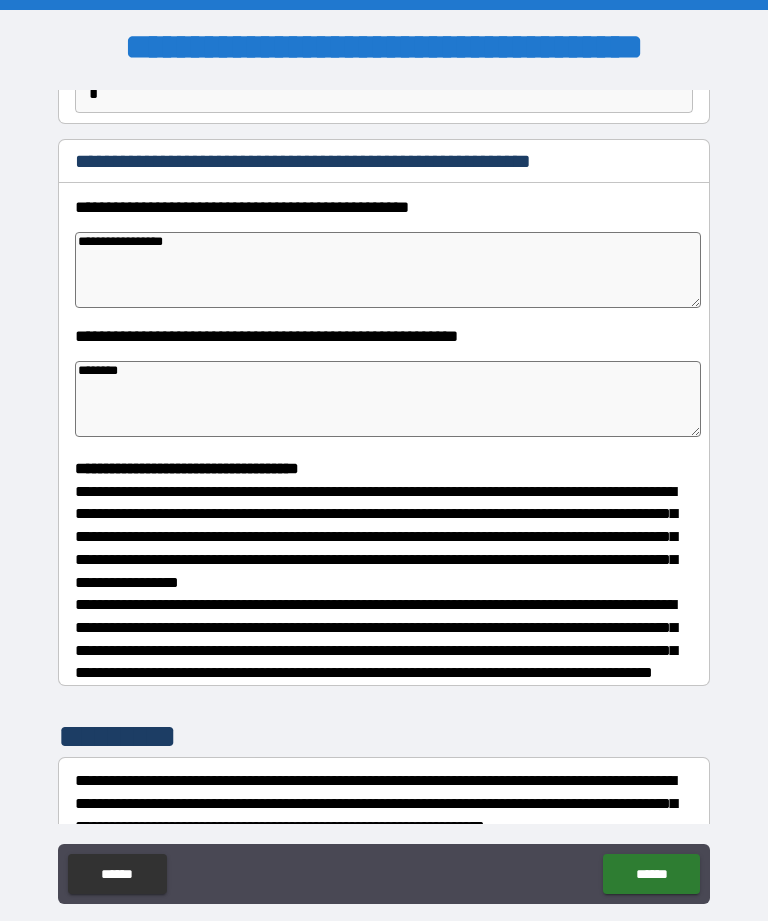 type on "*" 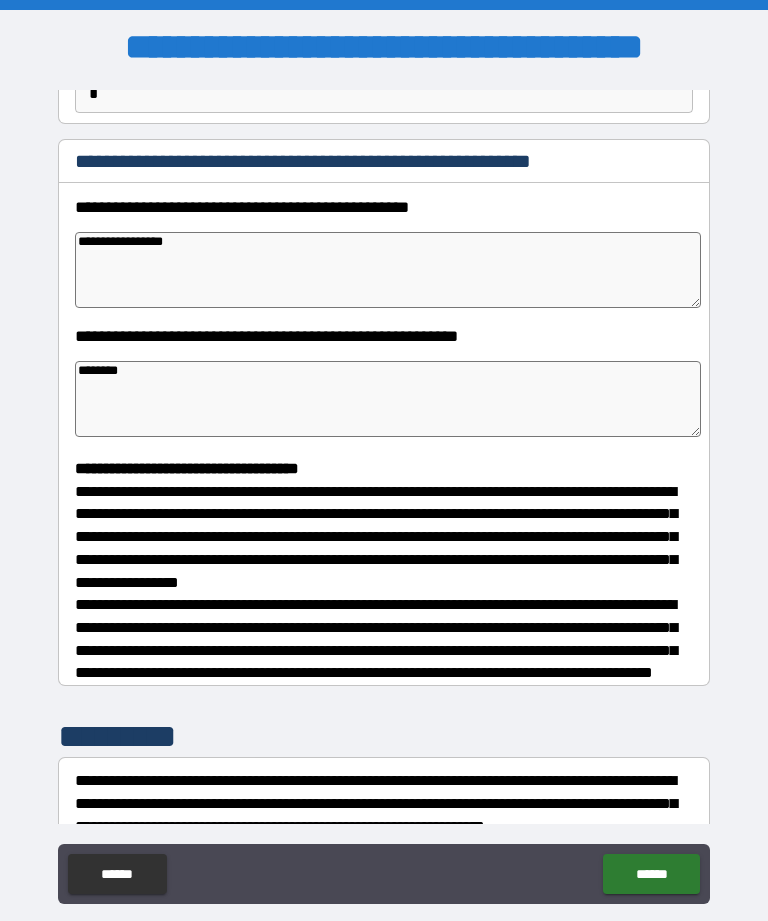 type on "*" 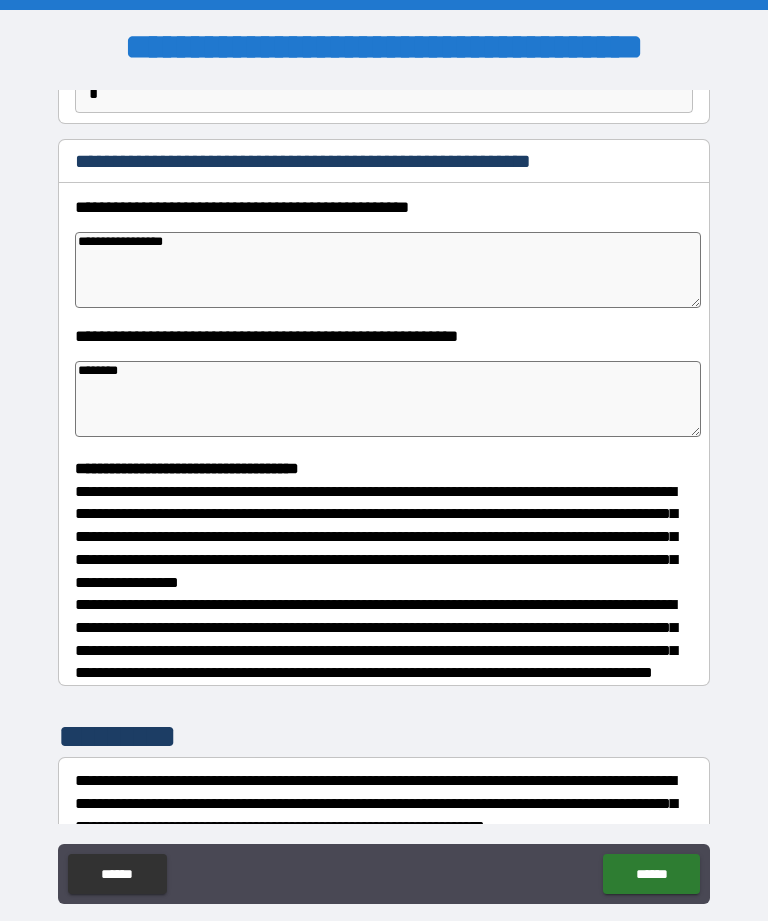 type on "*" 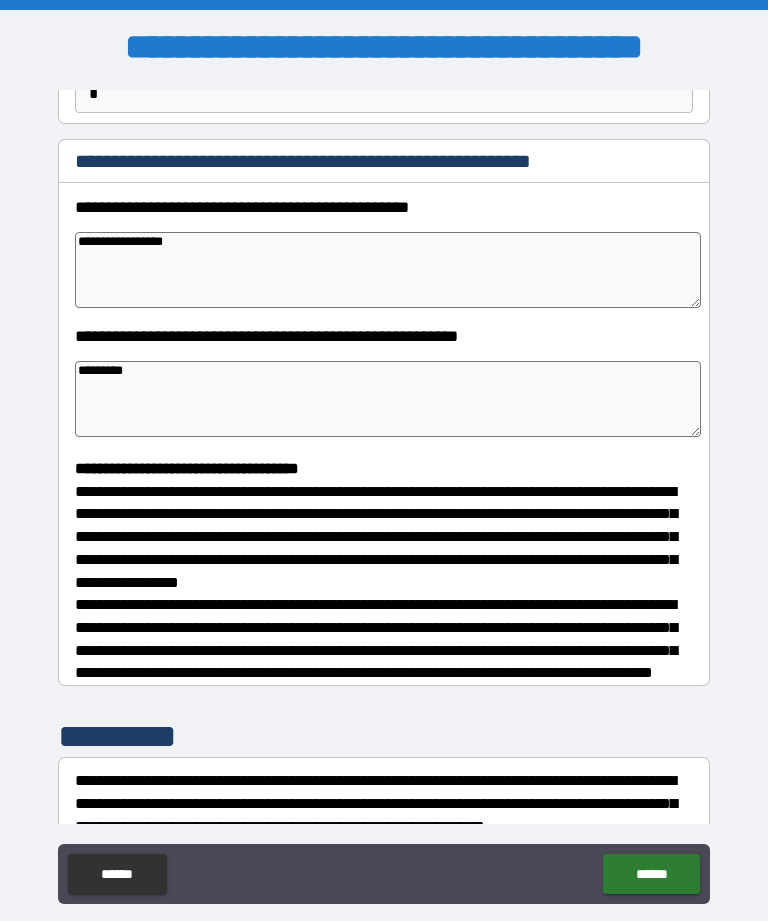 type on "*" 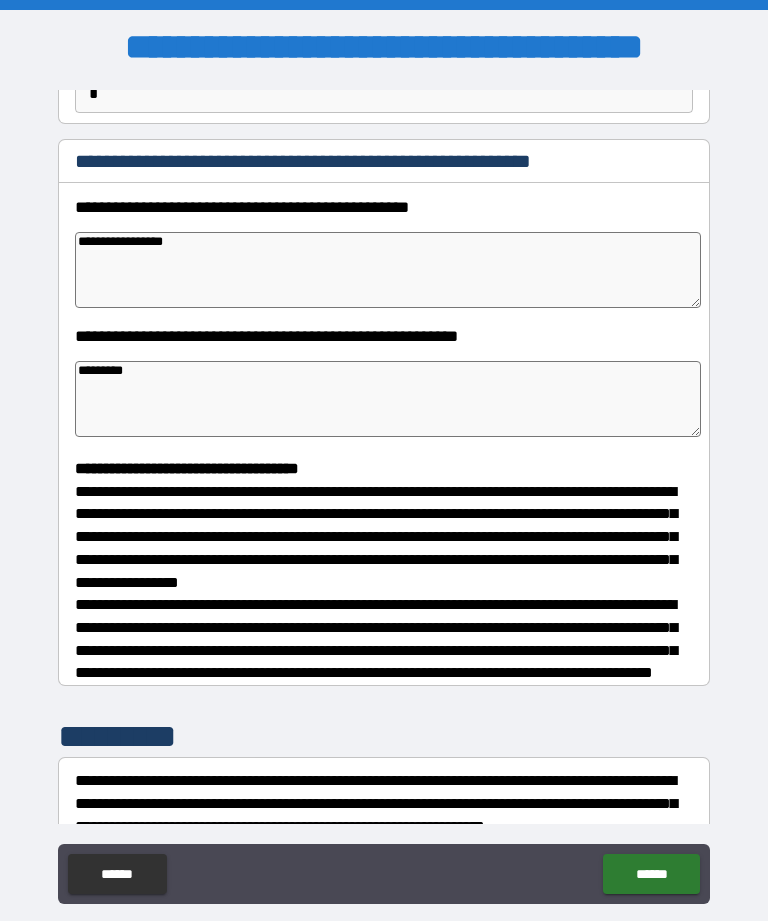 type on "**********" 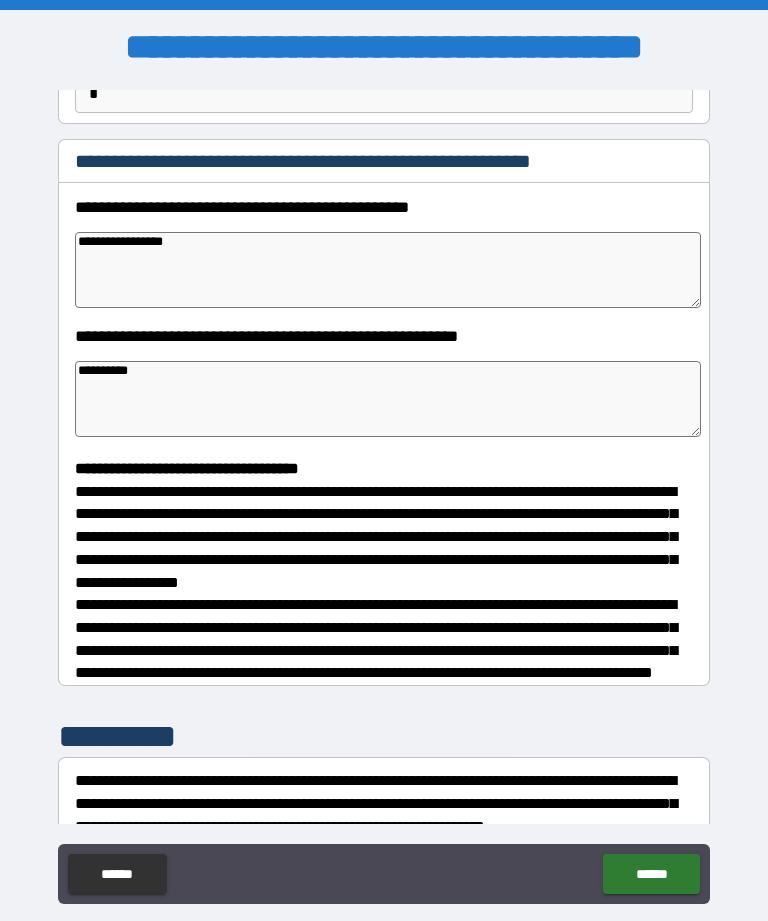 type on "*" 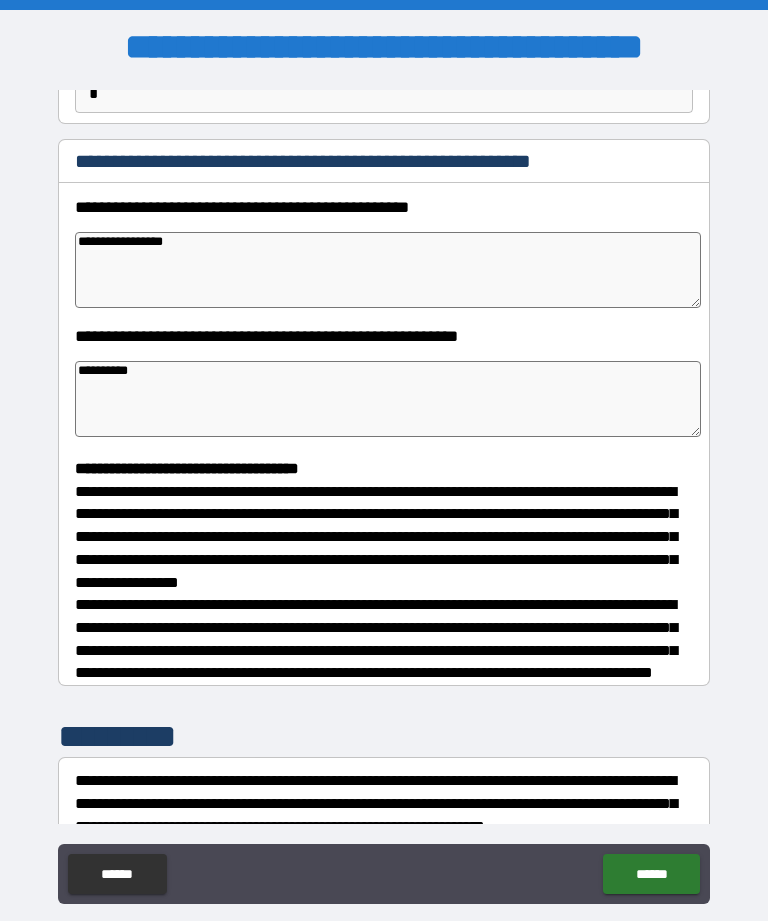 type on "*" 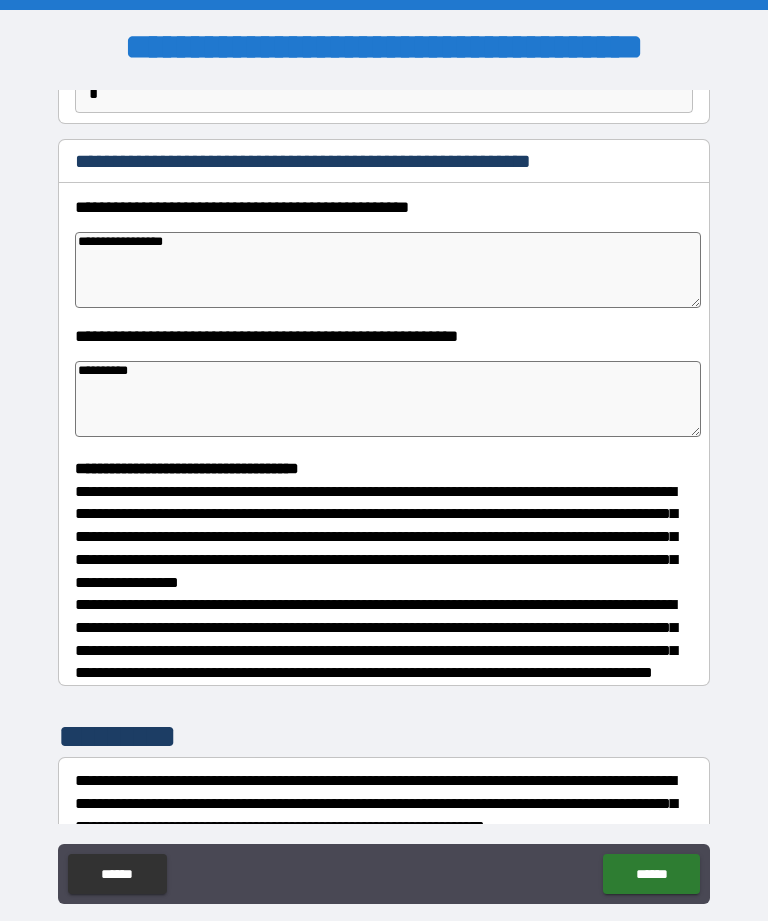 type on "*" 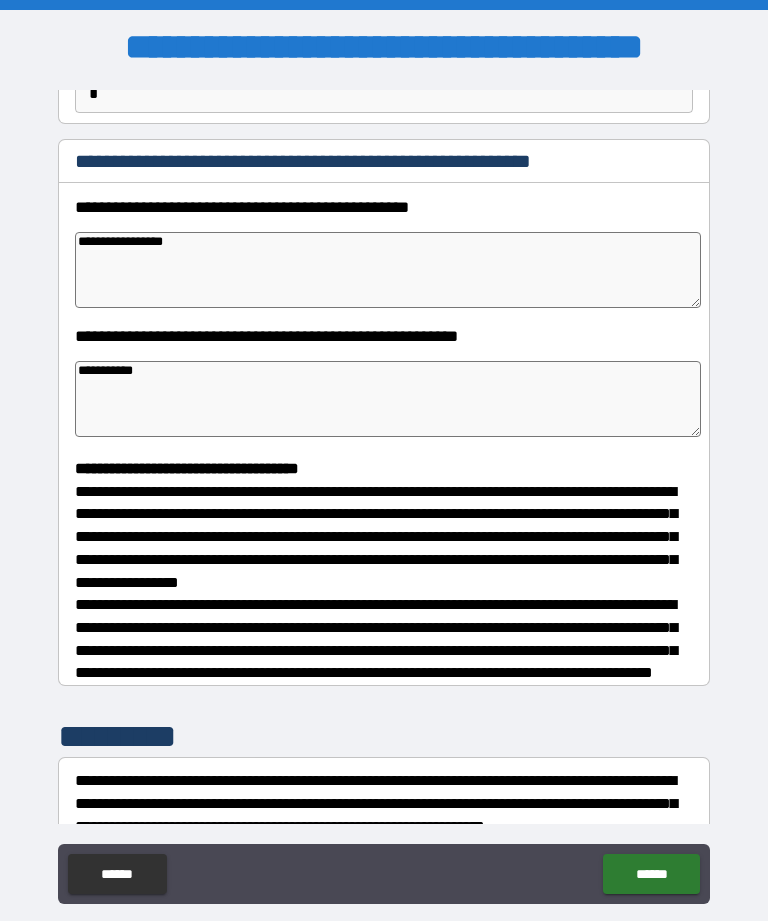 type on "*" 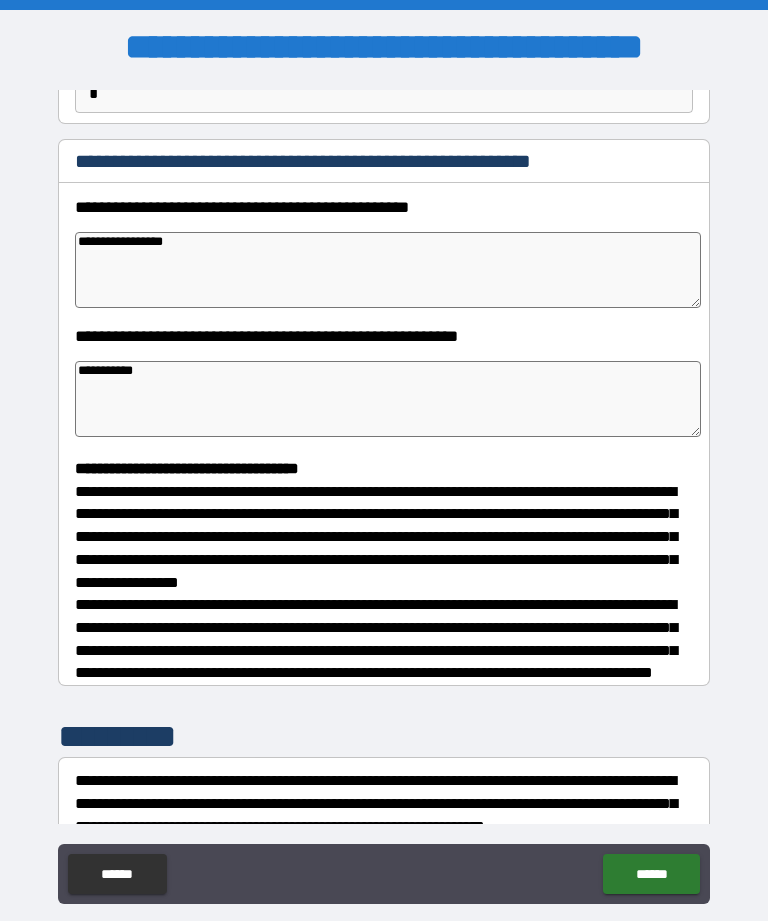 type on "*" 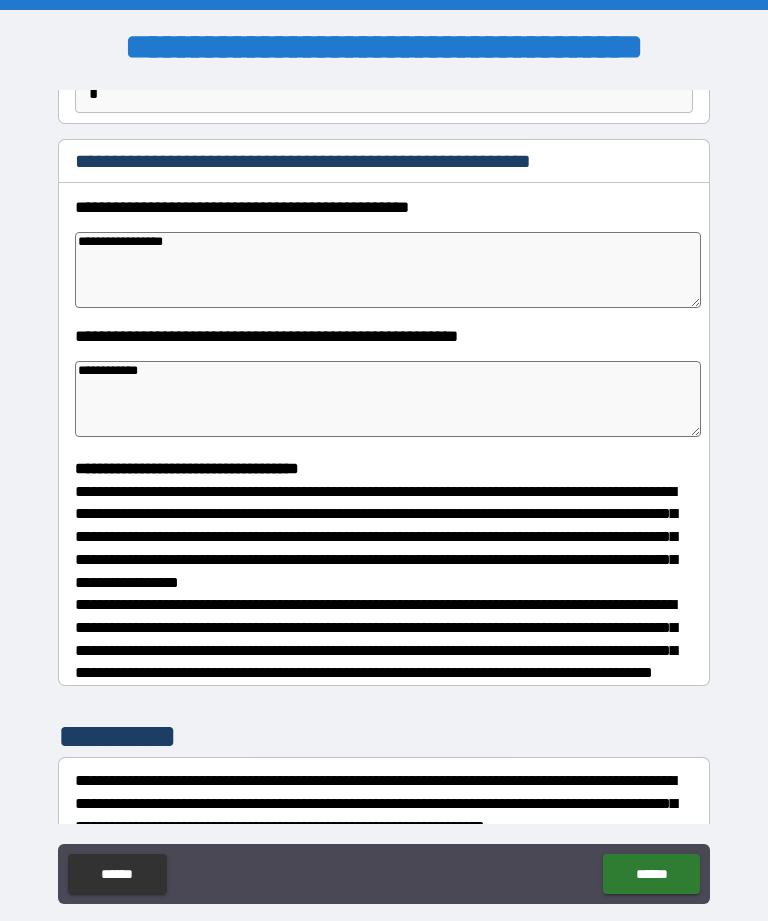 type on "*" 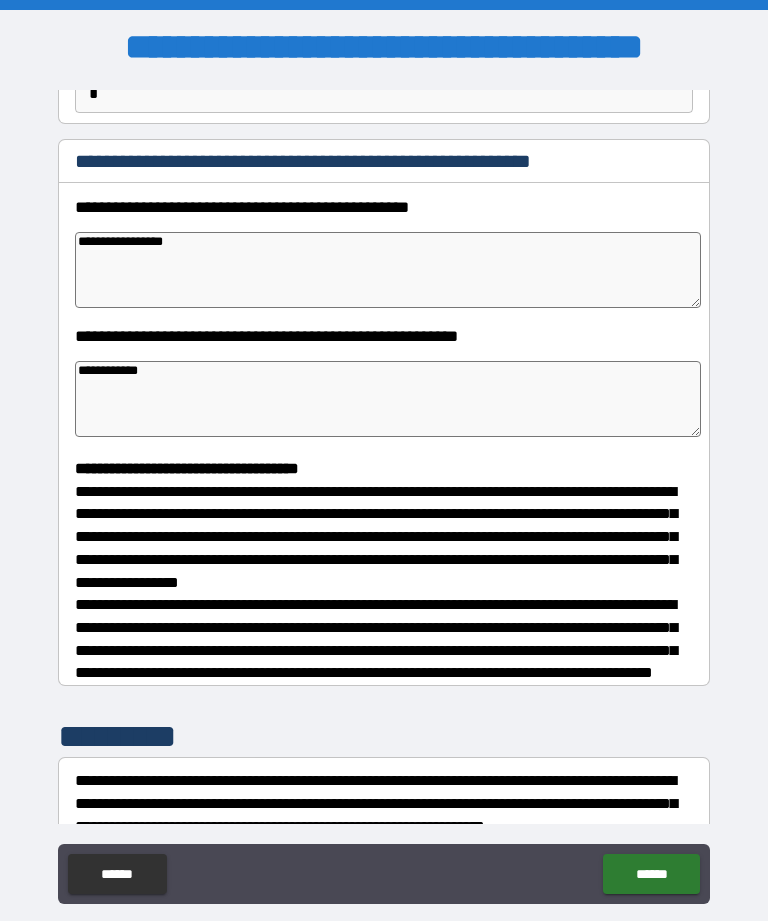 type on "*" 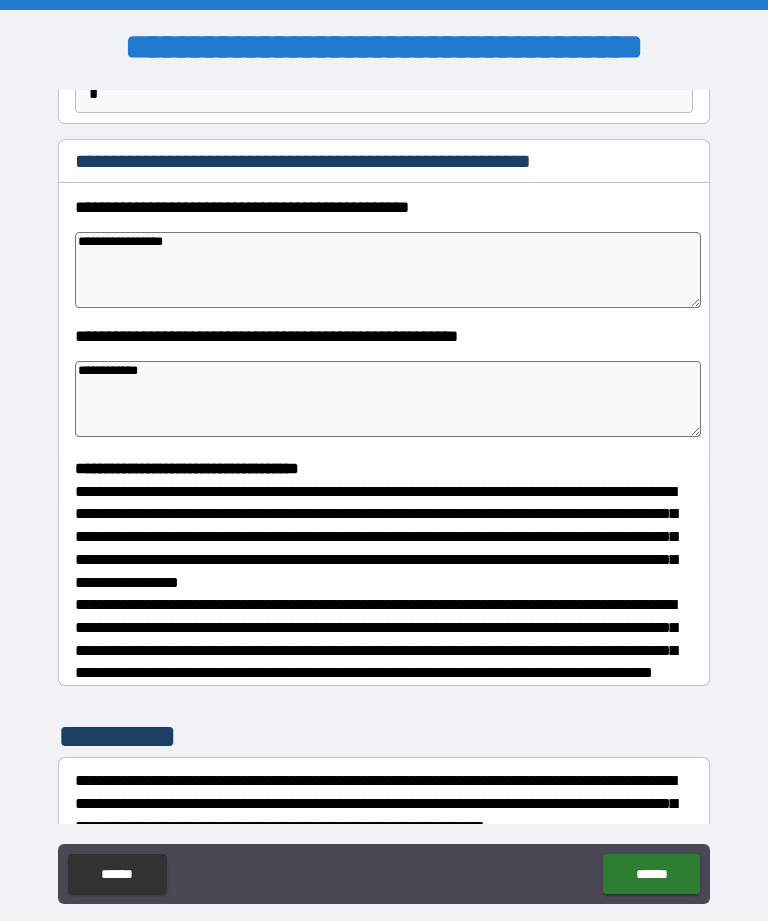 type on "*" 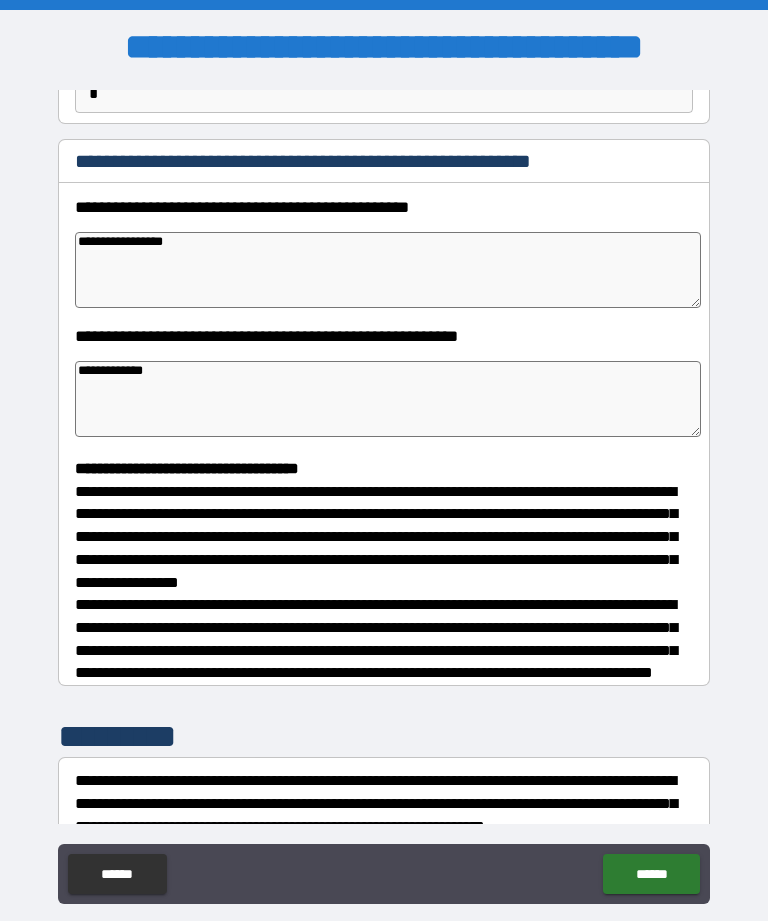 type on "*" 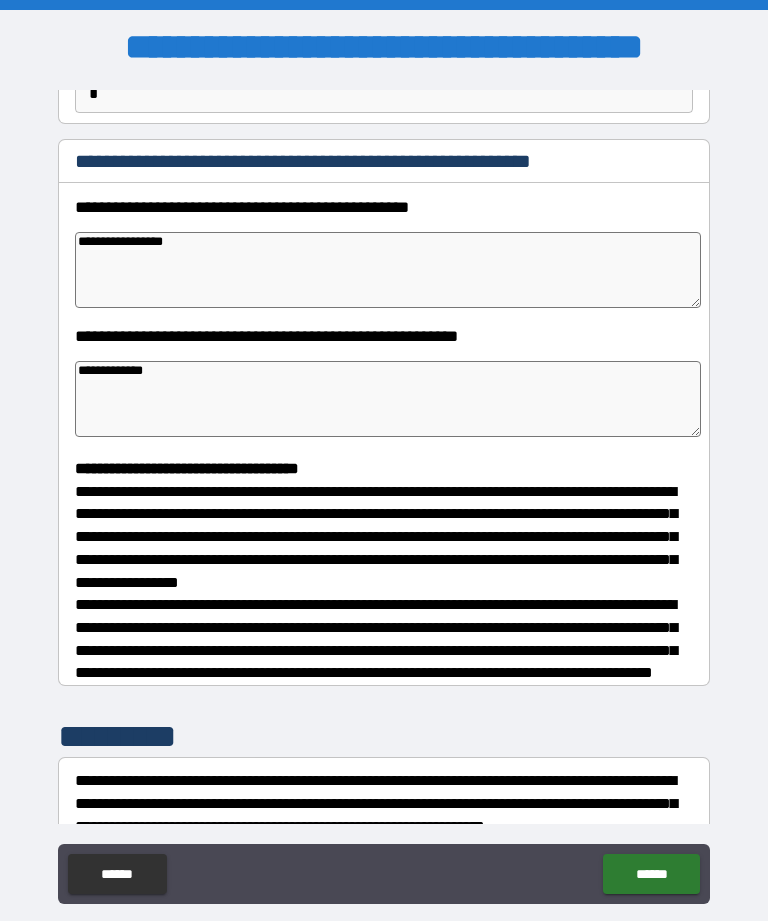 type on "*" 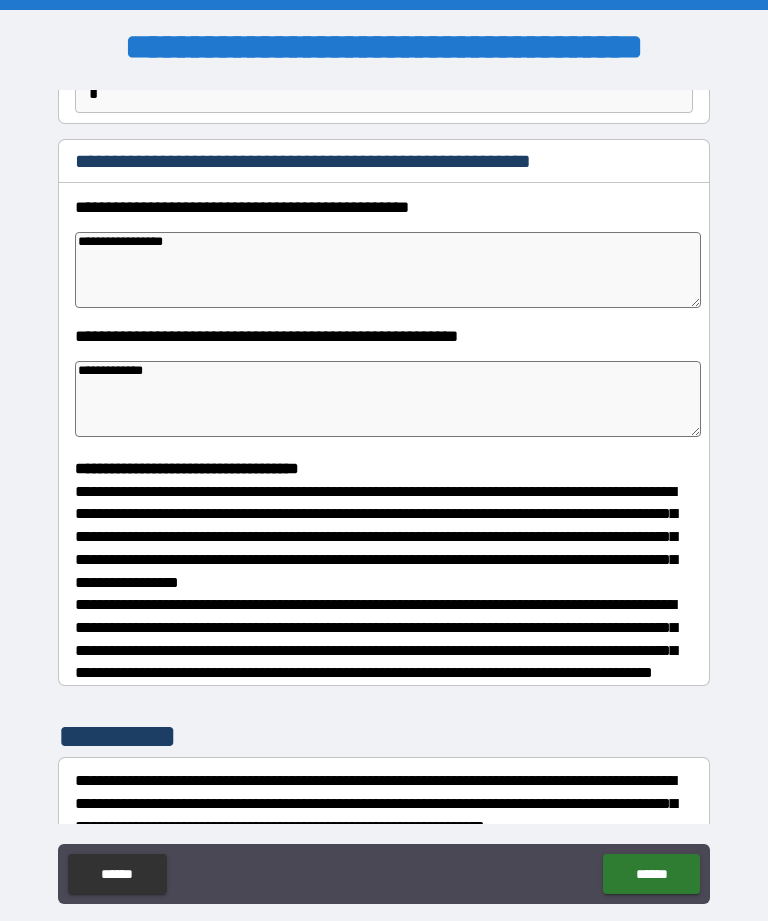 type on "*" 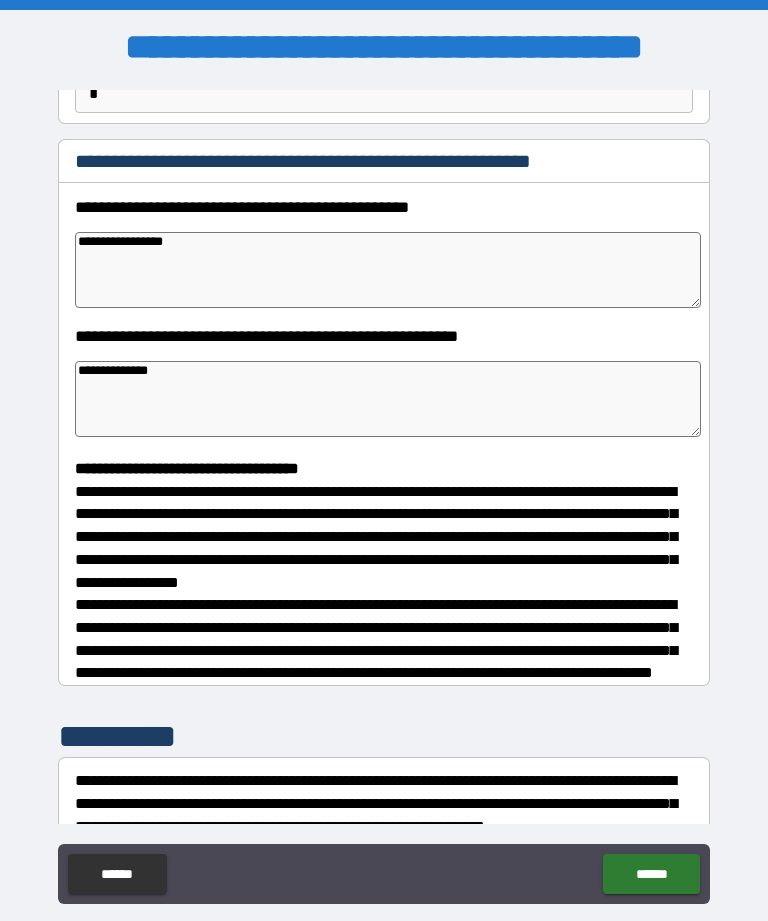 type on "*" 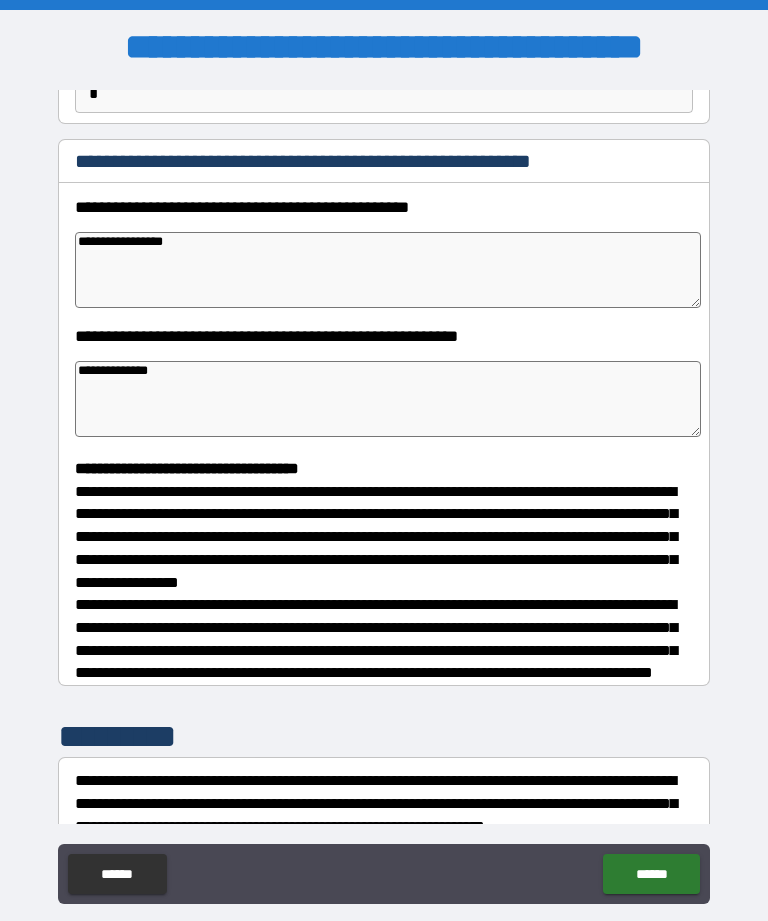 type on "*" 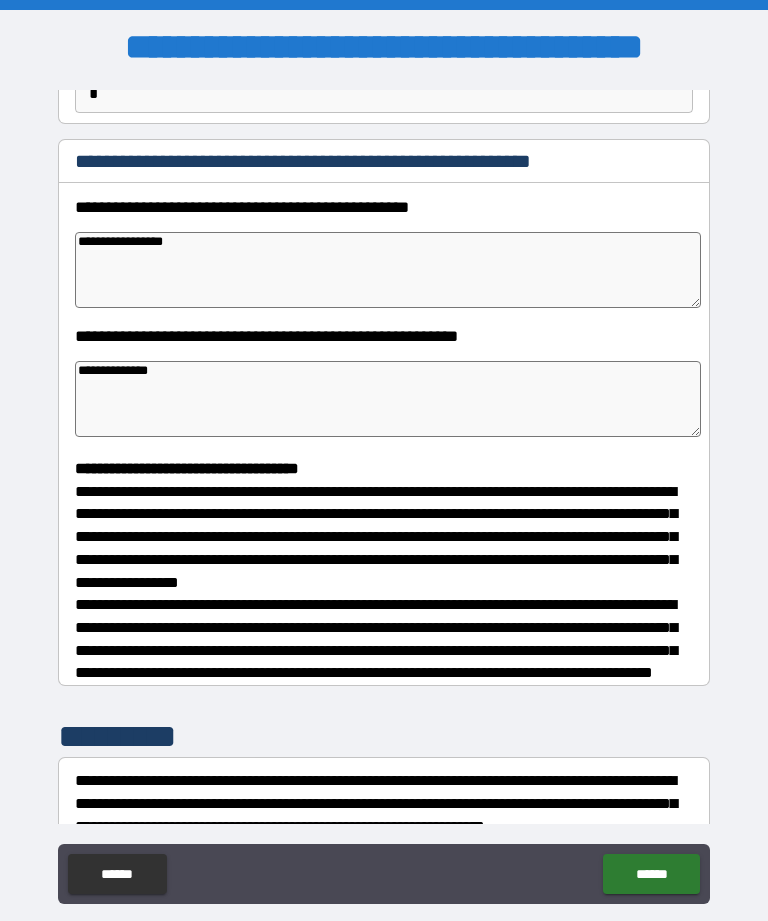 type on "*" 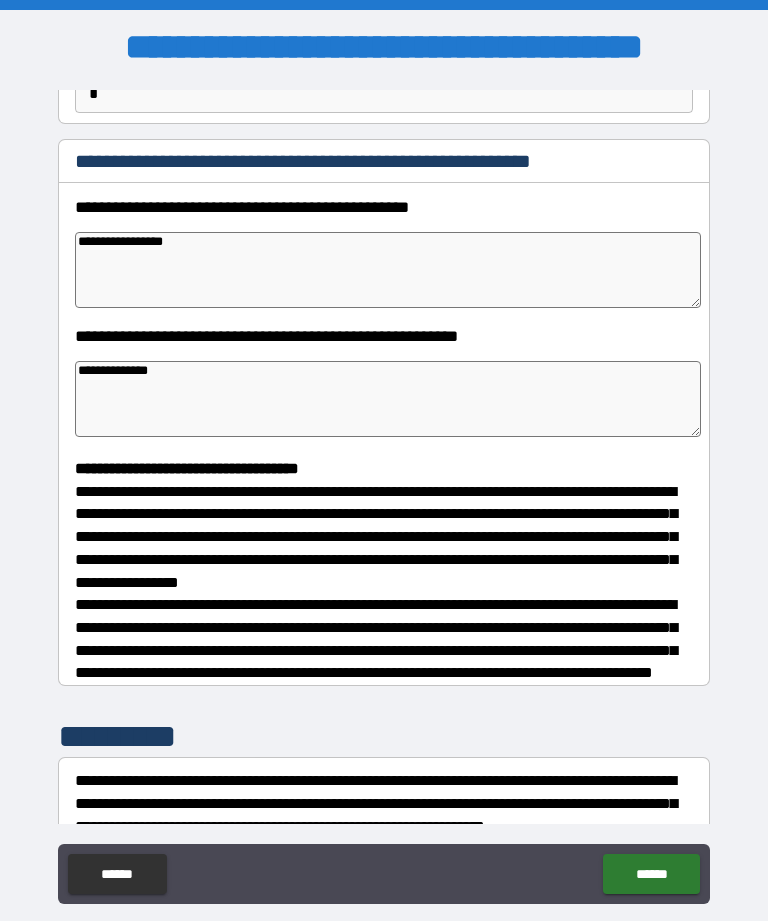 type on "*" 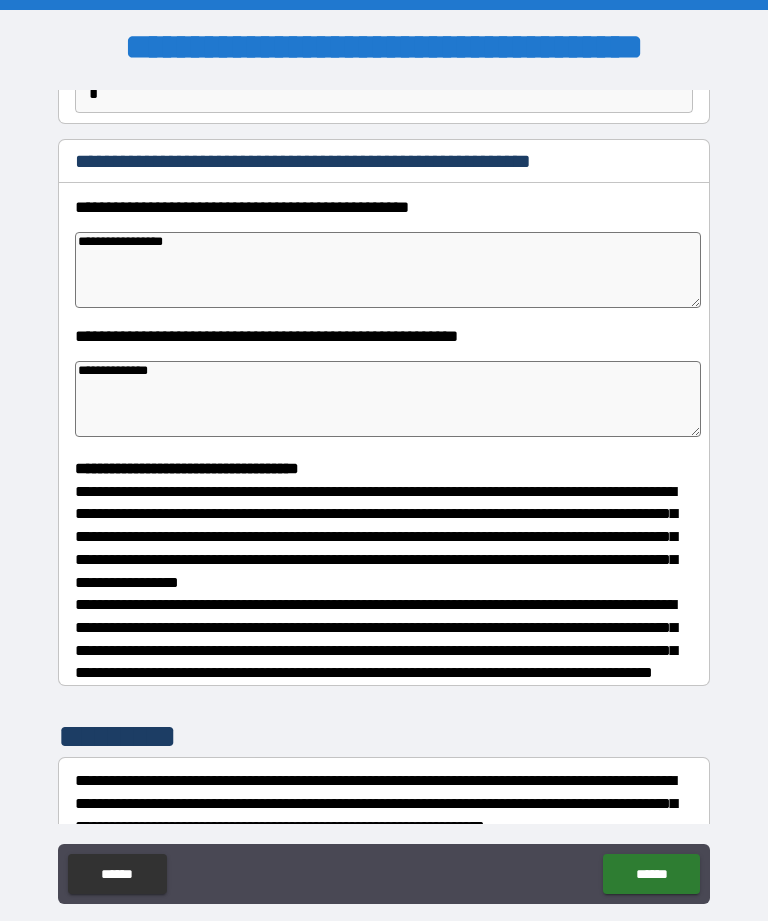 type on "**********" 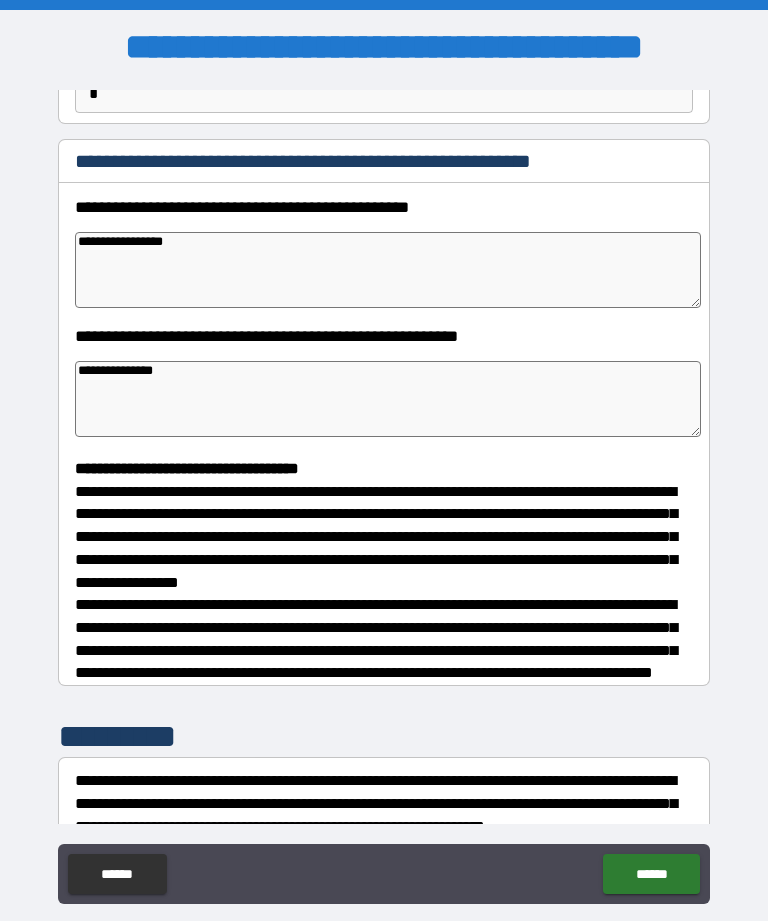 type on "*" 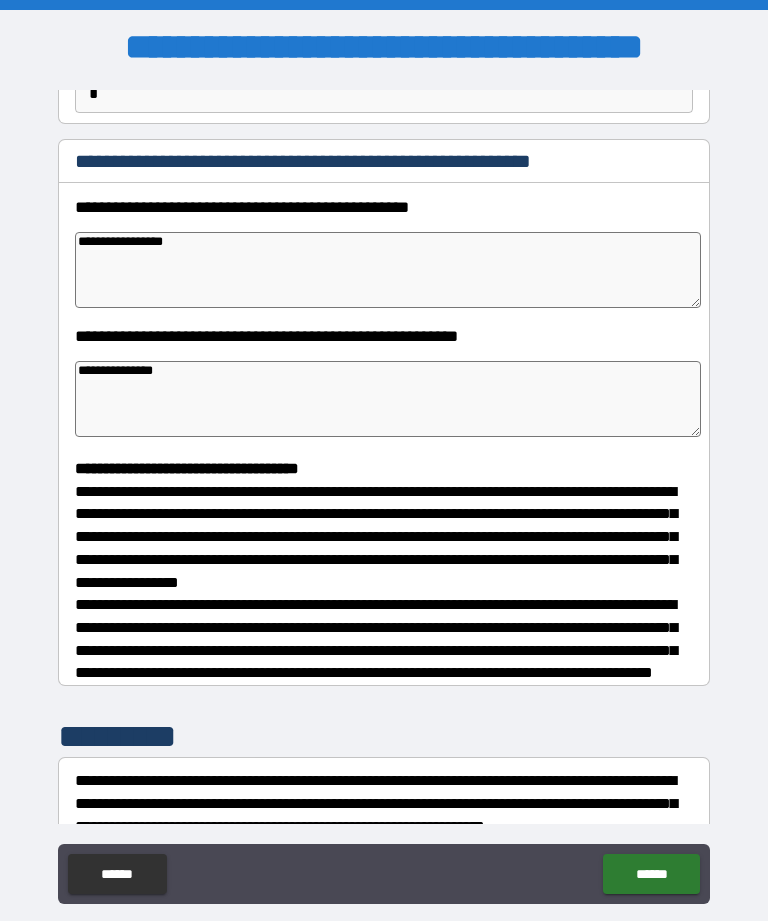 type on "*" 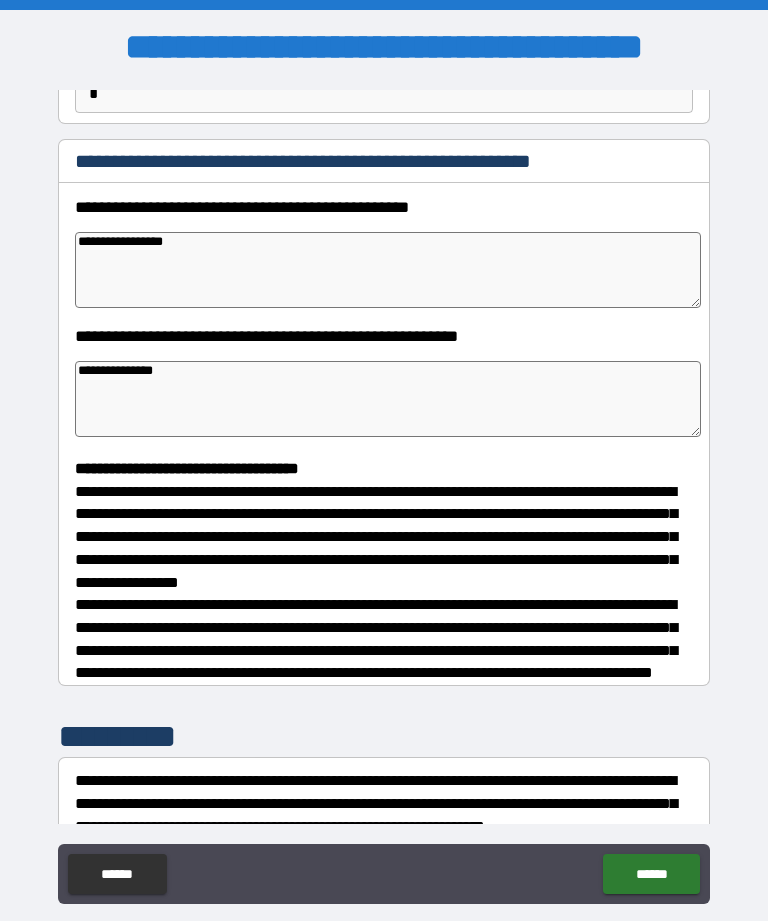 type on "*" 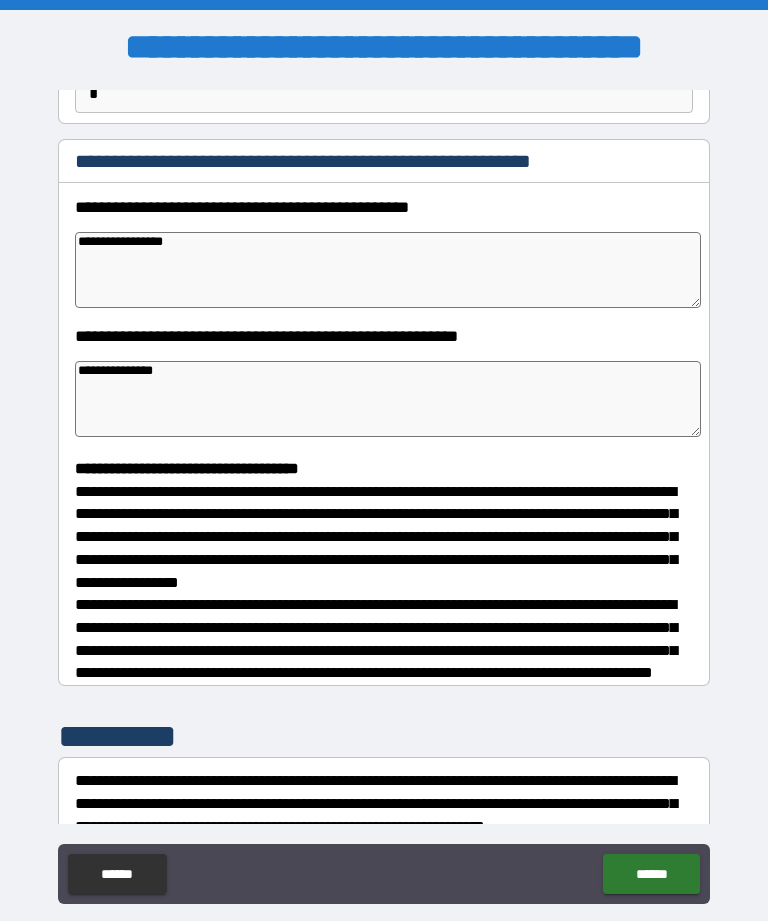 type on "**********" 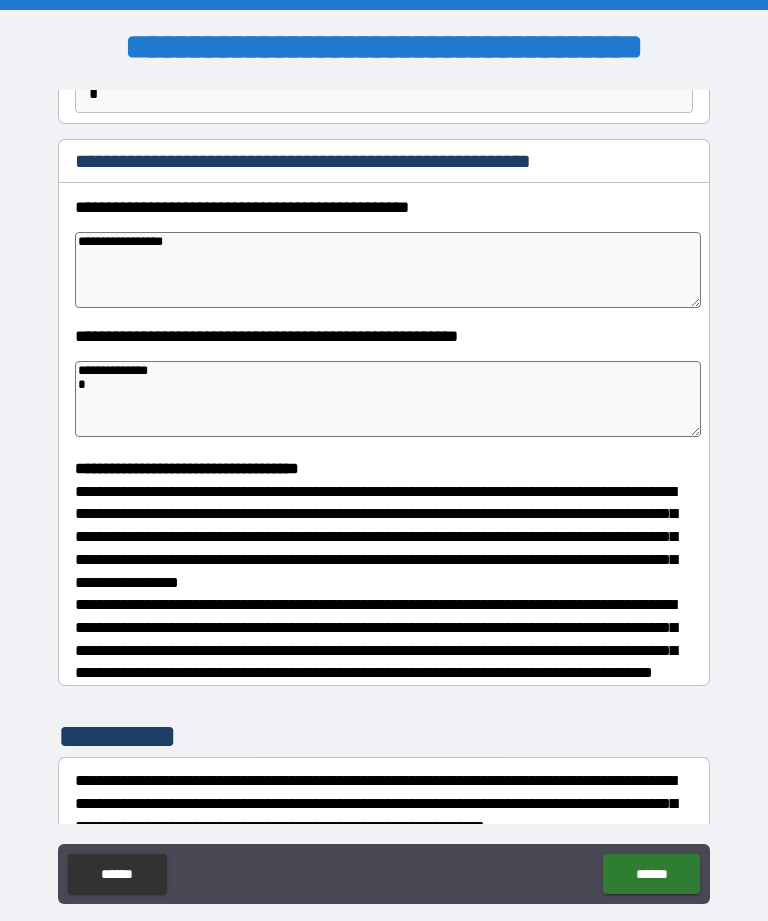 type on "*" 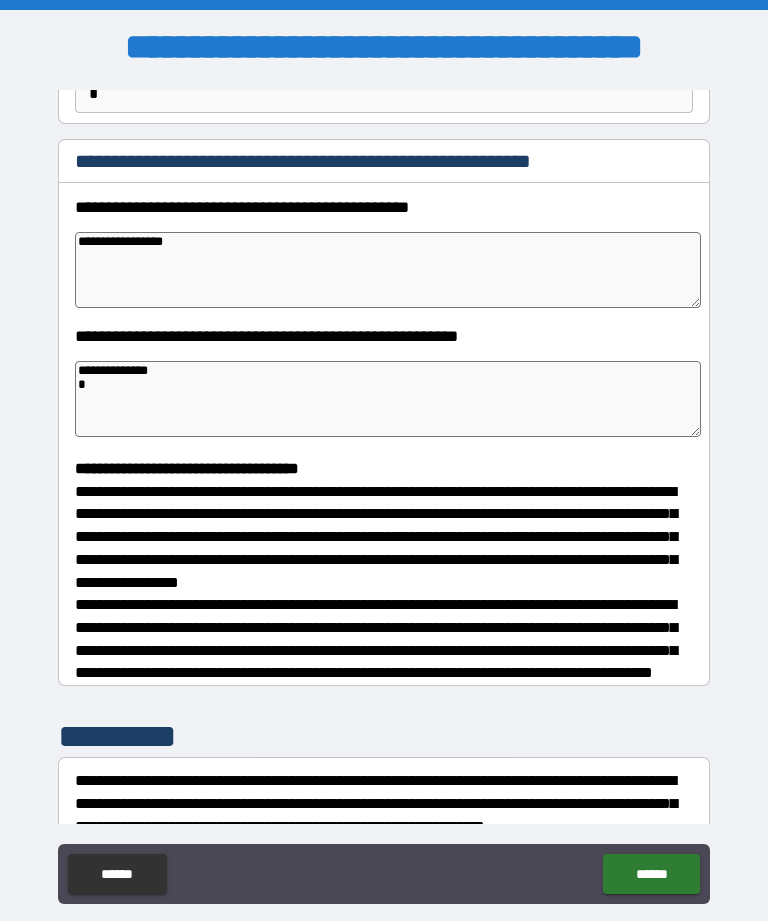 type on "*" 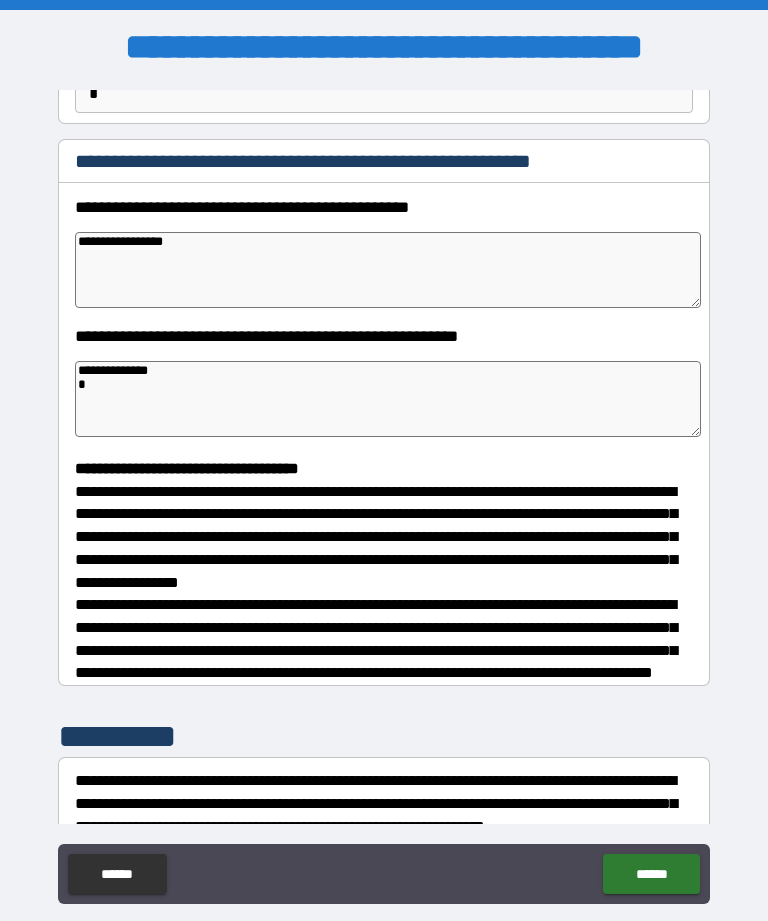 type on "*" 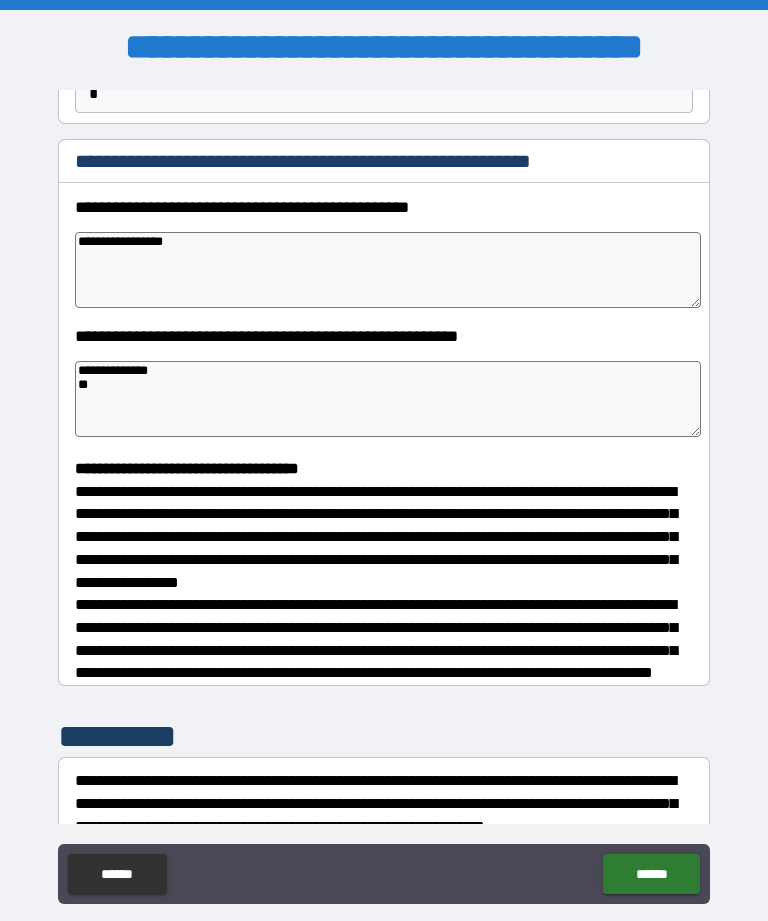 type on "*" 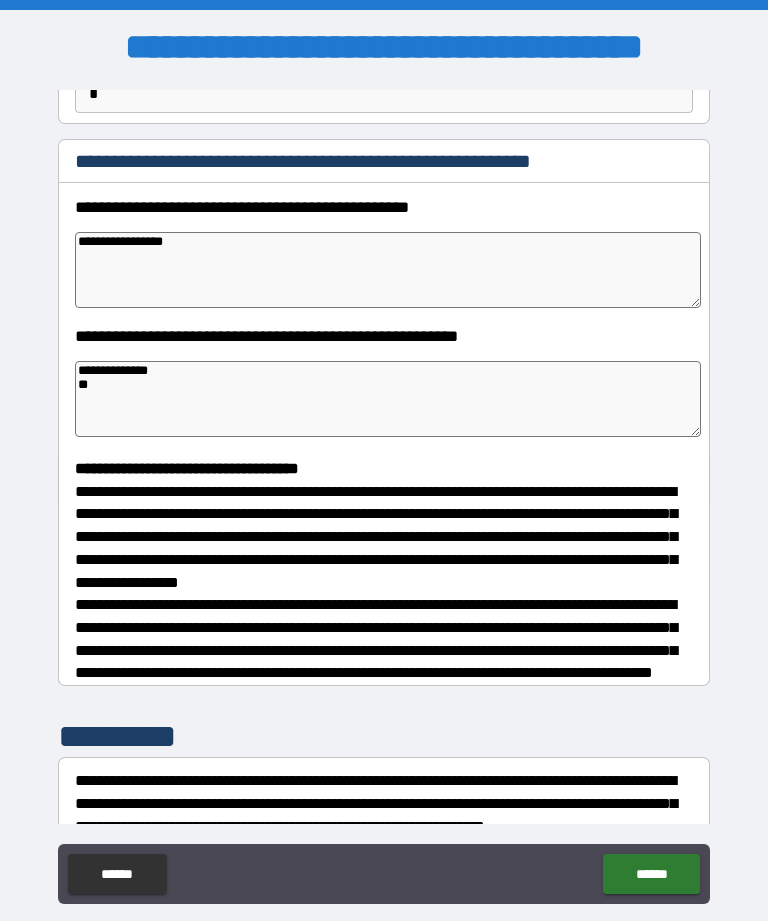 type on "*" 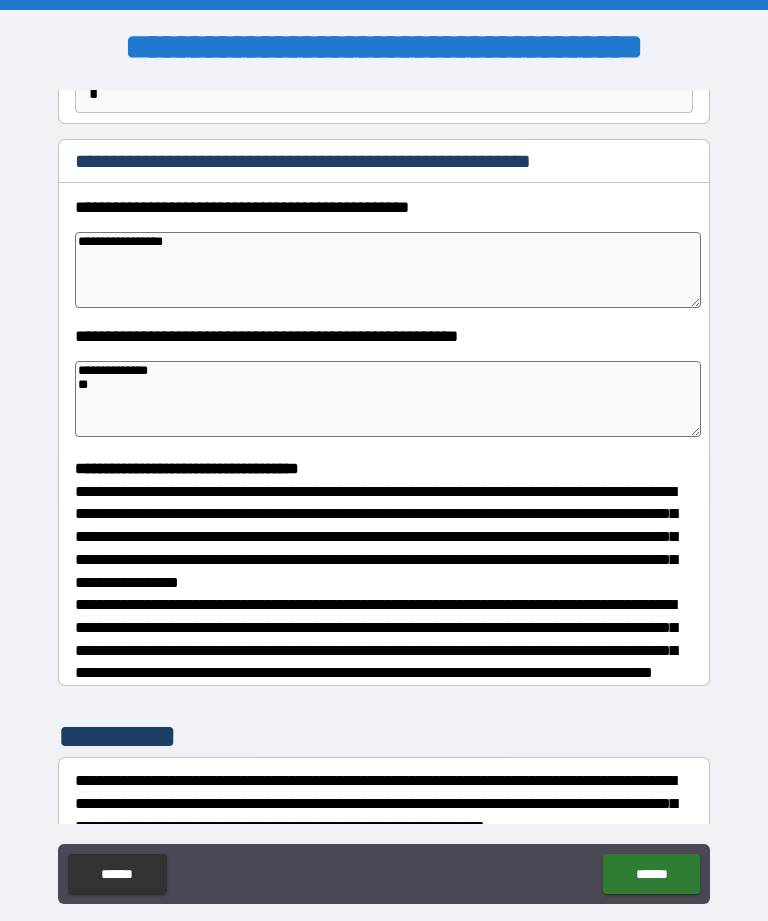 type on "*" 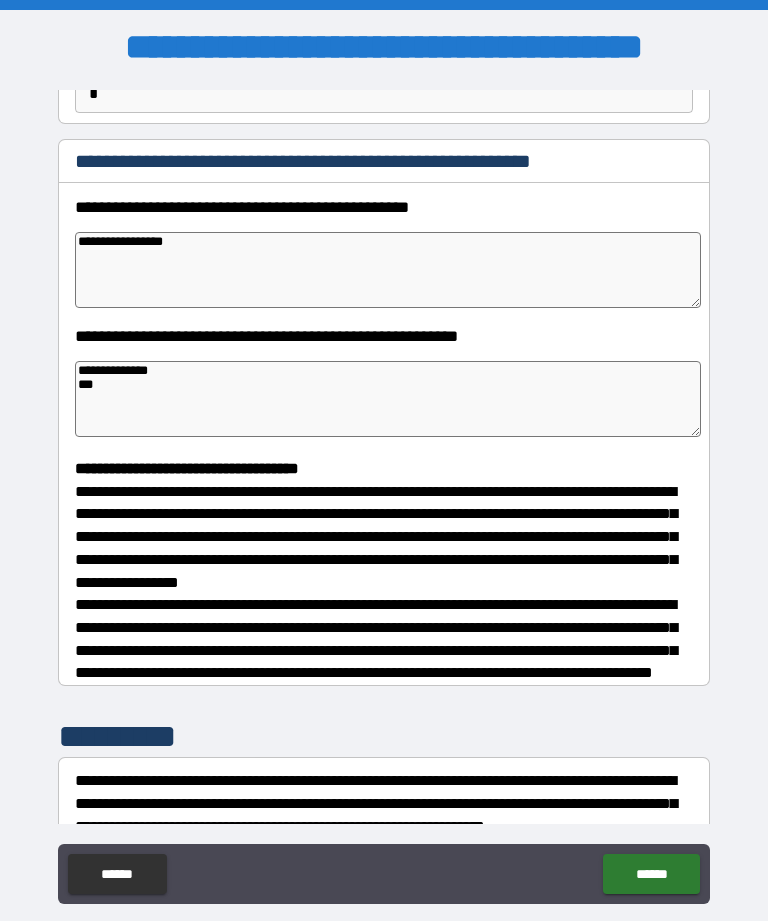 type on "*" 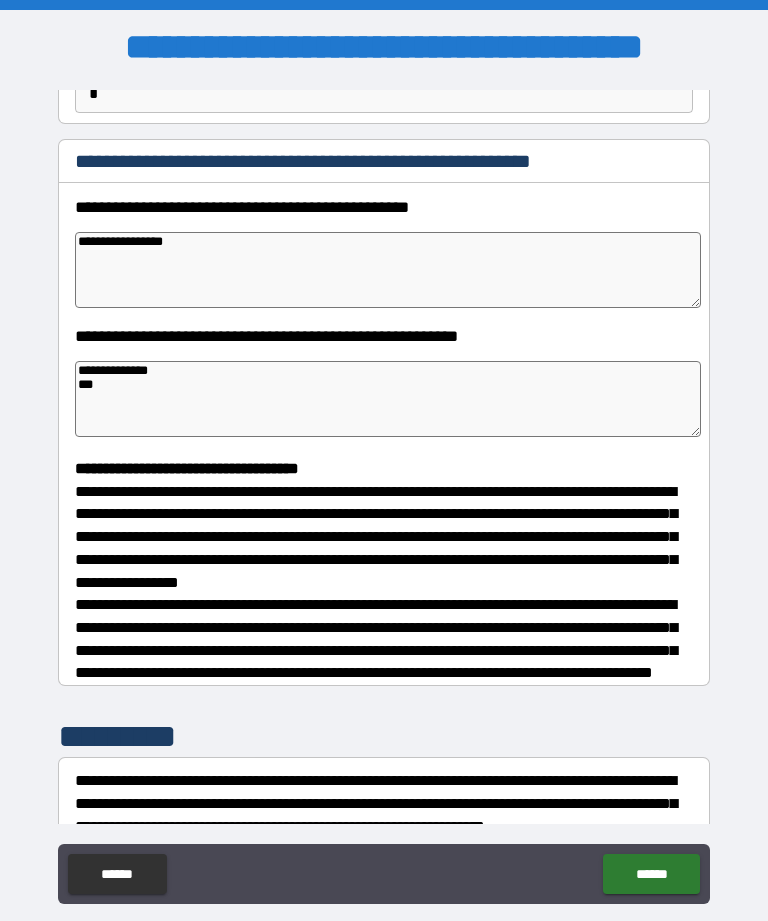 type on "*" 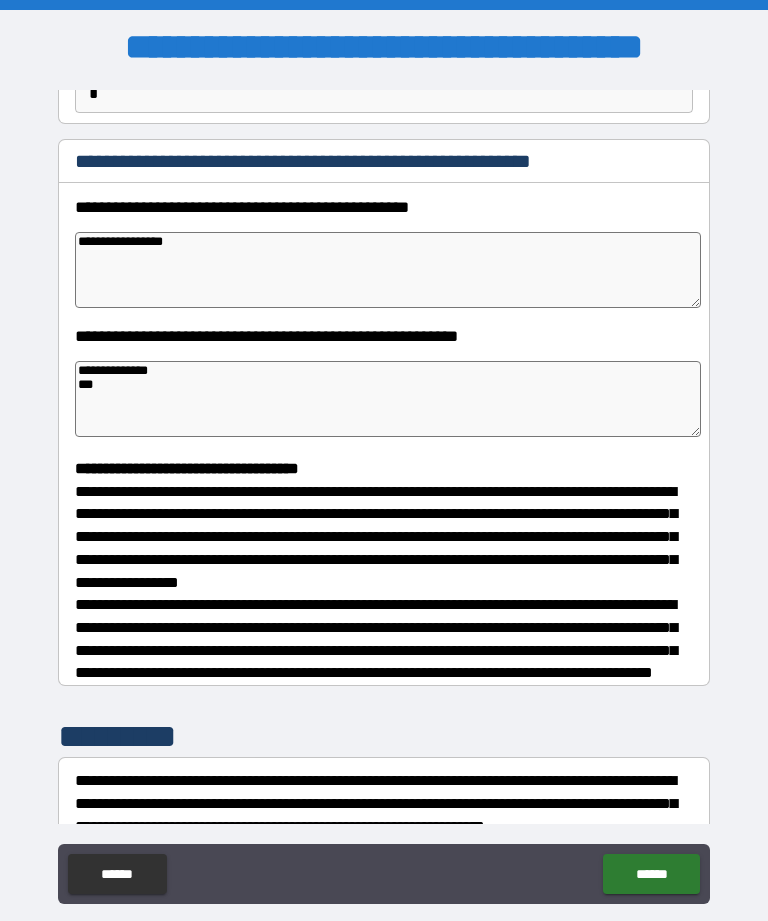 type on "*" 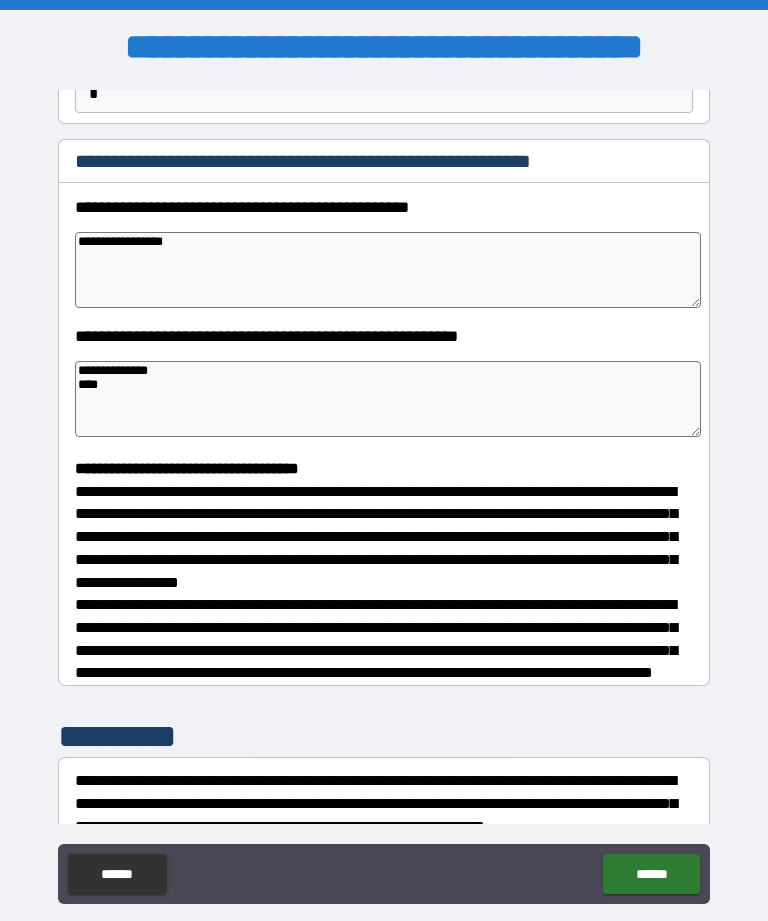 type on "*" 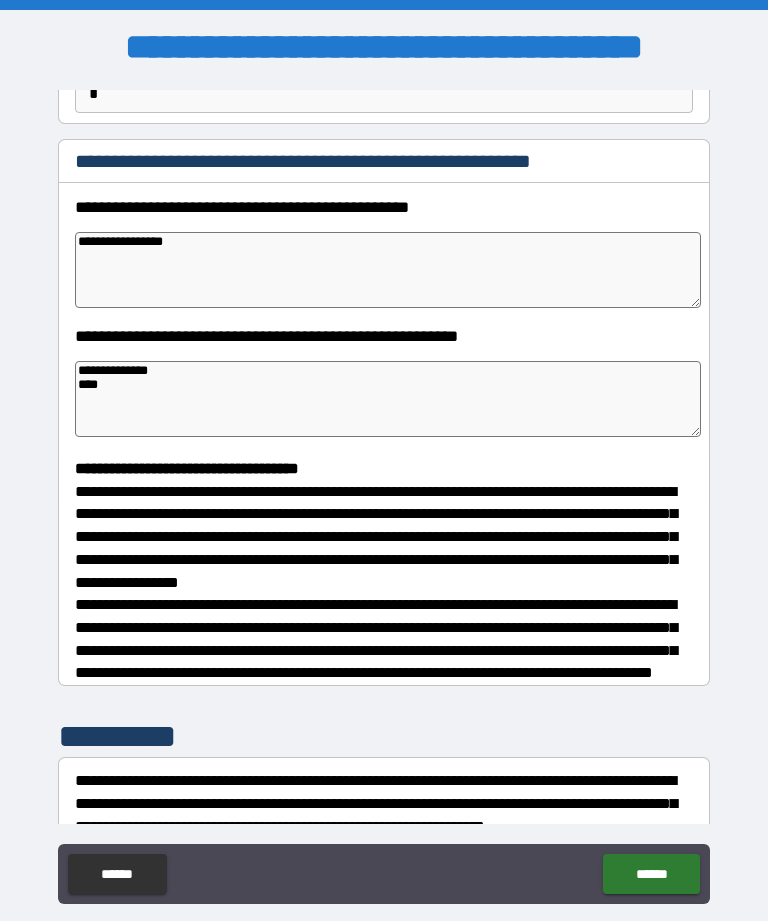 type on "*" 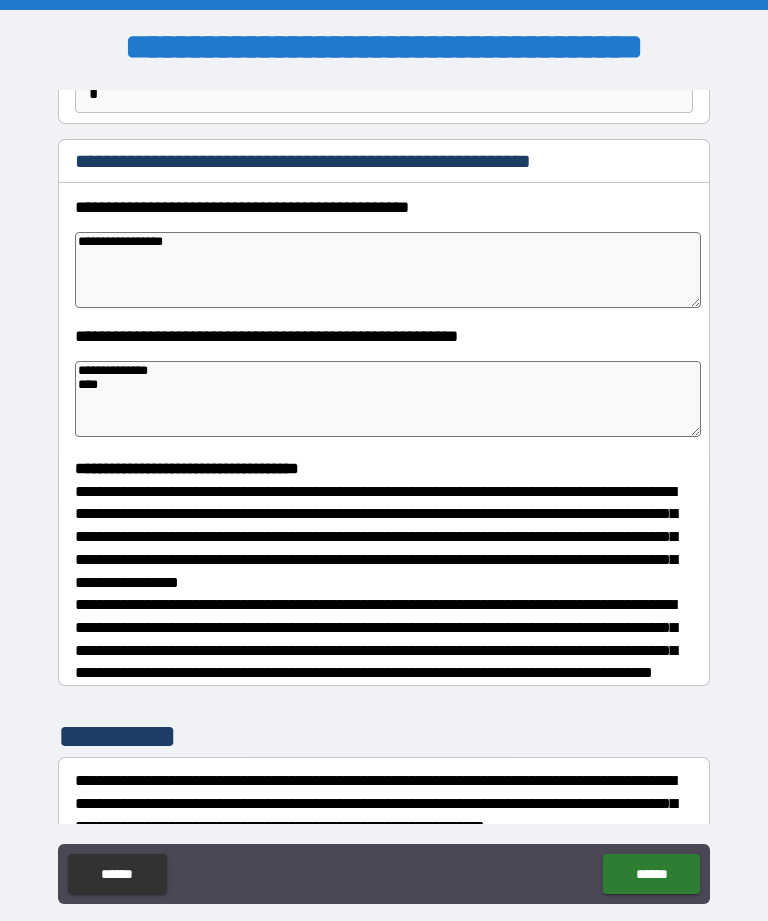 type on "*" 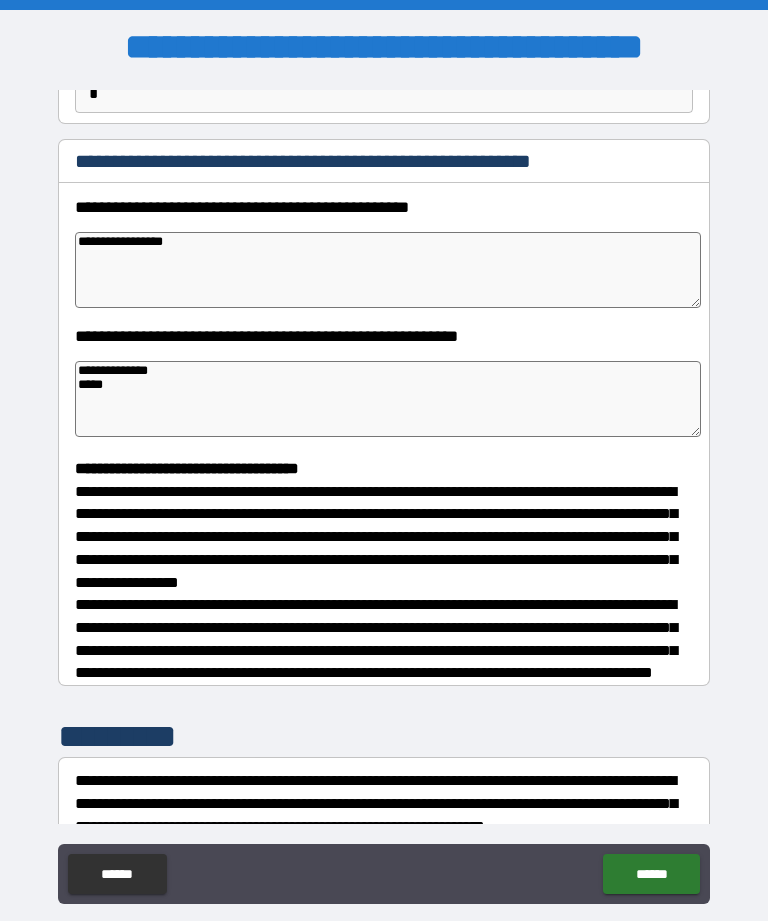 type on "*" 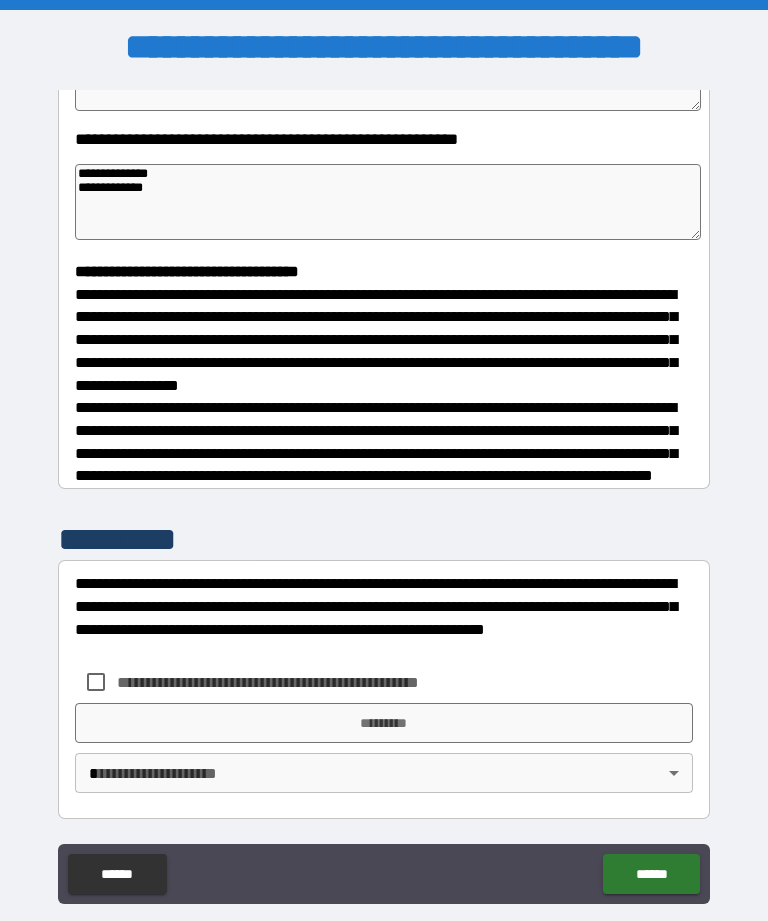 scroll, scrollTop: 422, scrollLeft: 0, axis: vertical 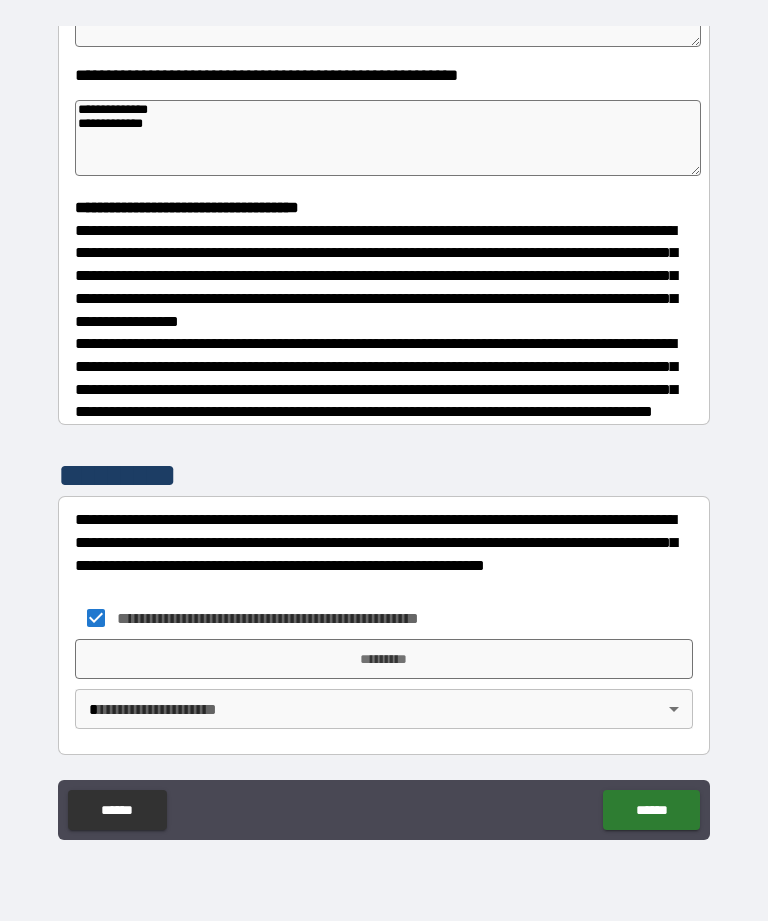 click on "*********" at bounding box center (384, 659) 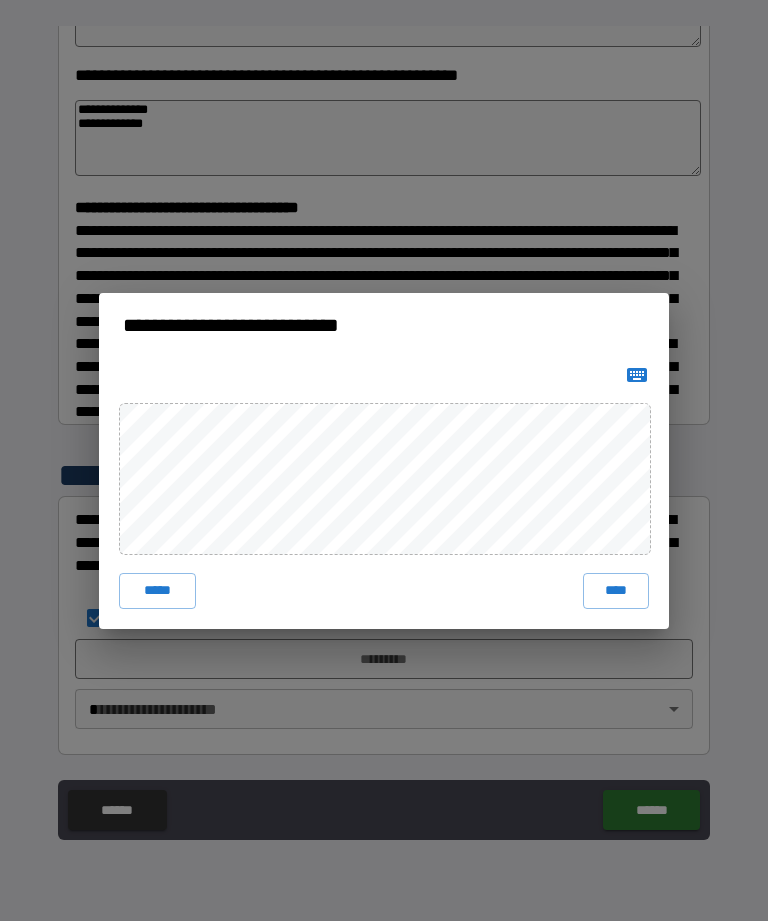click on "****" at bounding box center (616, 591) 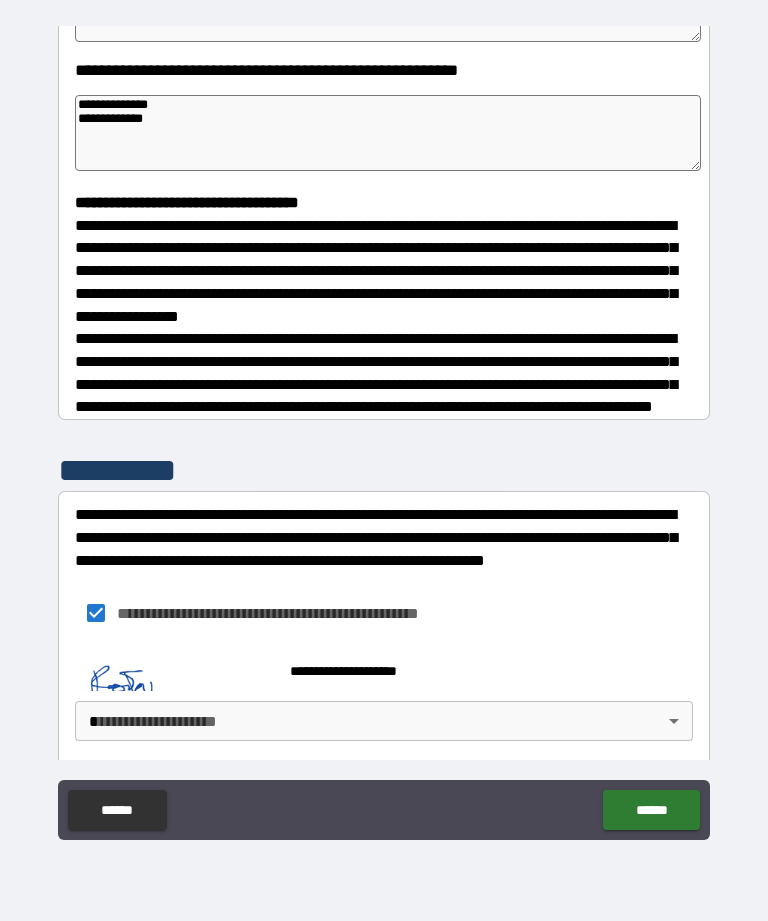 click on "**********" at bounding box center [384, 428] 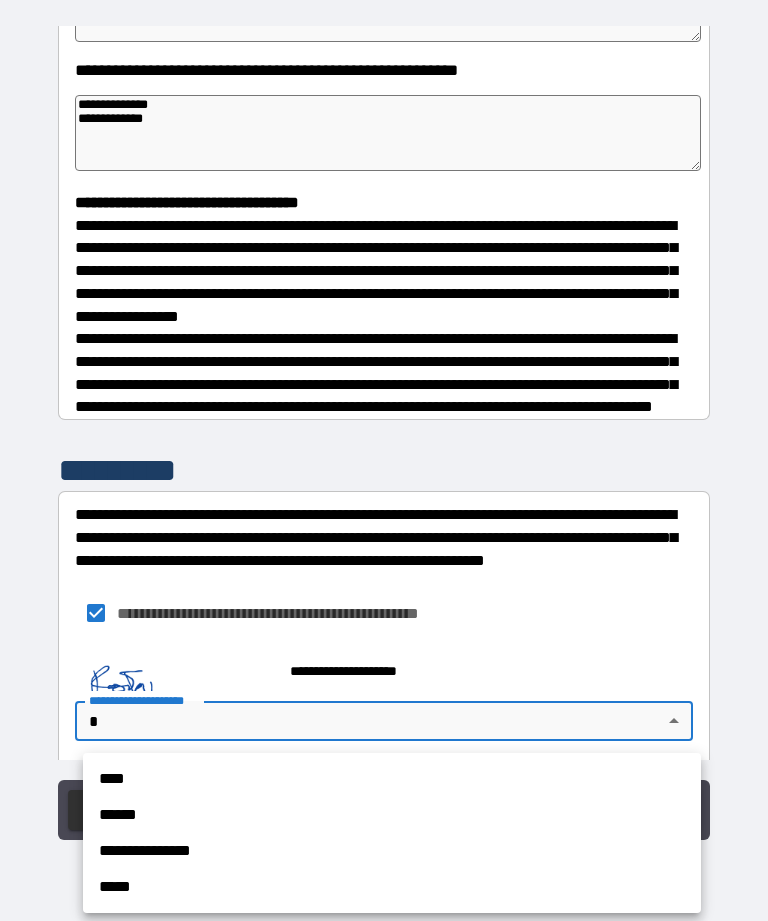 click on "*****" at bounding box center (392, 887) 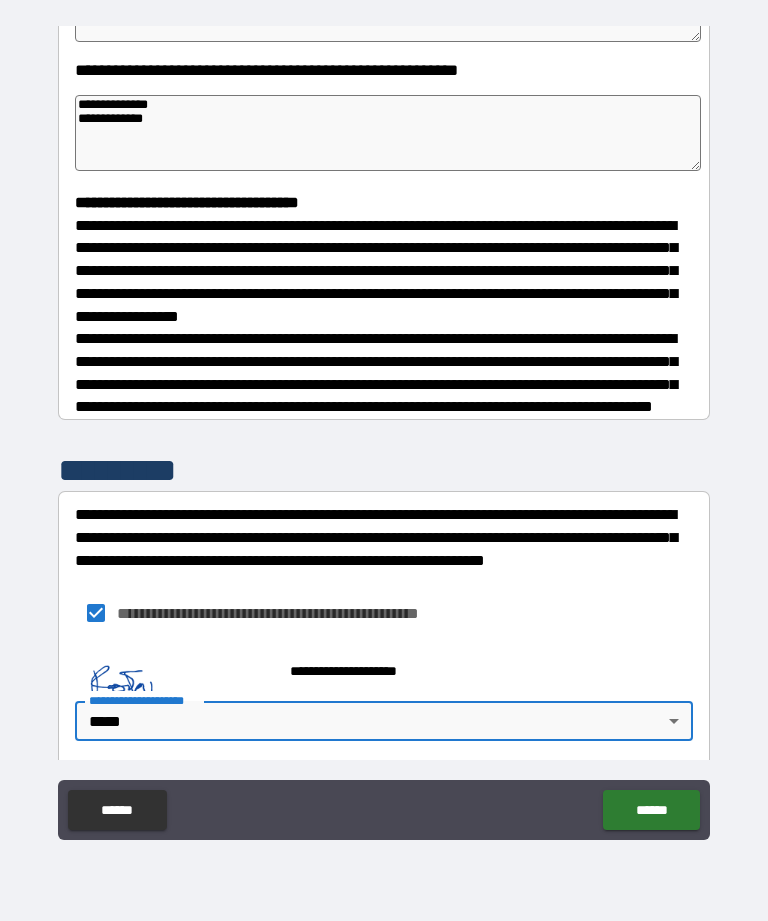 click on "**********" at bounding box center (384, 428) 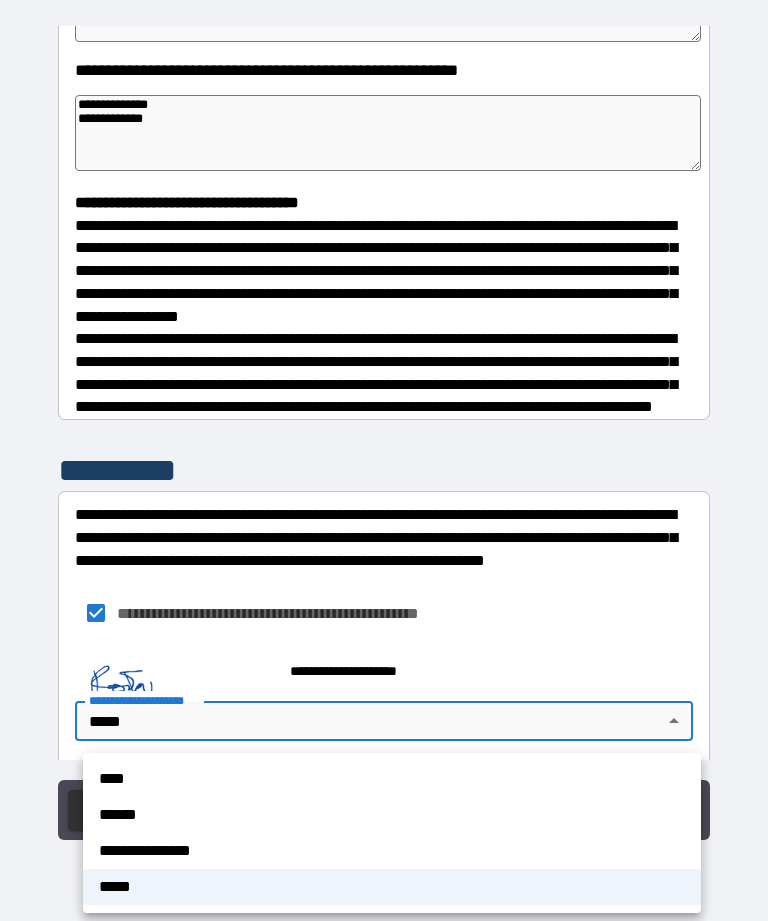 click on "*****" at bounding box center (392, 887) 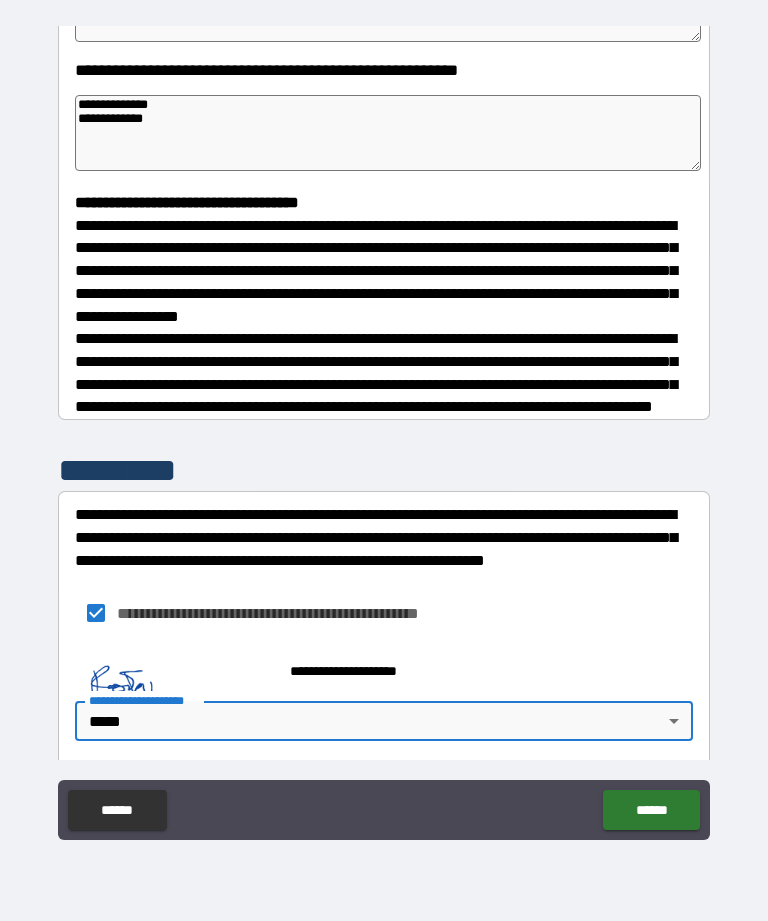 click on "******" at bounding box center [651, 810] 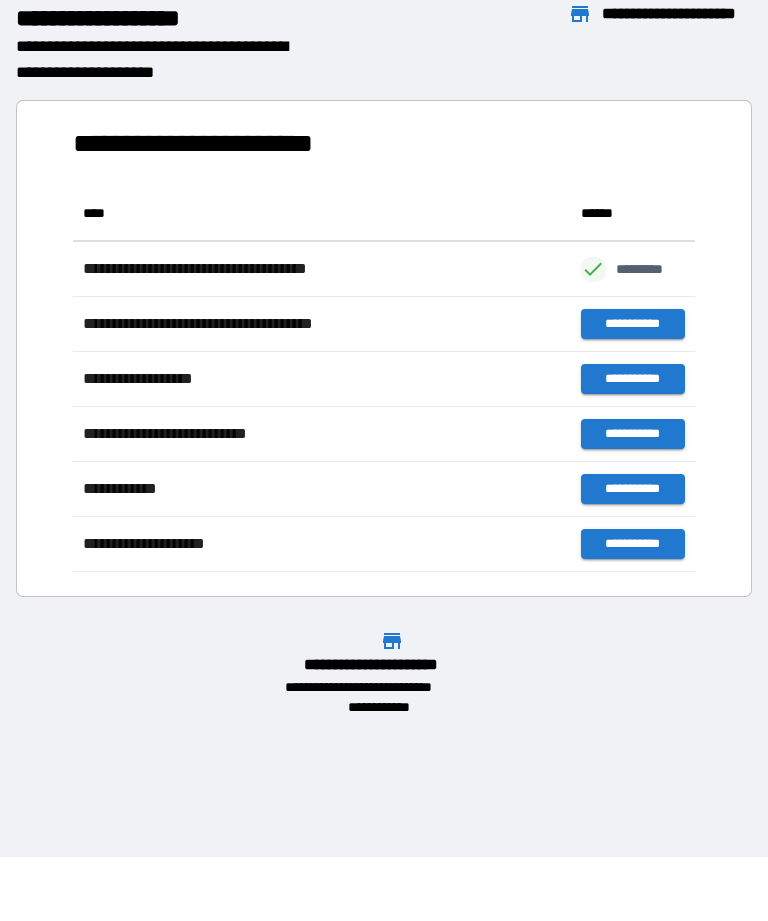 scroll, scrollTop: 1, scrollLeft: 1, axis: both 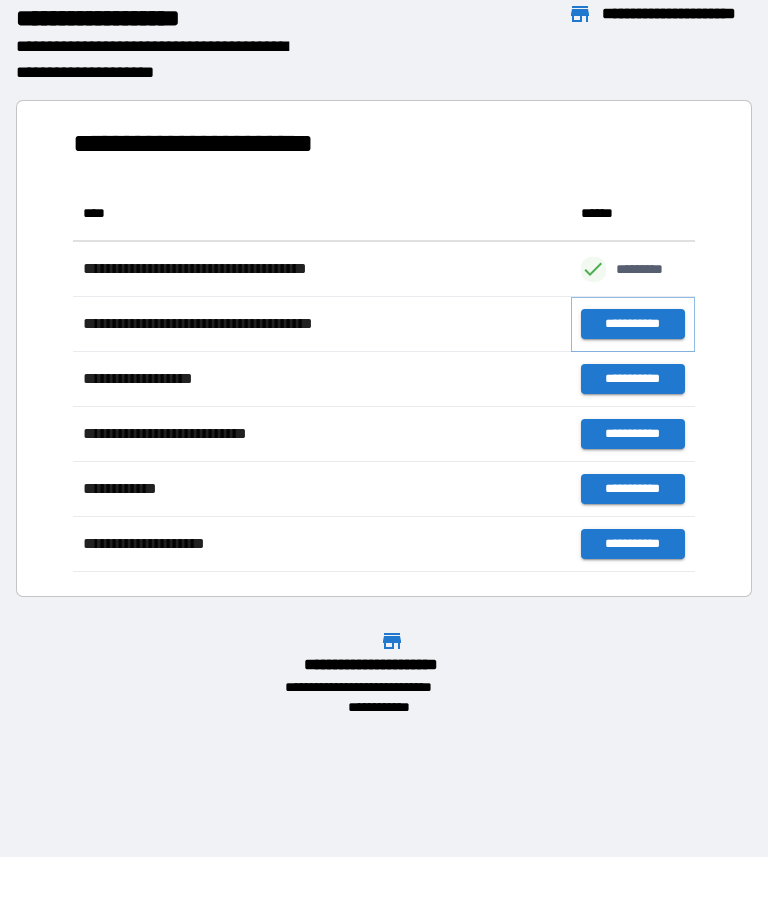 click on "**********" at bounding box center (633, 324) 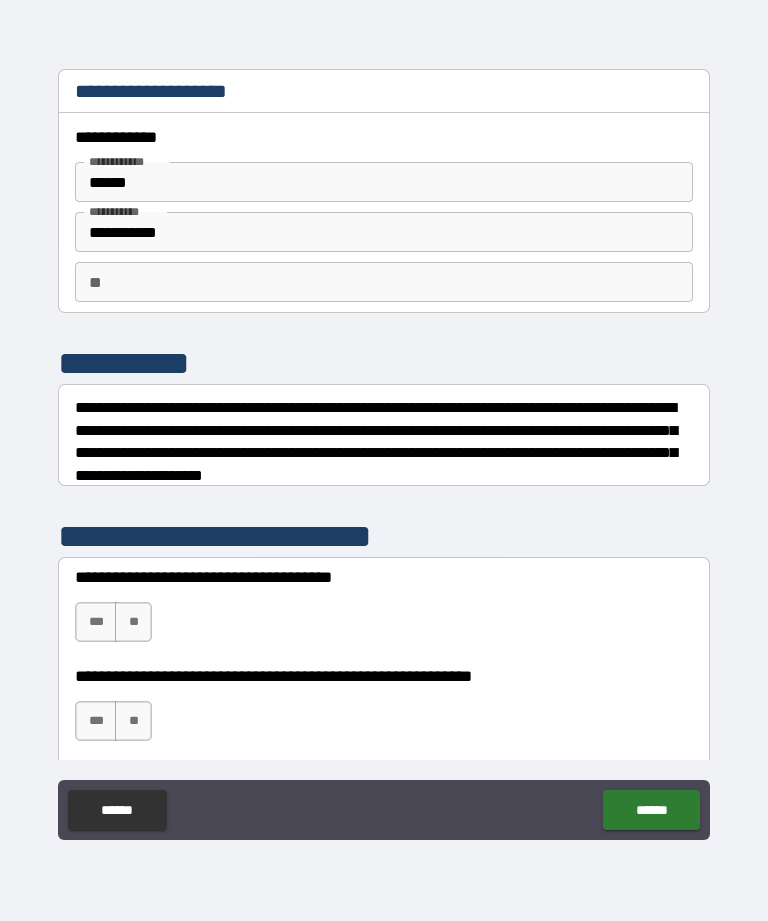 click on "**" at bounding box center [384, 282] 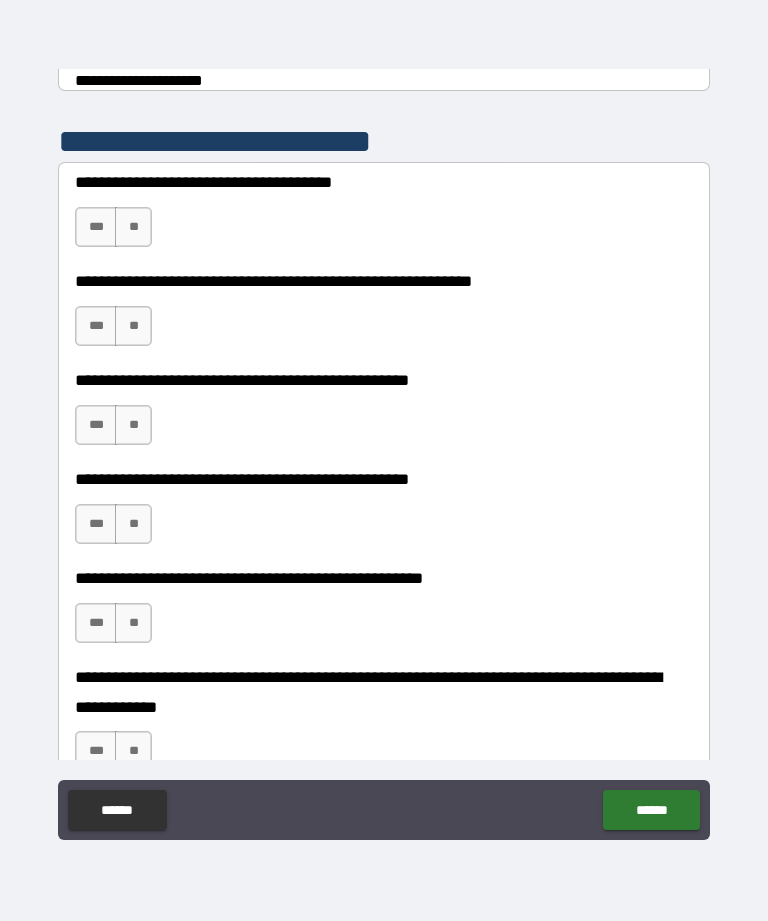 scroll, scrollTop: 394, scrollLeft: 0, axis: vertical 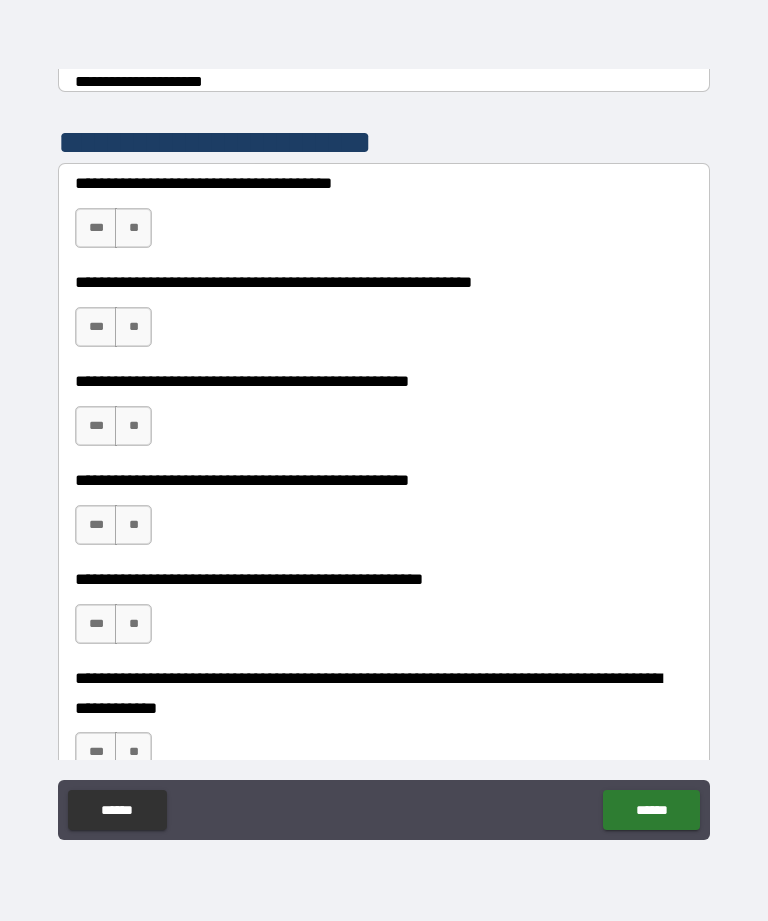 click on "**" at bounding box center (133, 228) 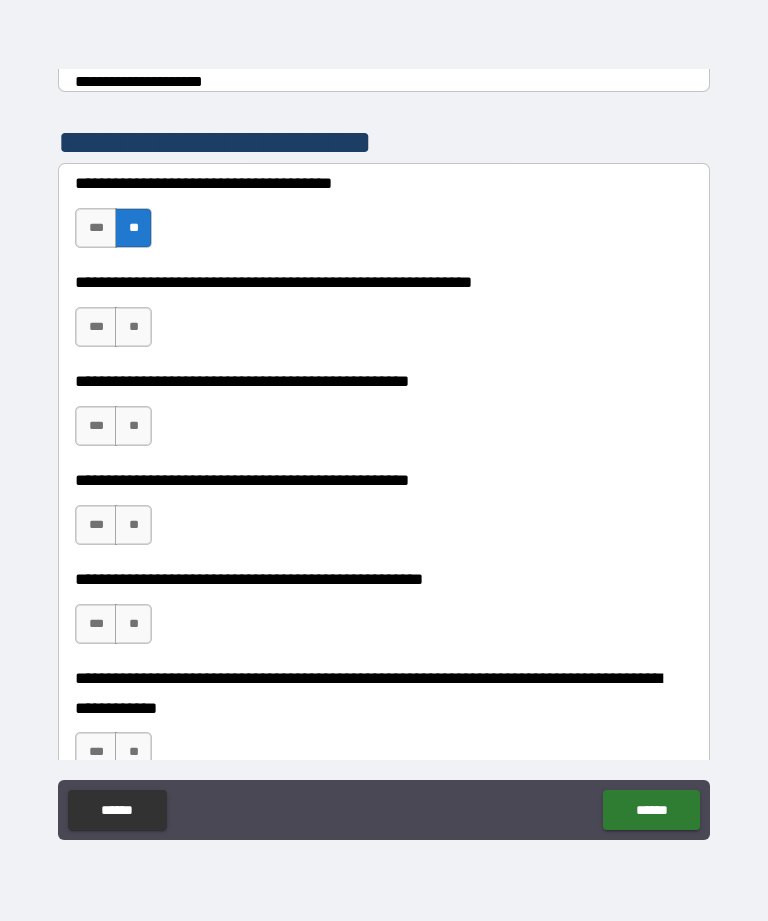 click on "**" at bounding box center [133, 327] 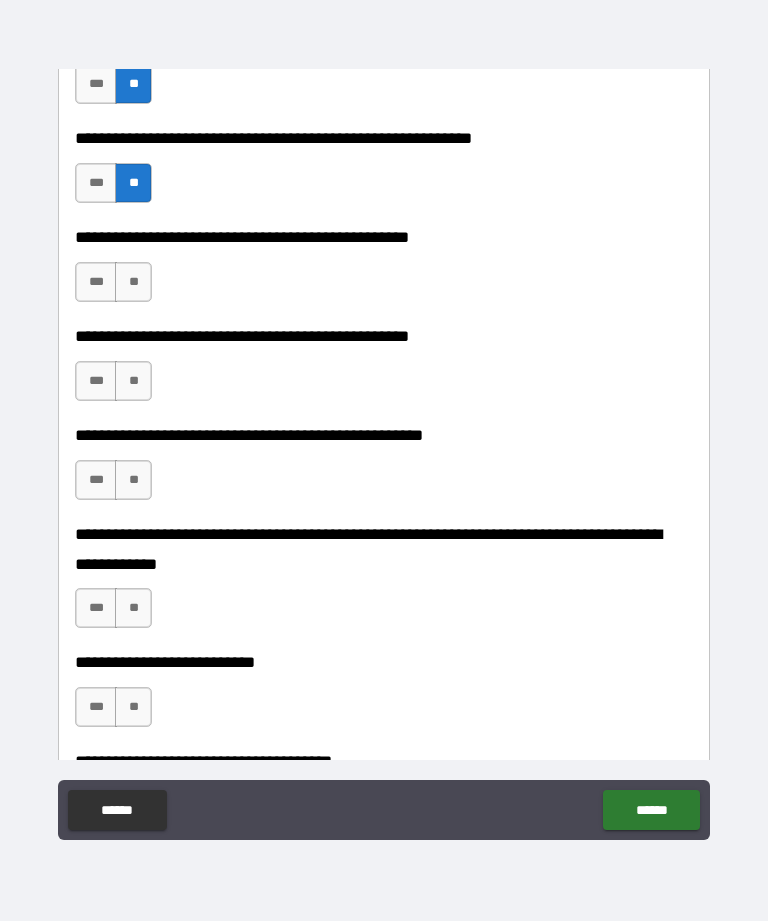 scroll, scrollTop: 540, scrollLeft: 0, axis: vertical 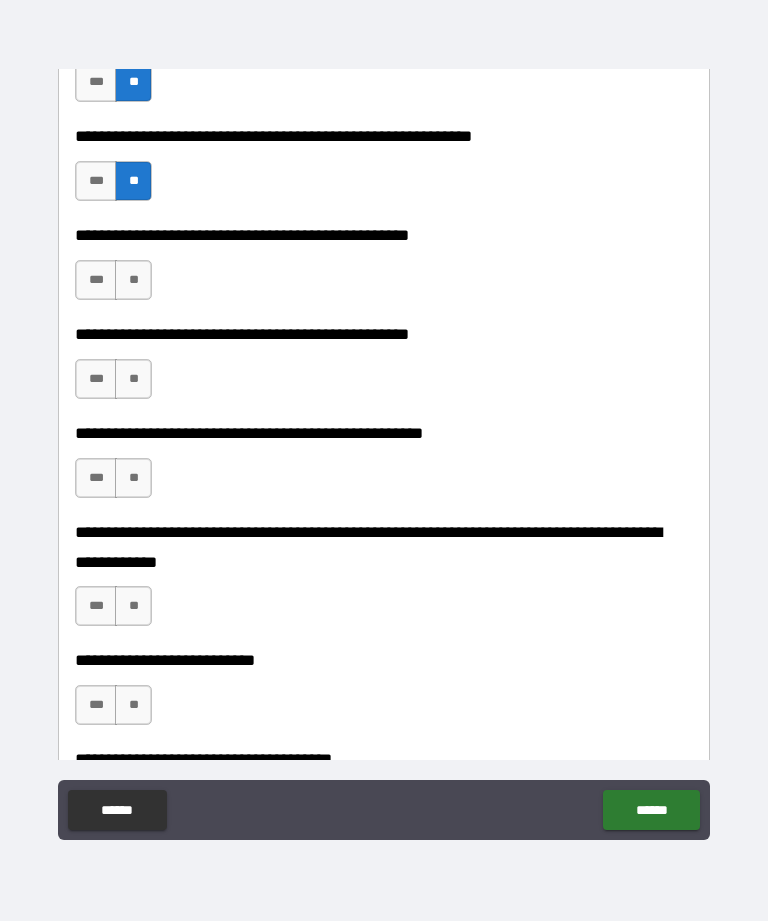 click on "**" at bounding box center (133, 280) 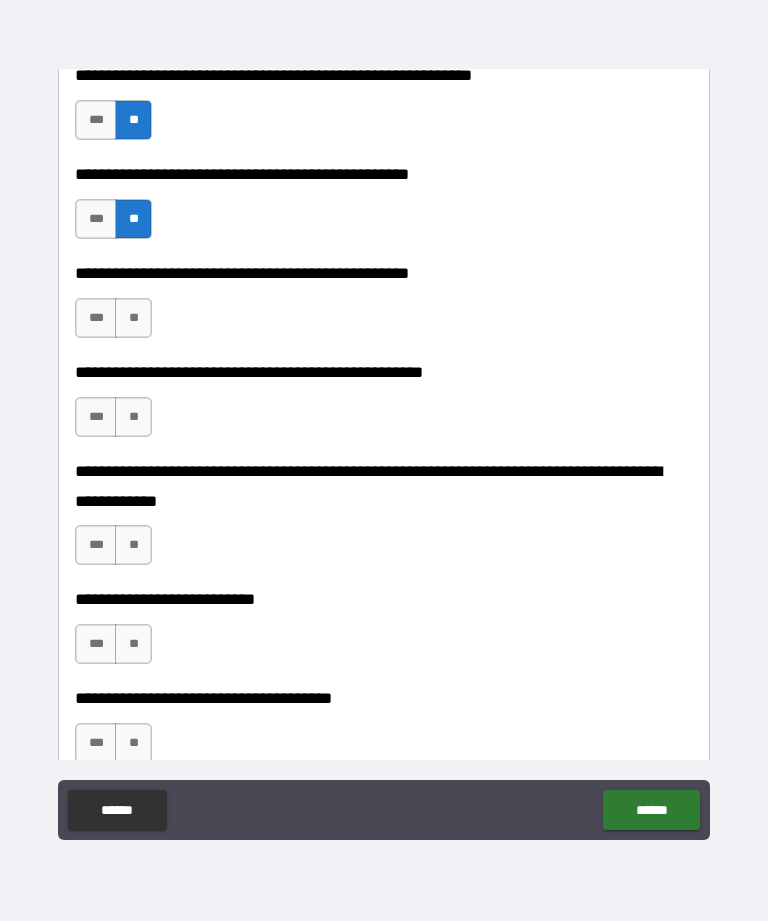 scroll, scrollTop: 603, scrollLeft: 0, axis: vertical 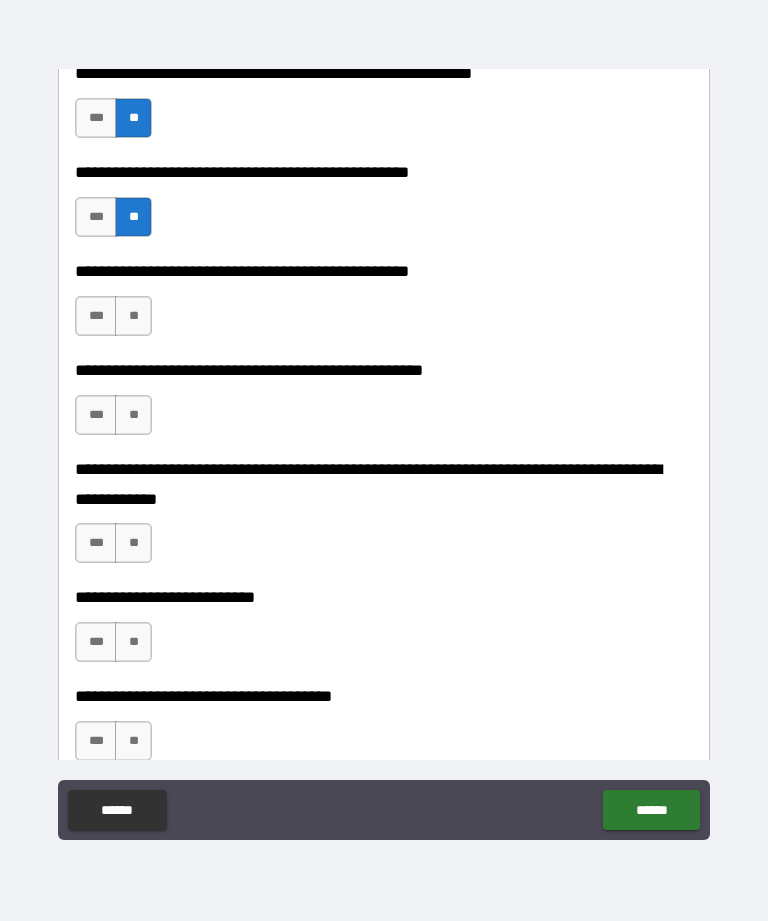 click on "***" at bounding box center (96, 316) 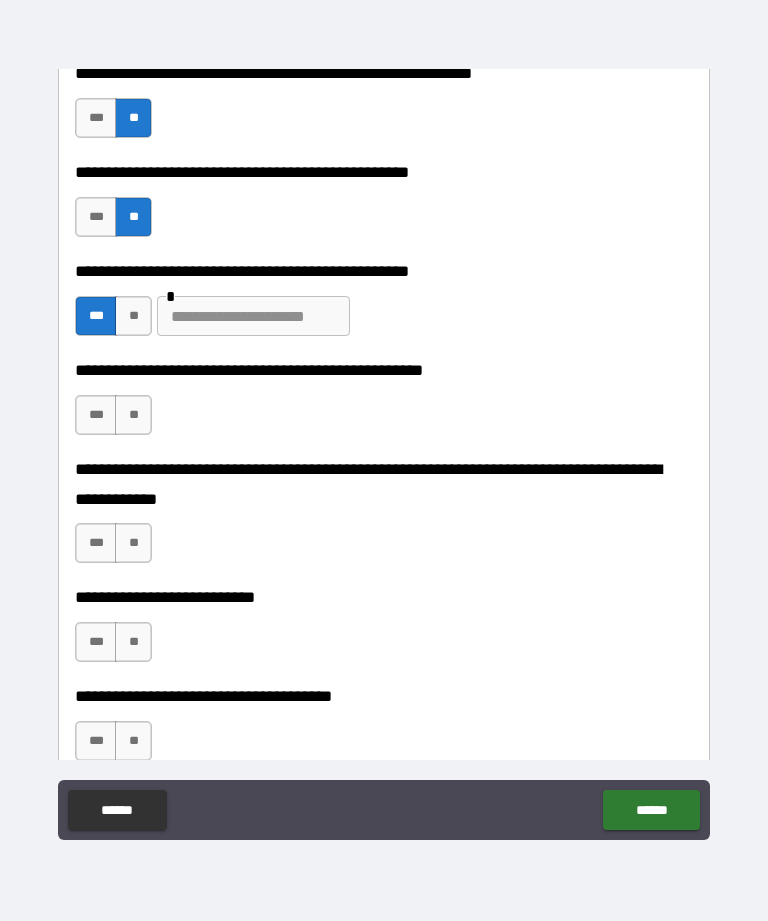click at bounding box center [253, 316] 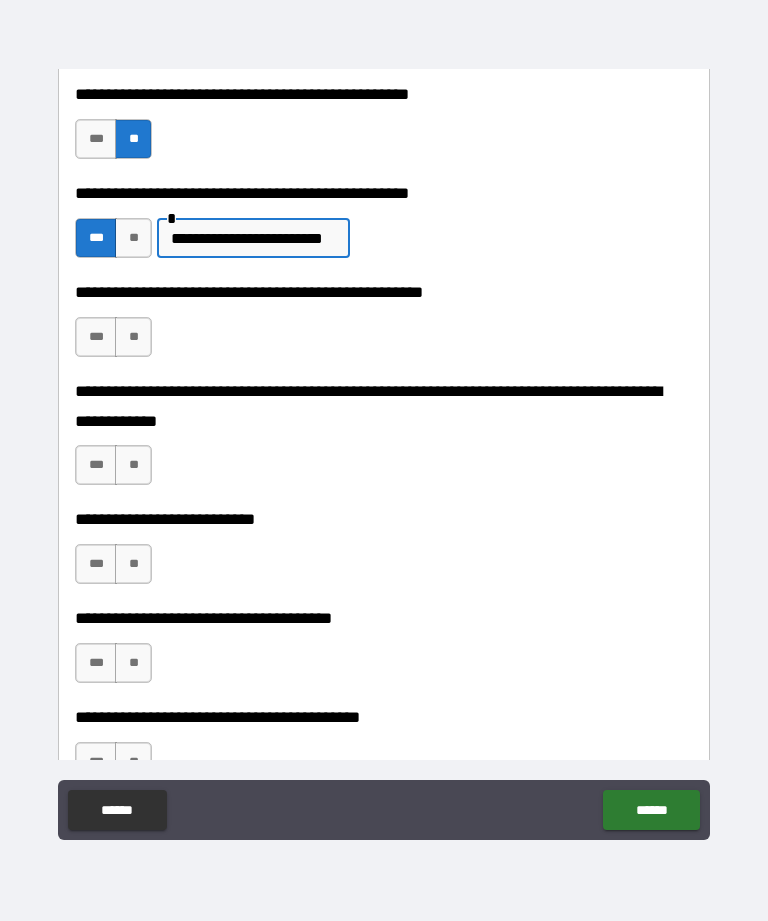 scroll, scrollTop: 689, scrollLeft: 0, axis: vertical 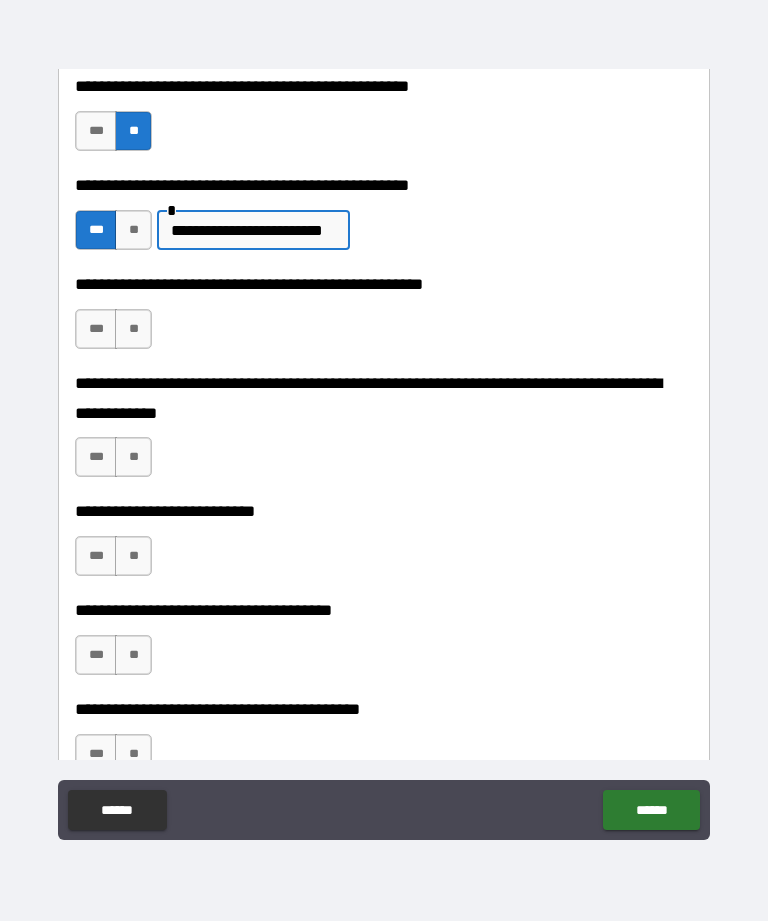 click on "**" at bounding box center [133, 329] 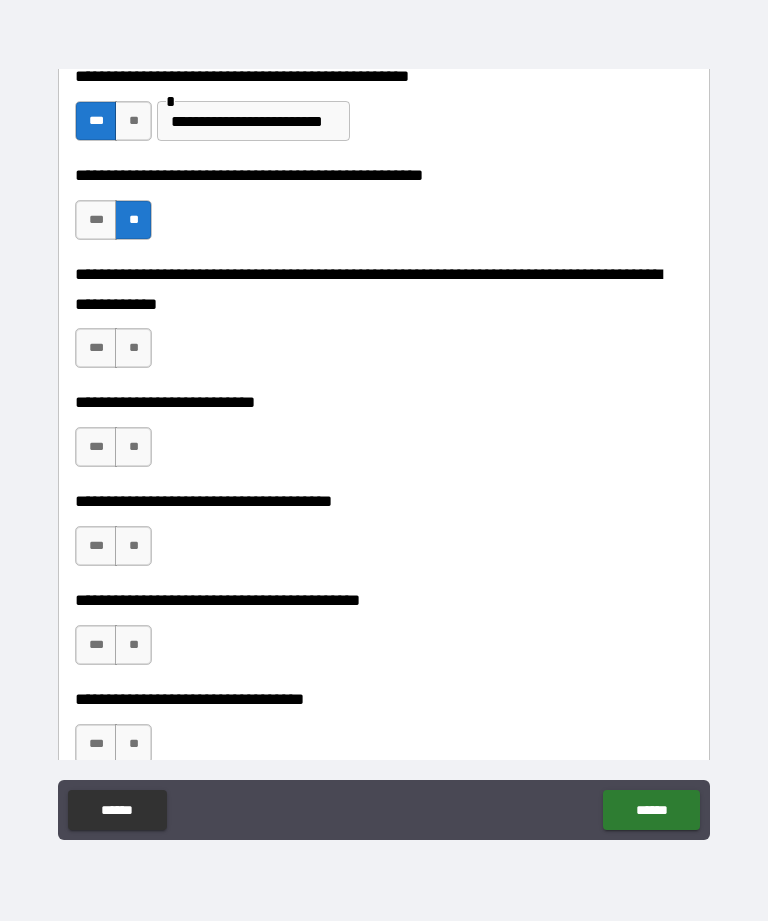 scroll, scrollTop: 799, scrollLeft: 0, axis: vertical 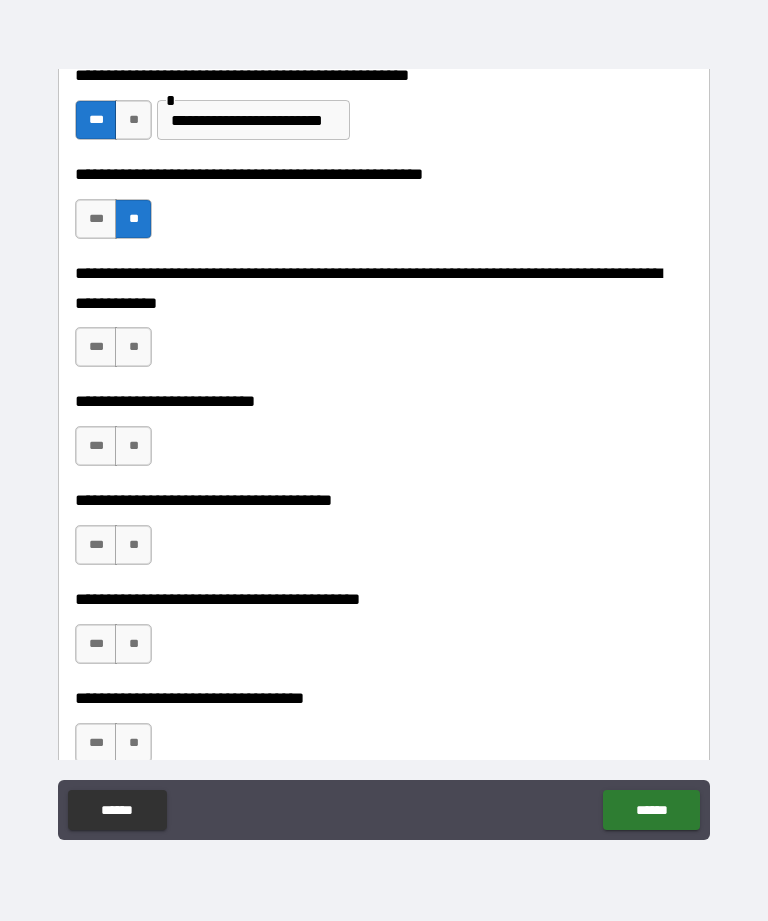 click on "**" at bounding box center (133, 347) 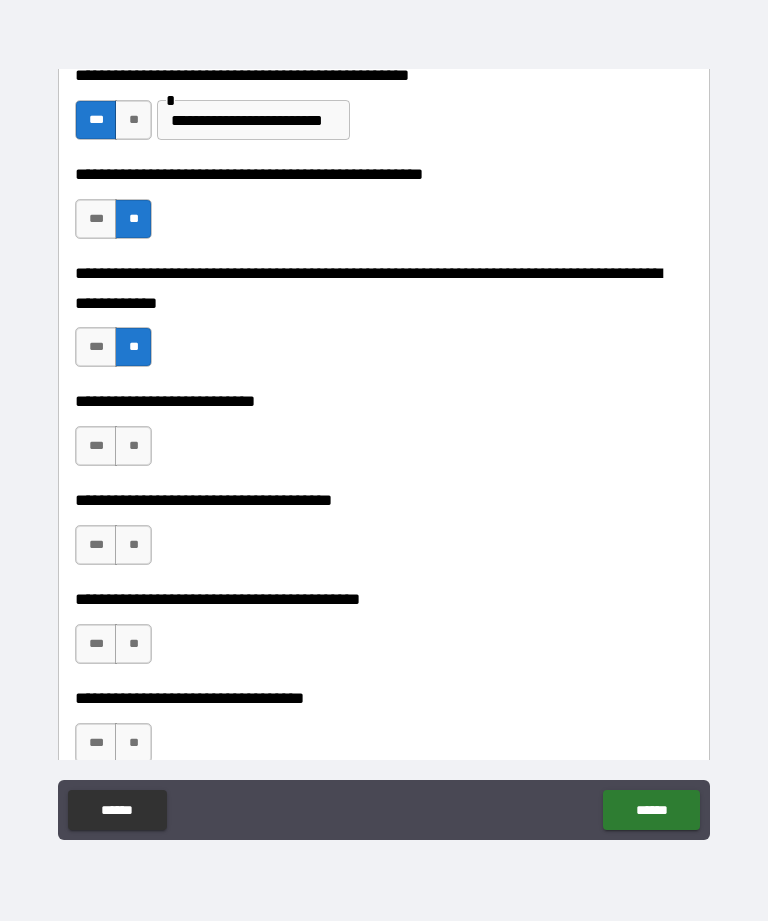 click on "**" at bounding box center [133, 446] 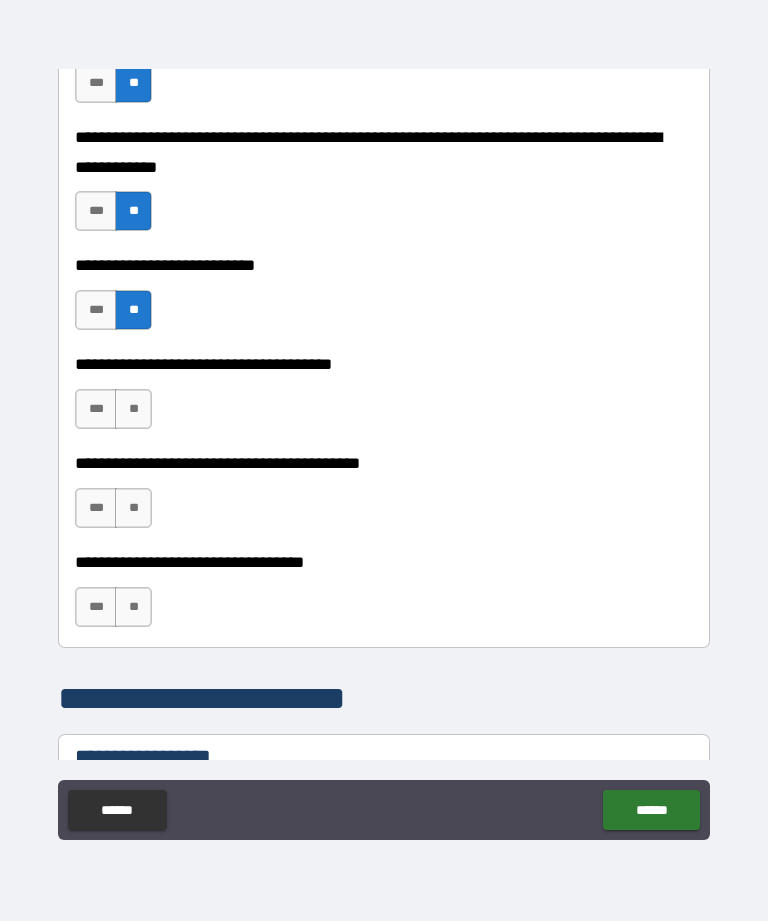 scroll, scrollTop: 938, scrollLeft: 0, axis: vertical 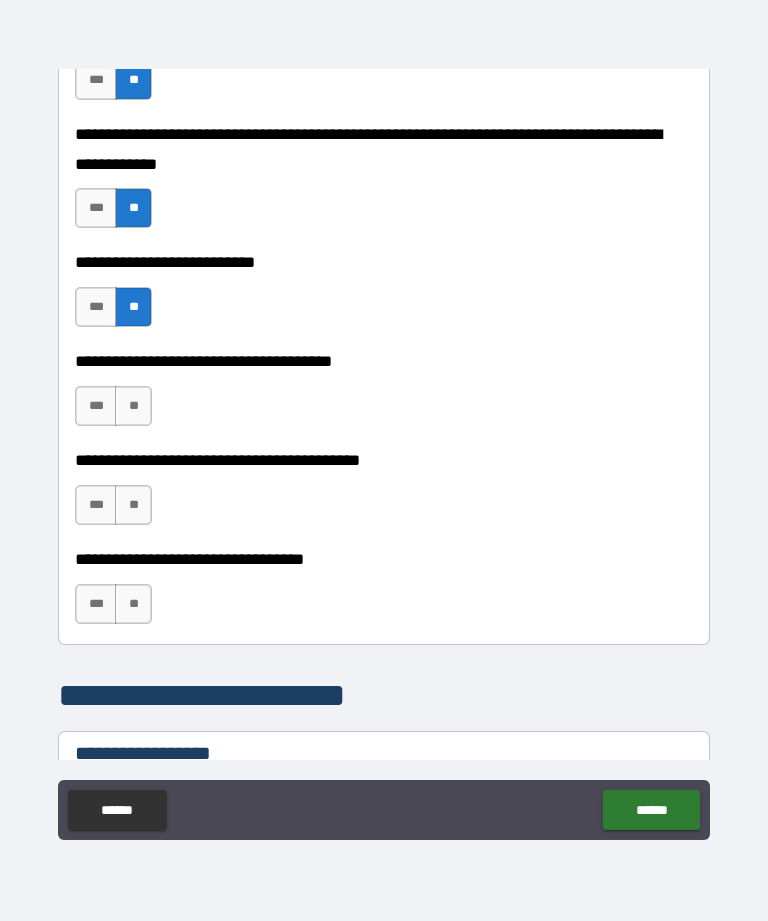 click on "**" at bounding box center (133, 406) 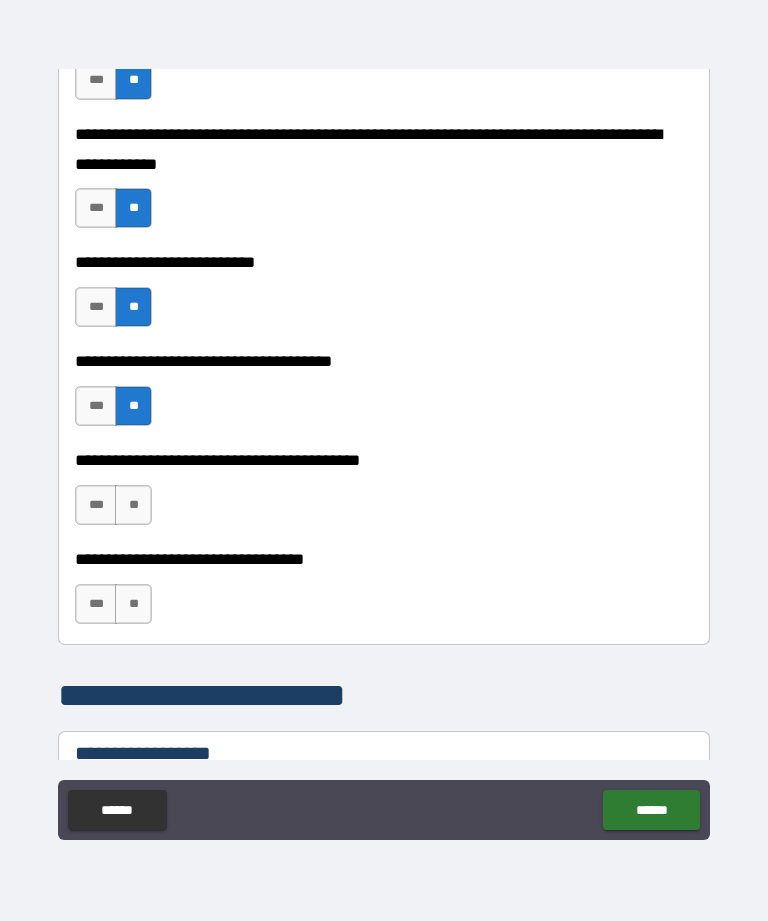click on "**" at bounding box center [133, 505] 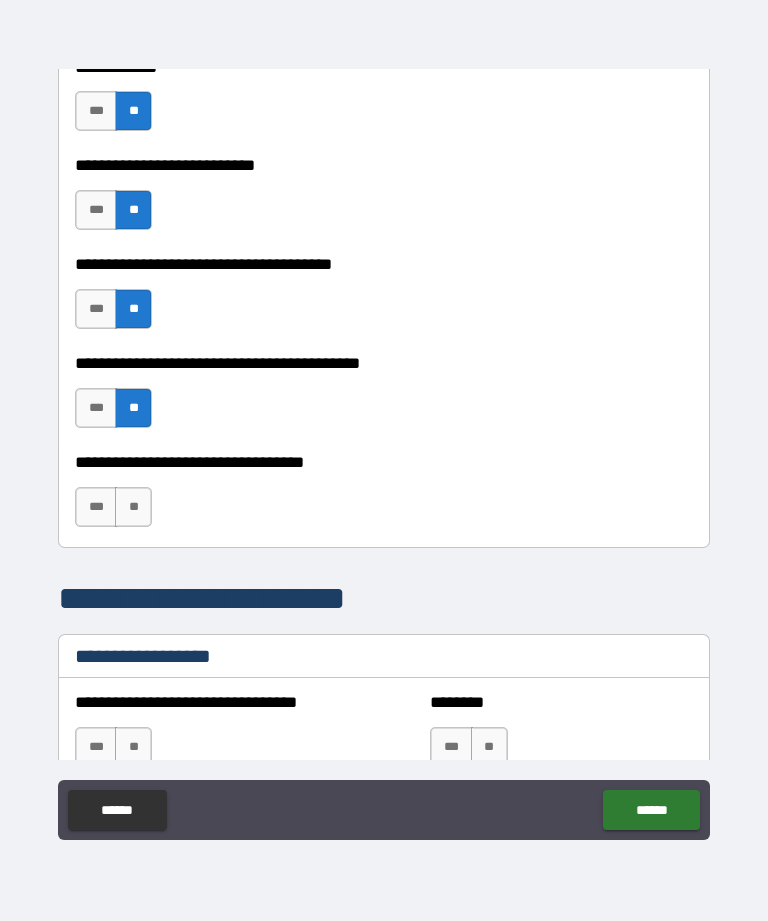 scroll, scrollTop: 1042, scrollLeft: 0, axis: vertical 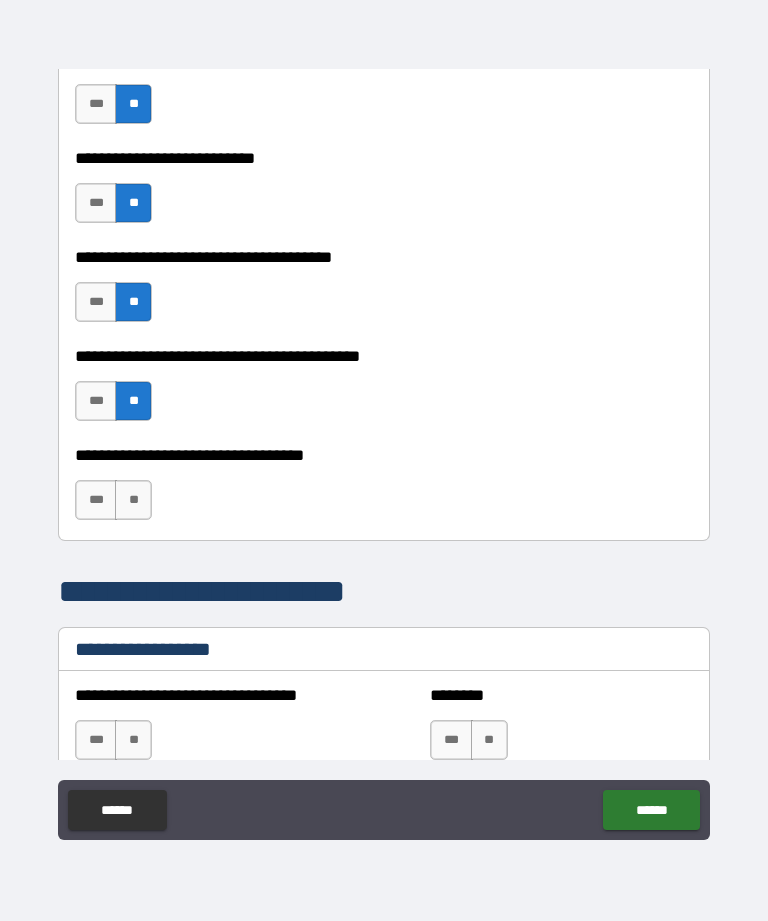 click on "**" at bounding box center [133, 500] 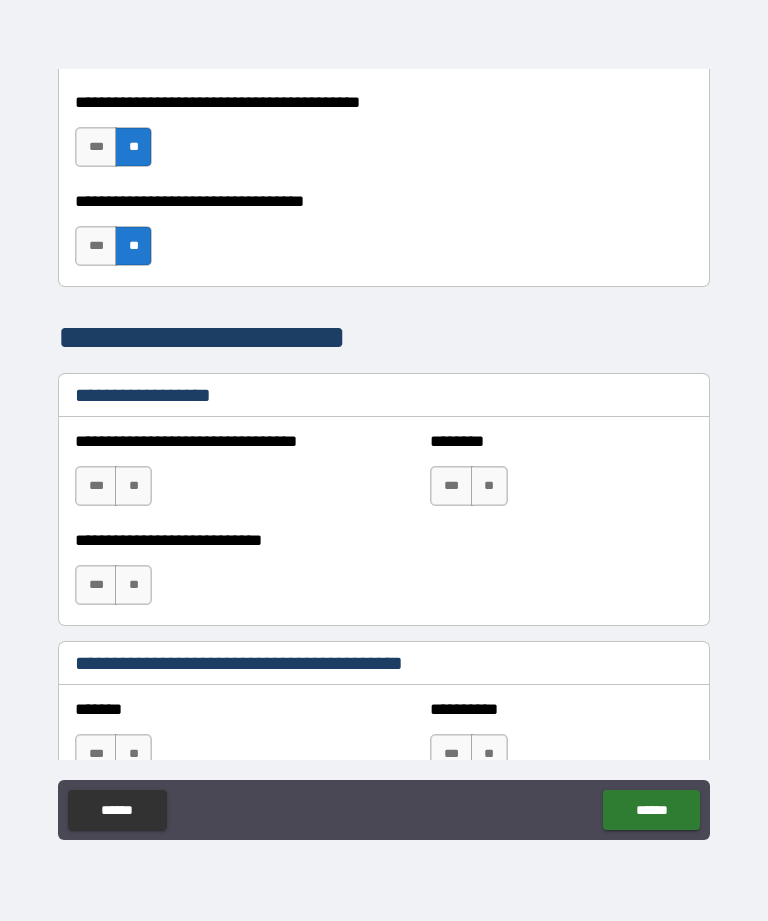 scroll, scrollTop: 1300, scrollLeft: 0, axis: vertical 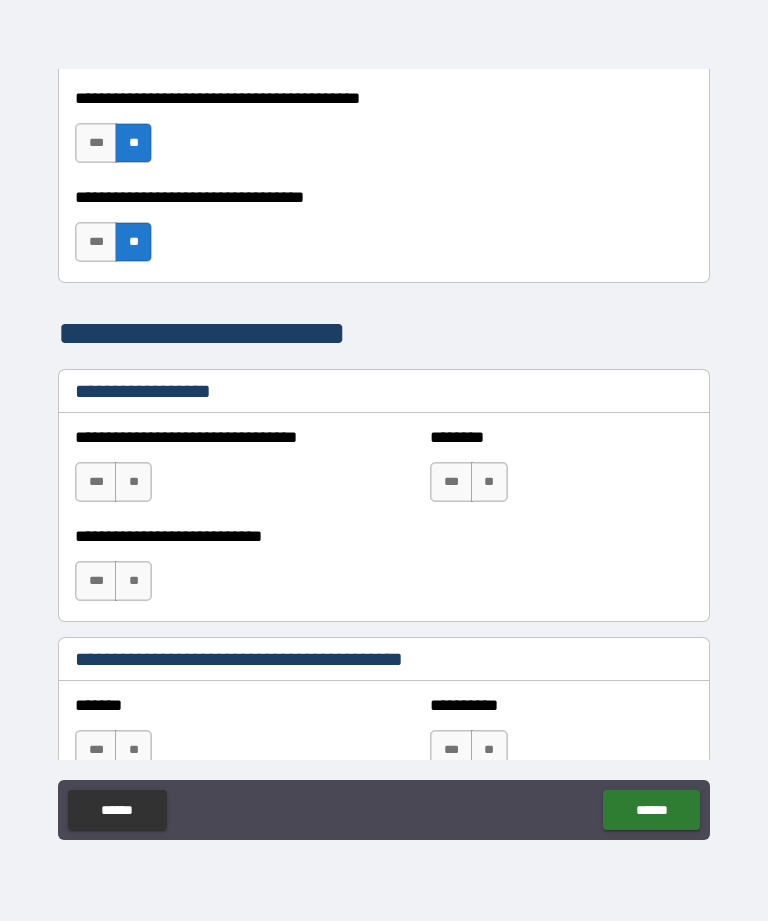 click on "**" at bounding box center [133, 482] 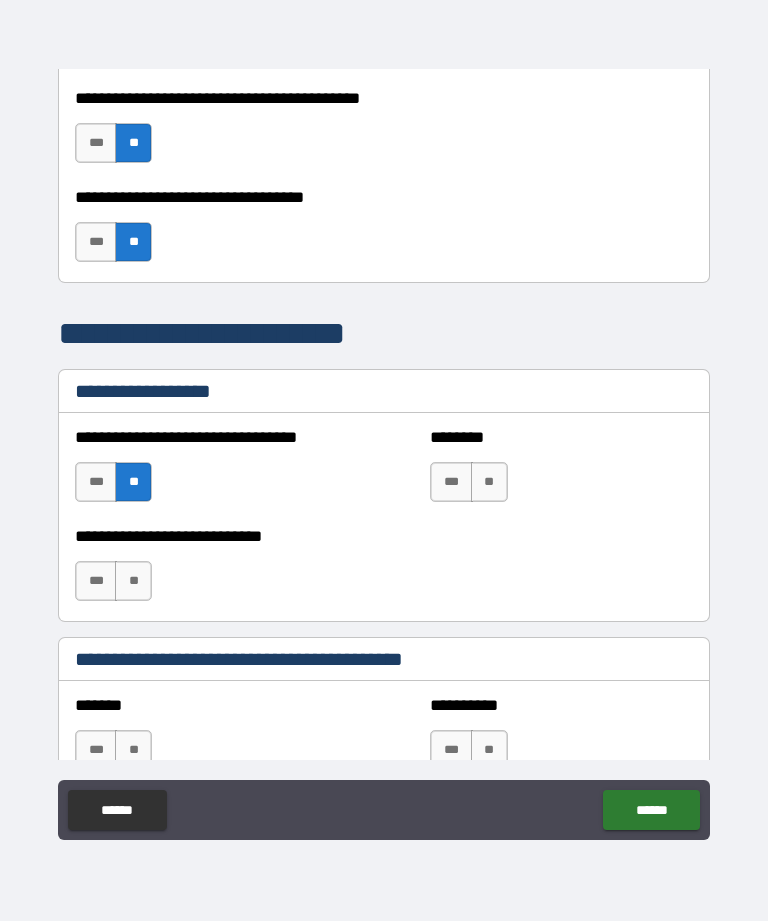 click on "**" at bounding box center (489, 482) 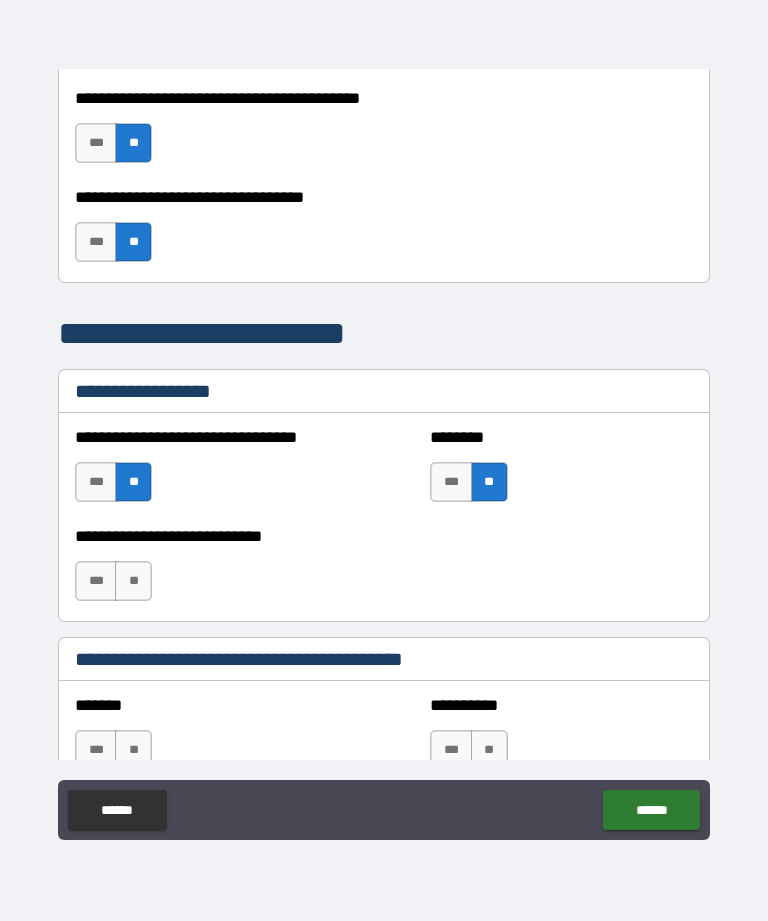 click on "**" at bounding box center (133, 581) 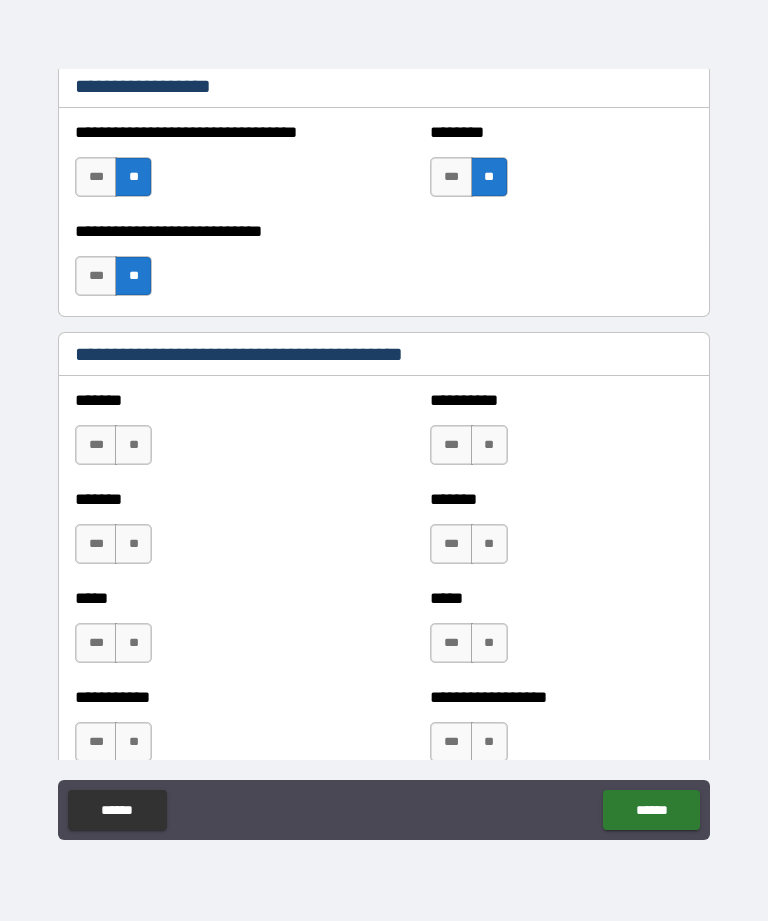 scroll, scrollTop: 1612, scrollLeft: 0, axis: vertical 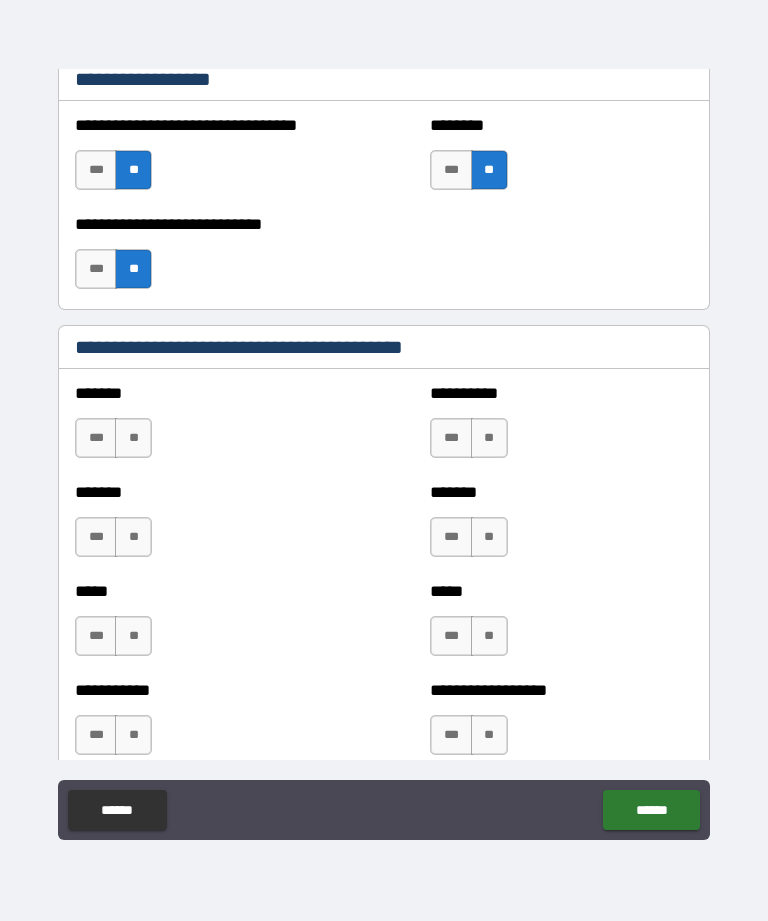 click on "**" at bounding box center (133, 438) 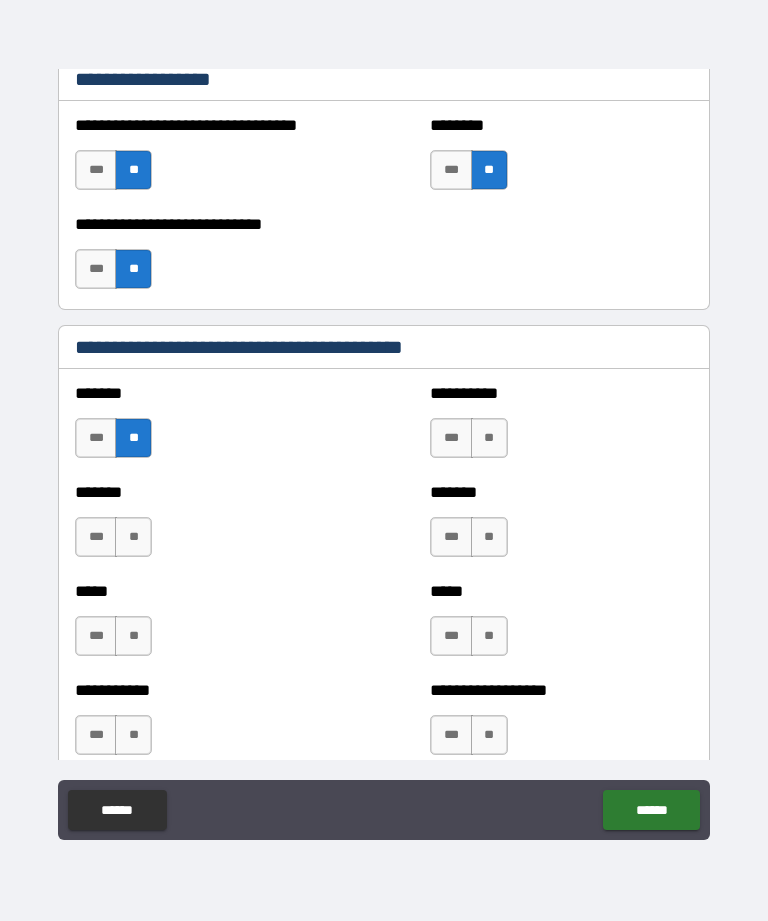click on "**" at bounding box center (133, 537) 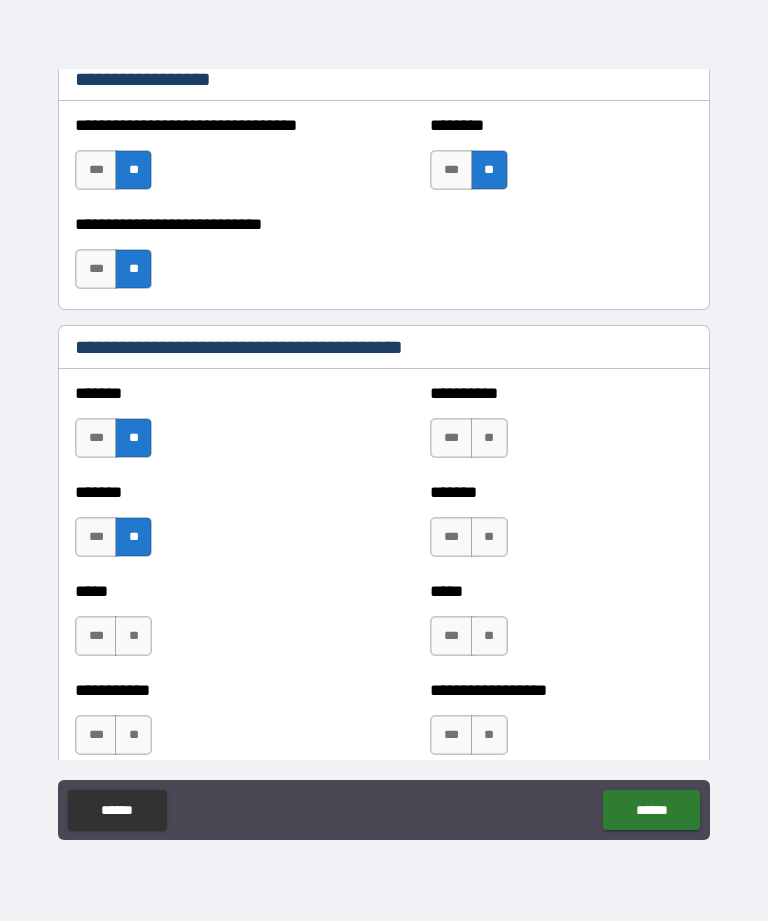 click on "**" at bounding box center (133, 636) 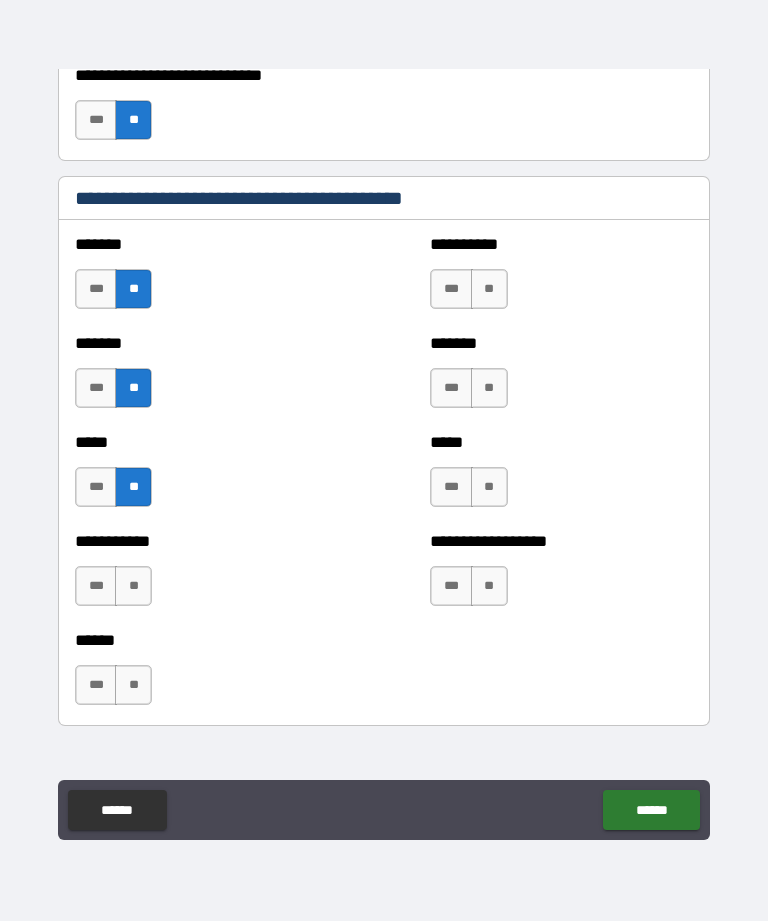scroll, scrollTop: 1795, scrollLeft: 0, axis: vertical 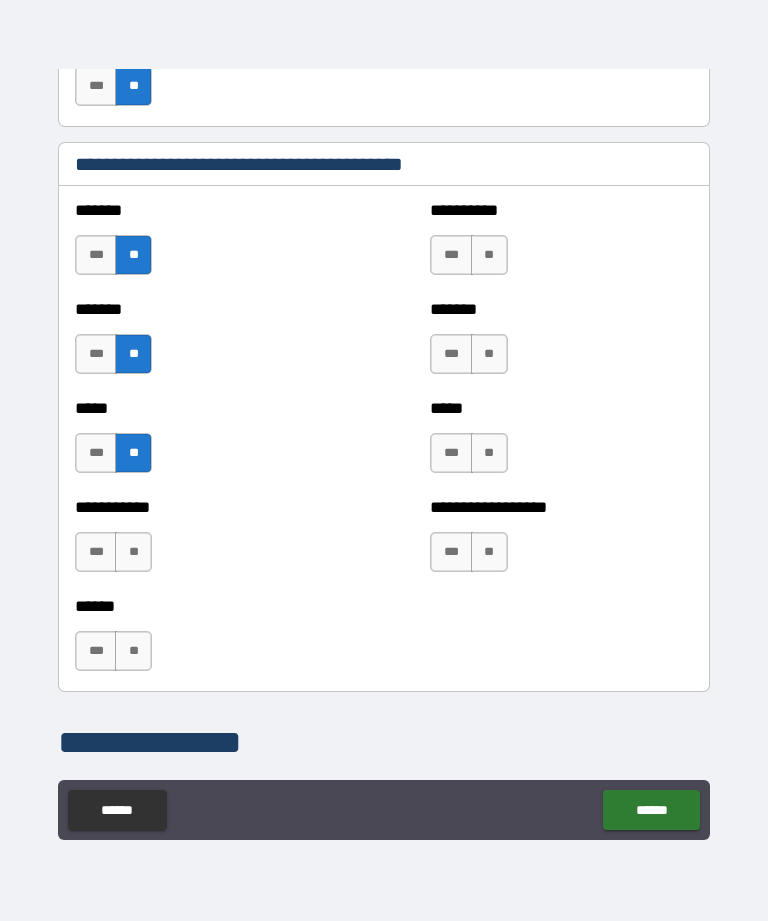 click on "**" at bounding box center (133, 552) 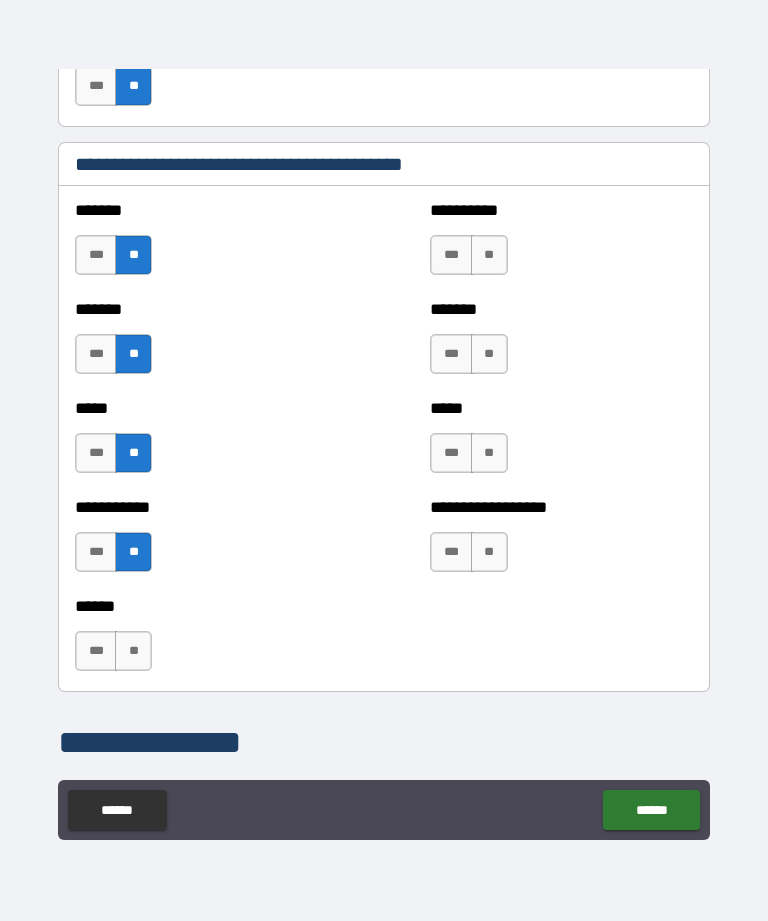 click on "**" at bounding box center [133, 651] 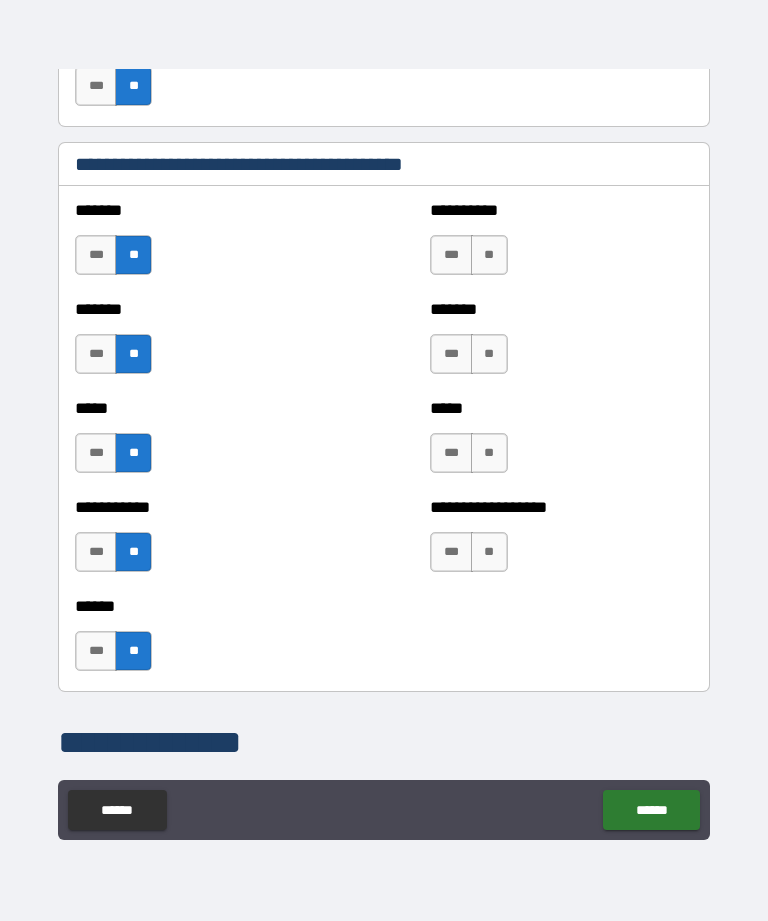 click on "**" at bounding box center [489, 255] 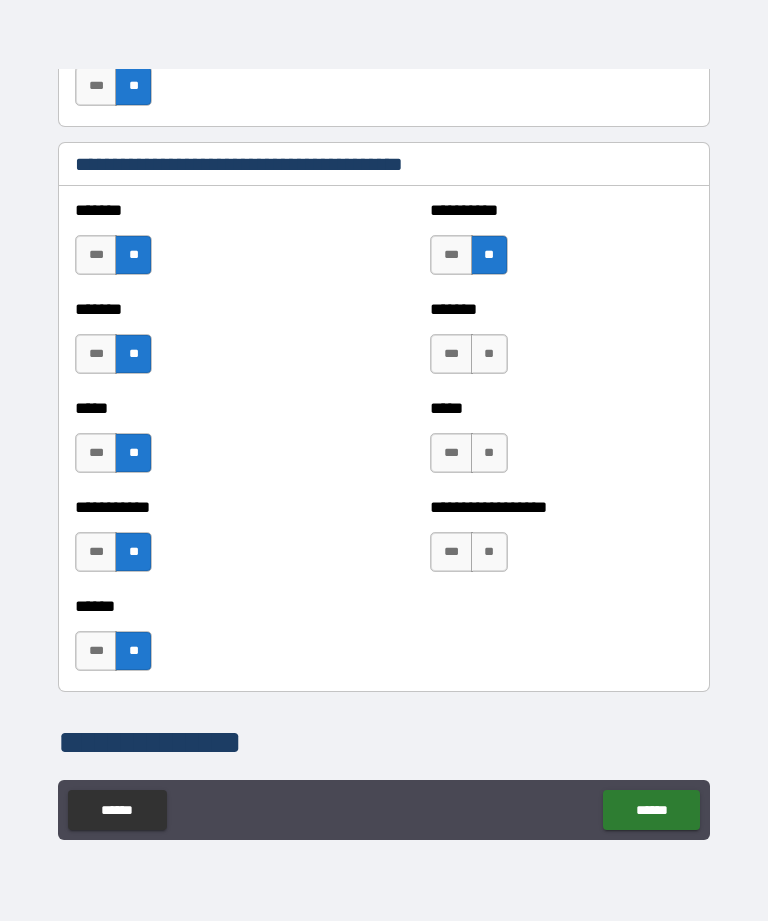 click on "**" at bounding box center (489, 354) 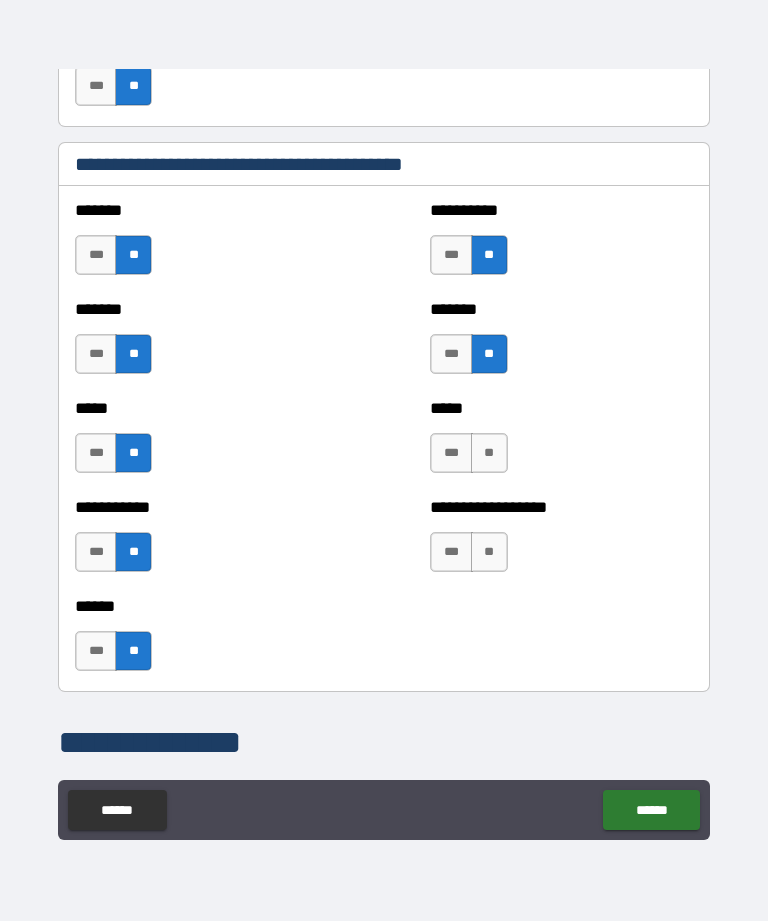 click on "**" at bounding box center [489, 453] 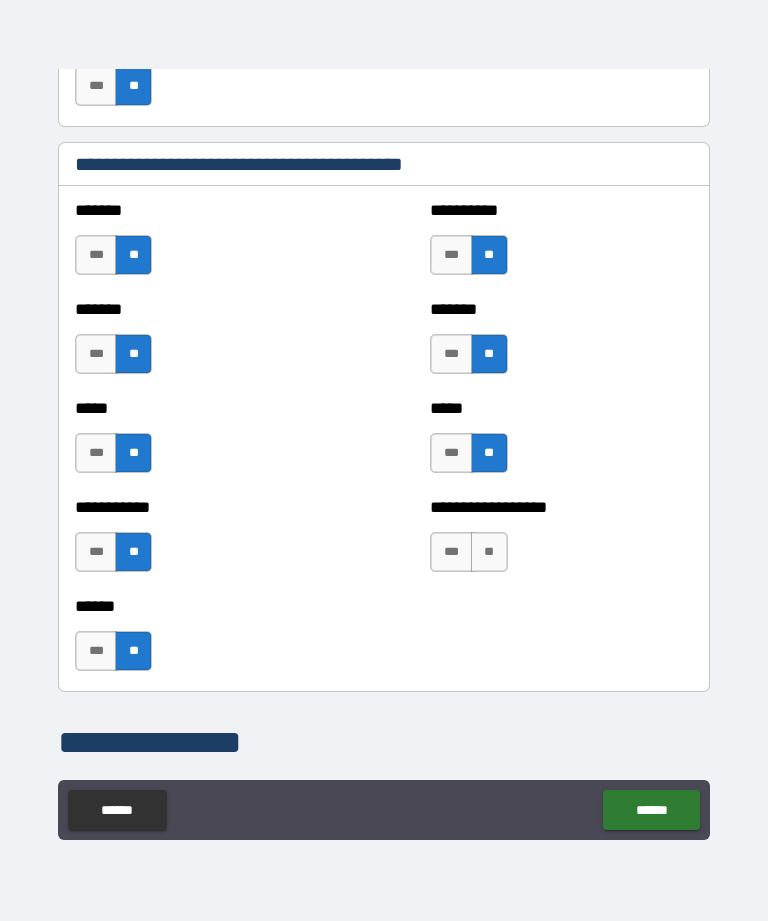 click on "**" at bounding box center (489, 552) 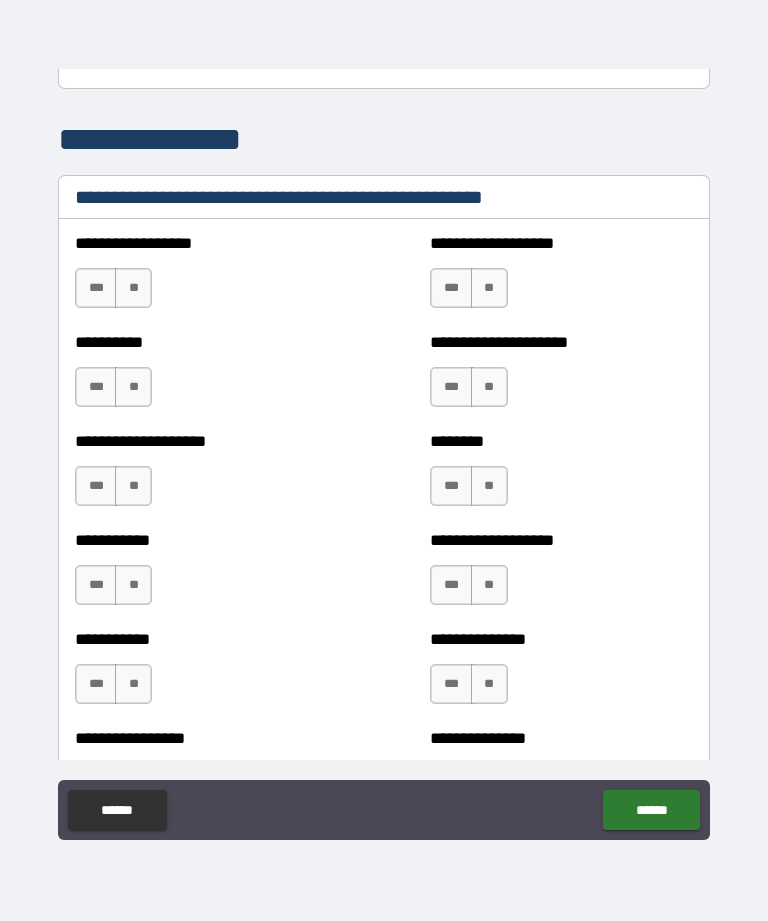 scroll, scrollTop: 2407, scrollLeft: 0, axis: vertical 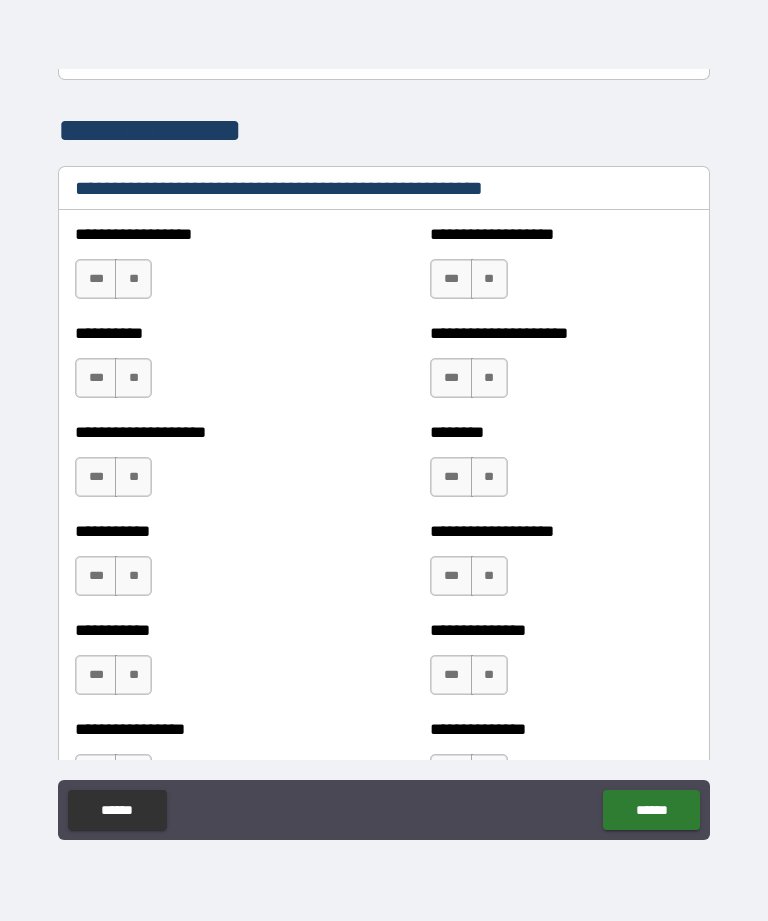 click on "**" at bounding box center (133, 279) 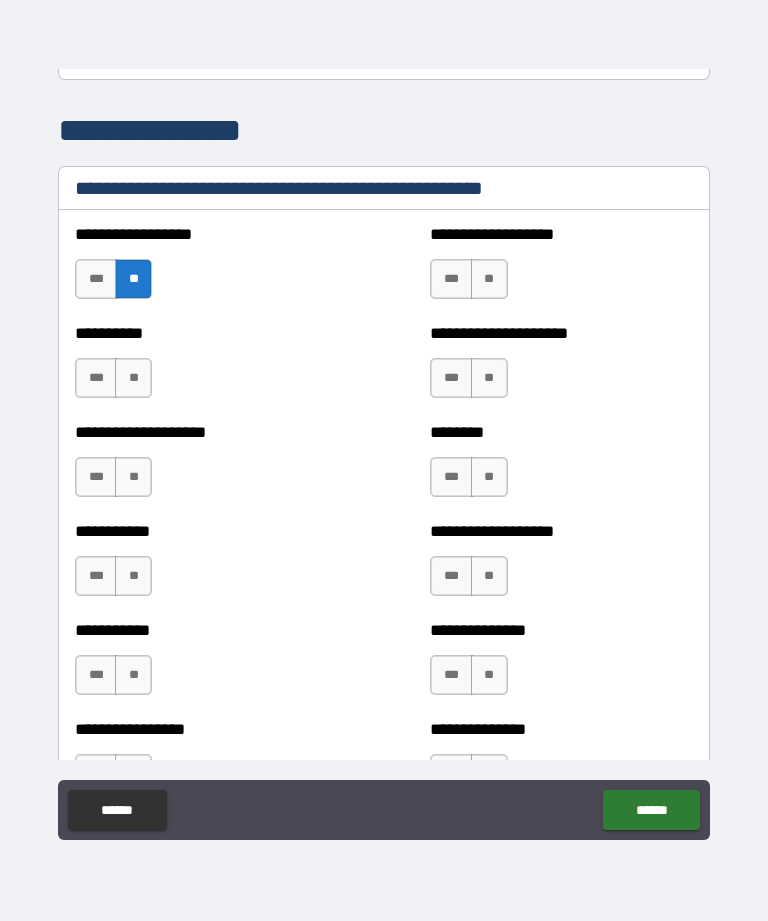 click on "**" at bounding box center [133, 378] 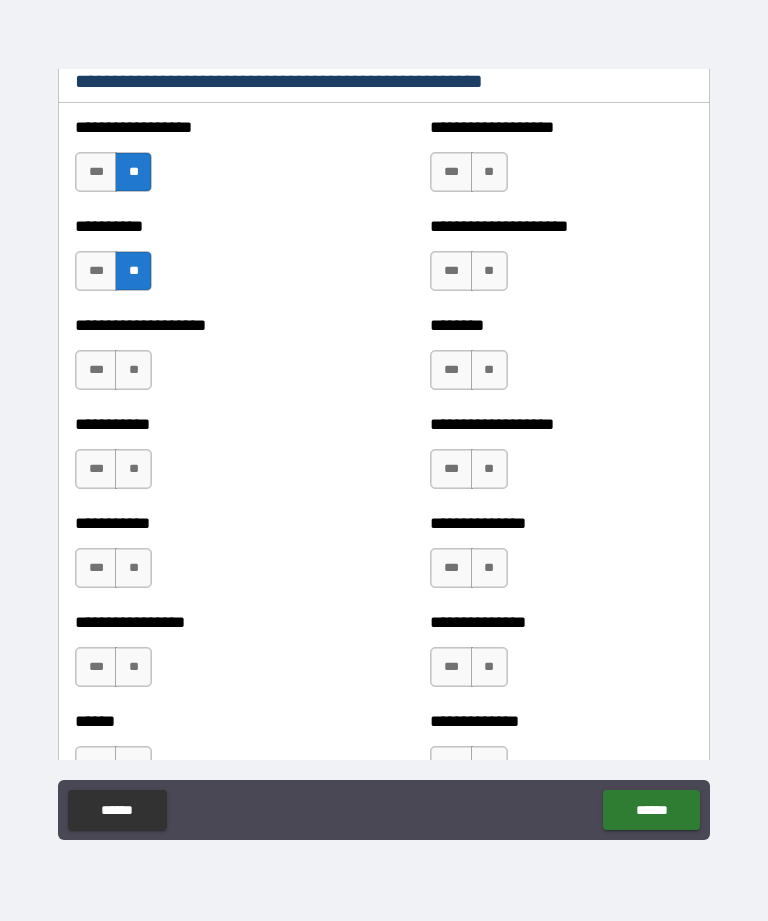 scroll, scrollTop: 2534, scrollLeft: 0, axis: vertical 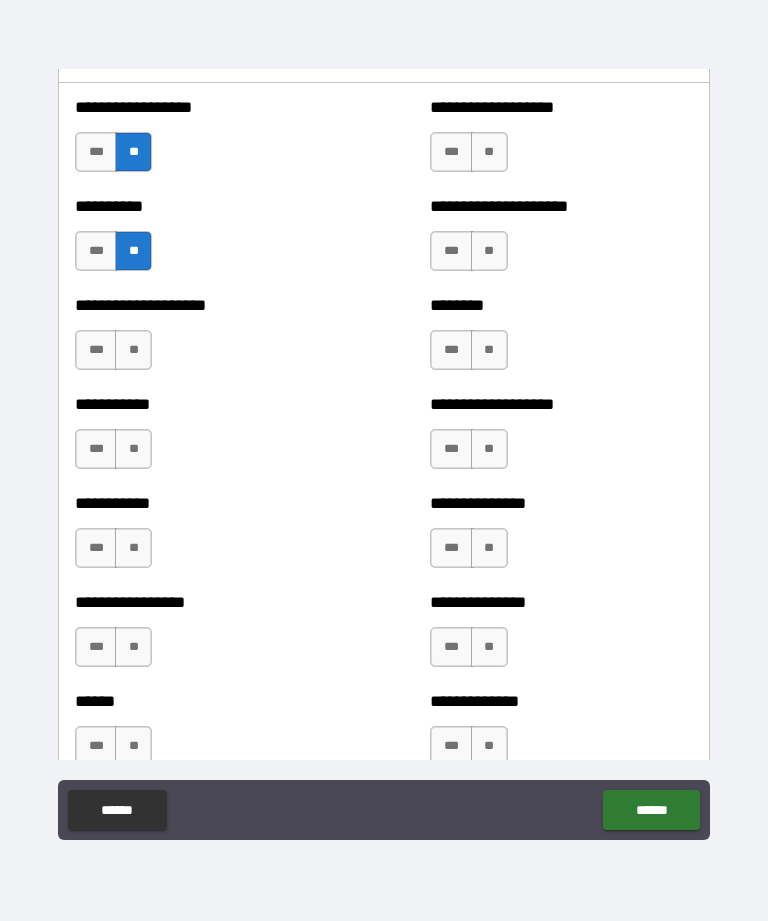 click on "**" at bounding box center (133, 350) 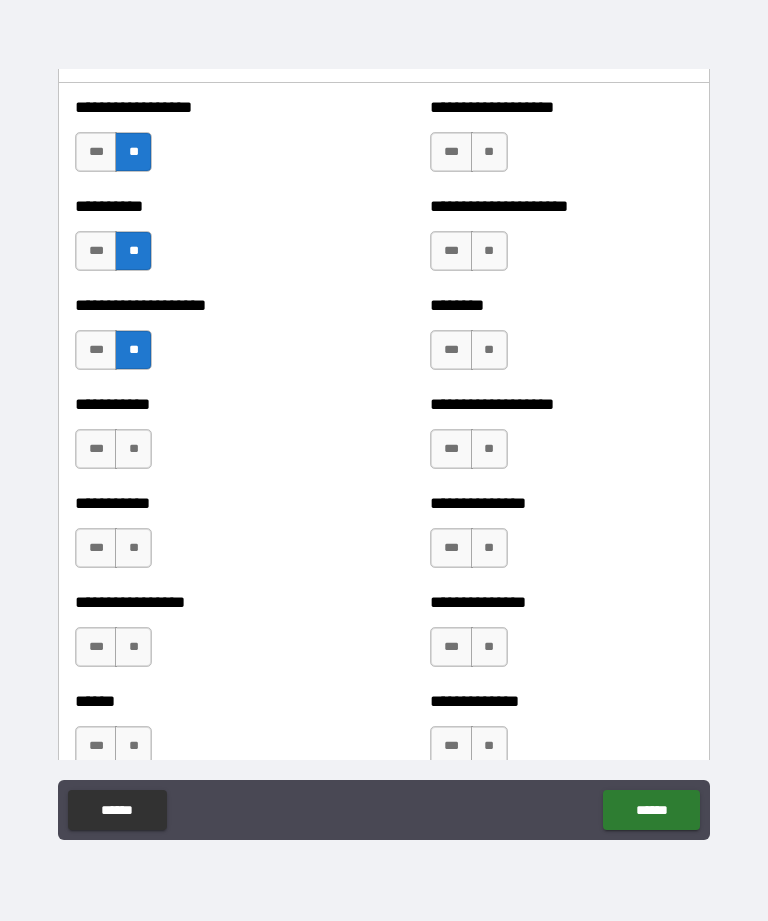 click on "**" at bounding box center (133, 449) 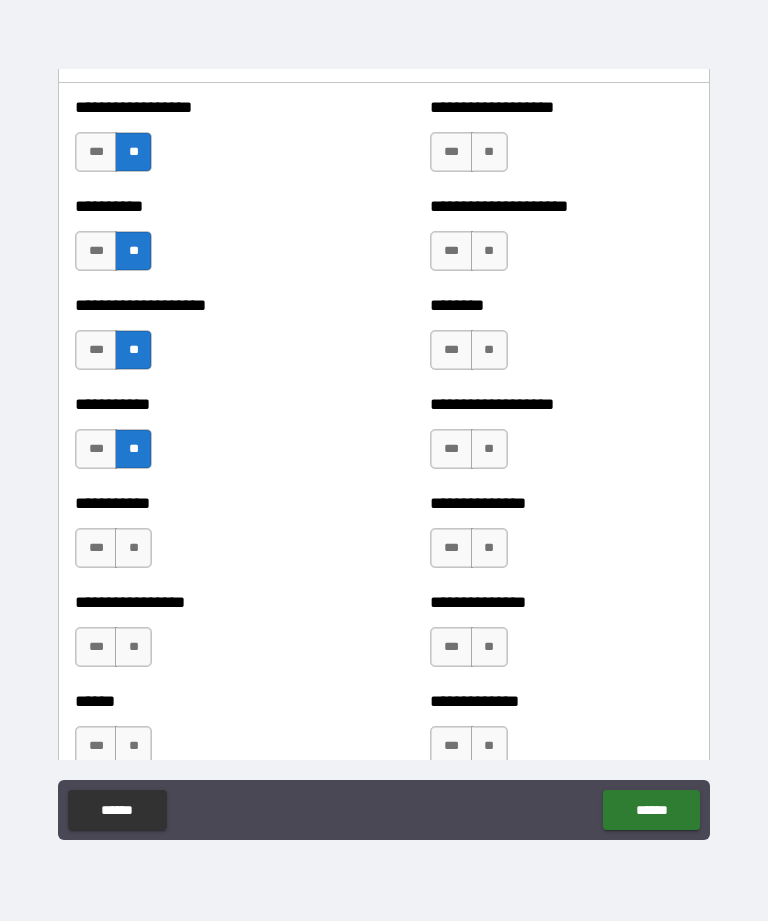 click on "**" at bounding box center [133, 548] 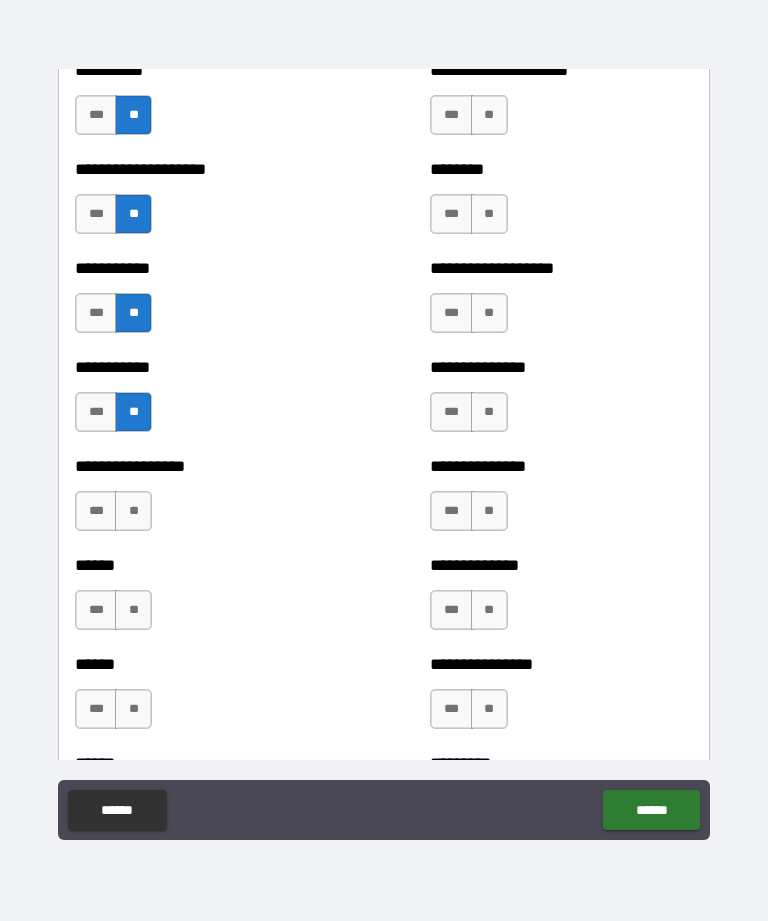 scroll, scrollTop: 2680, scrollLeft: 0, axis: vertical 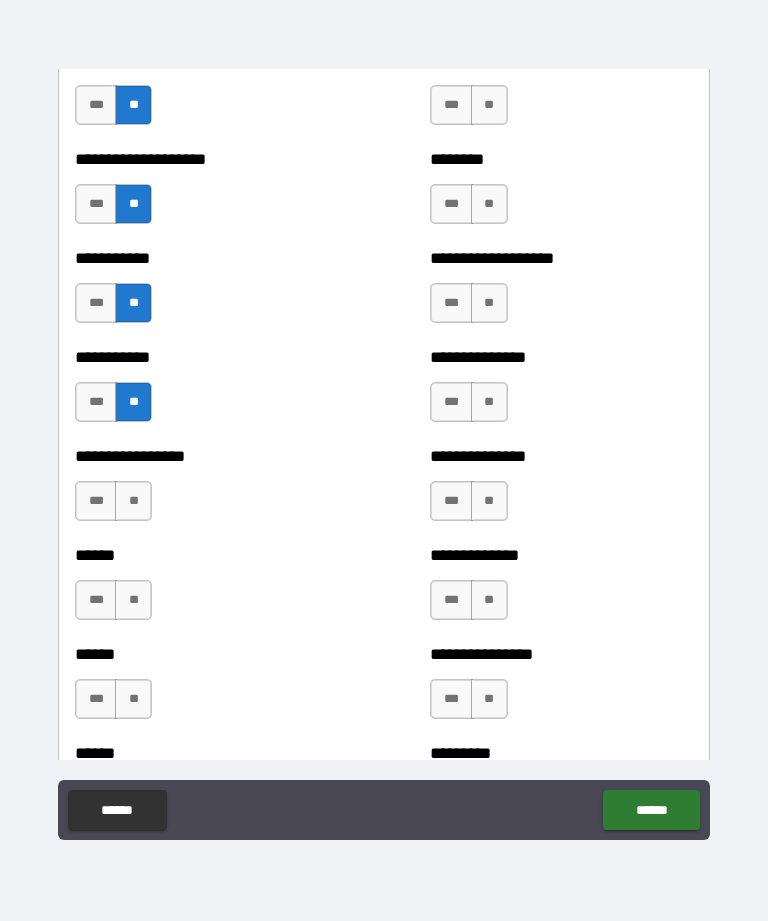click on "**" at bounding box center [133, 501] 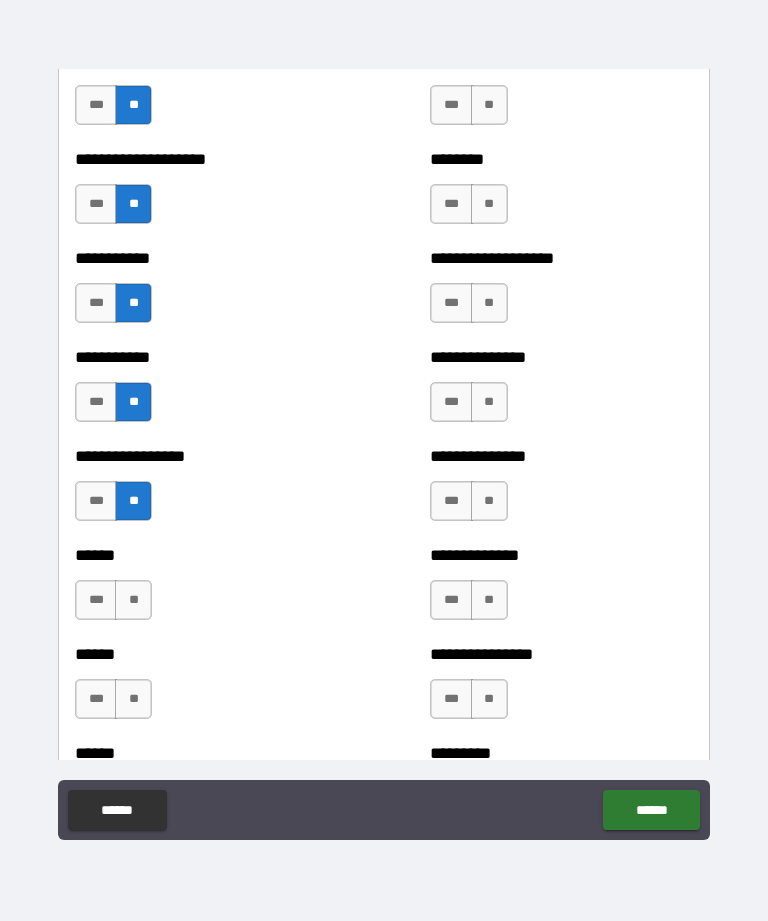 click on "**" at bounding box center [133, 600] 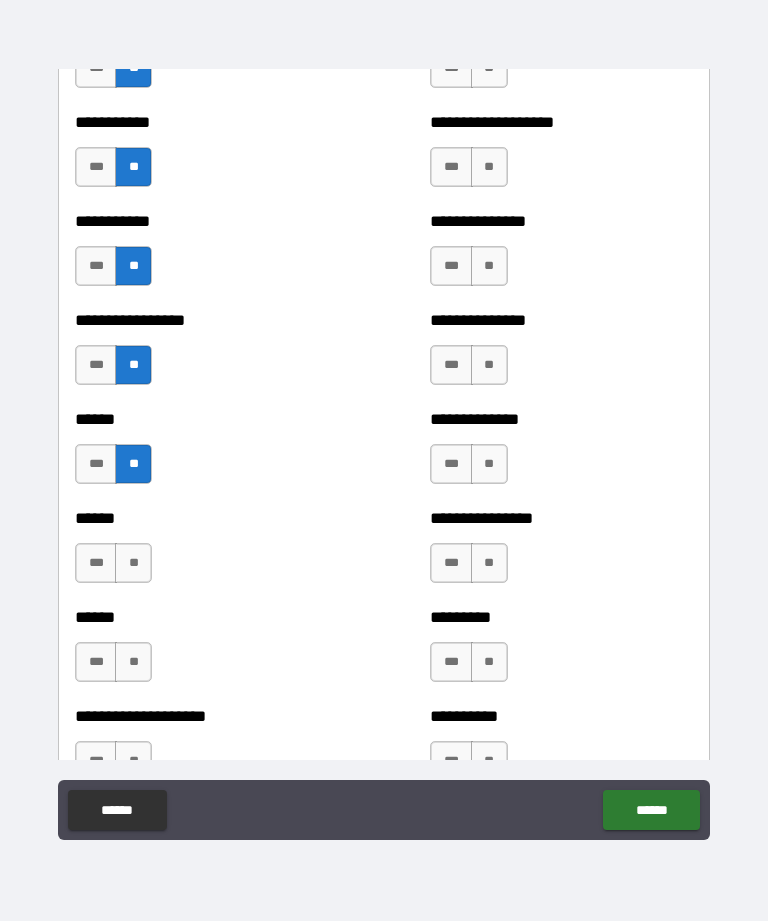 scroll, scrollTop: 2831, scrollLeft: 0, axis: vertical 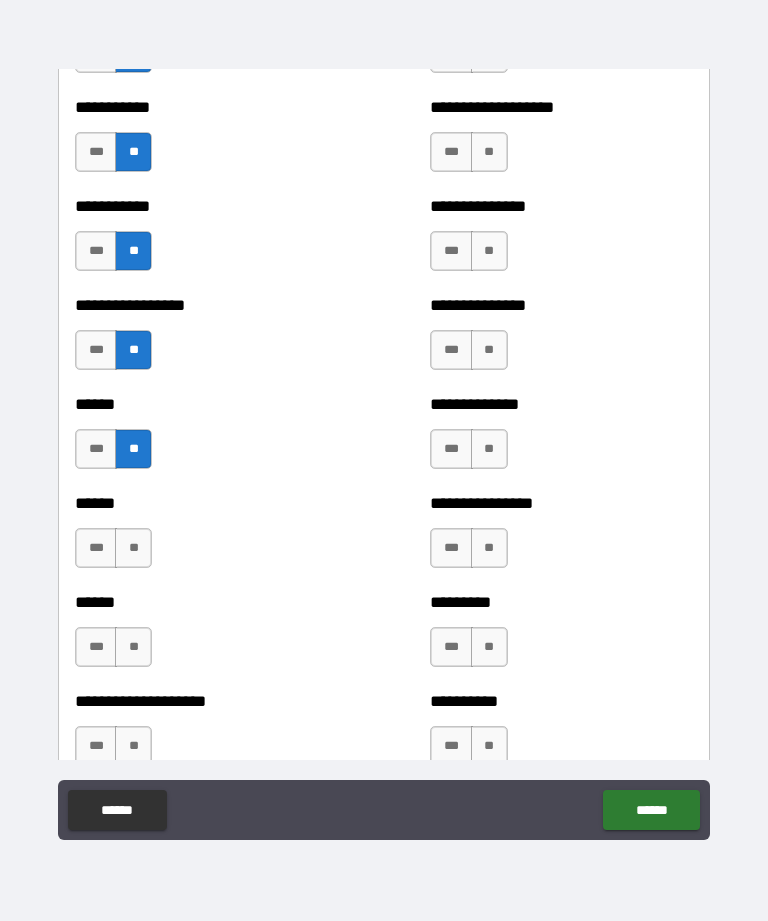 click on "**" at bounding box center [133, 548] 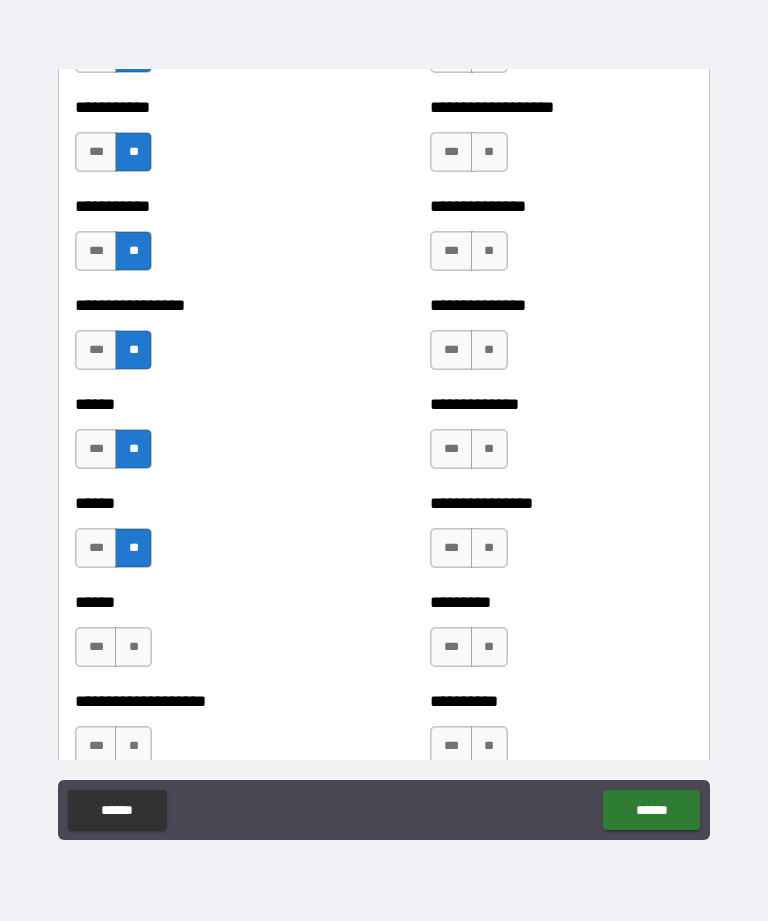 click on "**" at bounding box center [133, 647] 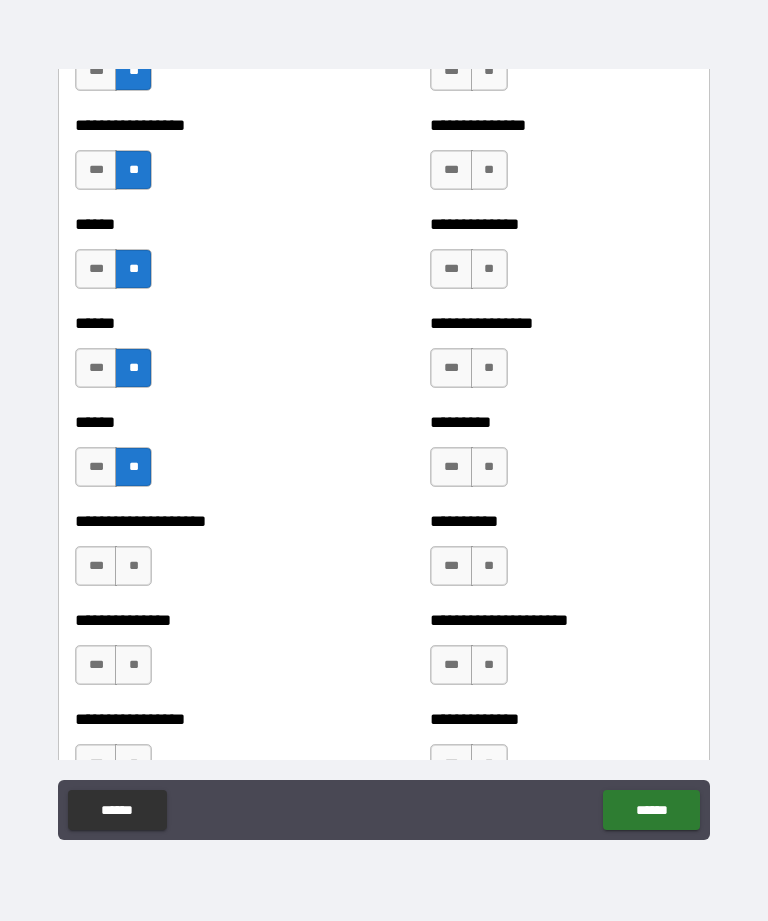 scroll, scrollTop: 3012, scrollLeft: 0, axis: vertical 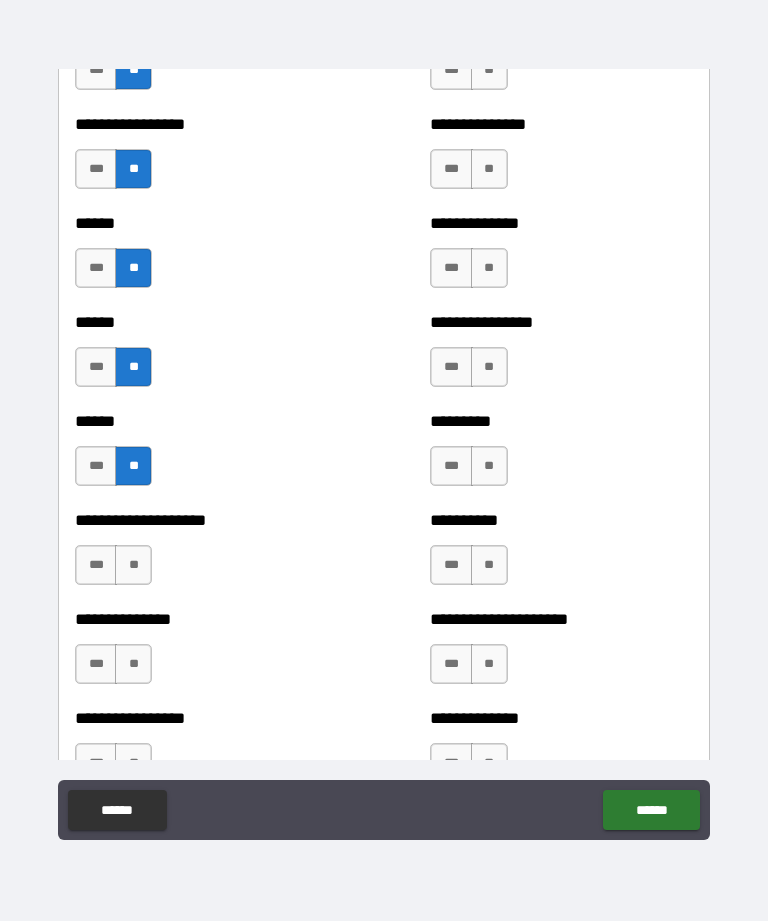 click on "**" at bounding box center (133, 565) 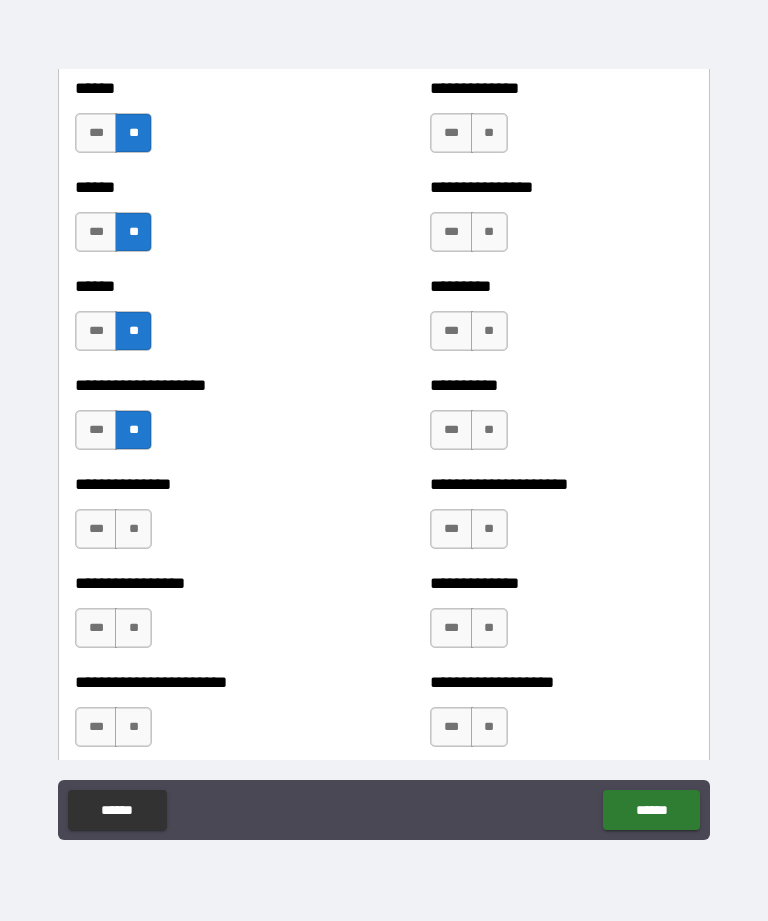 scroll, scrollTop: 3159, scrollLeft: 0, axis: vertical 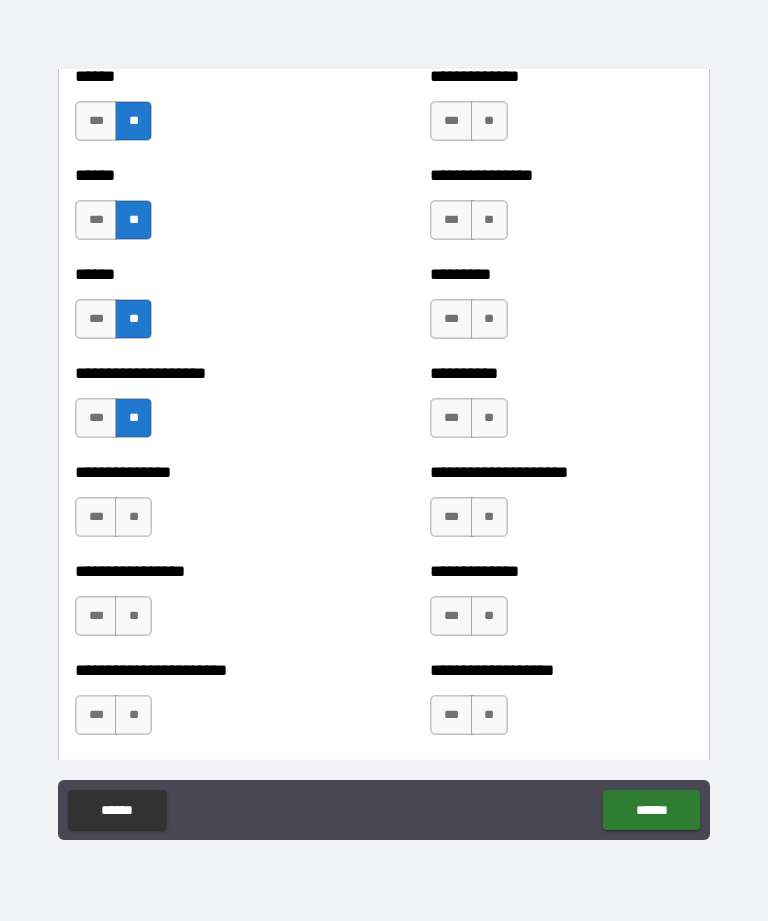 click on "**" at bounding box center (133, 517) 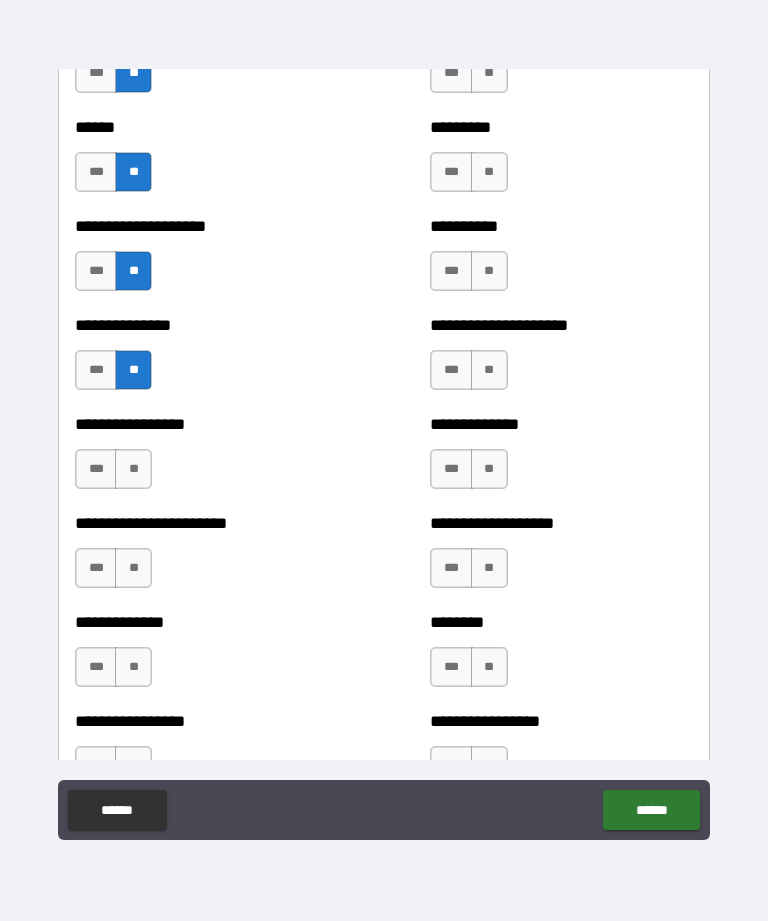 scroll, scrollTop: 3319, scrollLeft: 0, axis: vertical 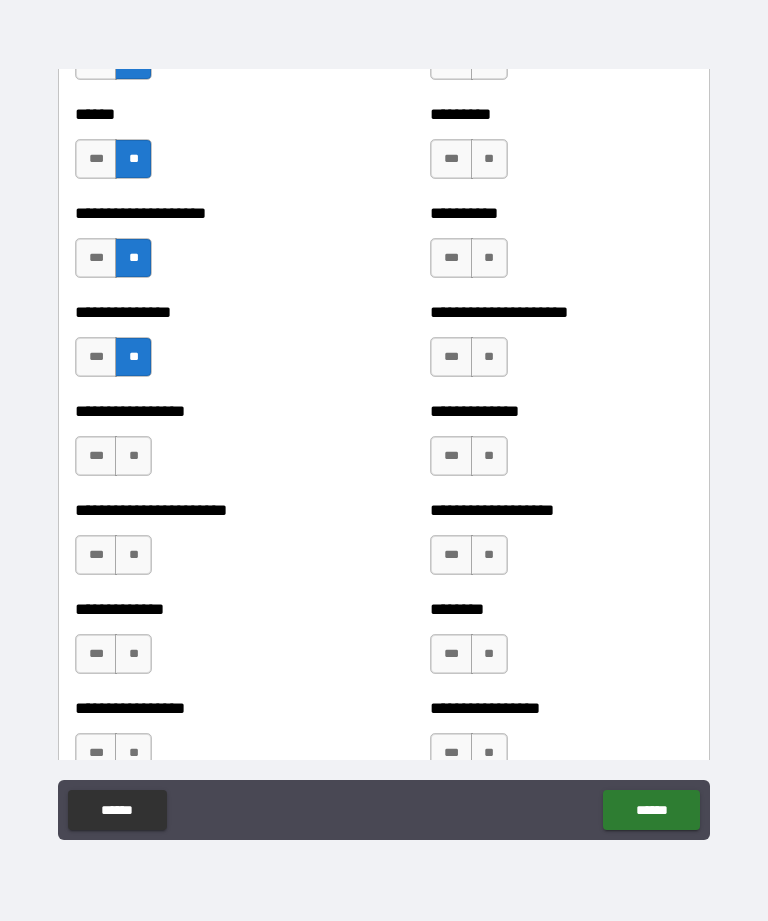 click on "**" at bounding box center (133, 456) 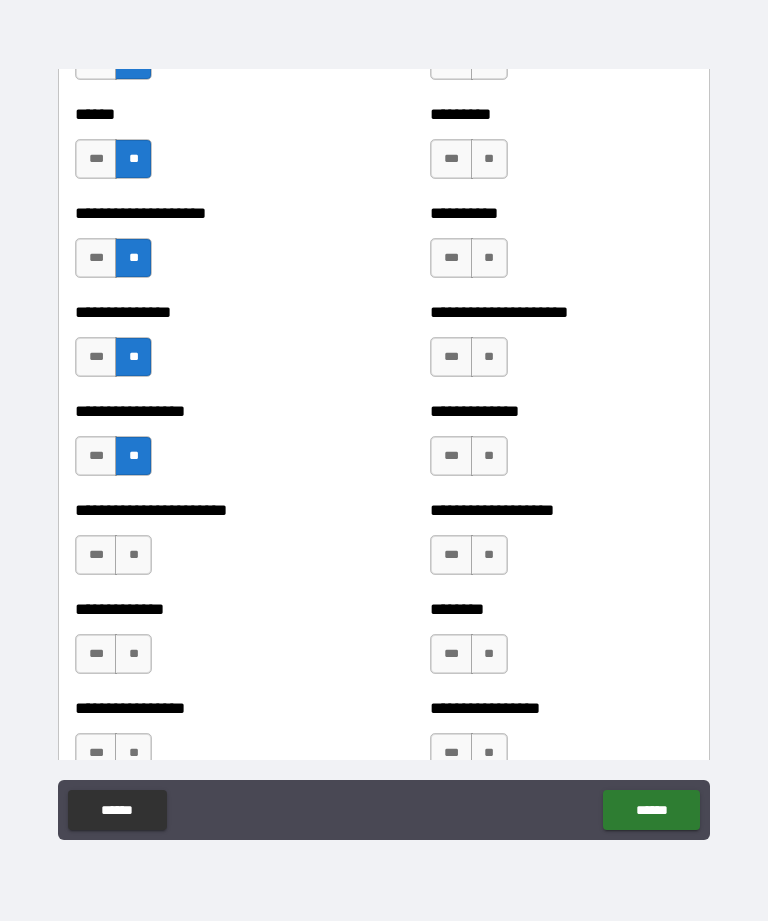 click on "**" at bounding box center [133, 555] 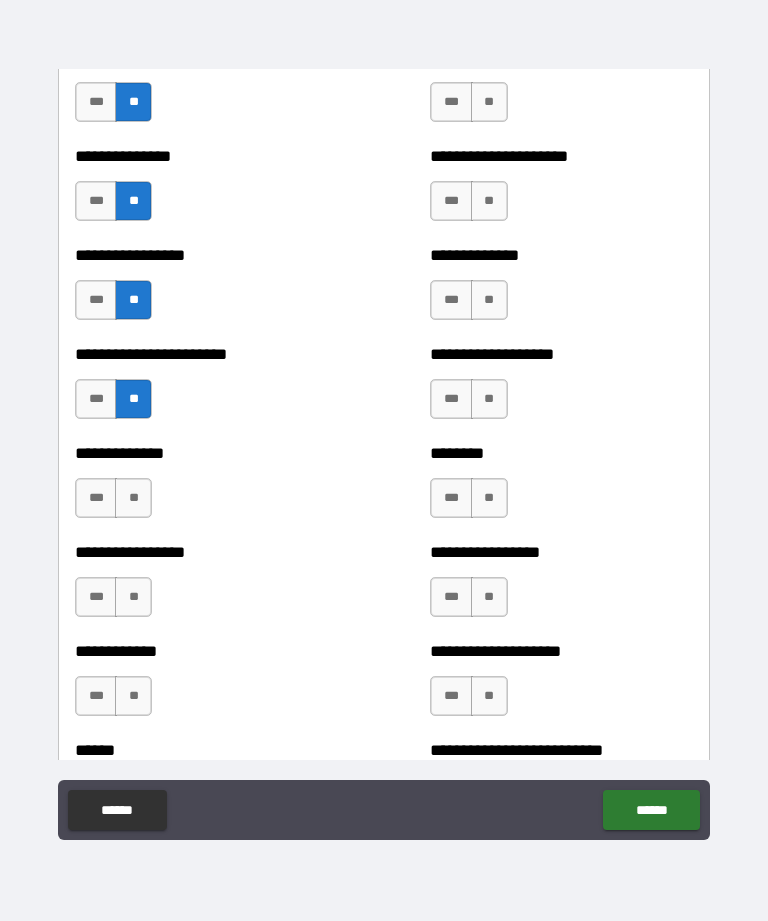 scroll, scrollTop: 3475, scrollLeft: 0, axis: vertical 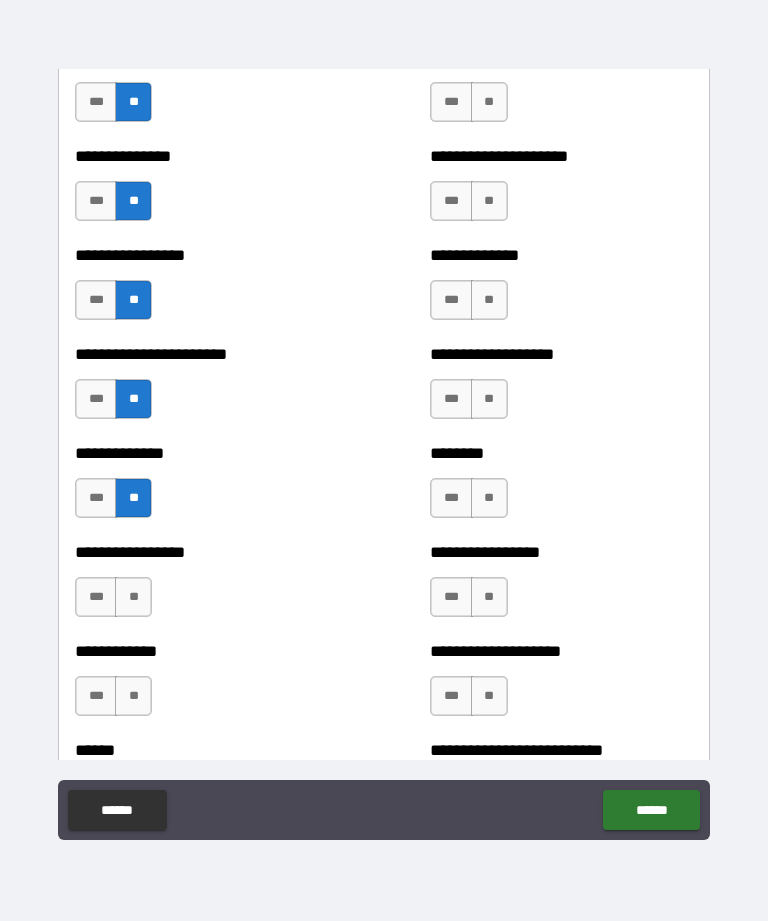 click on "**" at bounding box center (133, 597) 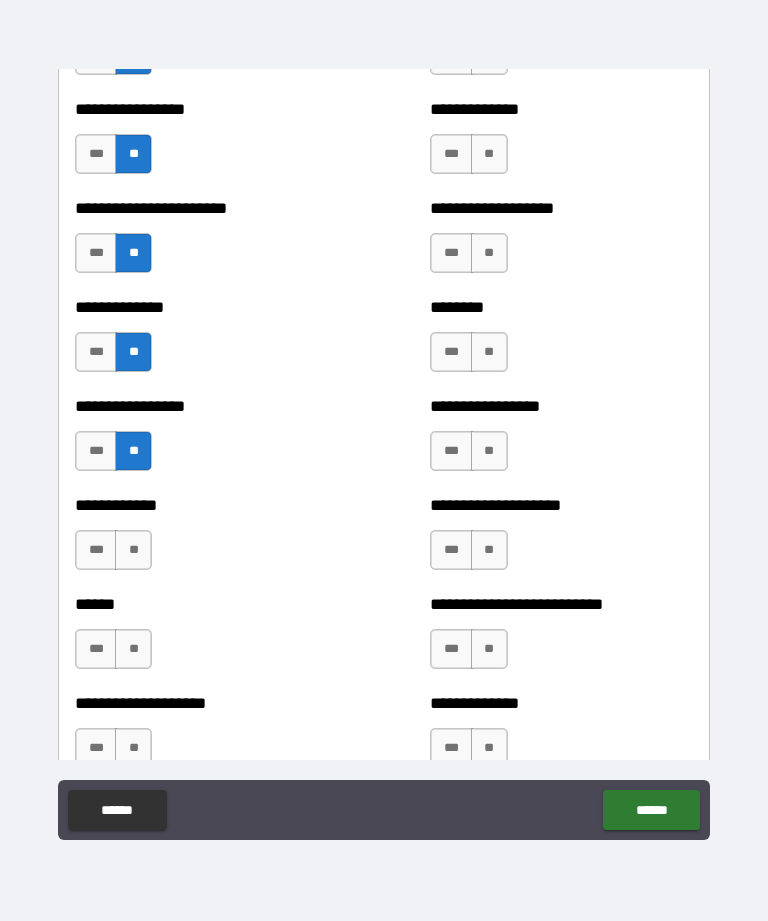scroll, scrollTop: 3633, scrollLeft: 0, axis: vertical 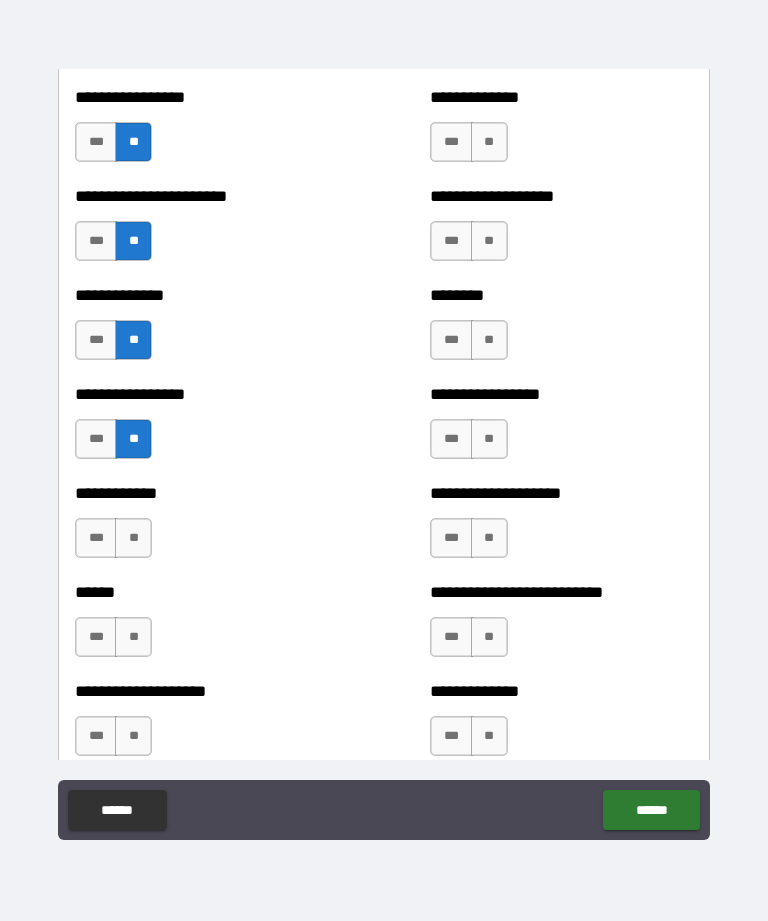 click on "**" at bounding box center (133, 538) 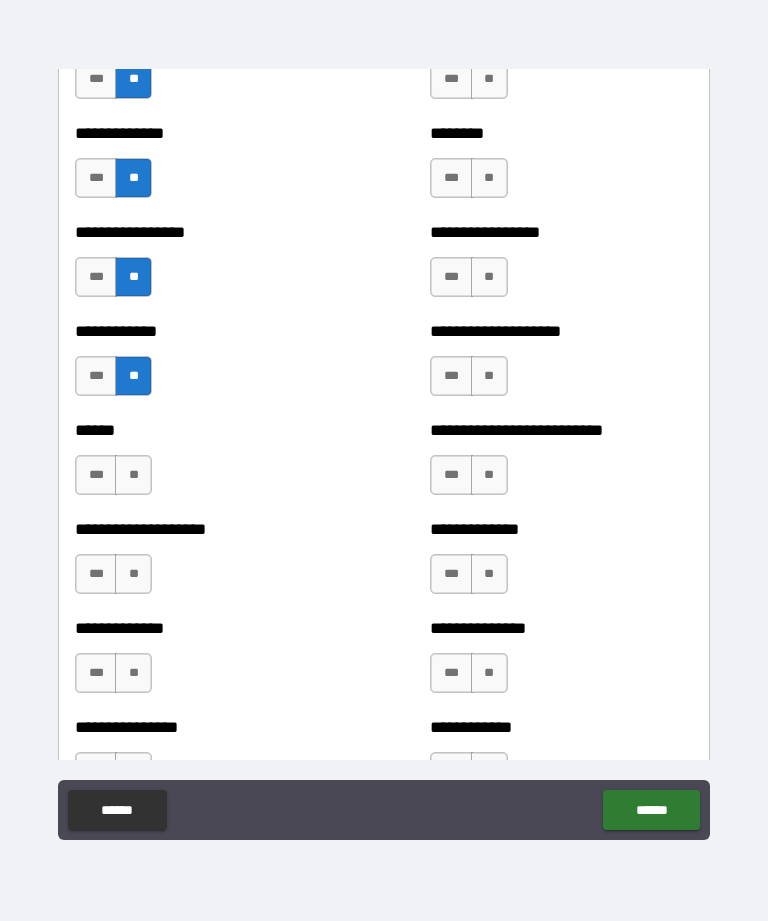 scroll, scrollTop: 3802, scrollLeft: 0, axis: vertical 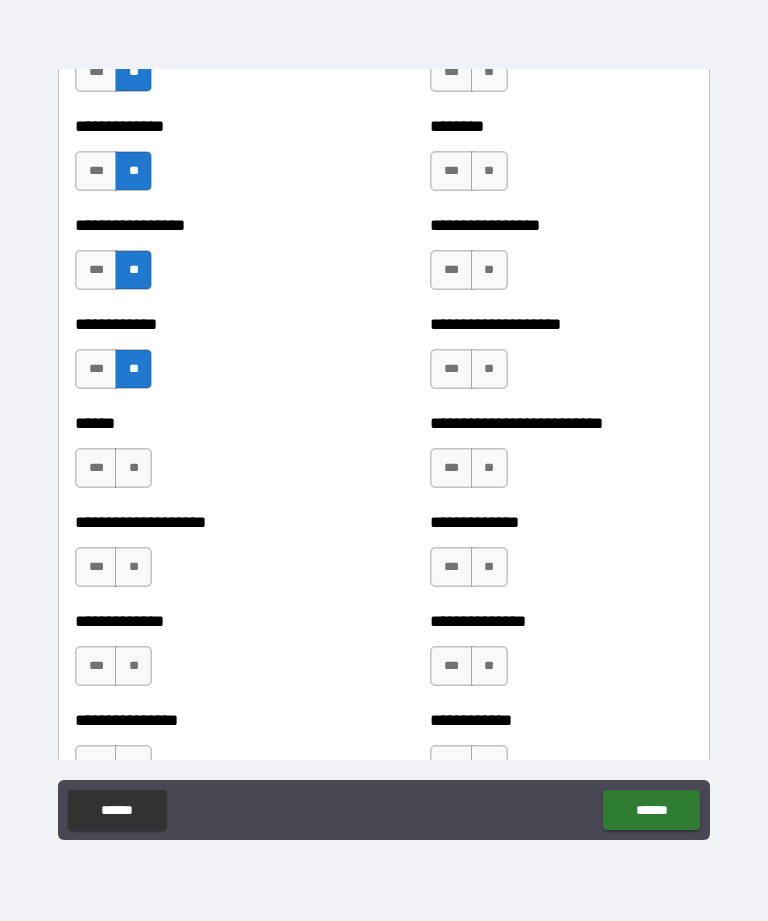 click on "**" at bounding box center (133, 468) 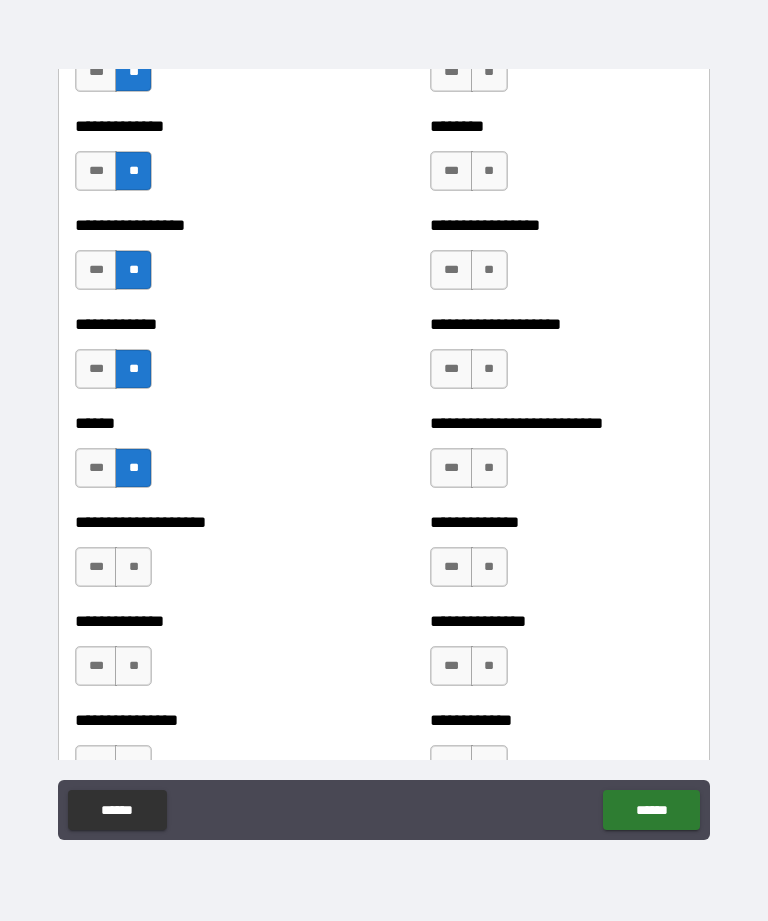 click on "**" at bounding box center (133, 567) 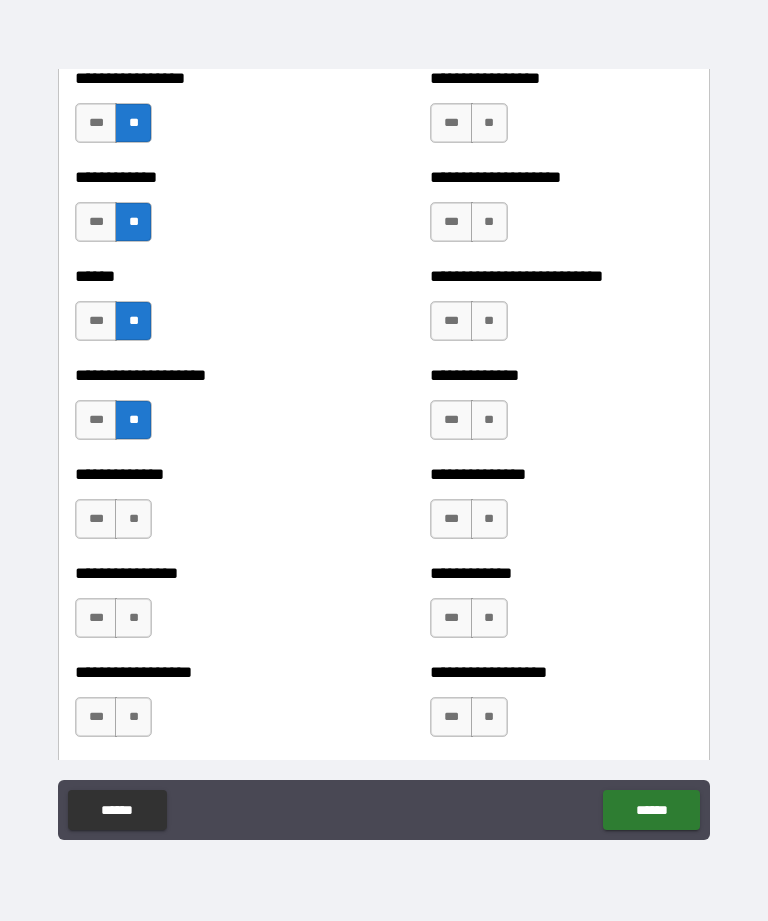 scroll, scrollTop: 3950, scrollLeft: 0, axis: vertical 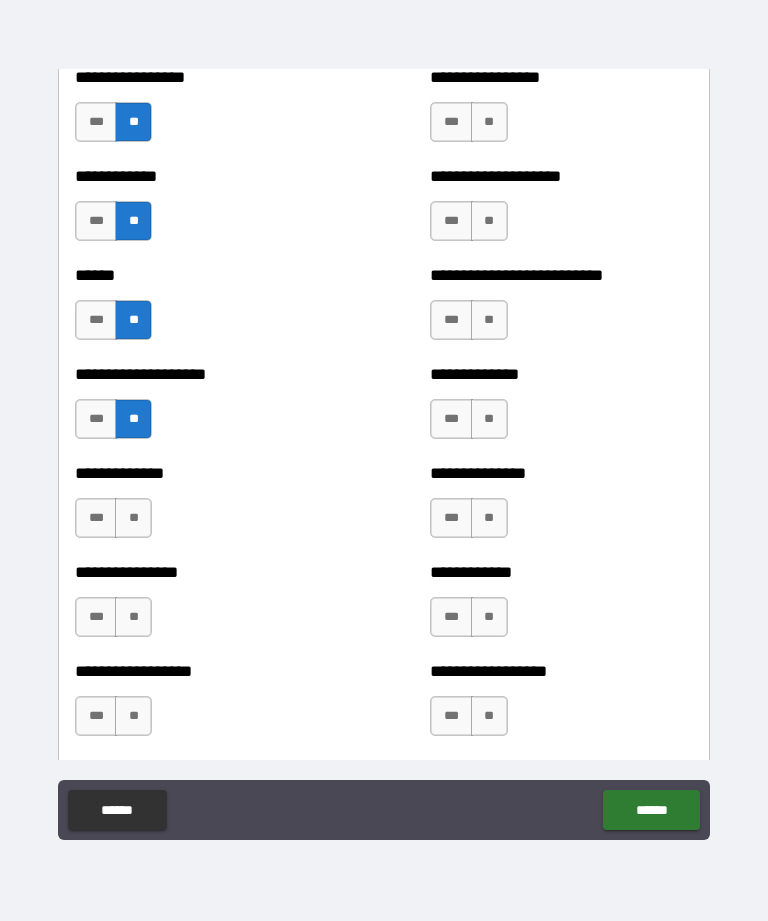 click on "**" at bounding box center [133, 518] 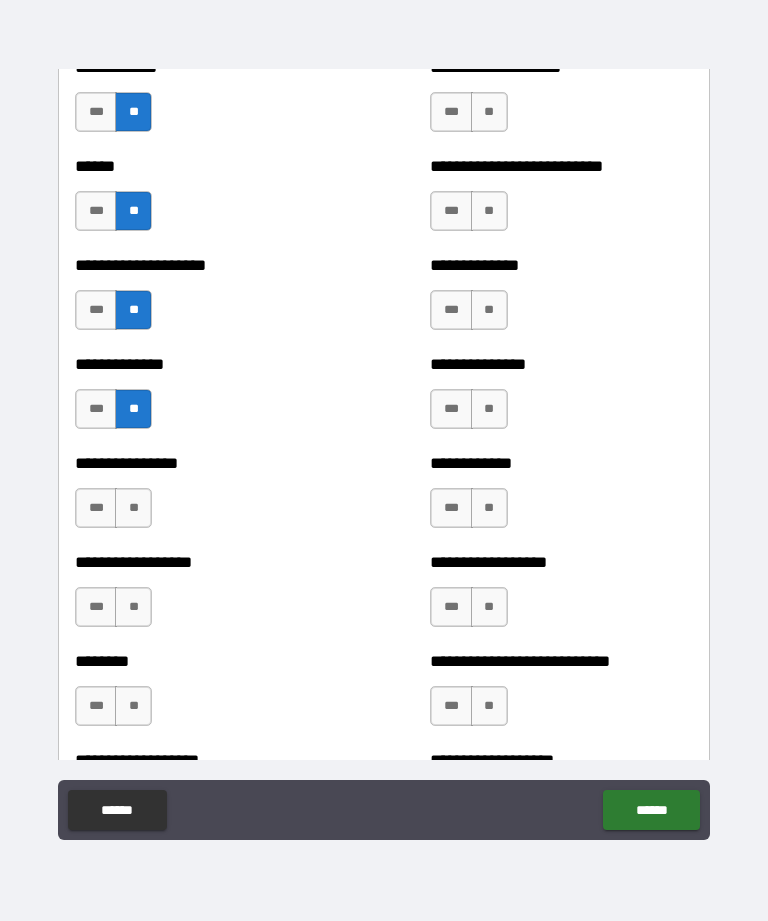 scroll, scrollTop: 4071, scrollLeft: 0, axis: vertical 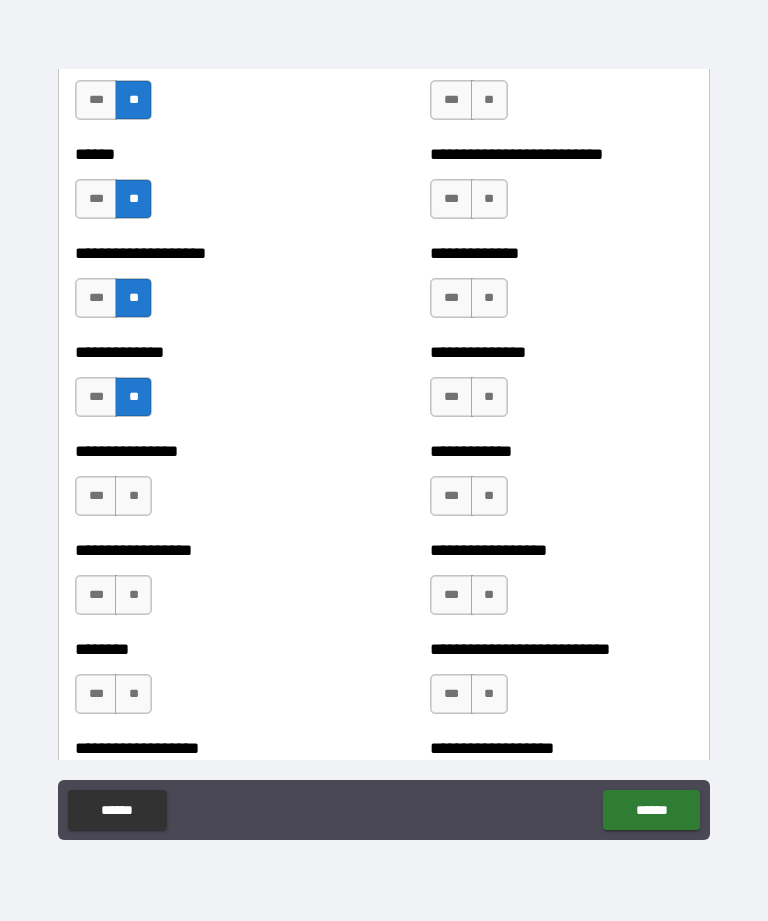 click on "**" at bounding box center (133, 496) 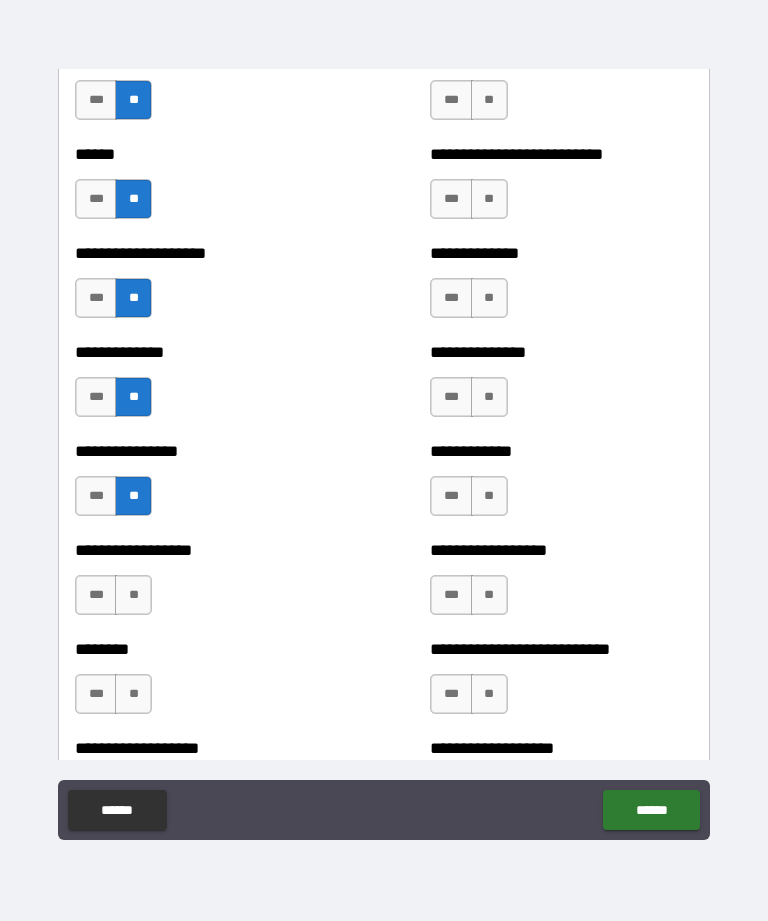 click on "**" at bounding box center (133, 595) 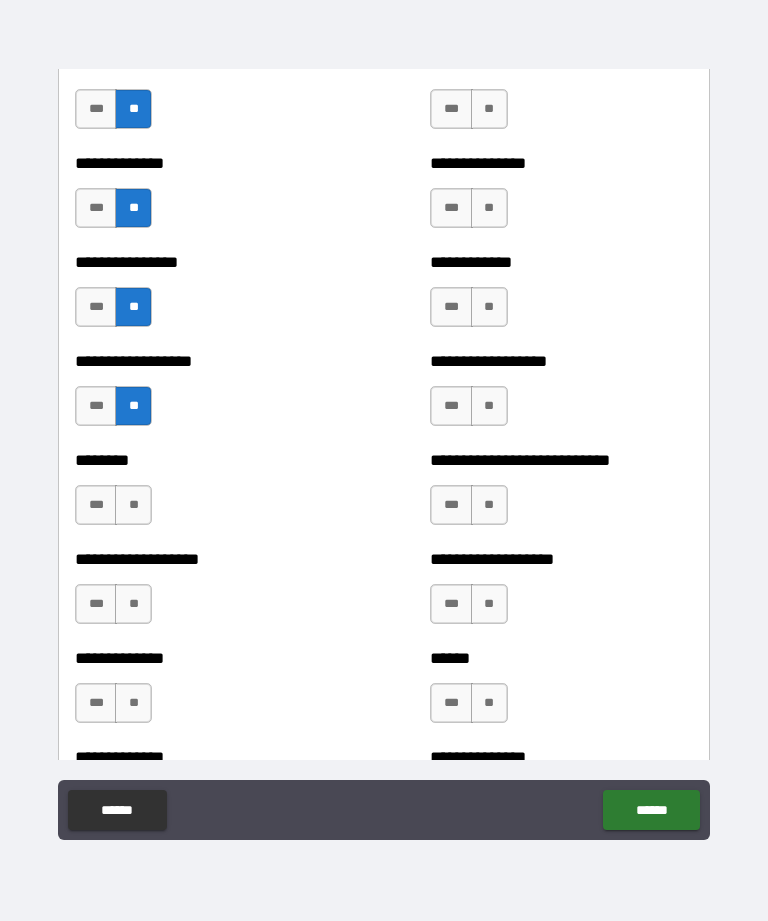 scroll, scrollTop: 4268, scrollLeft: 0, axis: vertical 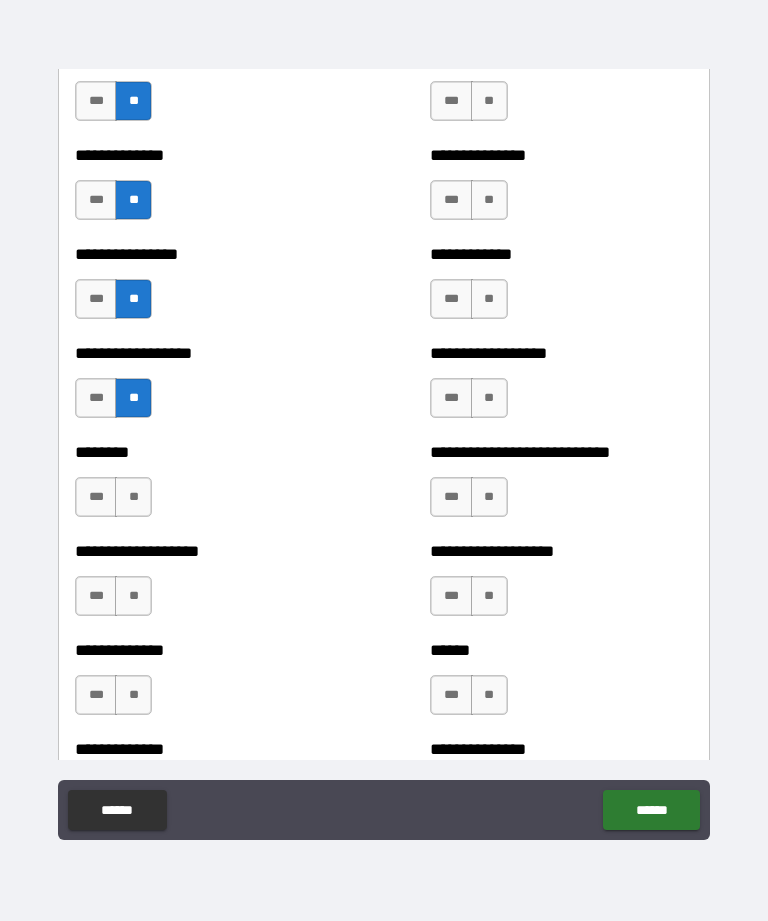 click on "**" at bounding box center (133, 497) 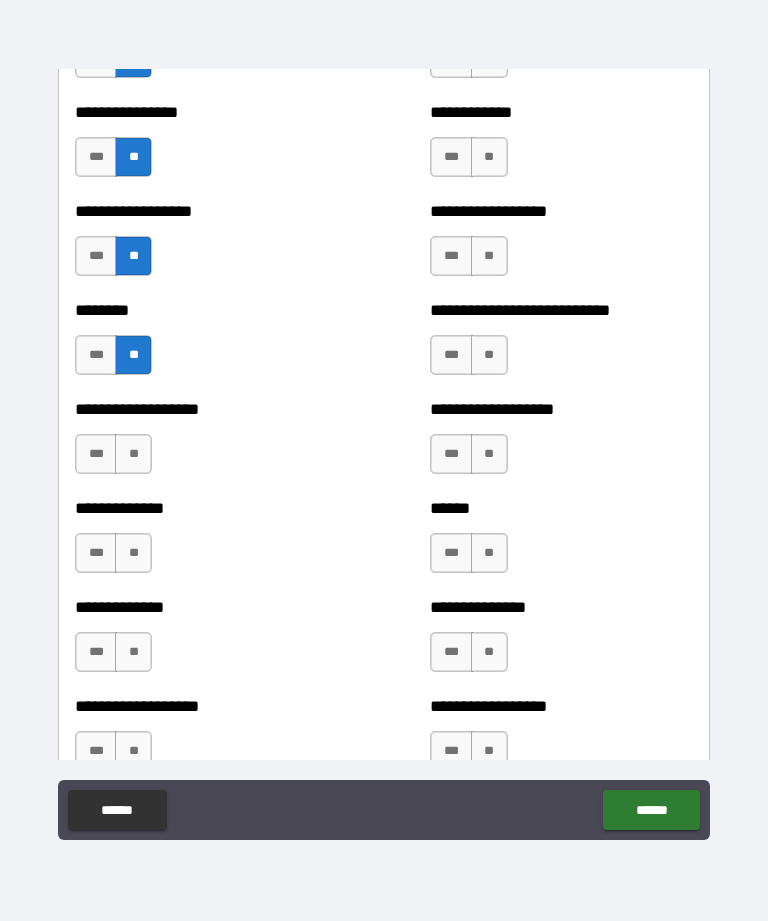 scroll, scrollTop: 4417, scrollLeft: 0, axis: vertical 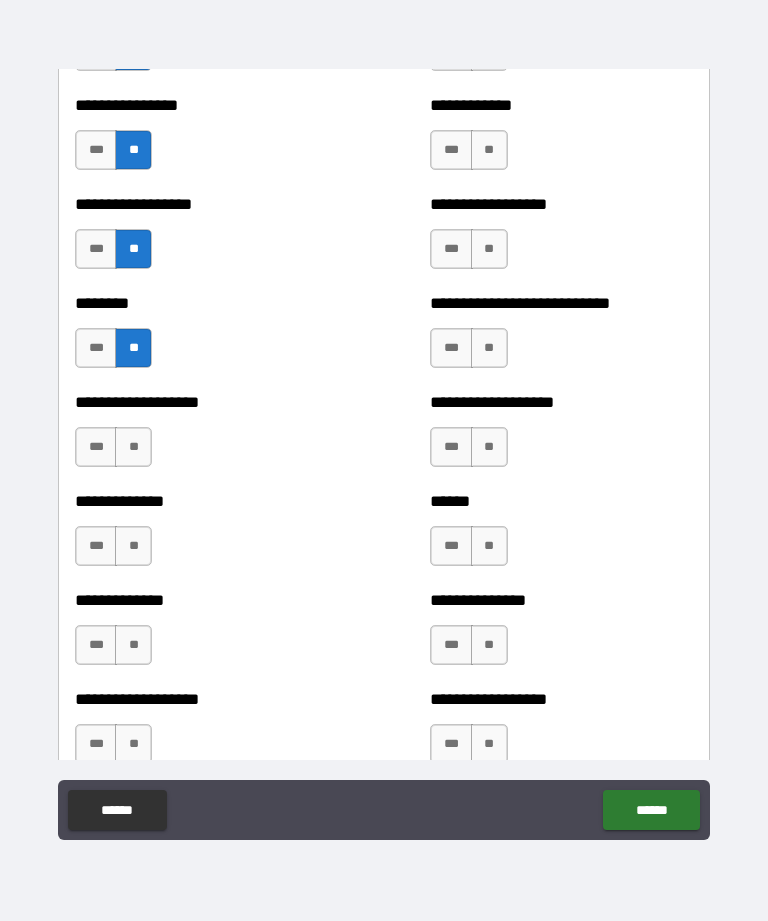 click on "**" at bounding box center [133, 447] 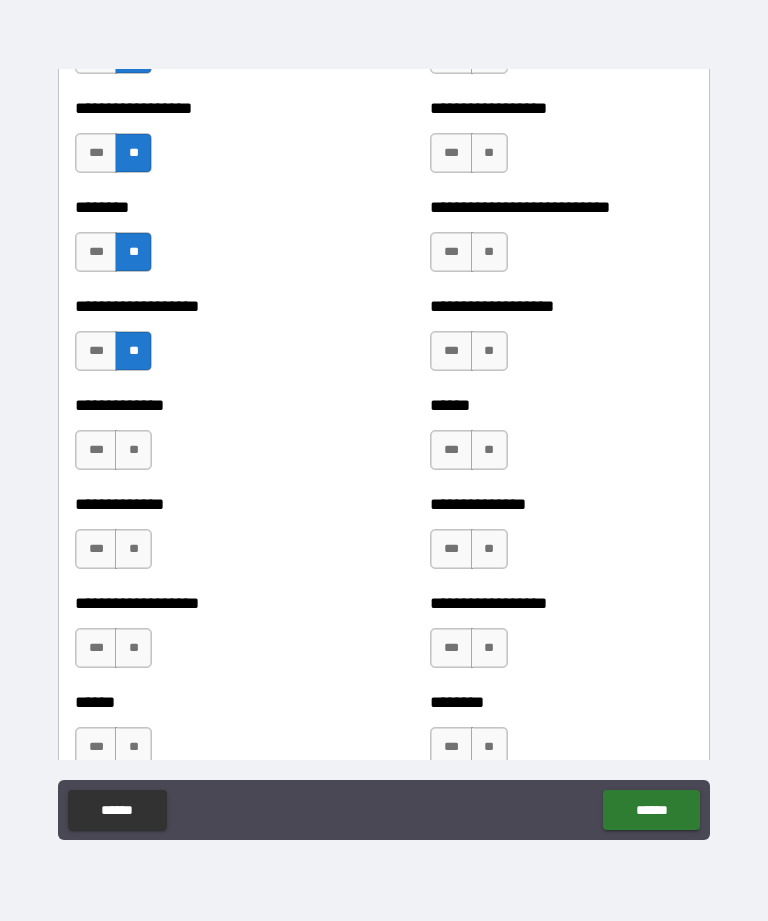 scroll, scrollTop: 4564, scrollLeft: 0, axis: vertical 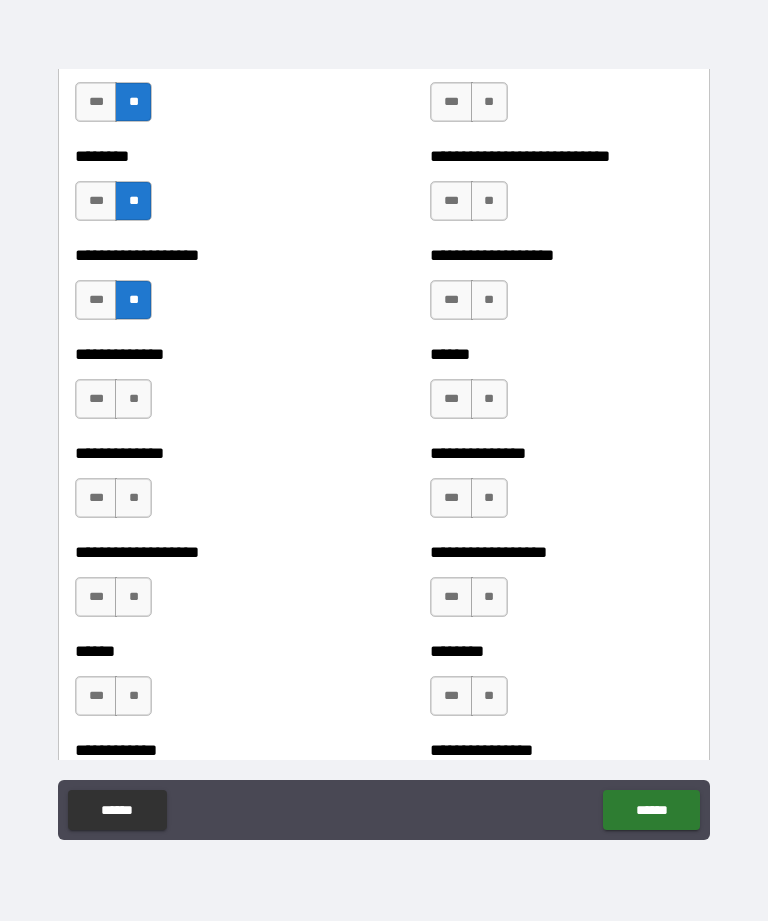 click on "**" at bounding box center [133, 399] 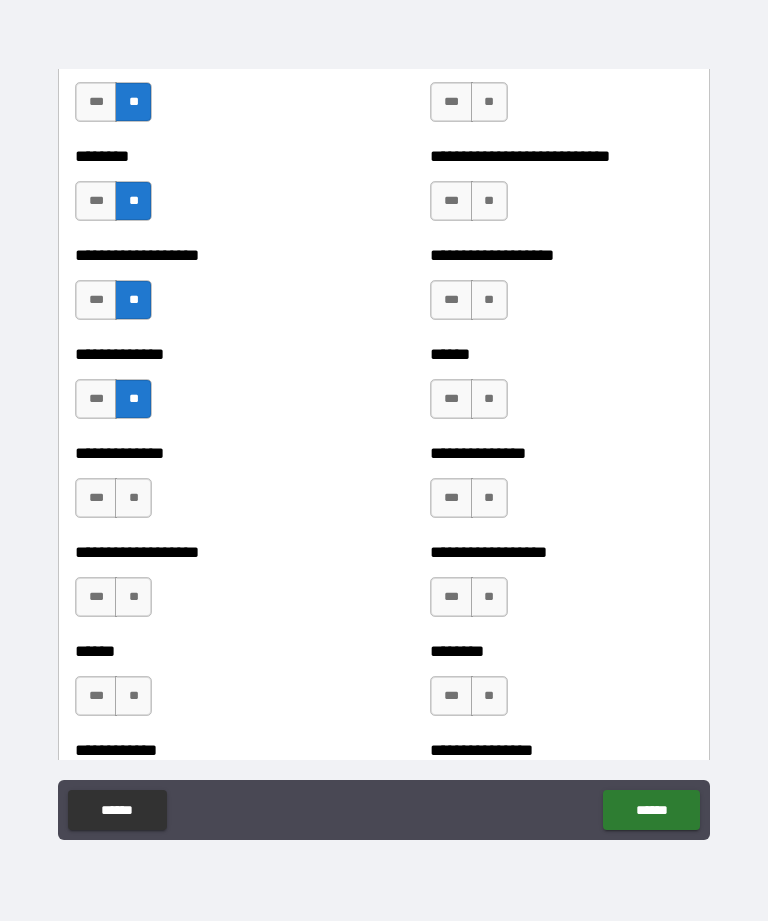 click on "**" at bounding box center (133, 498) 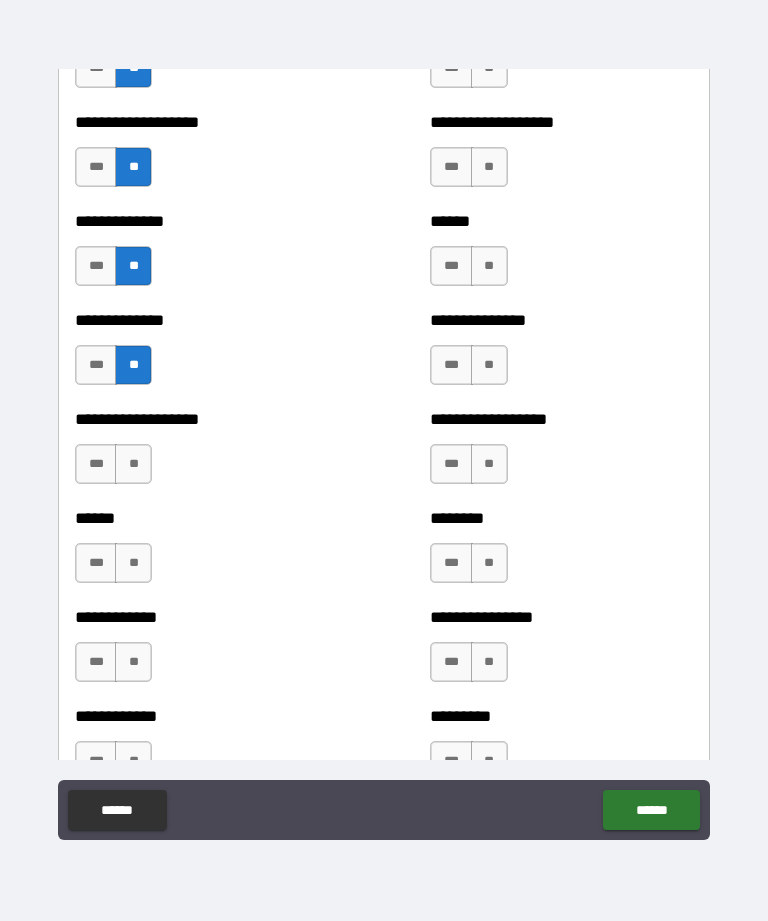 scroll, scrollTop: 4697, scrollLeft: 0, axis: vertical 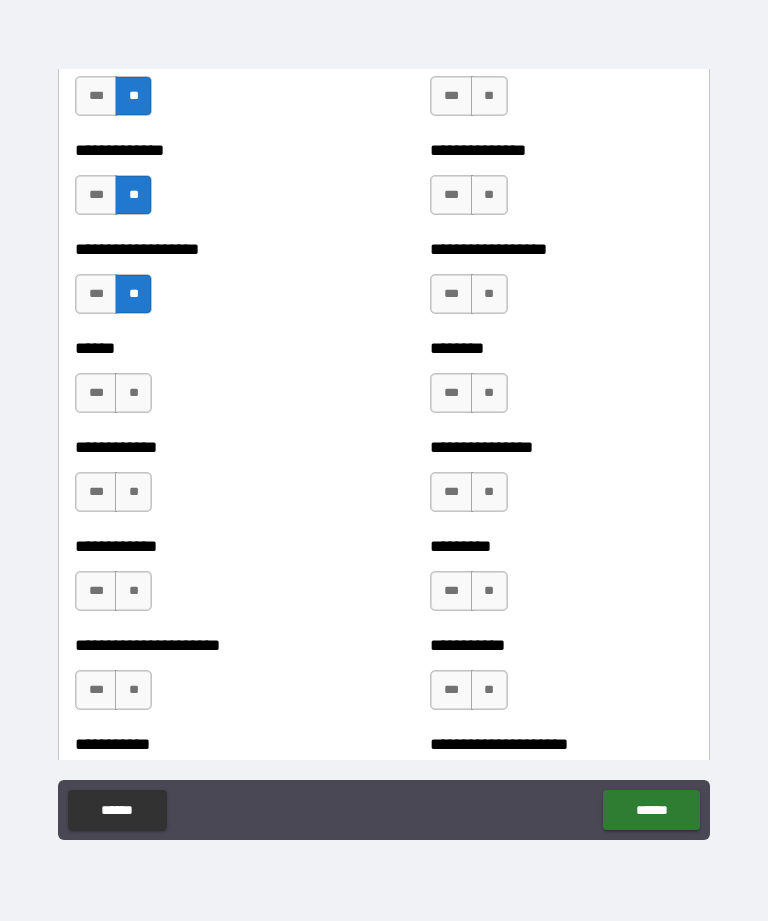 click on "**" at bounding box center [133, 393] 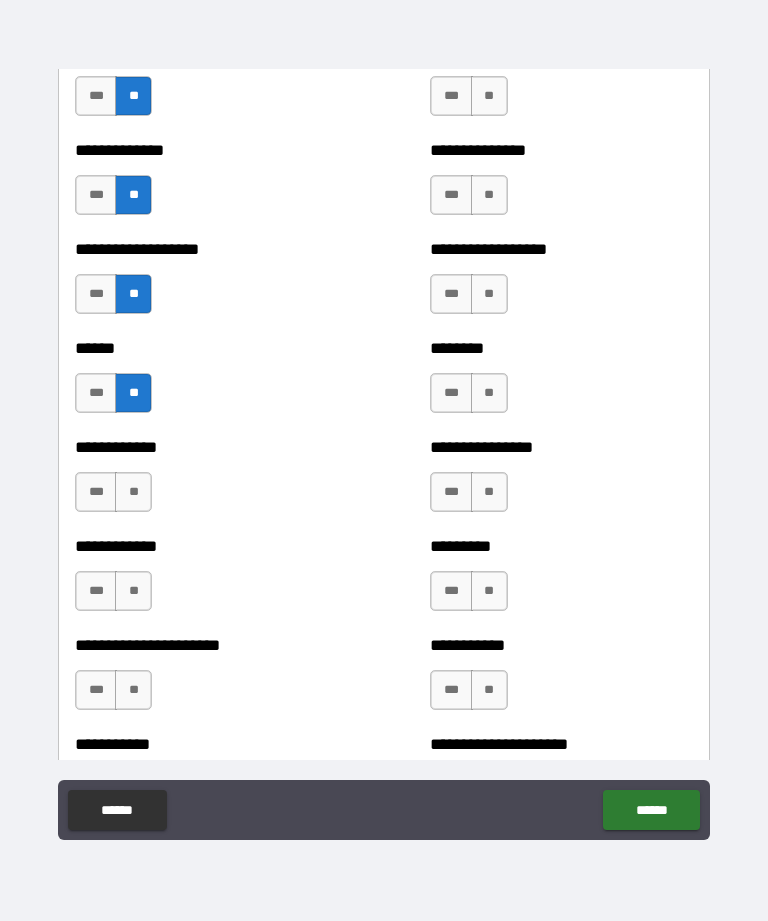 click on "**" at bounding box center [133, 492] 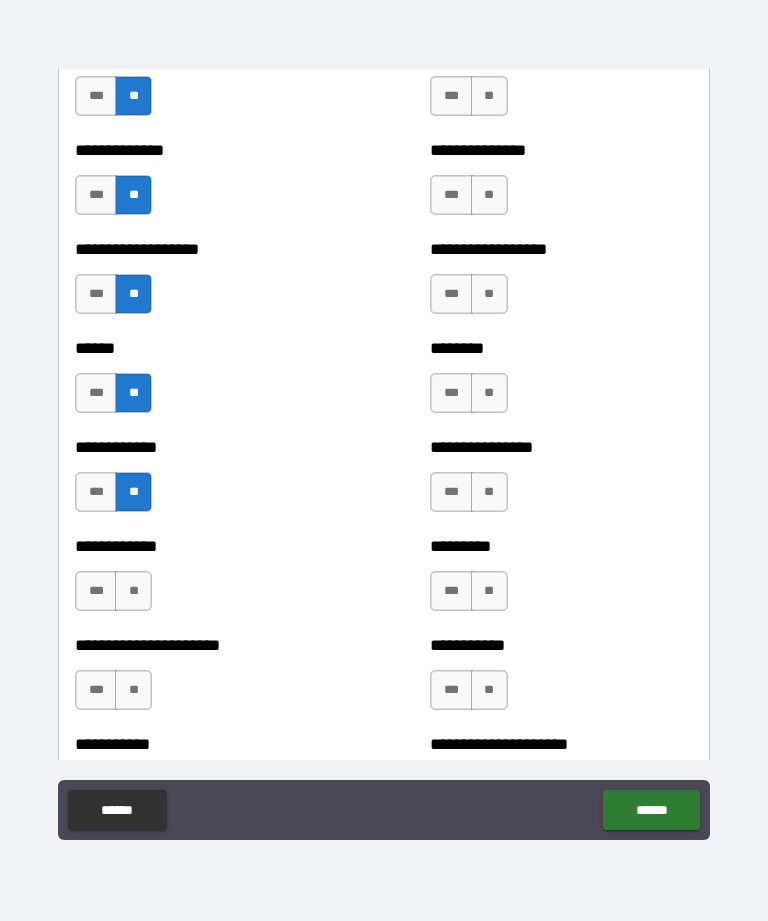 click on "**" at bounding box center (133, 591) 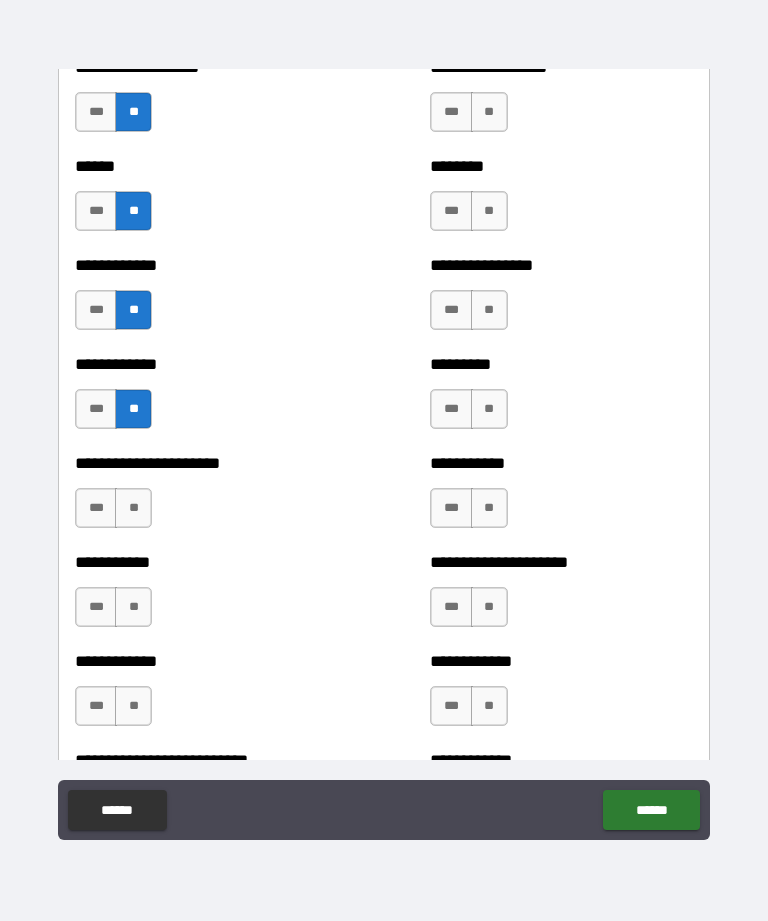 scroll, scrollTop: 5049, scrollLeft: 0, axis: vertical 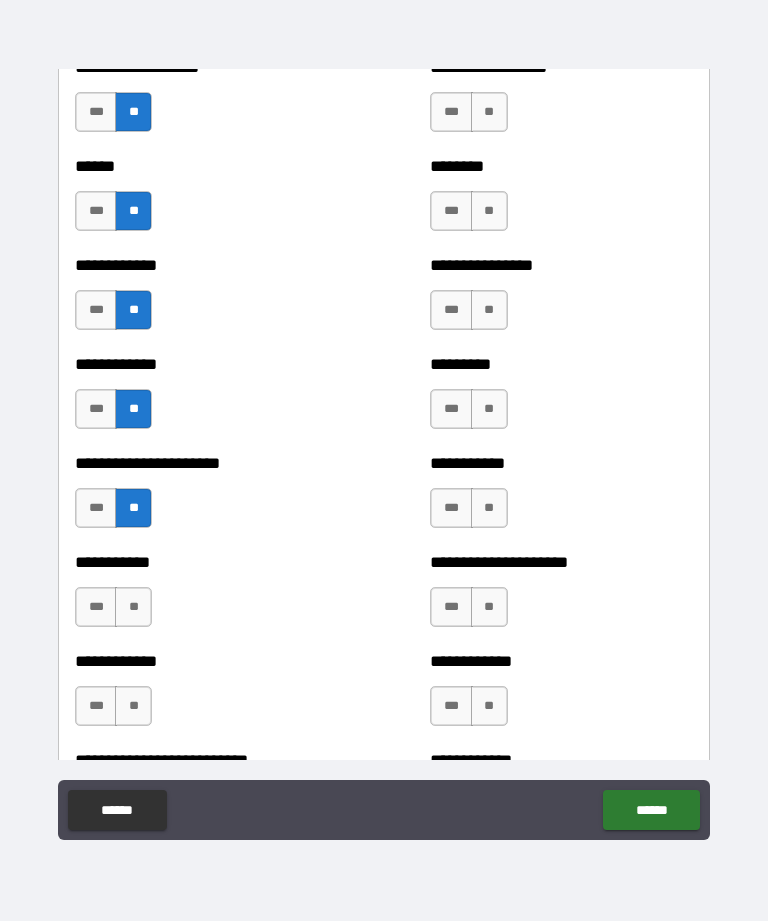 click on "**" at bounding box center (133, 607) 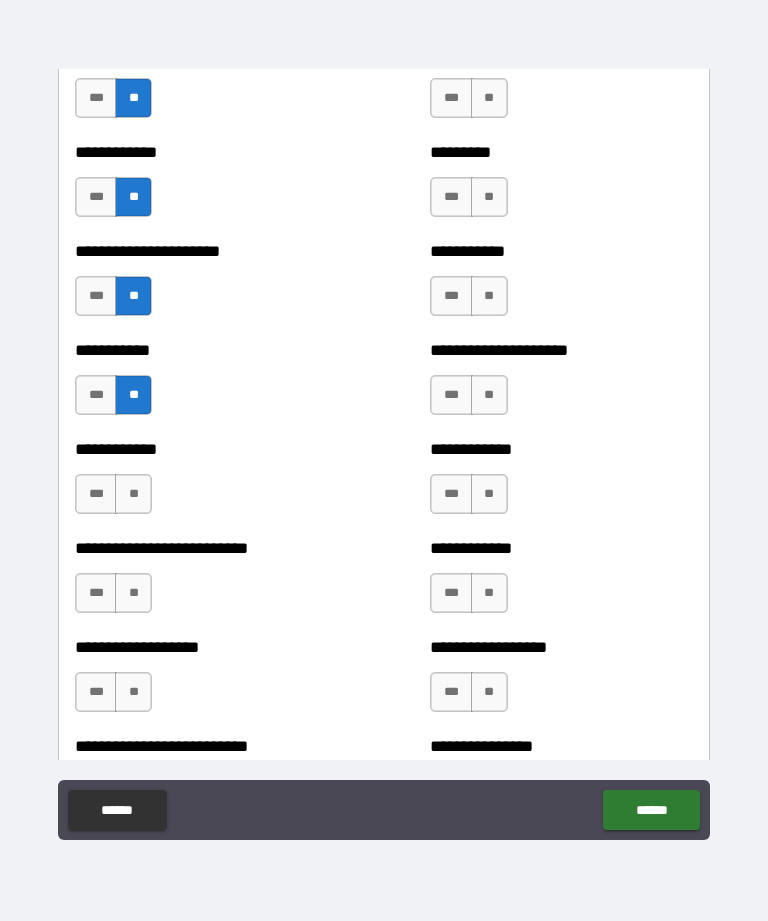 scroll, scrollTop: 5263, scrollLeft: 0, axis: vertical 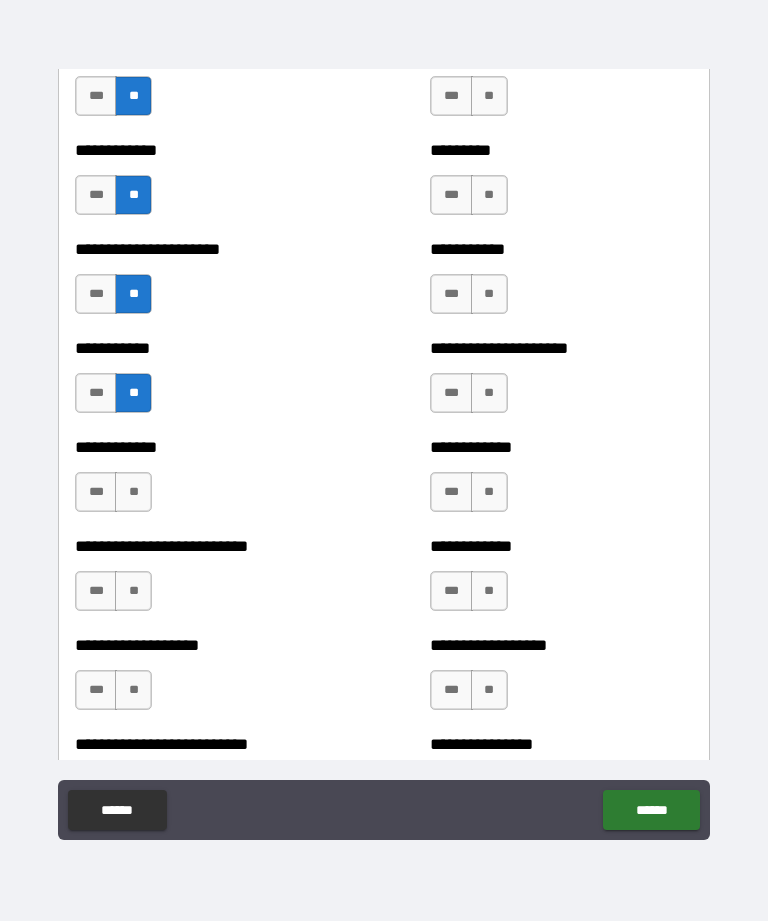click on "**" at bounding box center (133, 492) 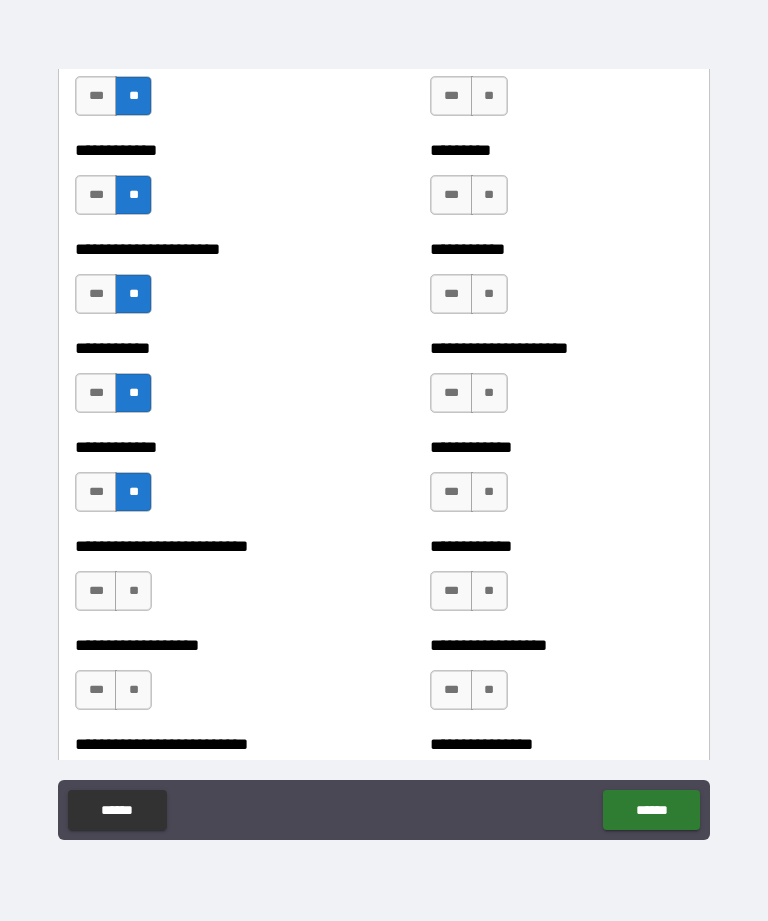click on "**" at bounding box center (133, 591) 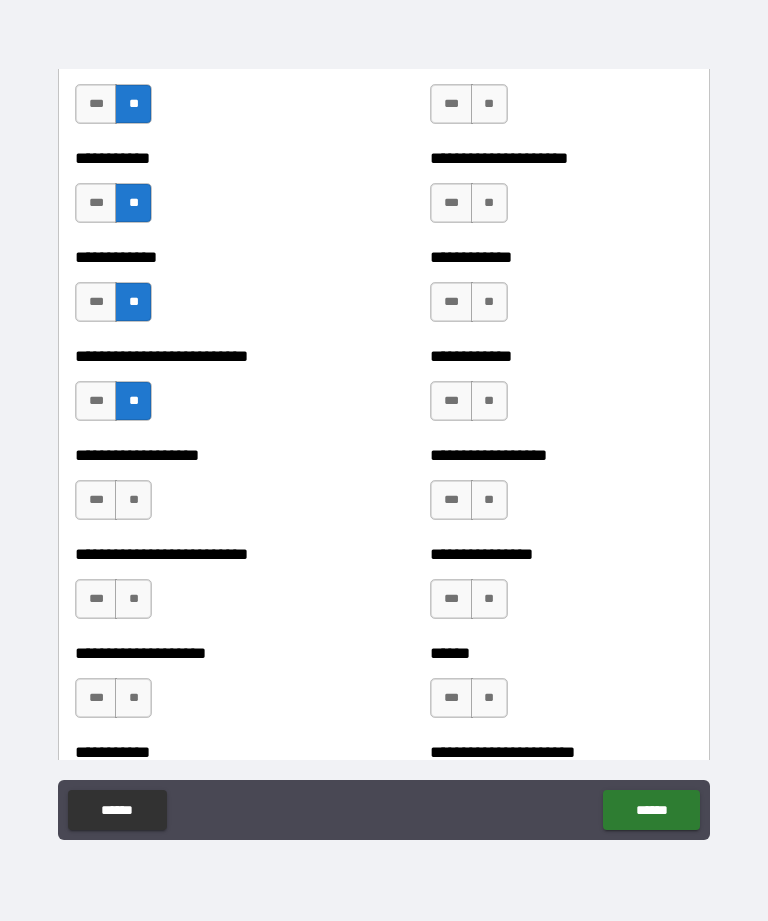 scroll, scrollTop: 5455, scrollLeft: 0, axis: vertical 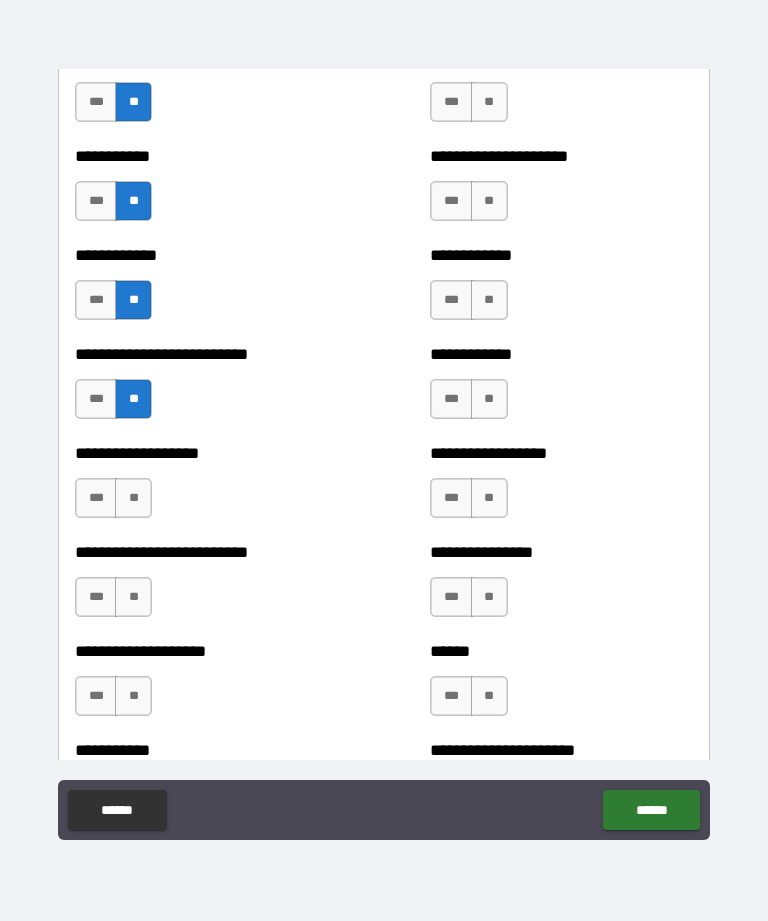 click on "**" at bounding box center (133, 498) 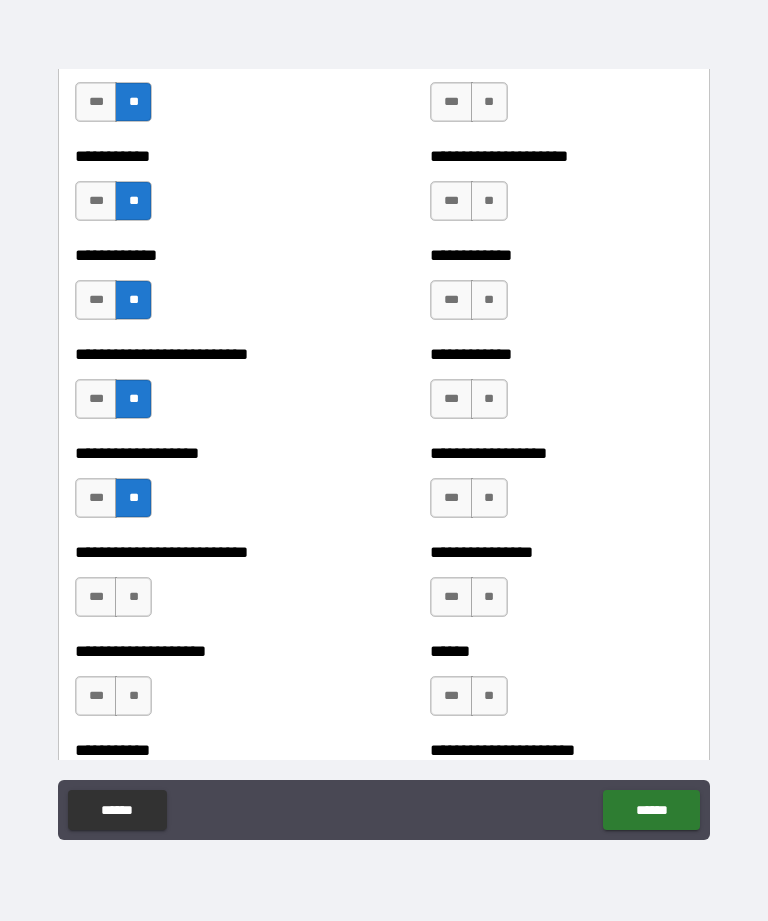 click on "**" at bounding box center [133, 597] 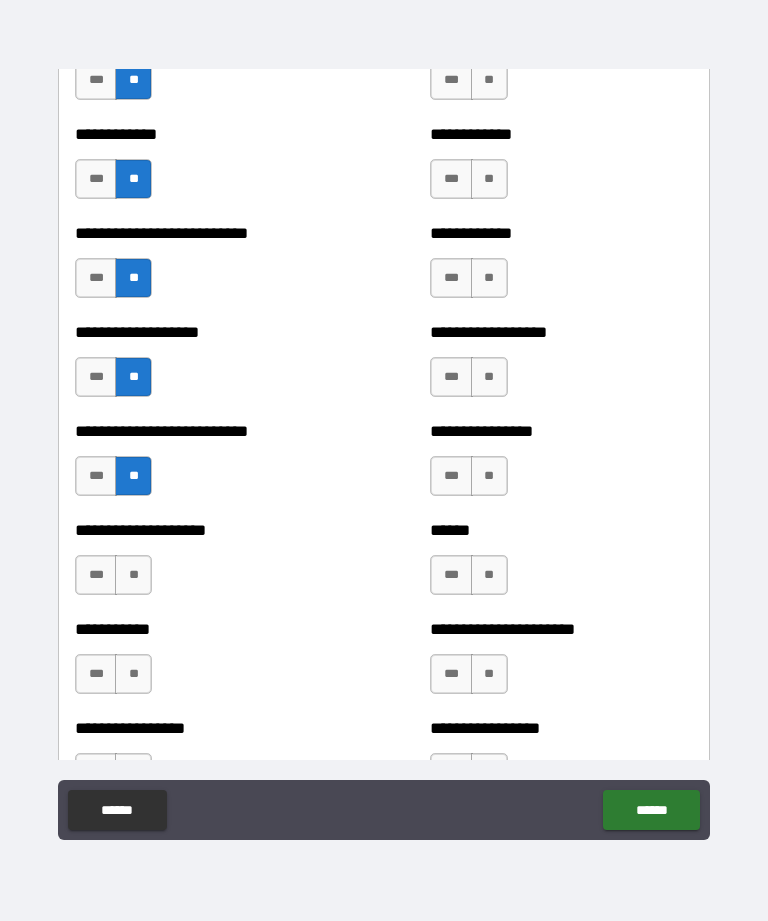 scroll, scrollTop: 5633, scrollLeft: 0, axis: vertical 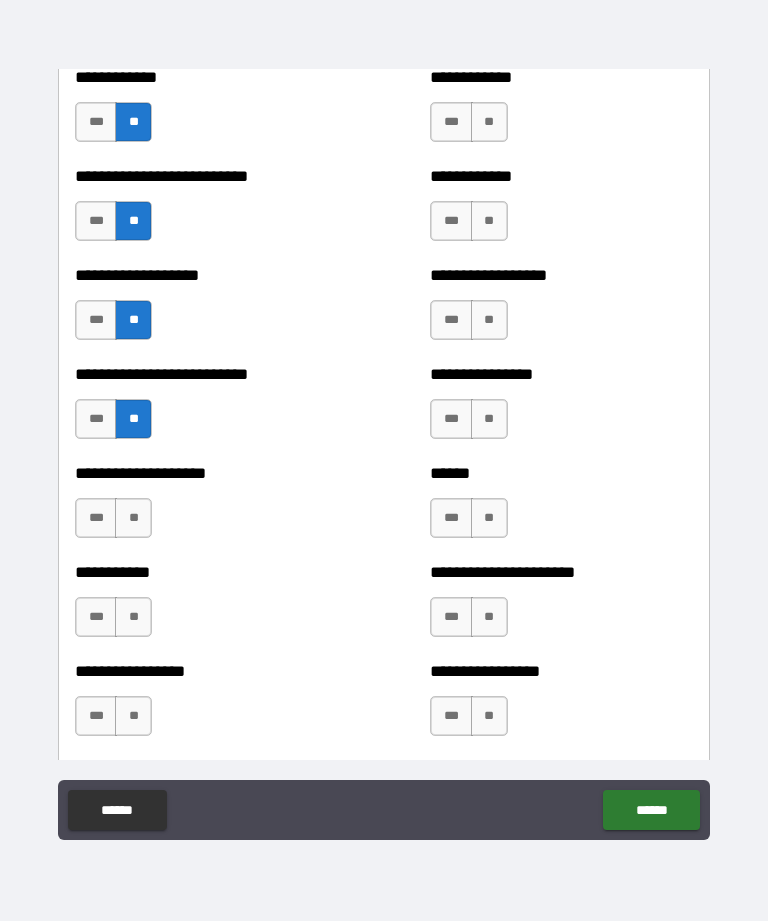 click on "**" at bounding box center (133, 518) 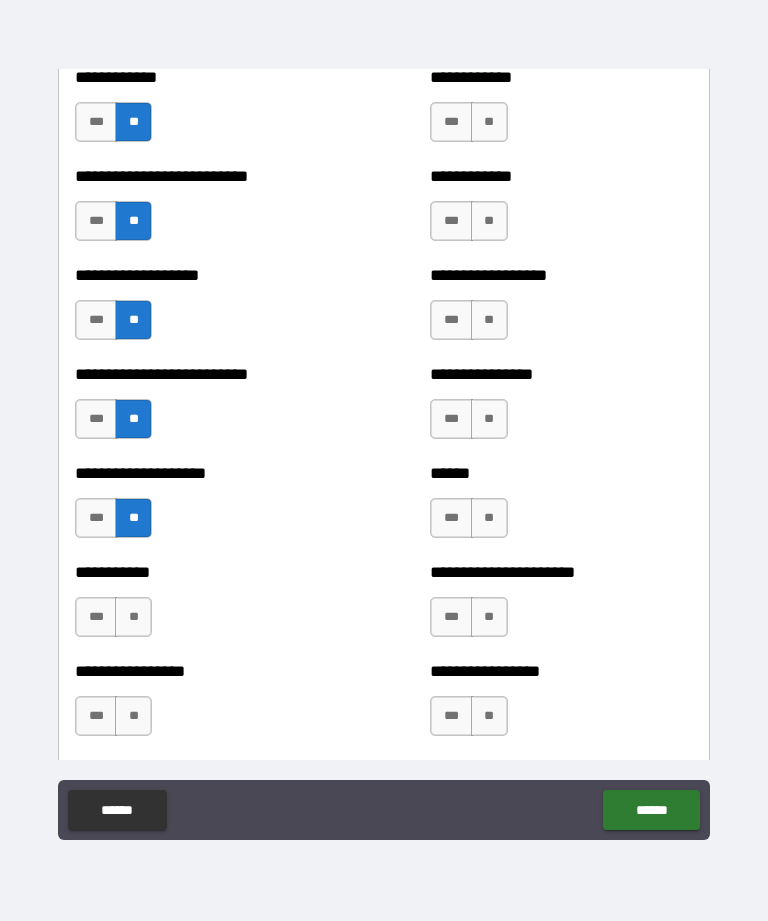 click on "**" at bounding box center [133, 617] 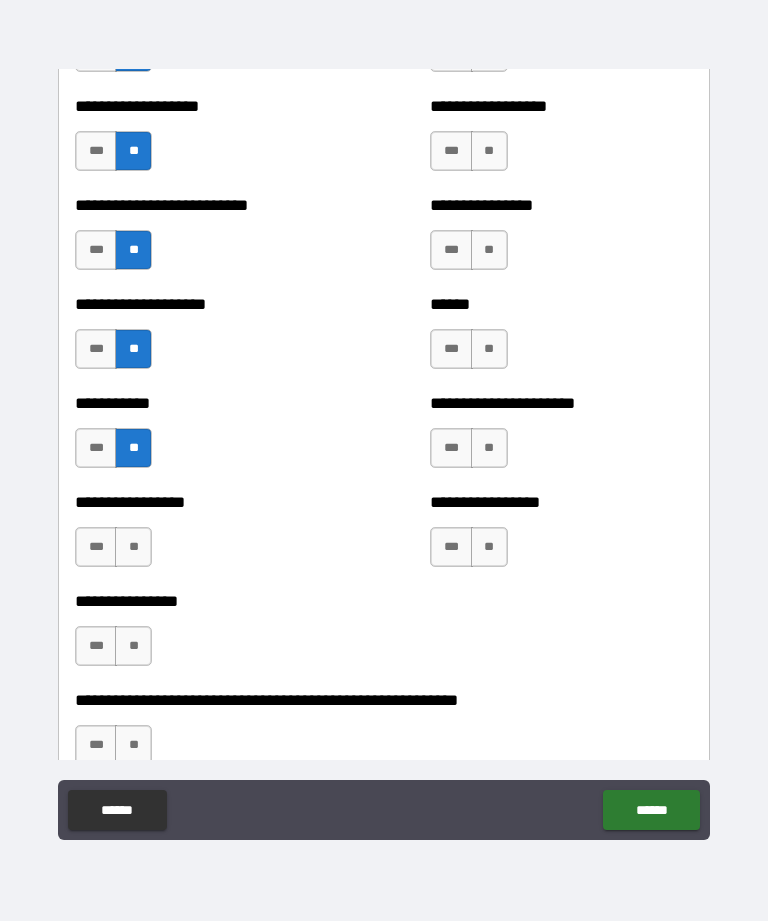 scroll, scrollTop: 5820, scrollLeft: 0, axis: vertical 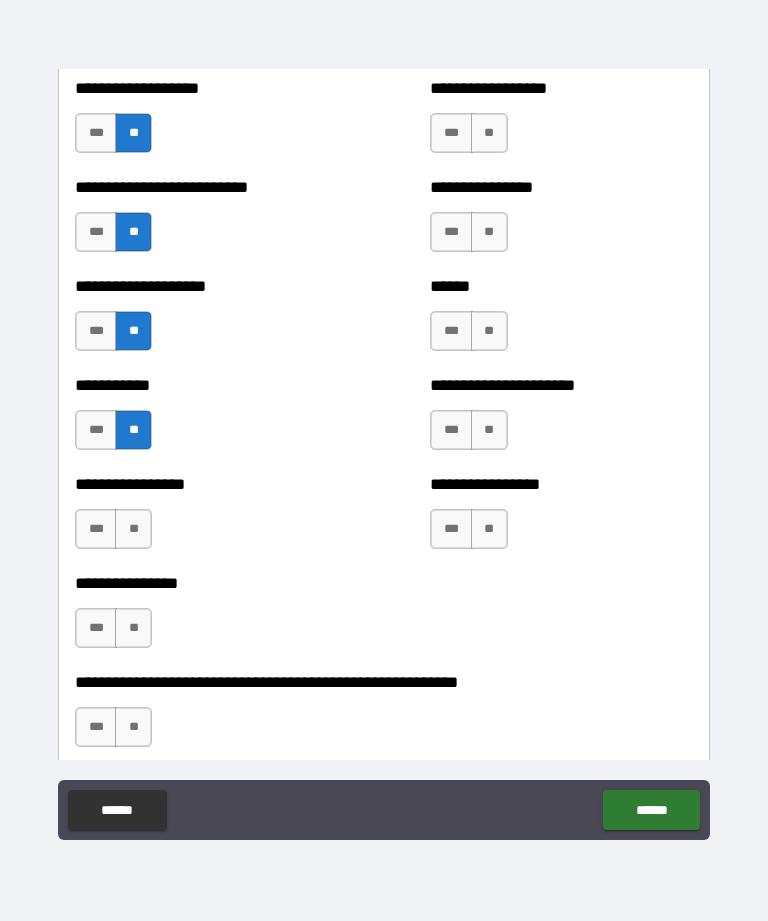 click on "**" at bounding box center [133, 529] 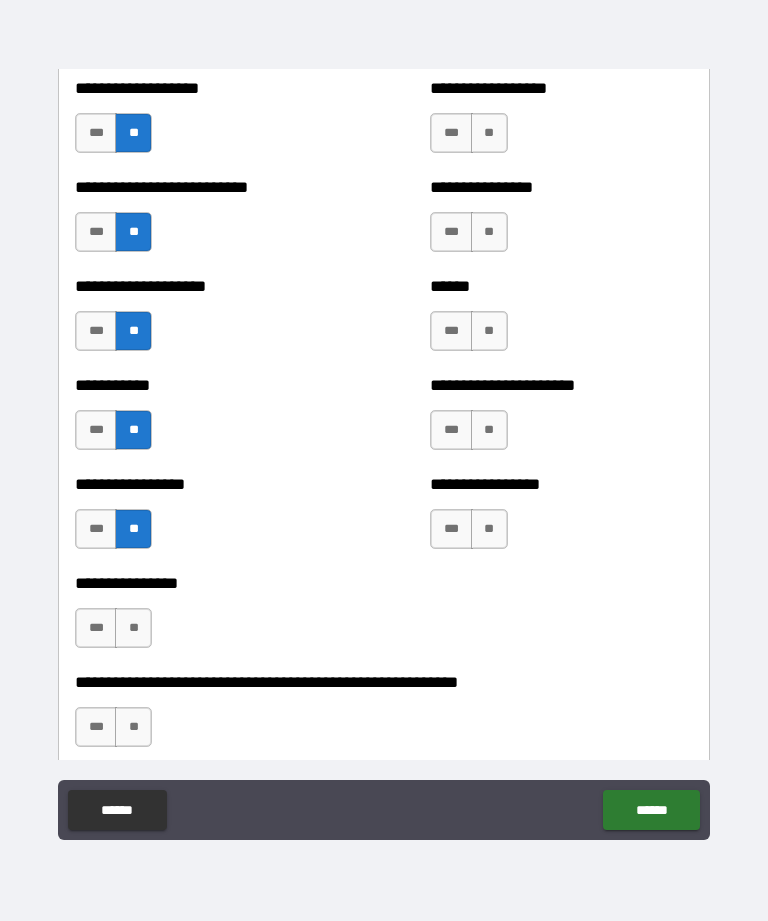 click on "**" at bounding box center (133, 628) 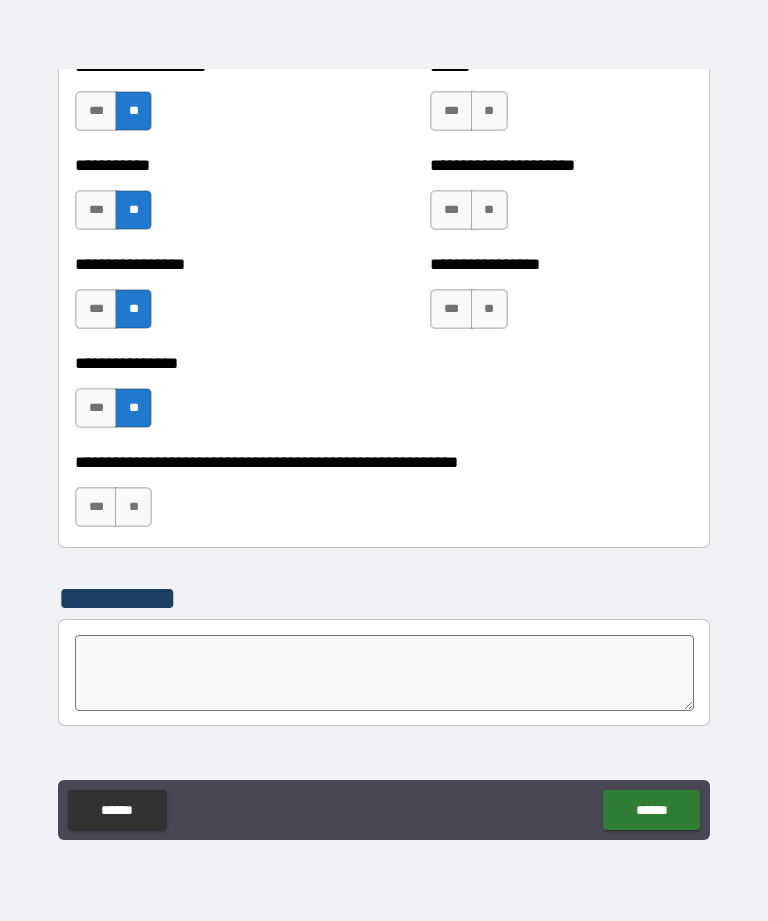 scroll, scrollTop: 6043, scrollLeft: 0, axis: vertical 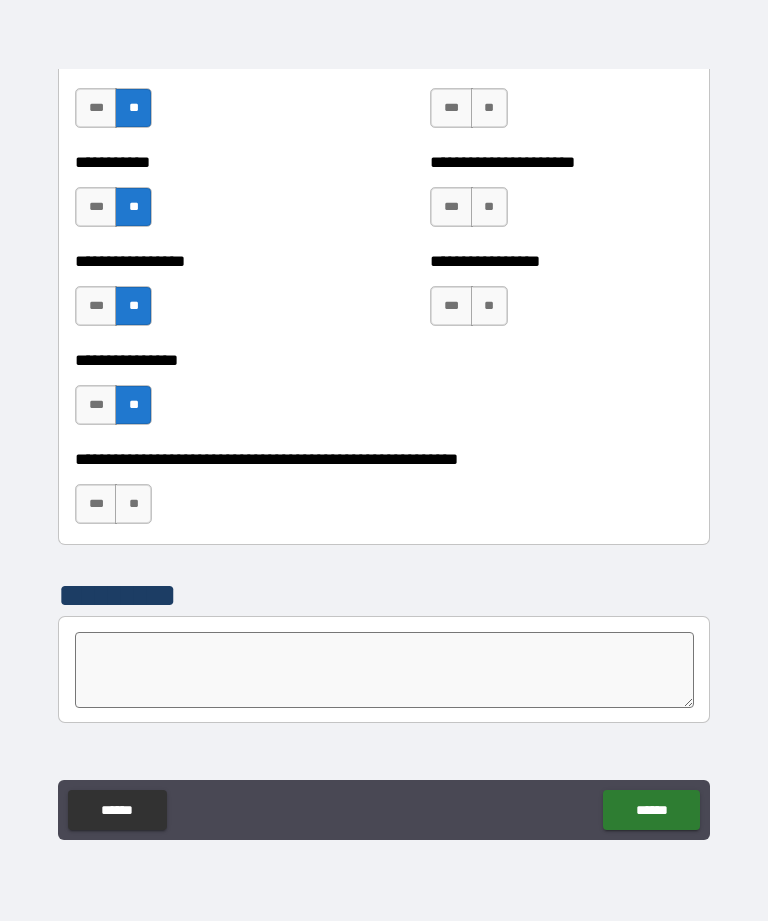 click on "**" at bounding box center [133, 504] 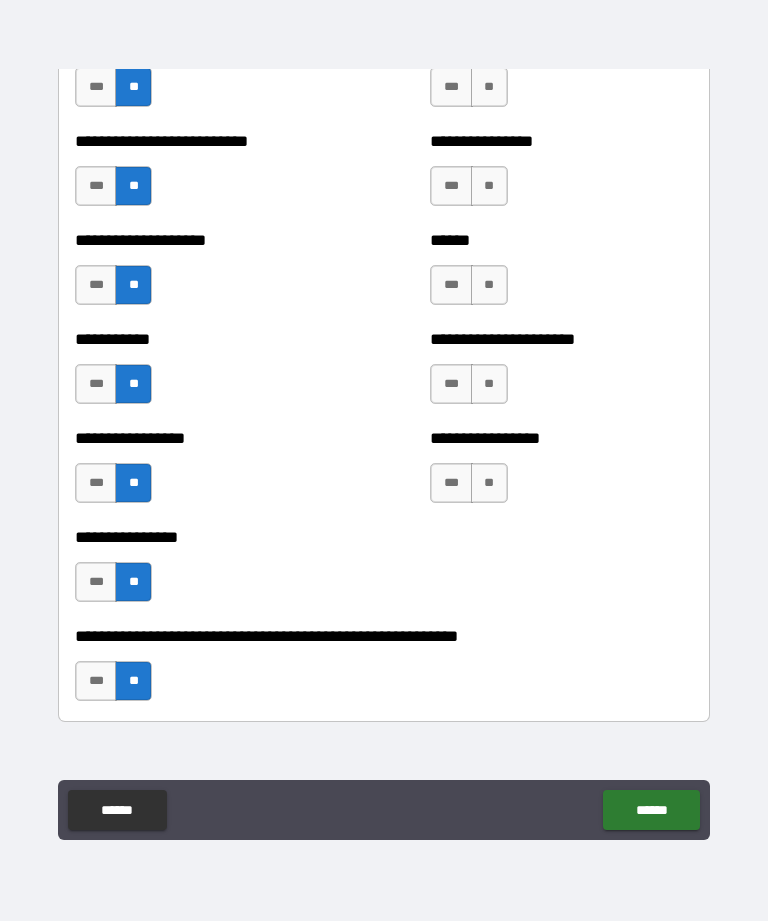 scroll, scrollTop: 5855, scrollLeft: 0, axis: vertical 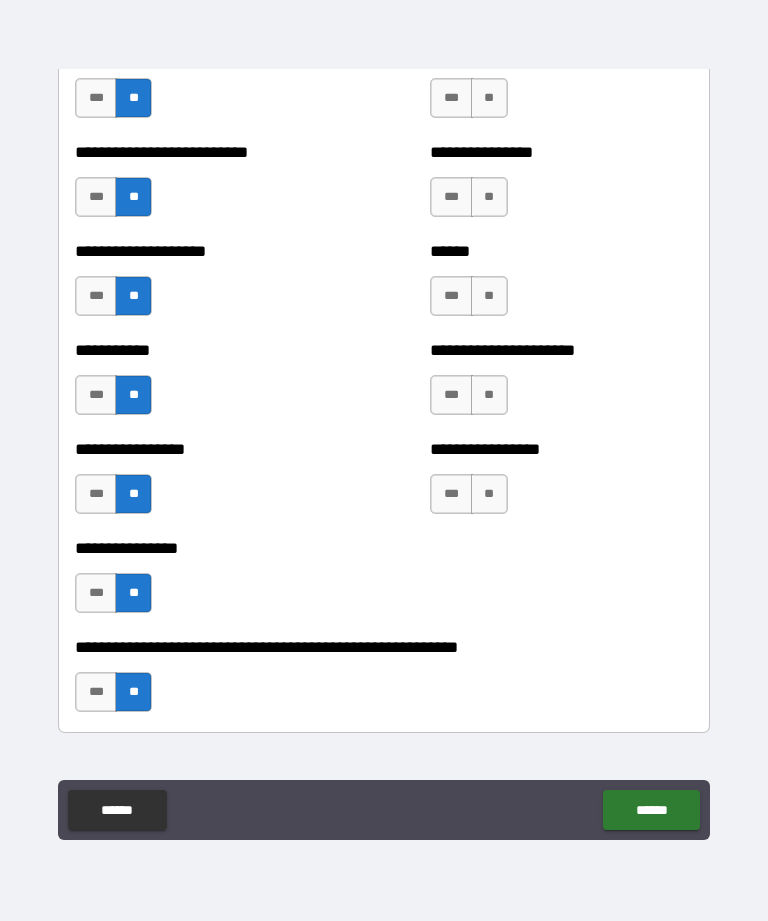 click on "**" at bounding box center (489, 494) 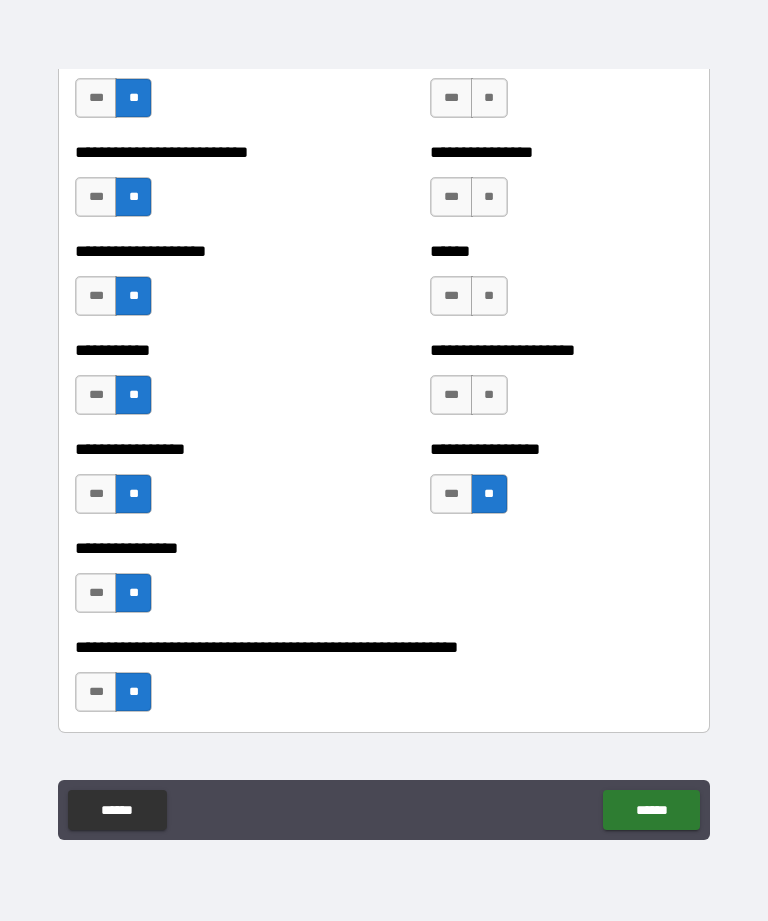 click on "**" at bounding box center (489, 395) 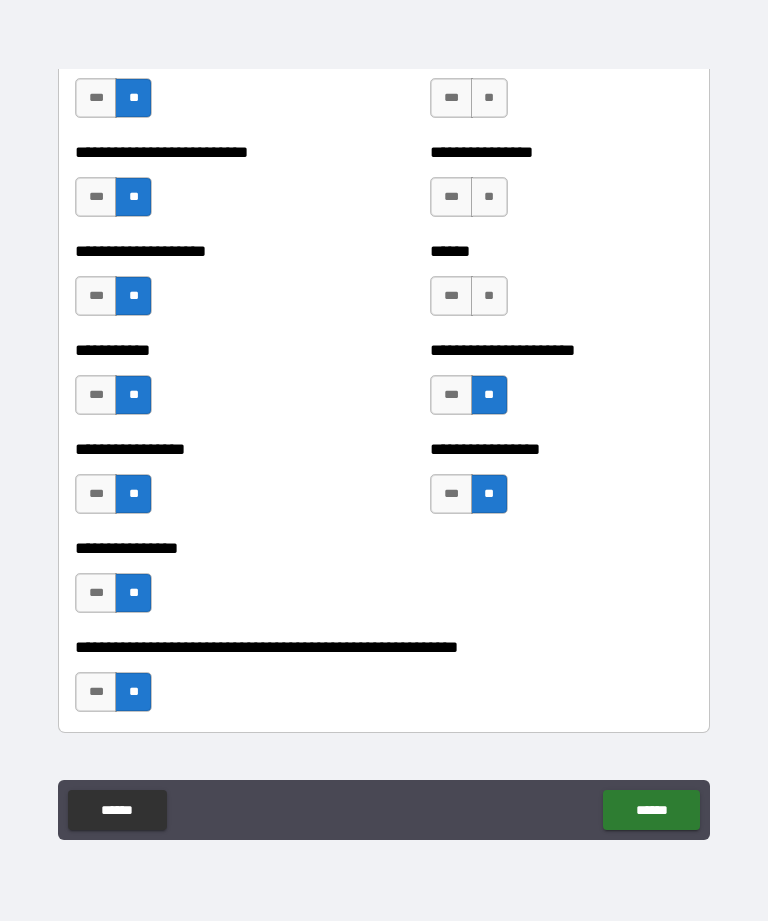 click on "**" at bounding box center (489, 296) 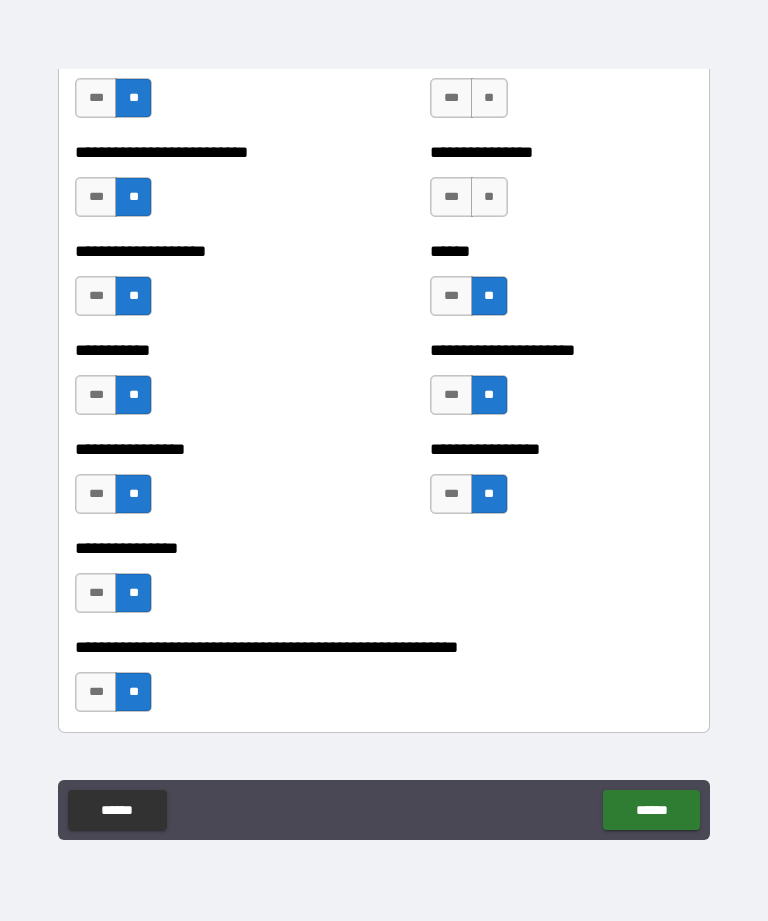 click on "**" at bounding box center (489, 197) 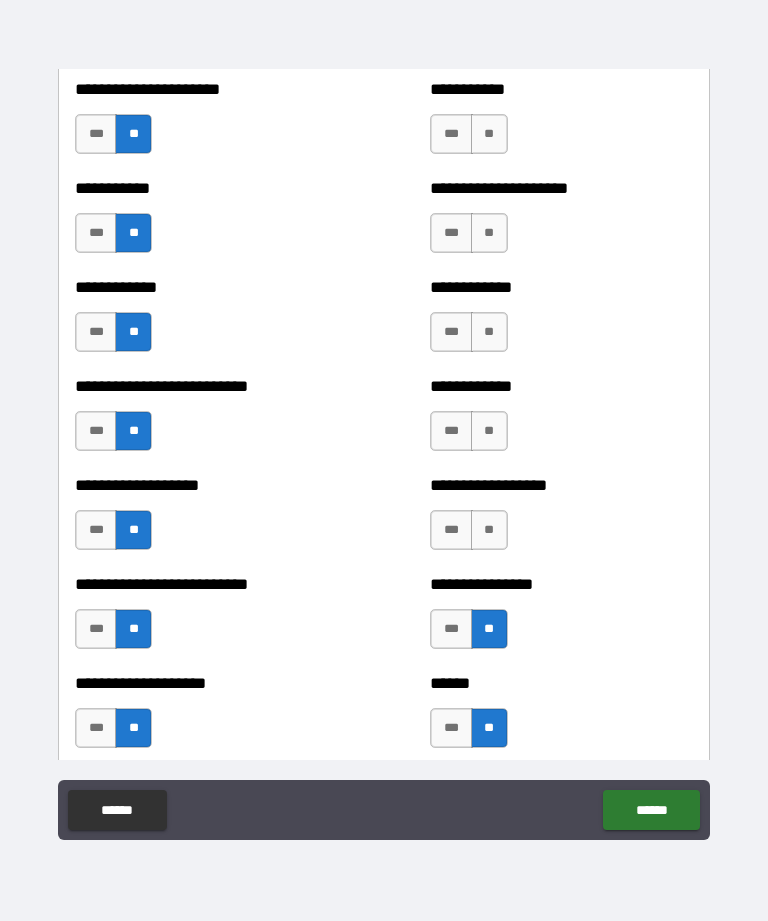 scroll, scrollTop: 5410, scrollLeft: 0, axis: vertical 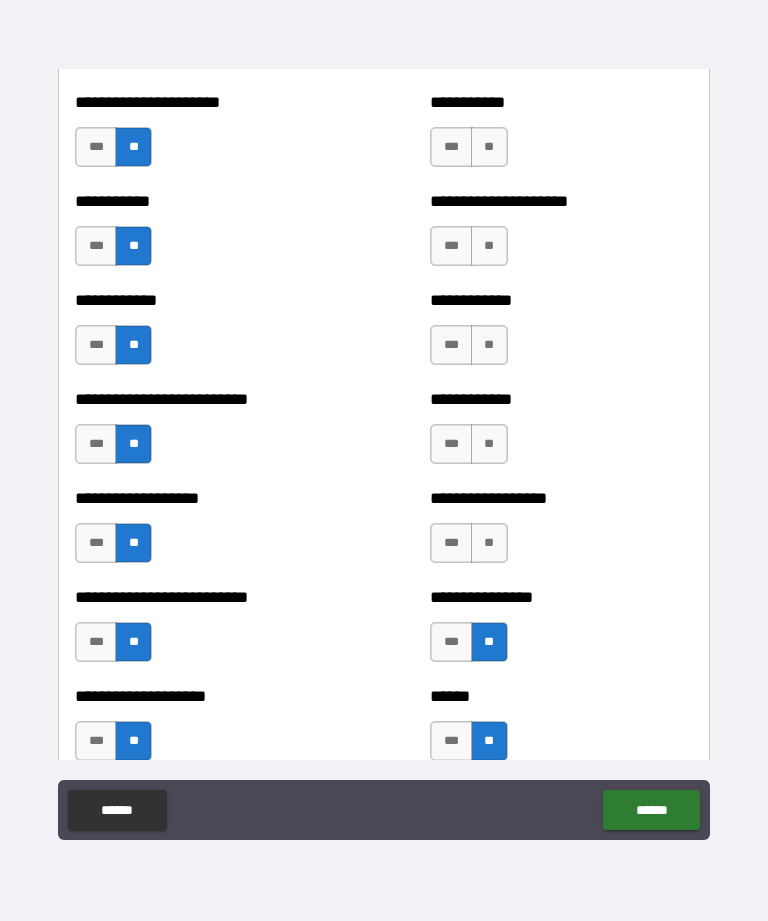 click on "**" at bounding box center [489, 543] 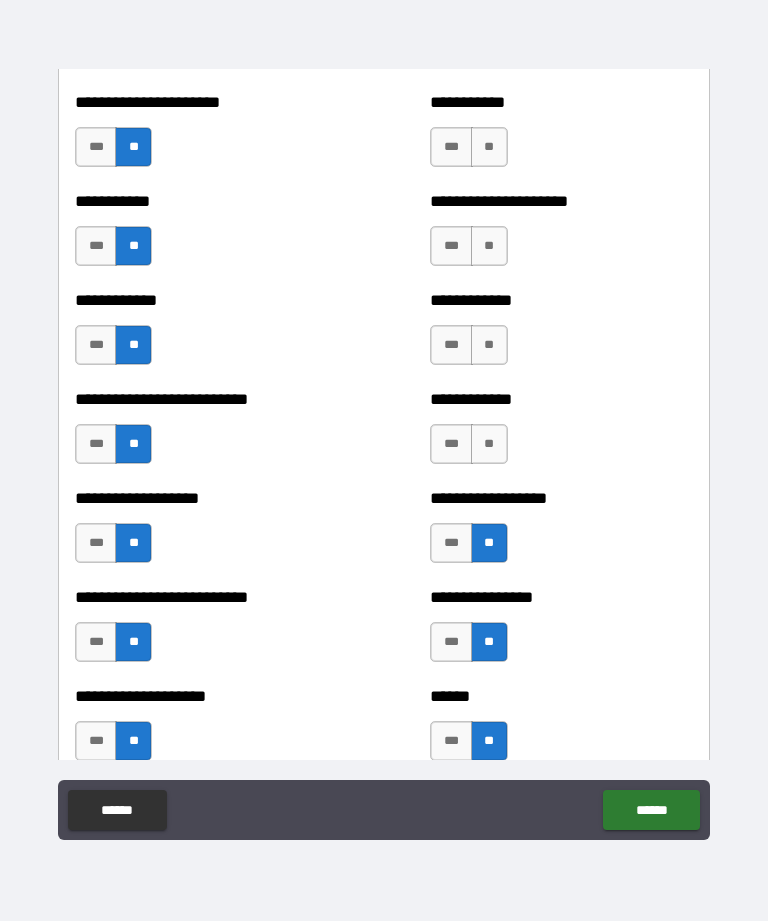click on "**" at bounding box center [489, 444] 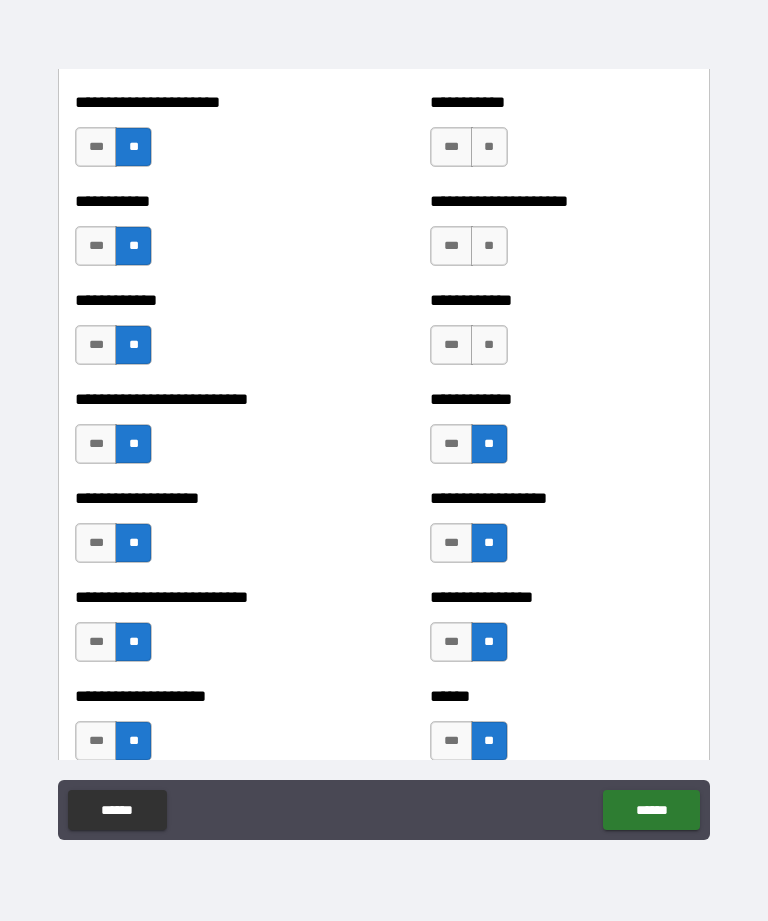 click on "**" at bounding box center [489, 345] 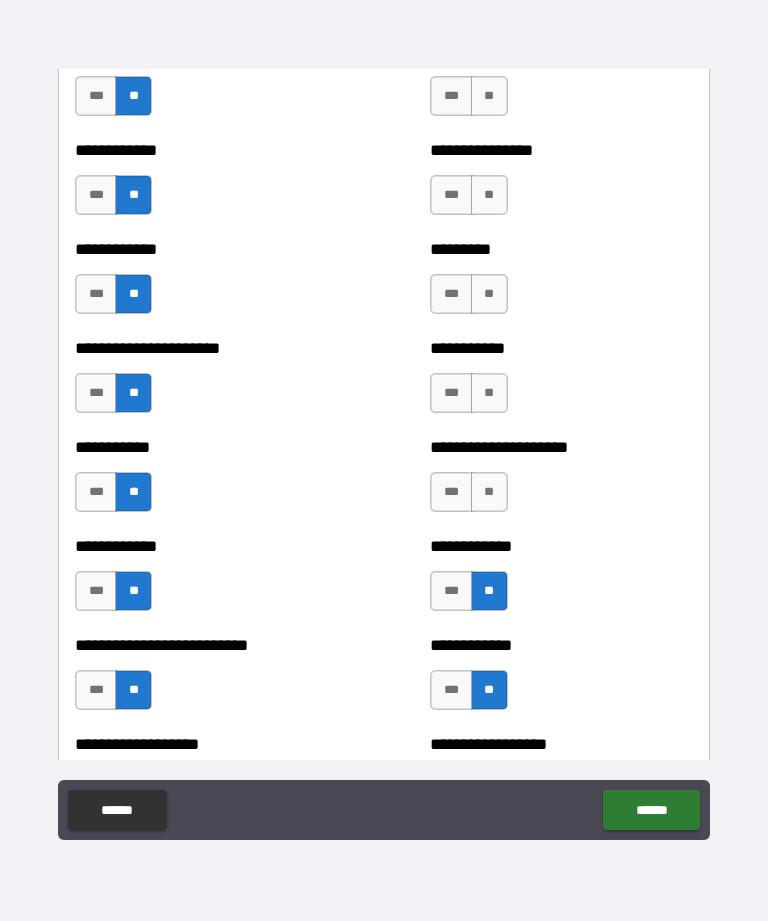 scroll, scrollTop: 5158, scrollLeft: 0, axis: vertical 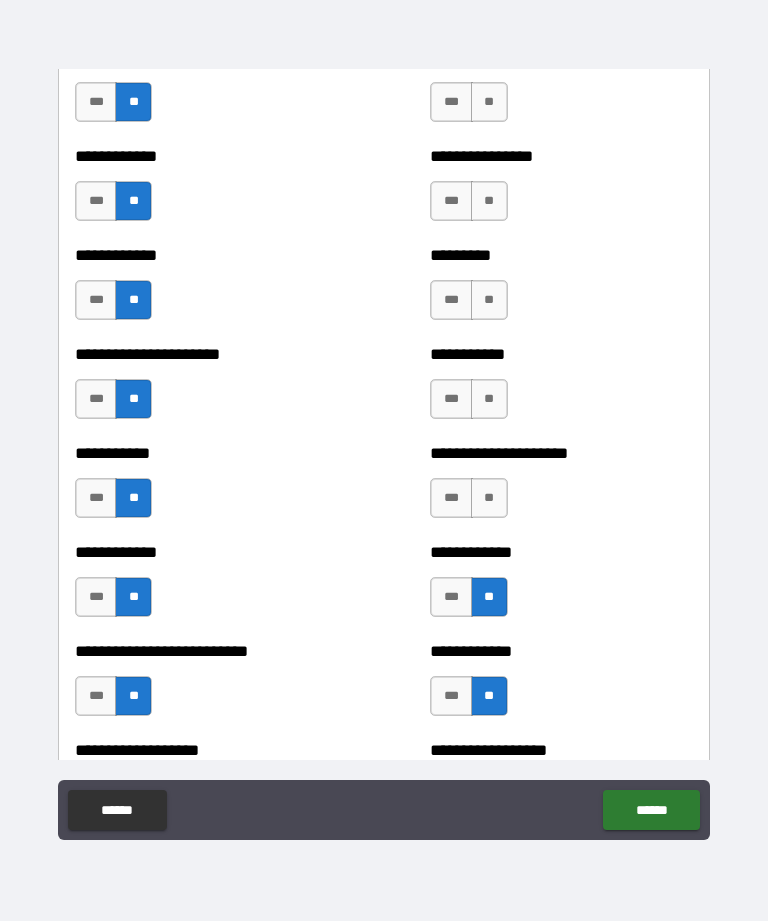 click on "**" at bounding box center (489, 498) 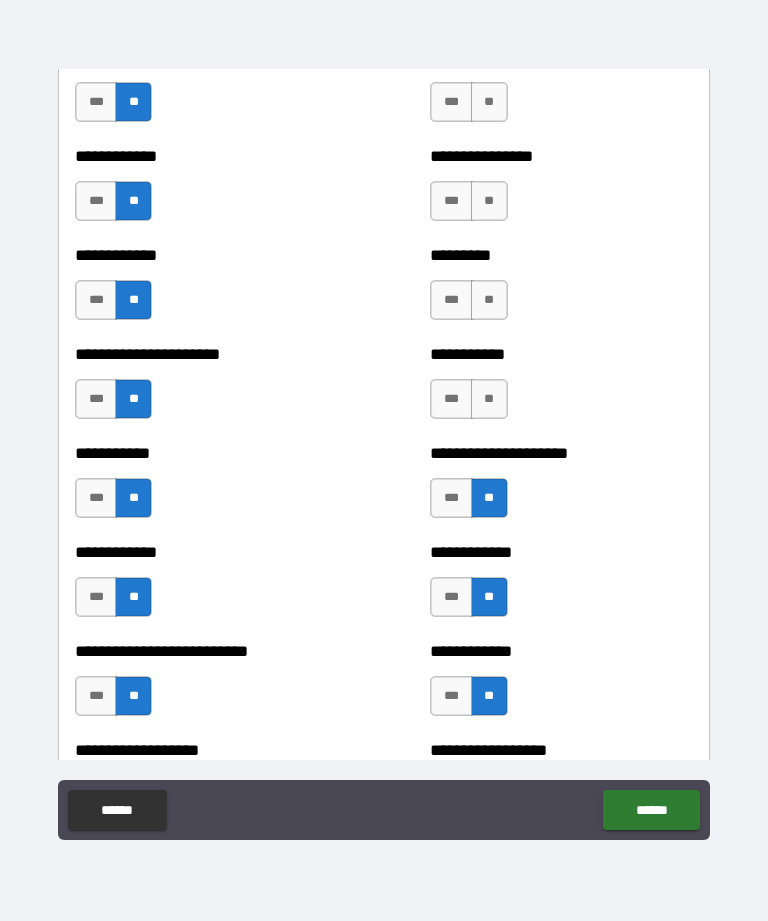 click on "**" at bounding box center [489, 399] 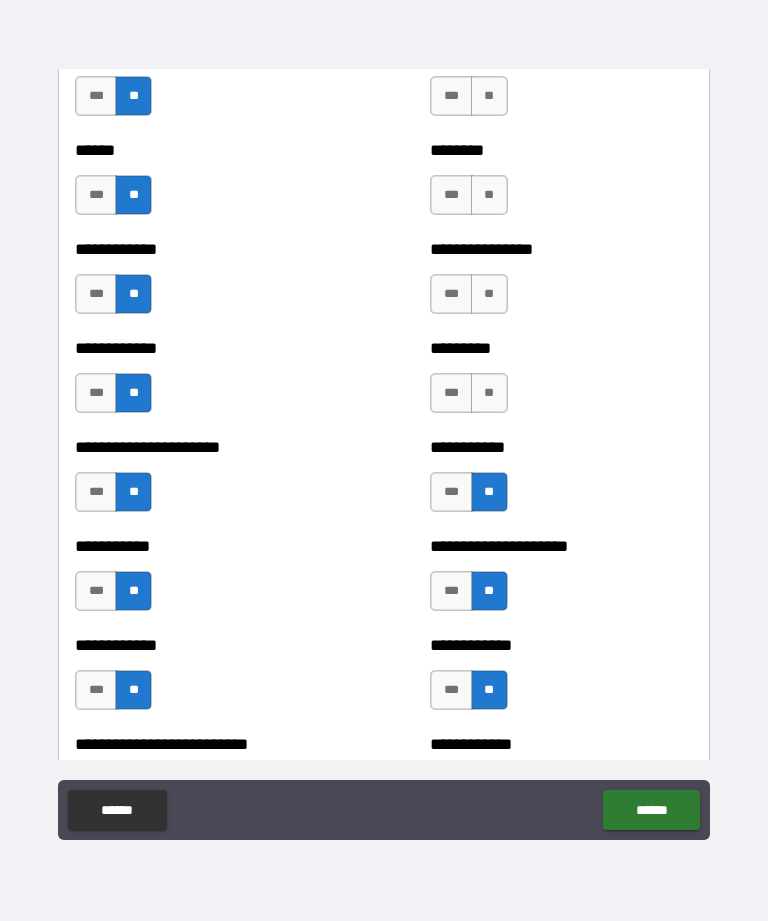 scroll, scrollTop: 5061, scrollLeft: 0, axis: vertical 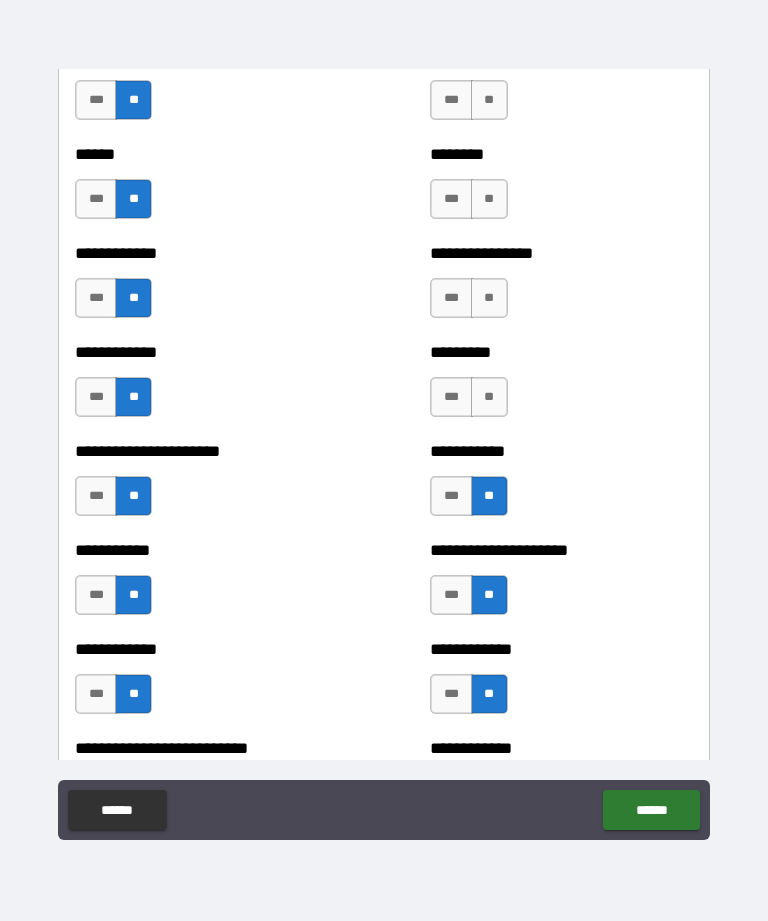 click on "**" at bounding box center [489, 397] 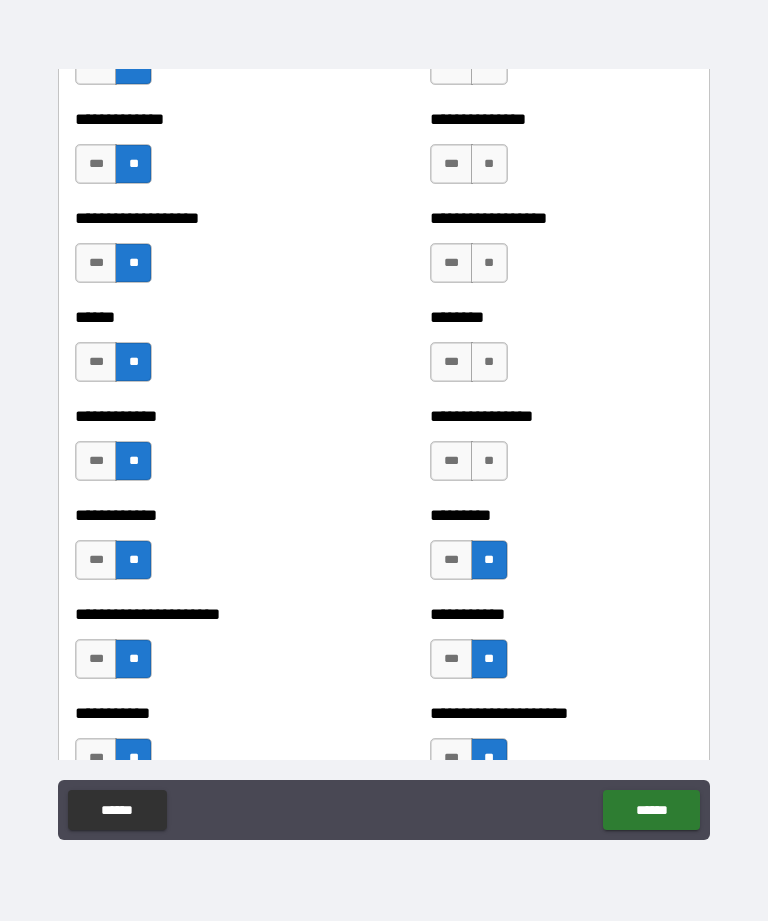 scroll, scrollTop: 4891, scrollLeft: 0, axis: vertical 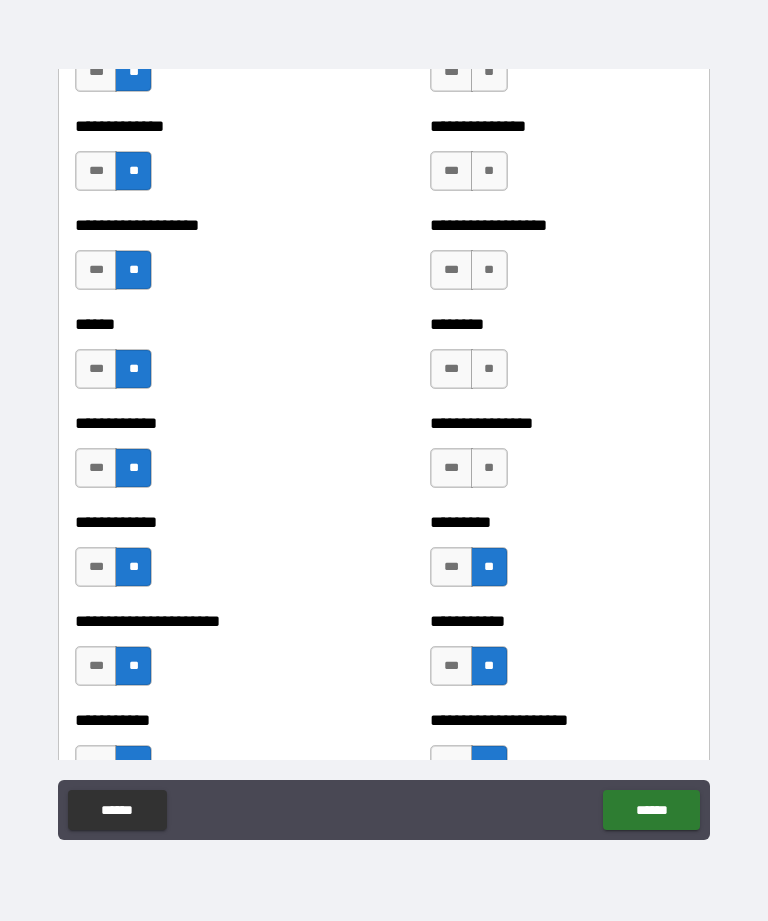 click on "**" at bounding box center (489, 468) 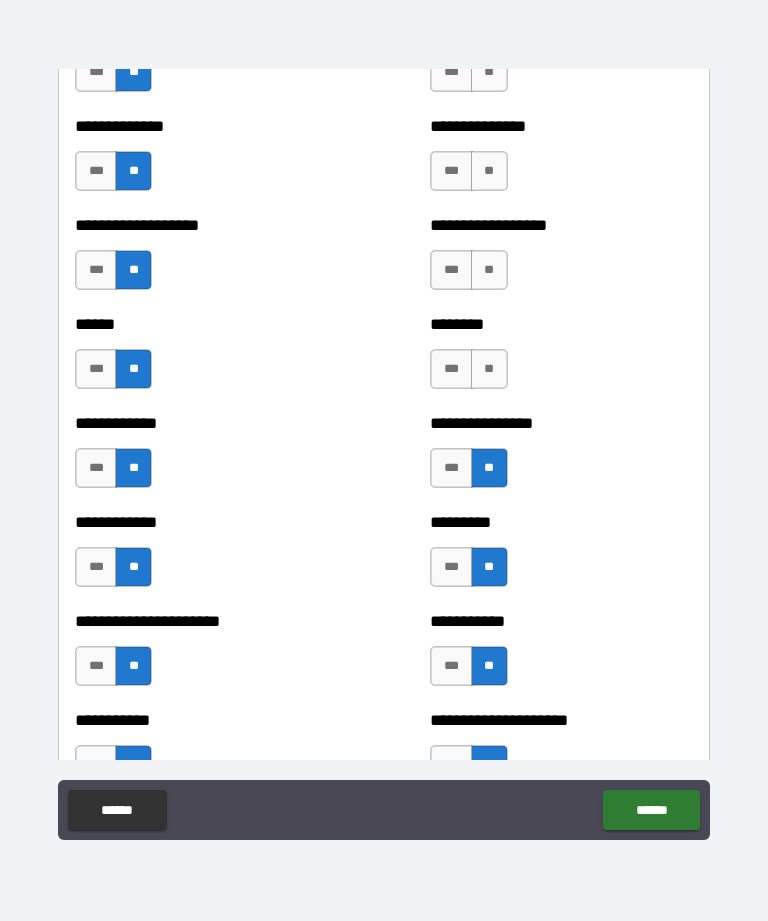 click on "**" at bounding box center [489, 369] 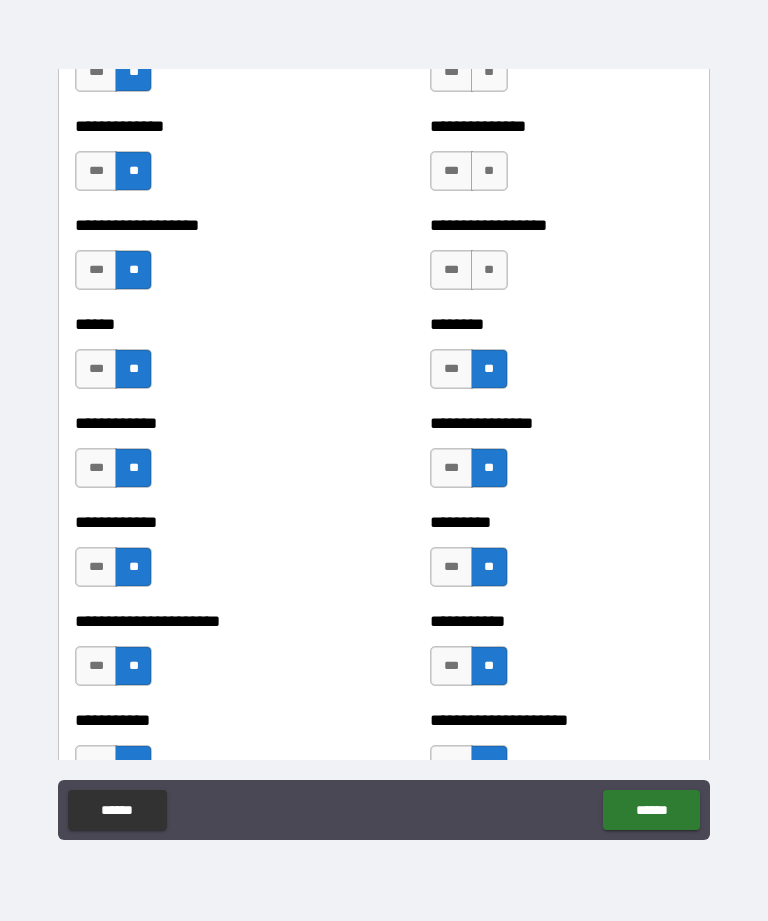 click on "**" at bounding box center [489, 270] 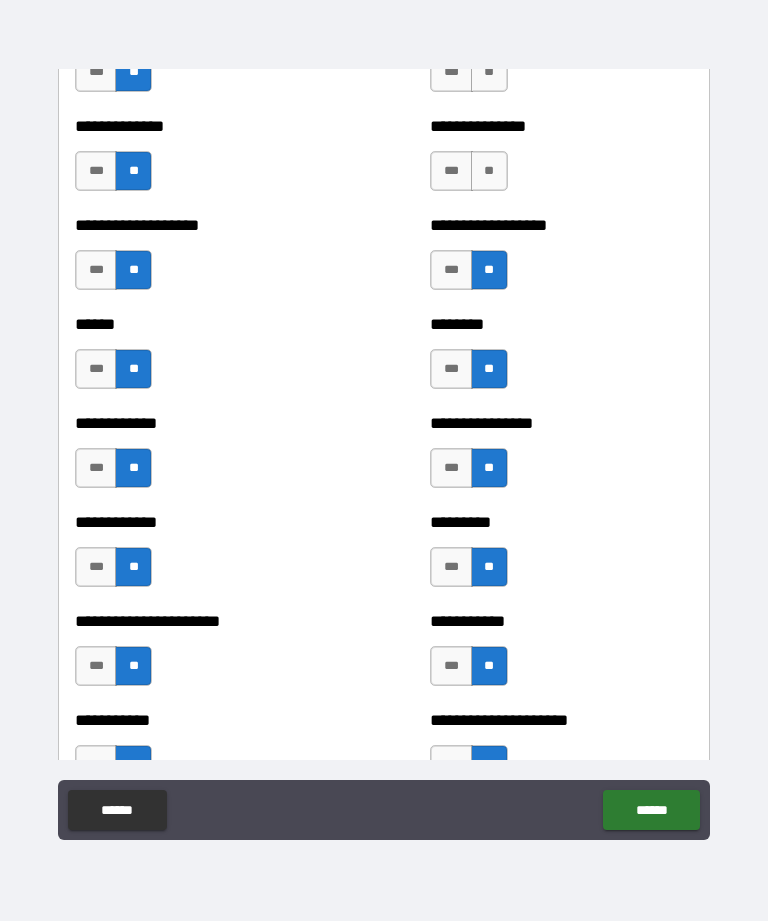click on "**" at bounding box center (489, 171) 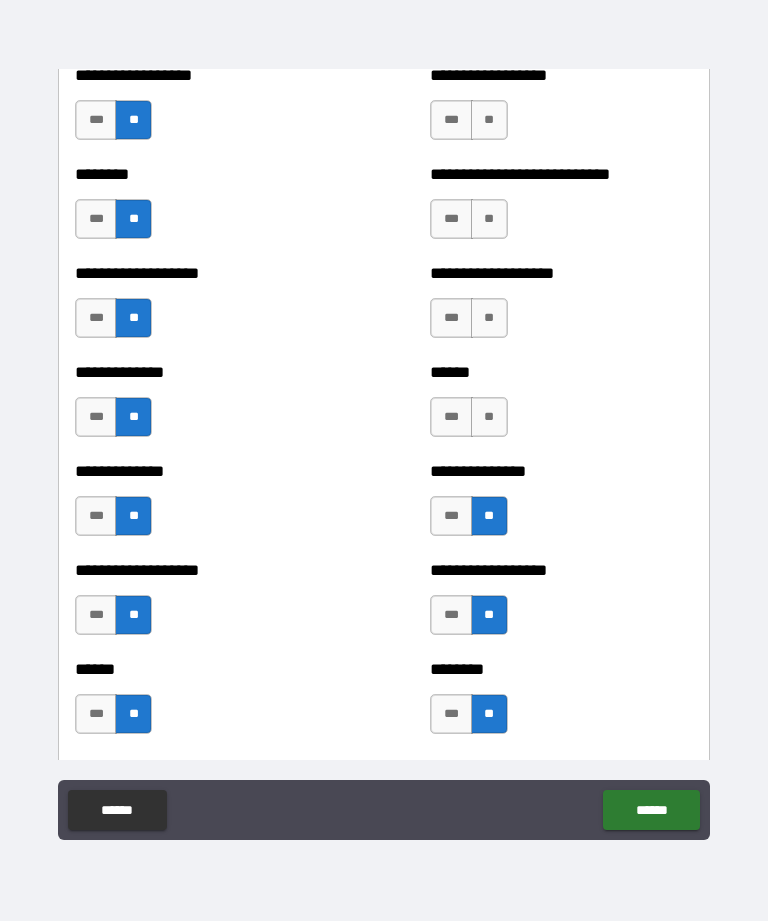 scroll, scrollTop: 4544, scrollLeft: 0, axis: vertical 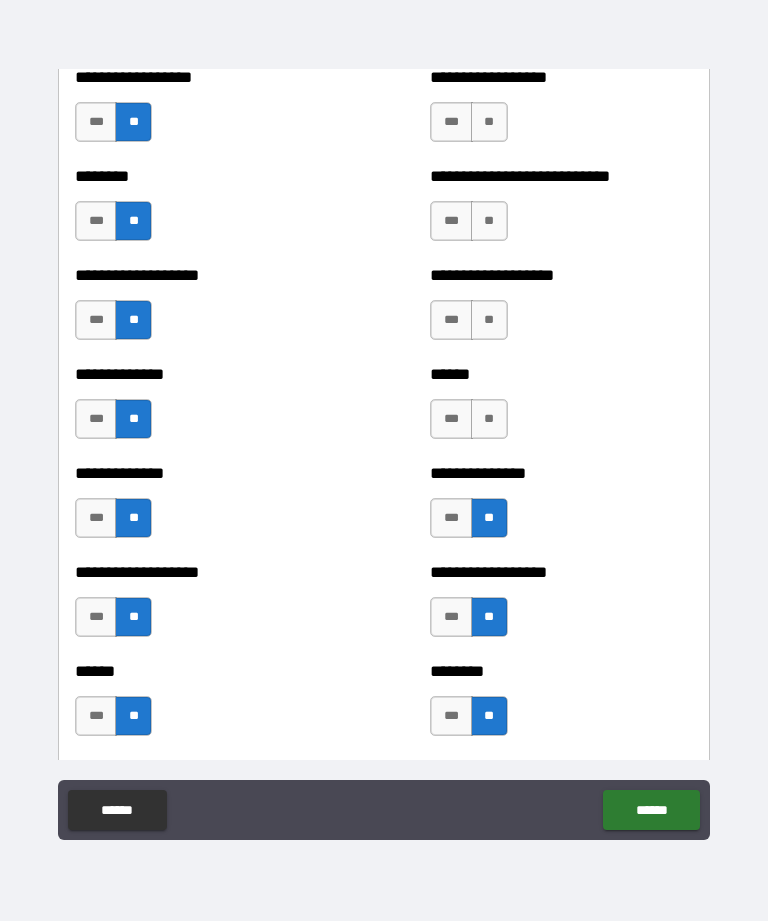 click on "**" at bounding box center [489, 419] 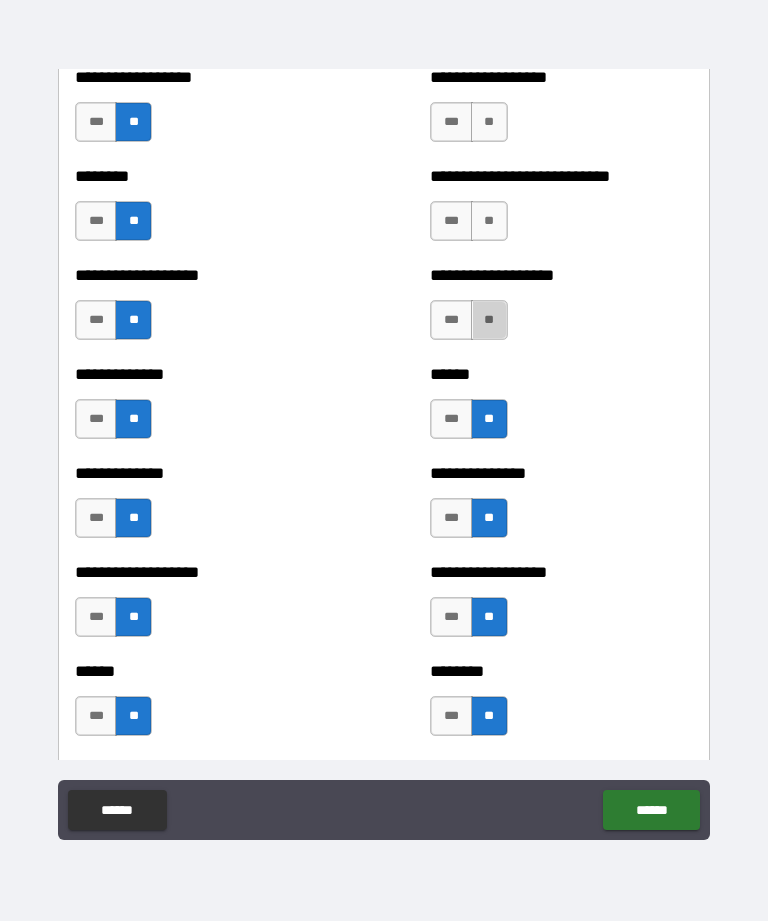 click on "**" at bounding box center [489, 320] 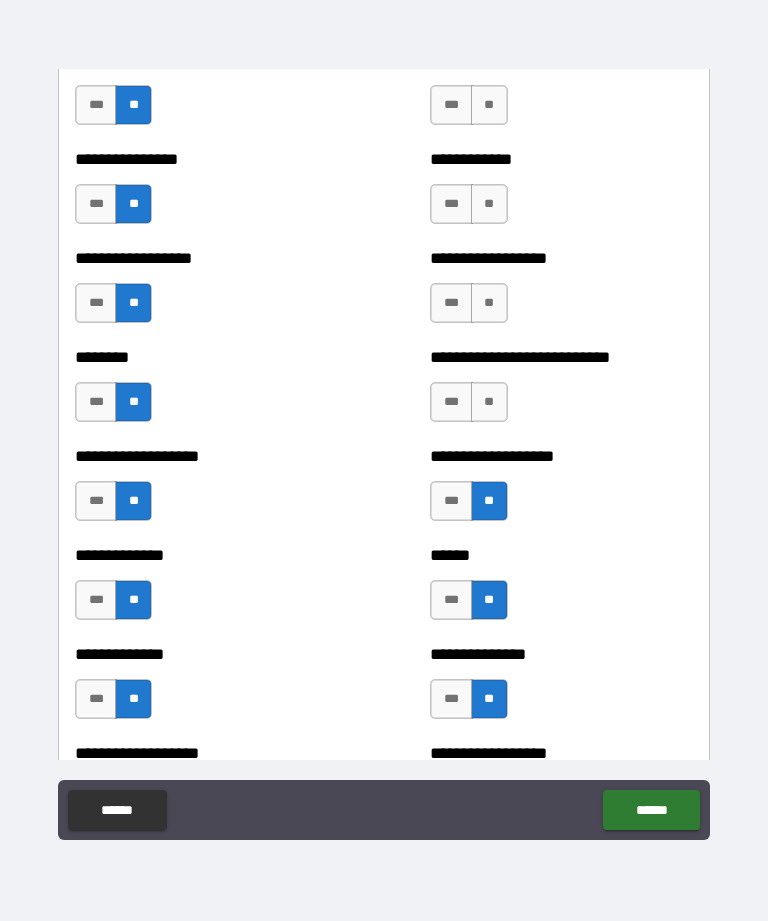 scroll, scrollTop: 4343, scrollLeft: 0, axis: vertical 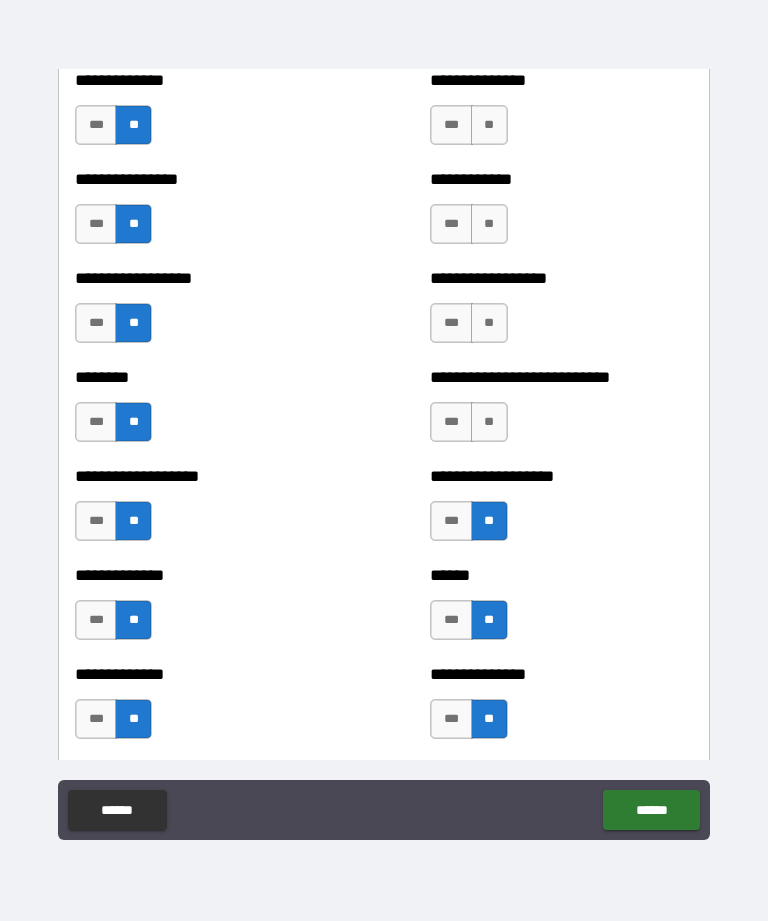click on "**" at bounding box center (489, 422) 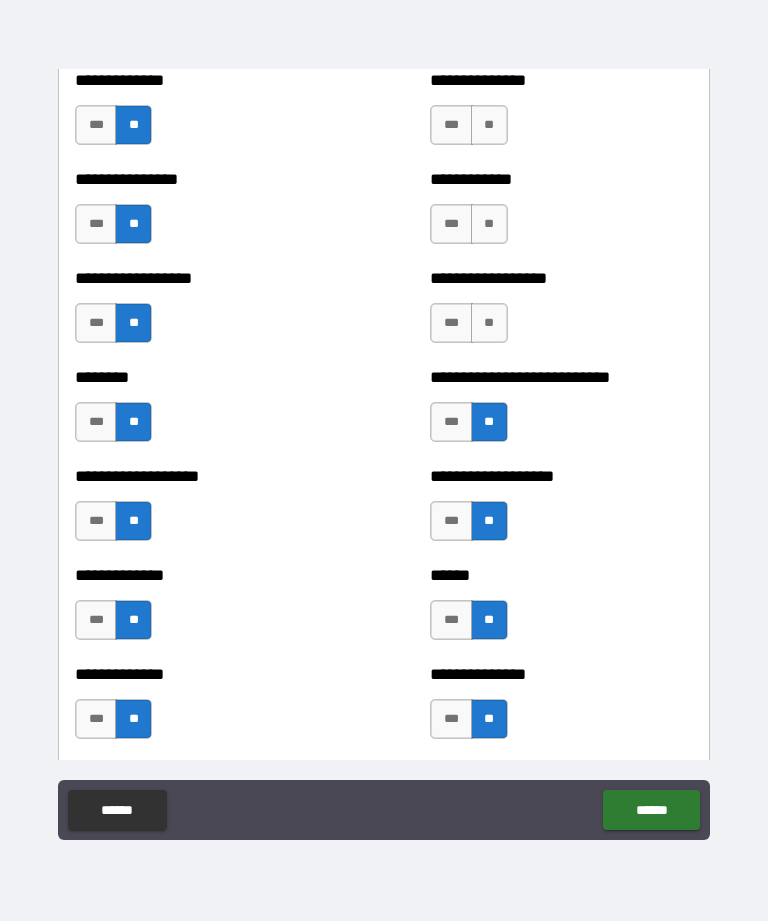 click on "**" at bounding box center (489, 323) 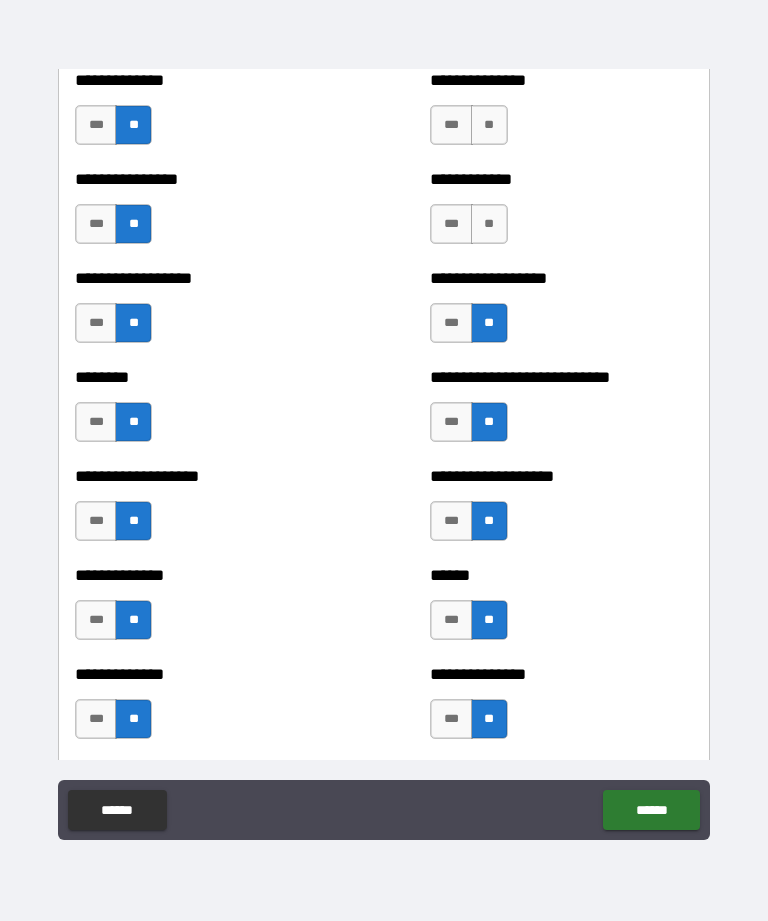 click on "**" at bounding box center [489, 224] 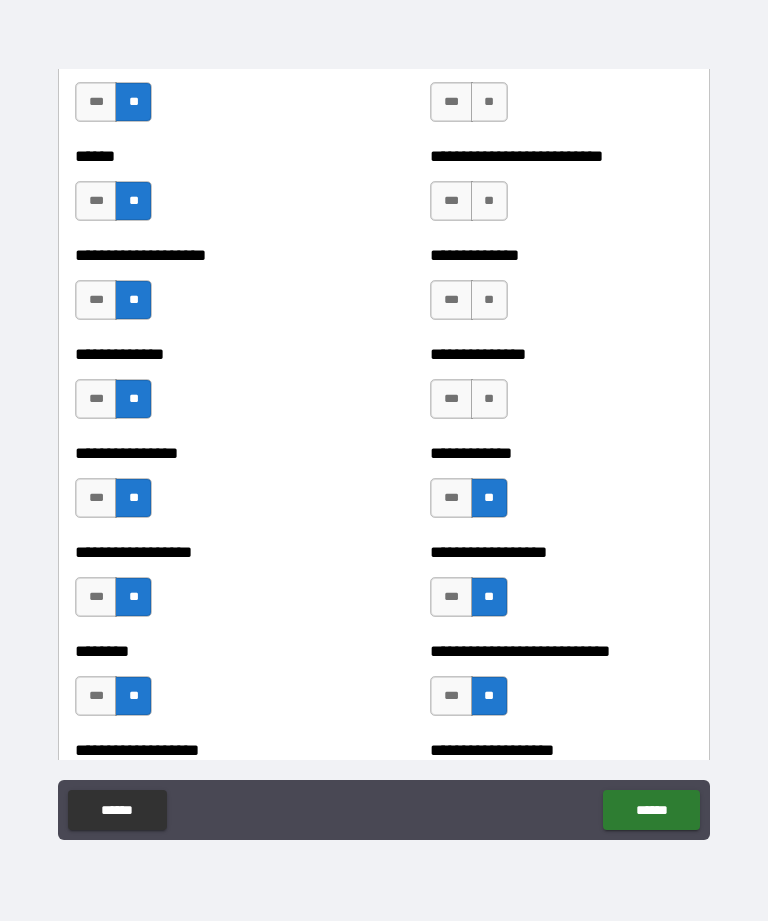 scroll, scrollTop: 4069, scrollLeft: 0, axis: vertical 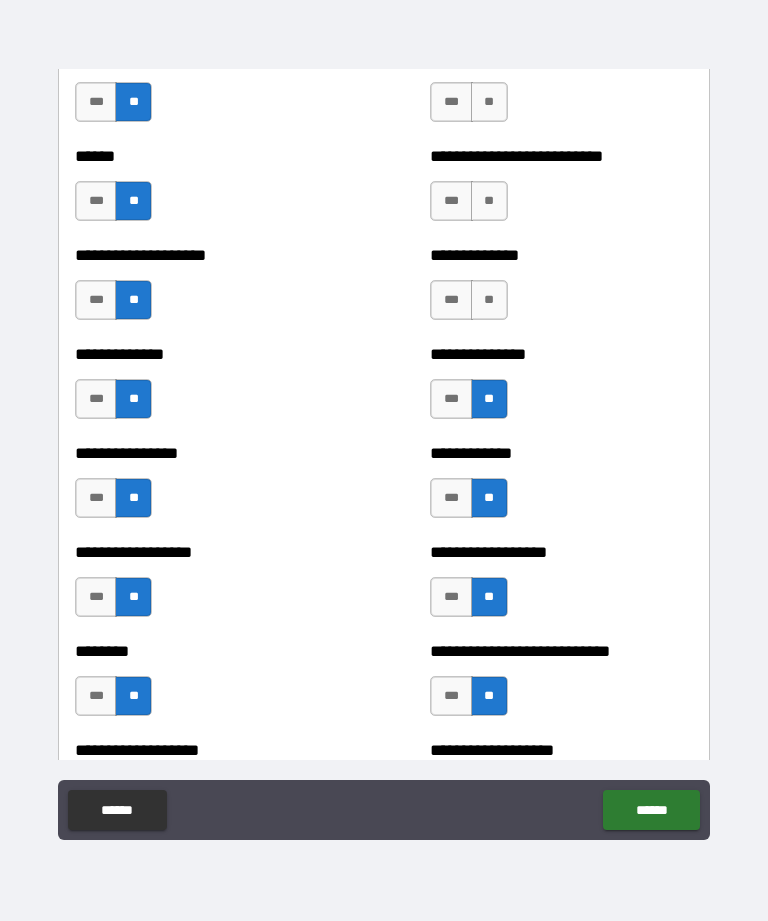 click on "**" at bounding box center [489, 300] 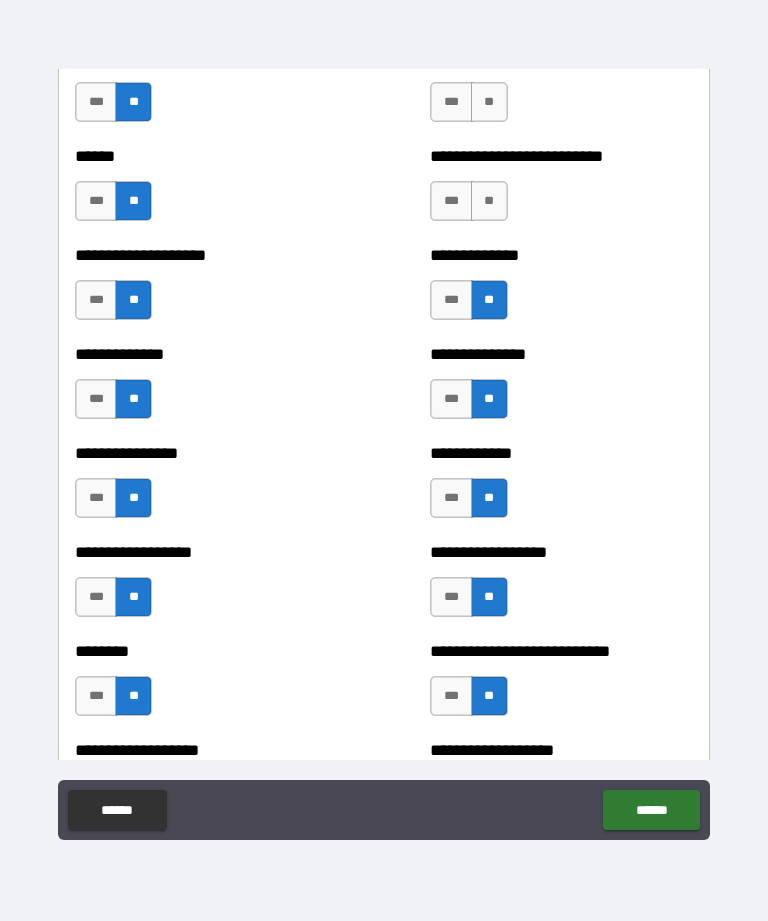 click on "**" at bounding box center [489, 201] 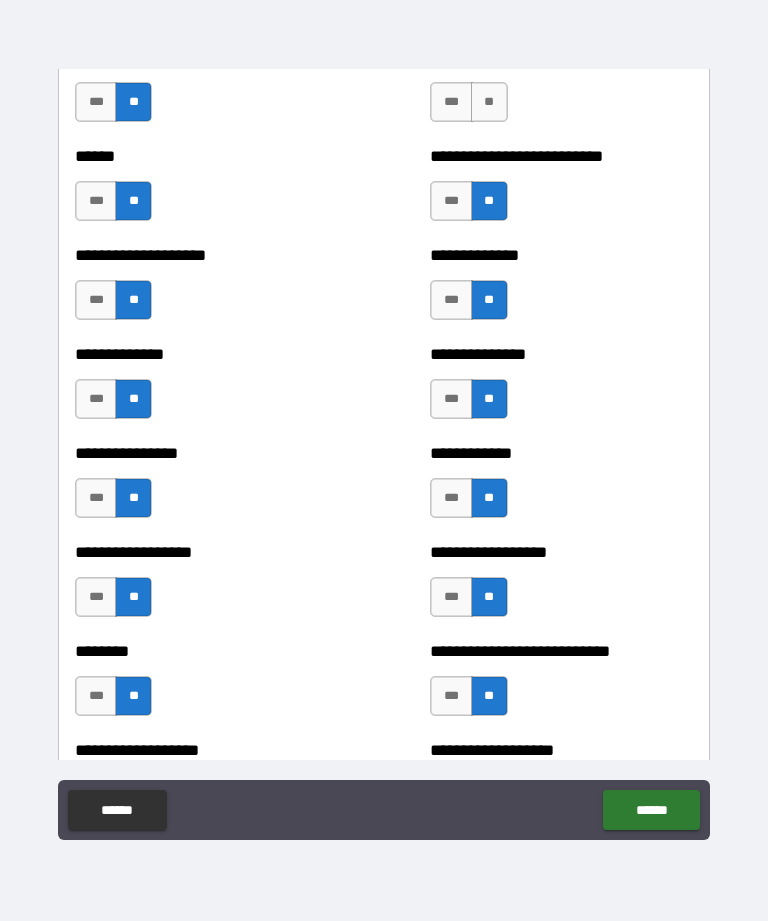 click on "**" at bounding box center (489, 102) 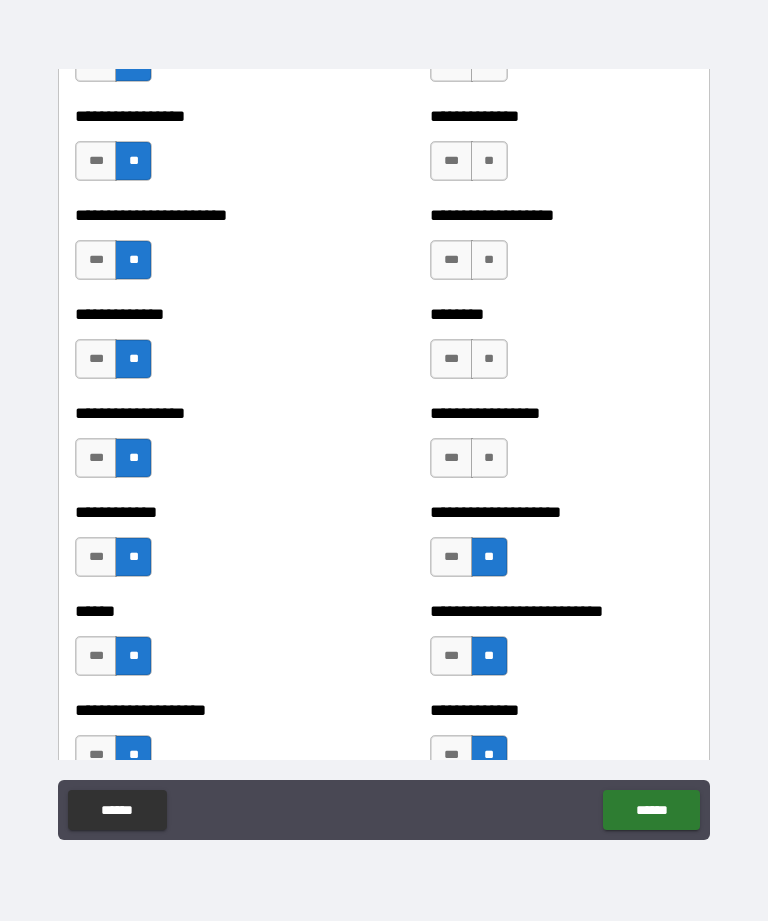 scroll, scrollTop: 3614, scrollLeft: 0, axis: vertical 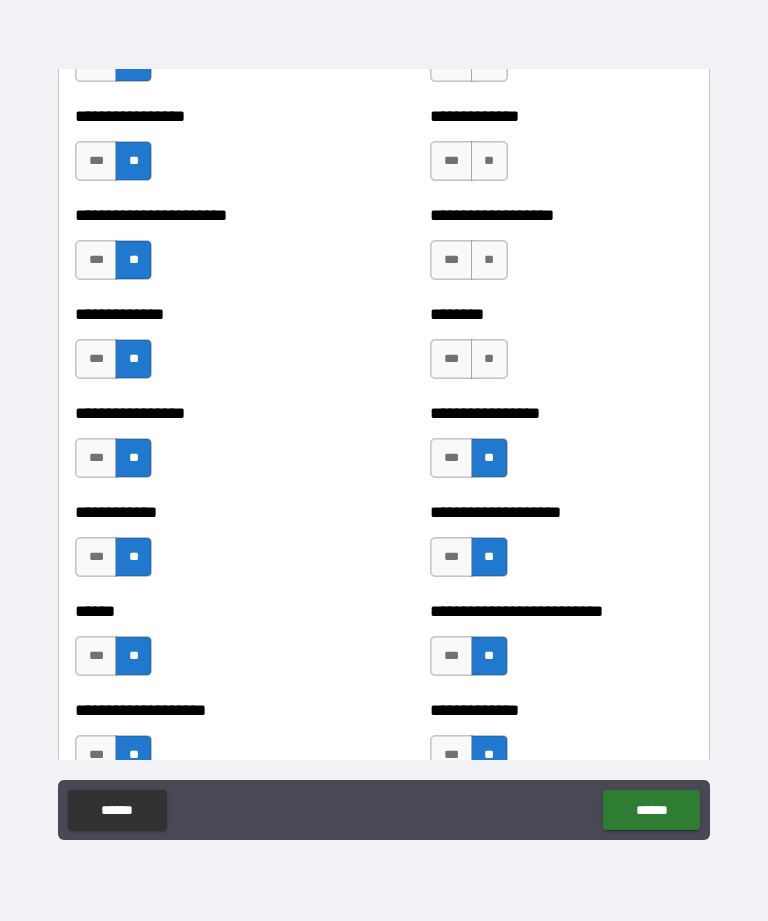 click on "**" at bounding box center [489, 359] 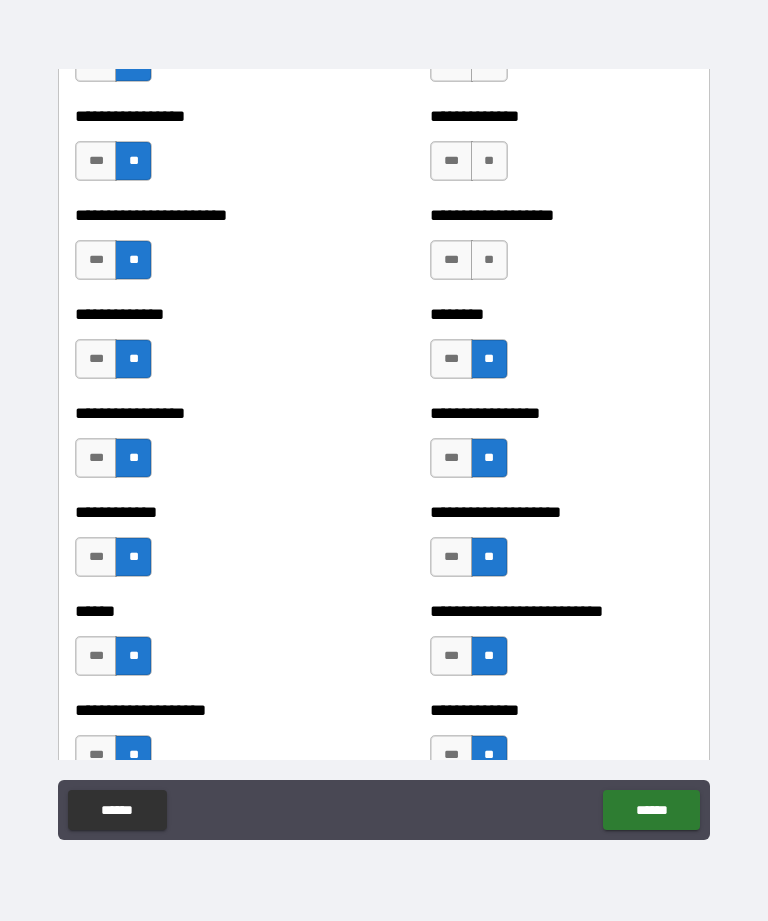 click on "**" at bounding box center [489, 260] 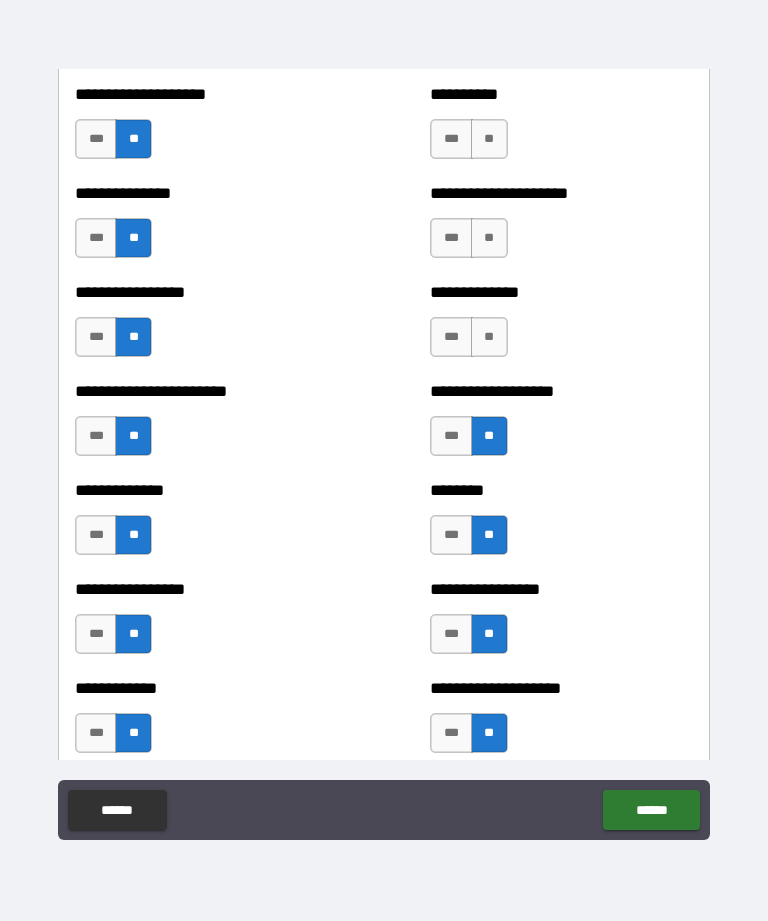 scroll, scrollTop: 3392, scrollLeft: 0, axis: vertical 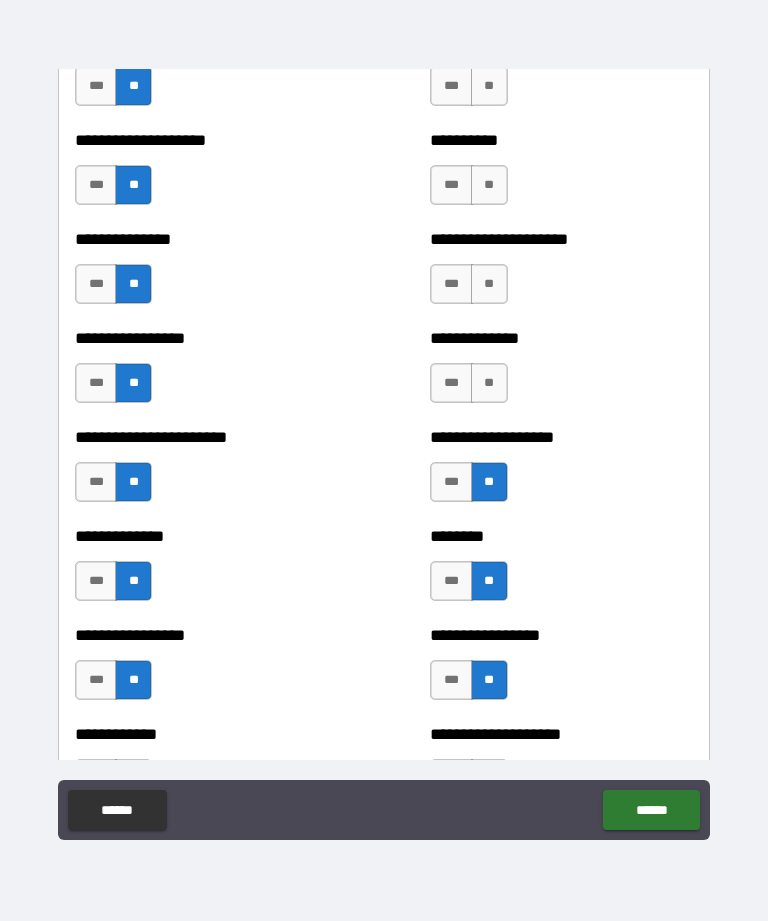 click on "**" at bounding box center [489, 383] 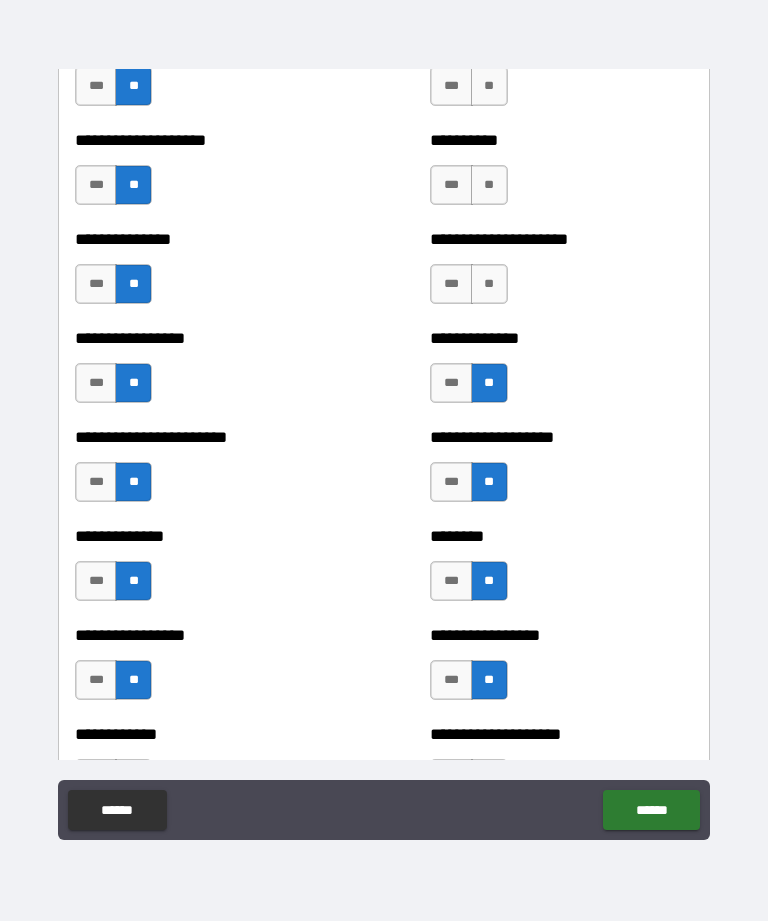 click on "**" at bounding box center (489, 284) 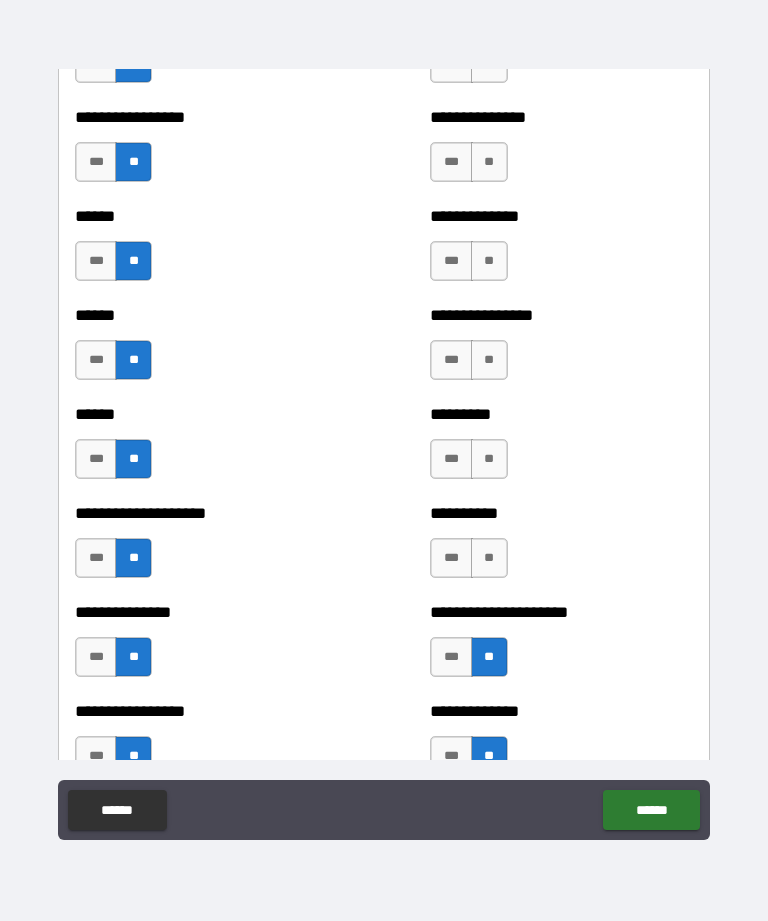 scroll, scrollTop: 3018, scrollLeft: 0, axis: vertical 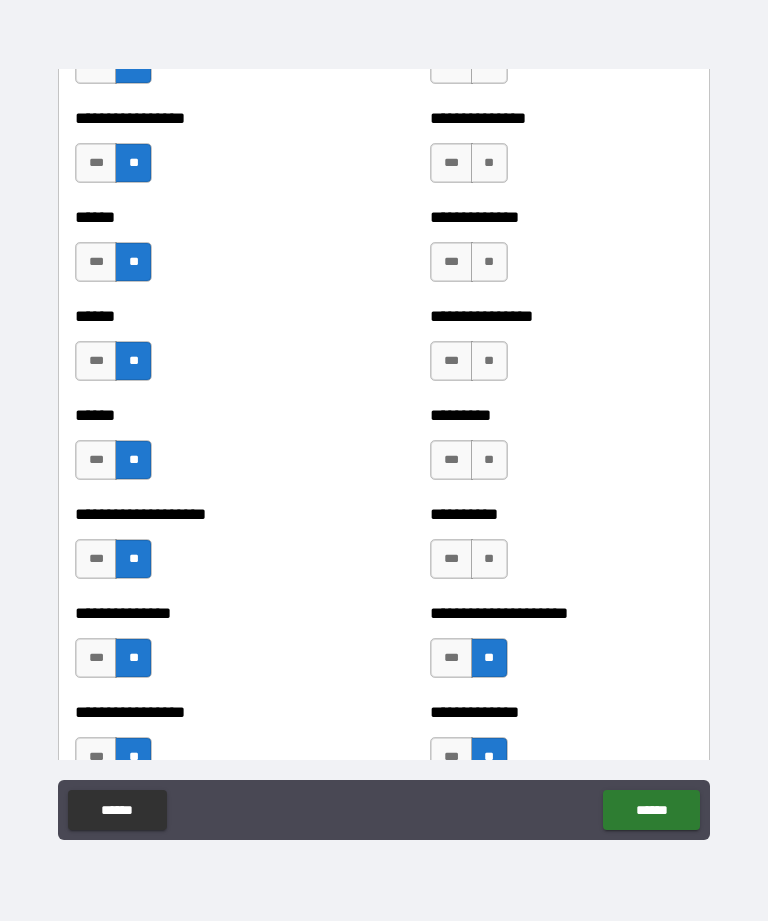 click on "**" at bounding box center (489, 559) 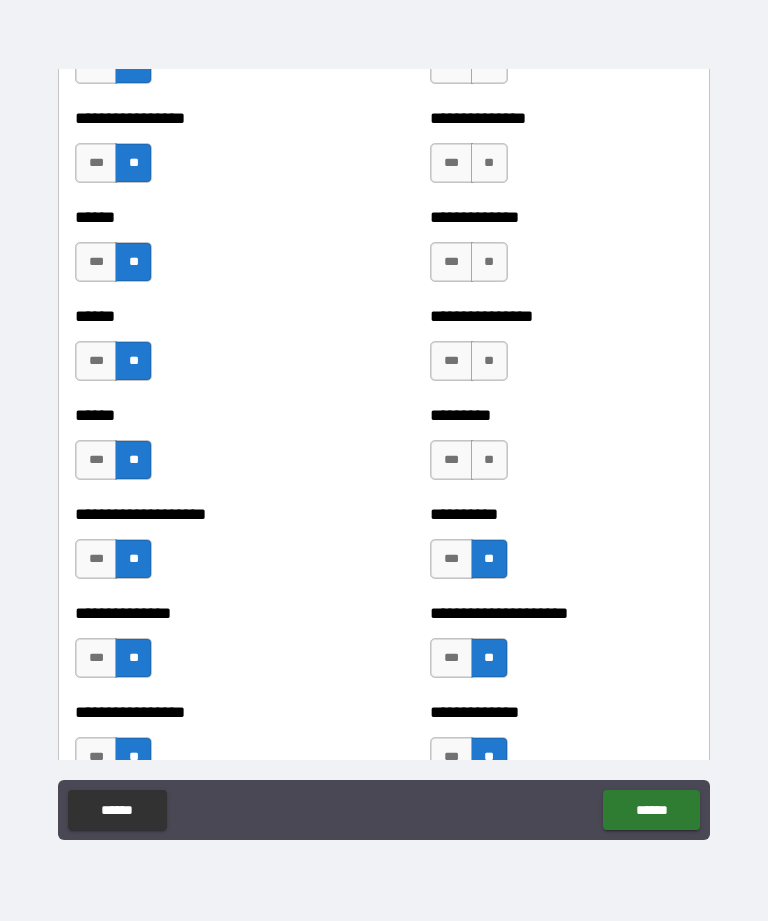 click on "**" at bounding box center [489, 460] 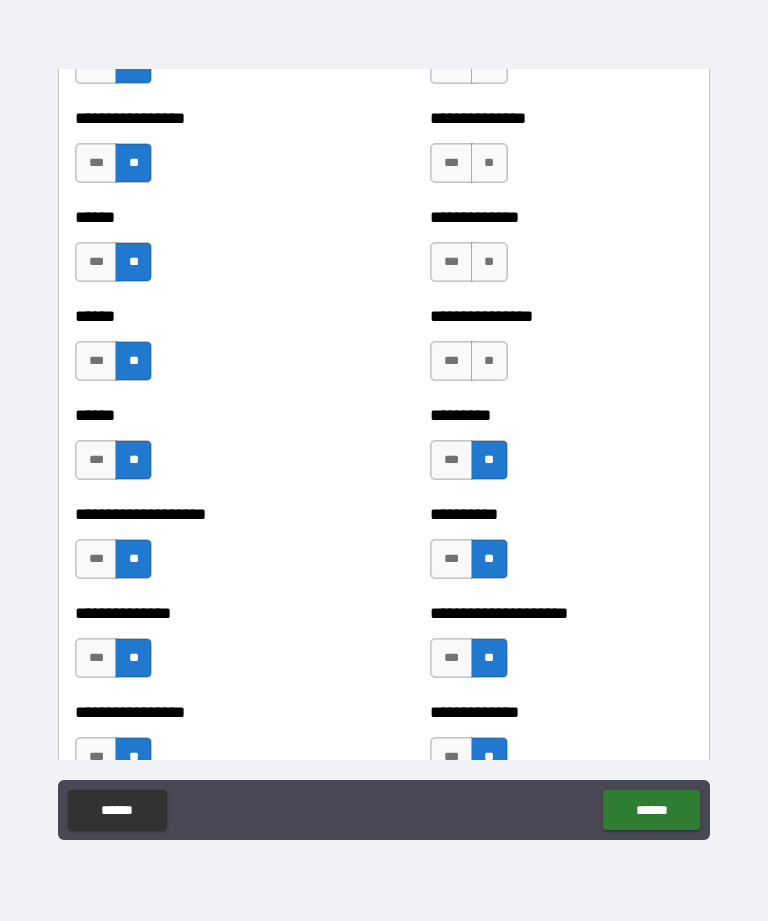 click on "**" at bounding box center [489, 361] 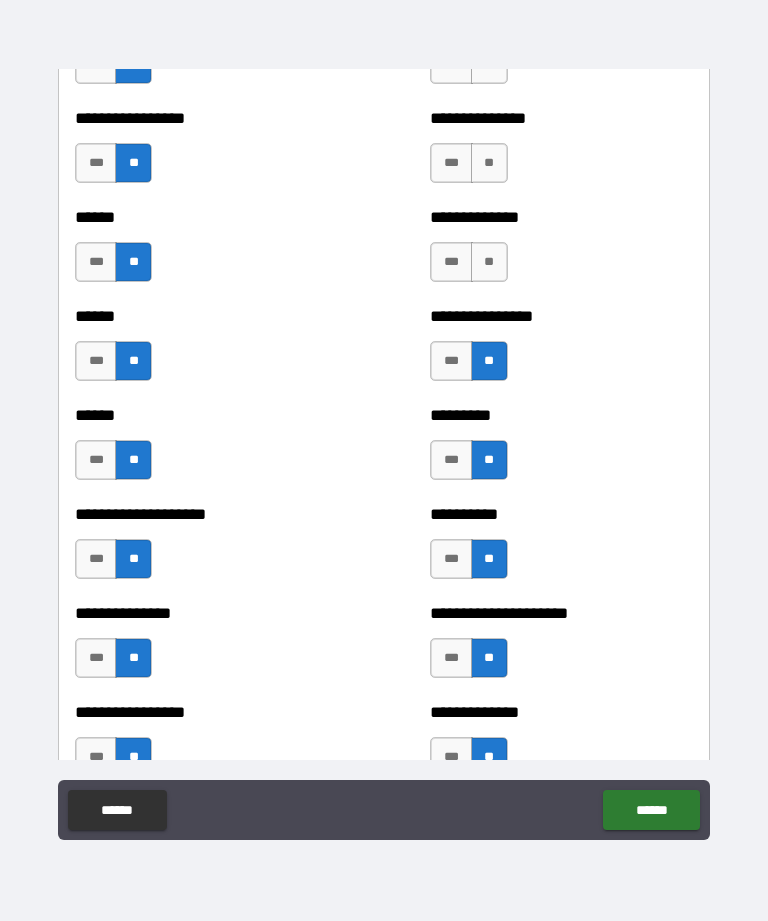 click on "**" at bounding box center [489, 262] 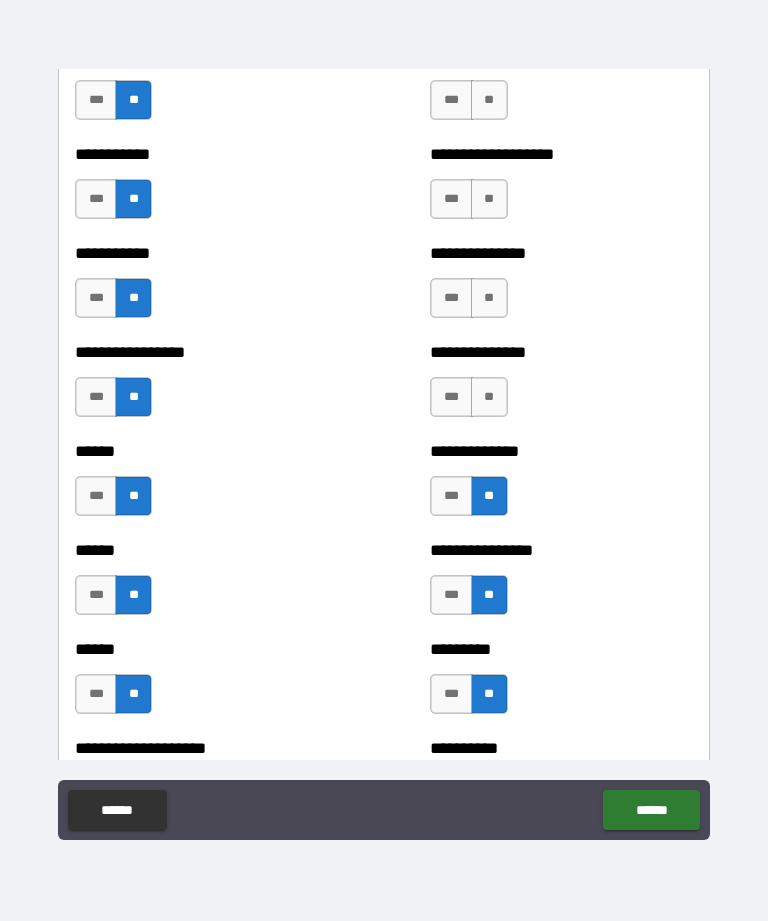 scroll, scrollTop: 2783, scrollLeft: 0, axis: vertical 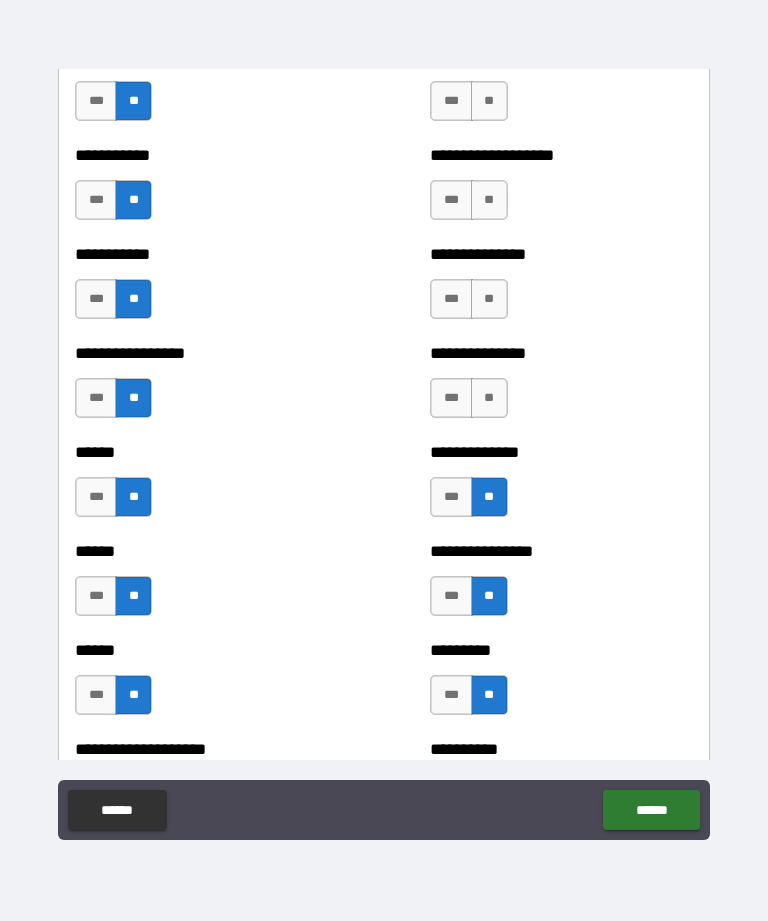 click on "**" at bounding box center [489, 398] 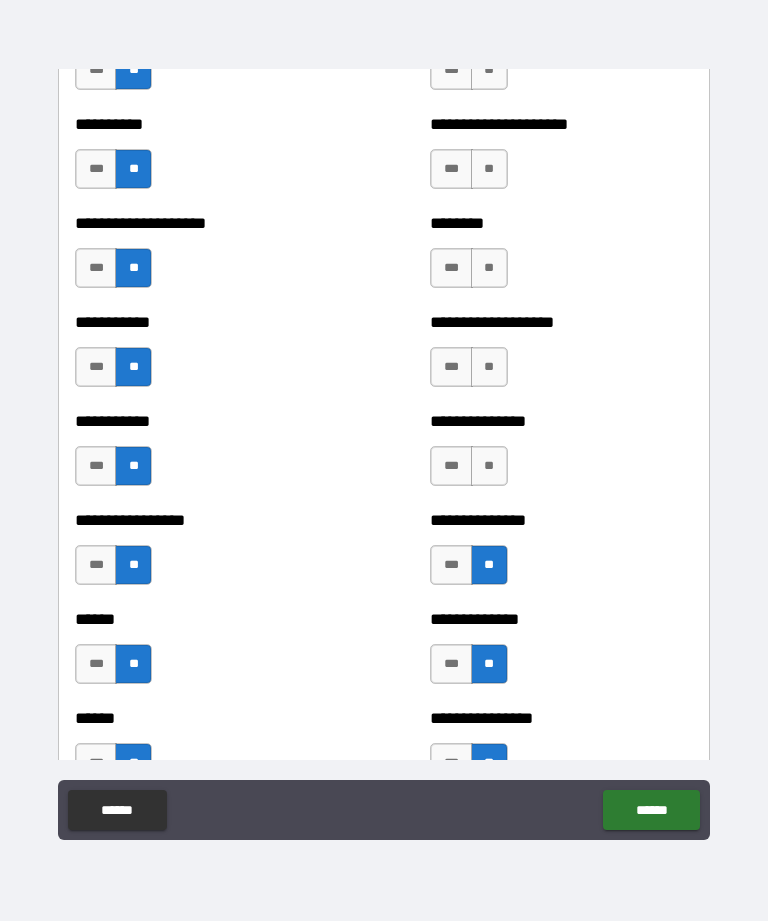 scroll, scrollTop: 2604, scrollLeft: 0, axis: vertical 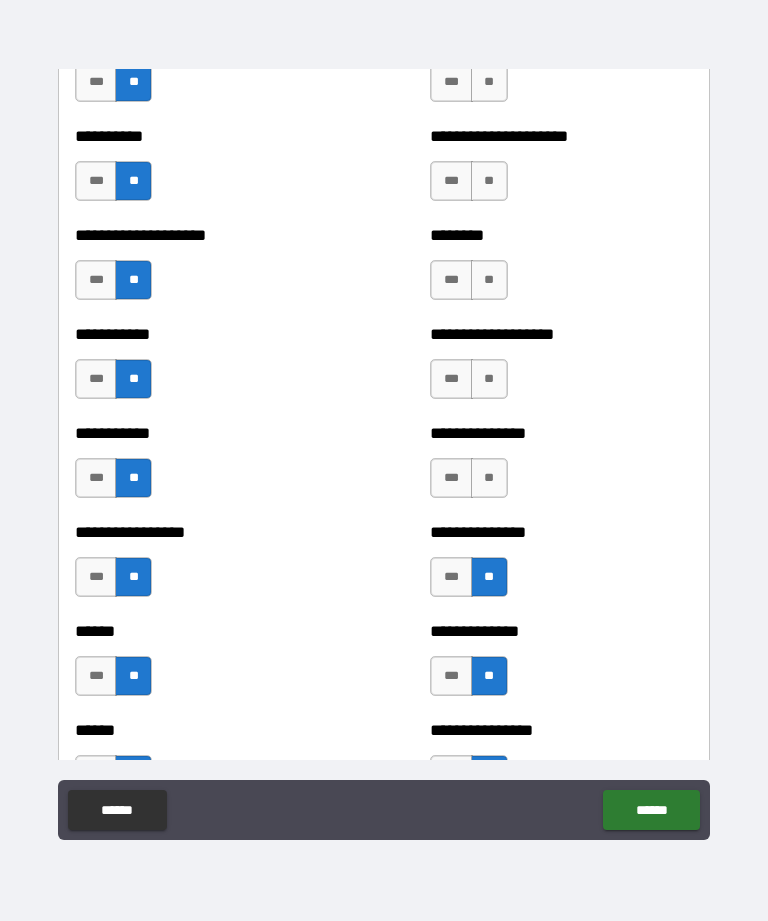 click on "**" at bounding box center (489, 478) 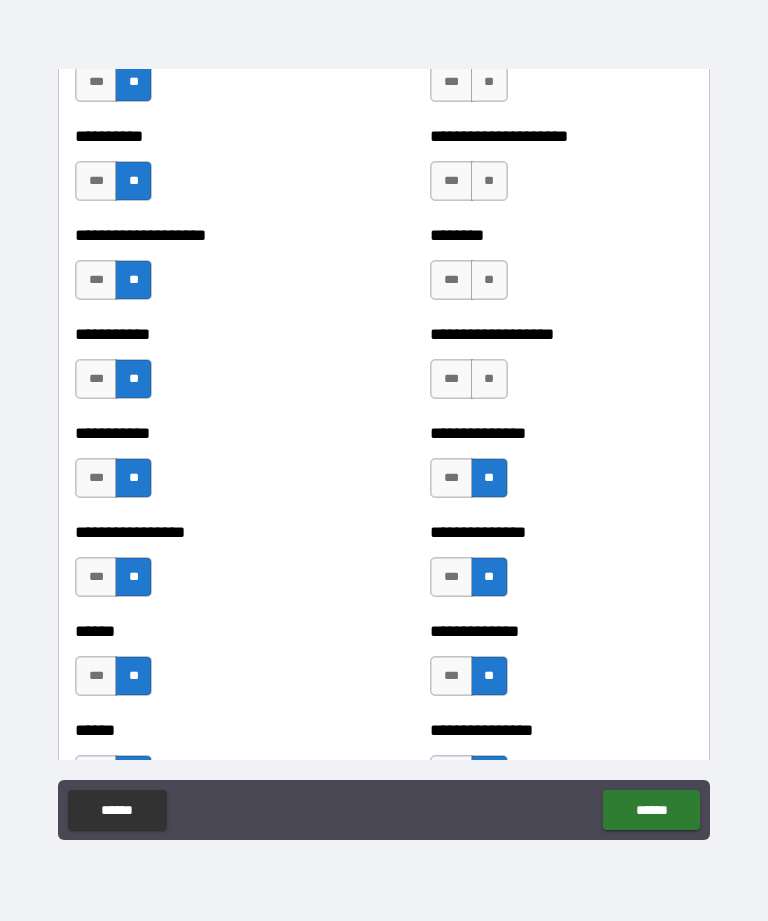 click on "**" at bounding box center [489, 379] 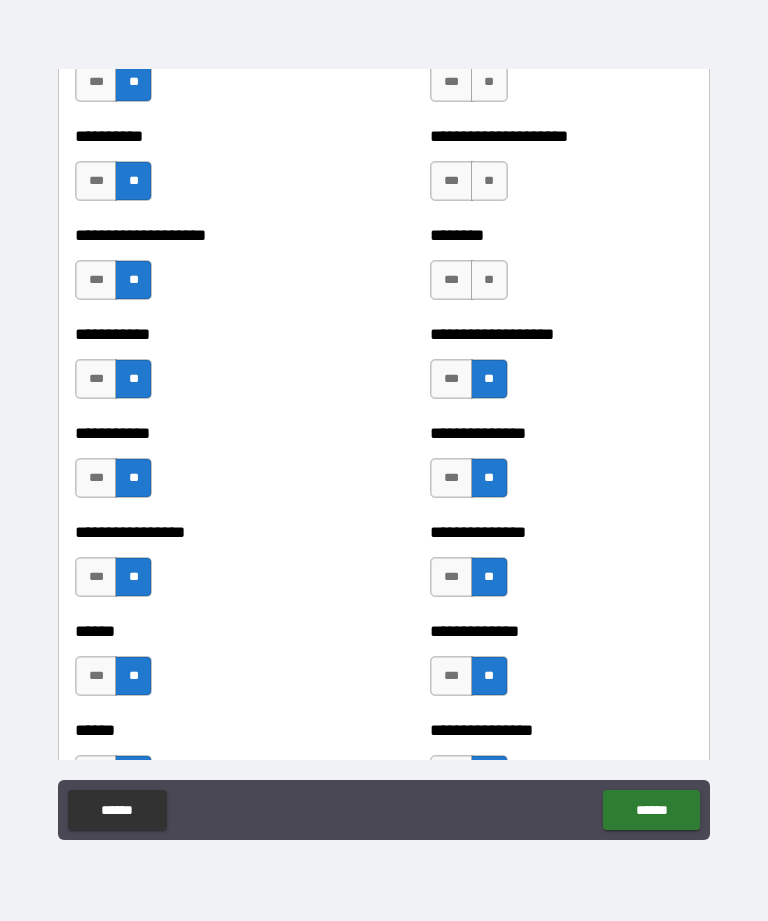 click on "**" at bounding box center [489, 280] 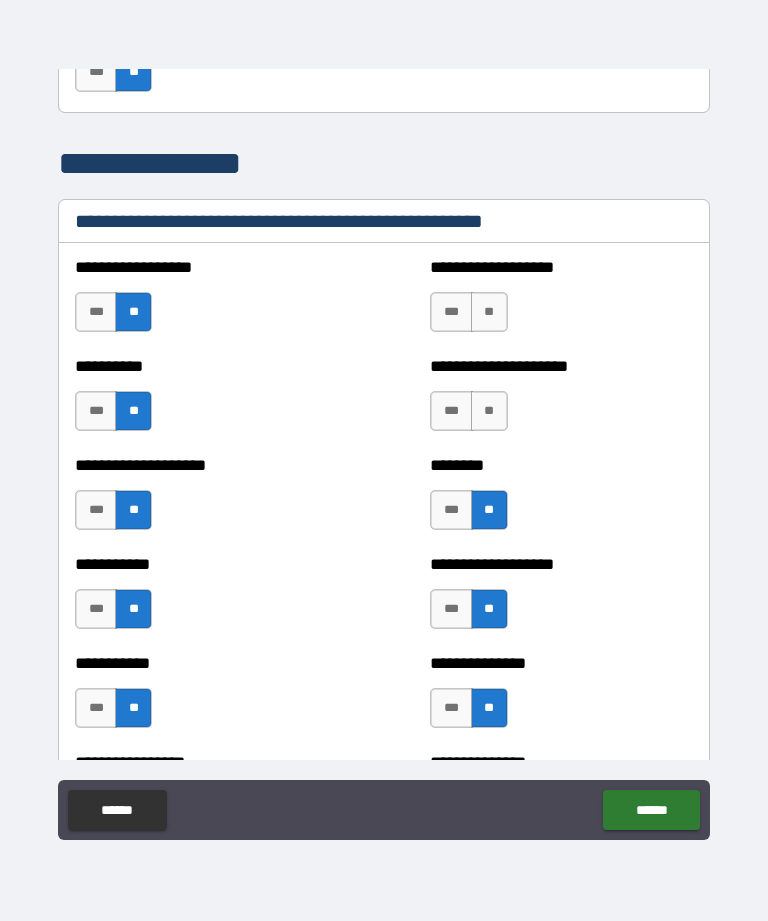 scroll, scrollTop: 2350, scrollLeft: 0, axis: vertical 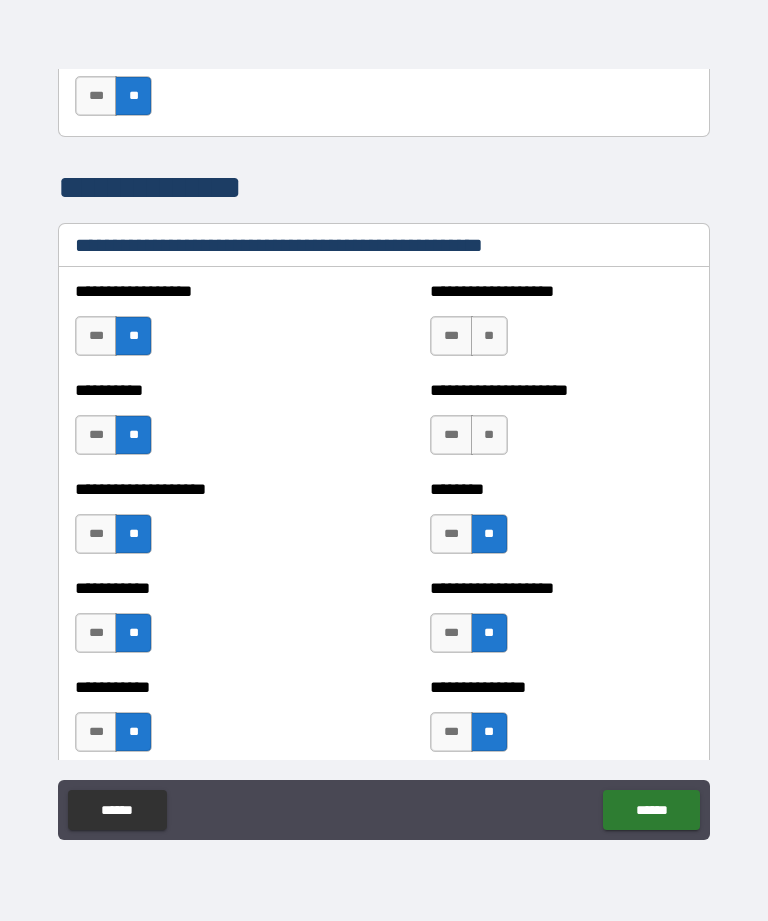 click on "**" at bounding box center (489, 435) 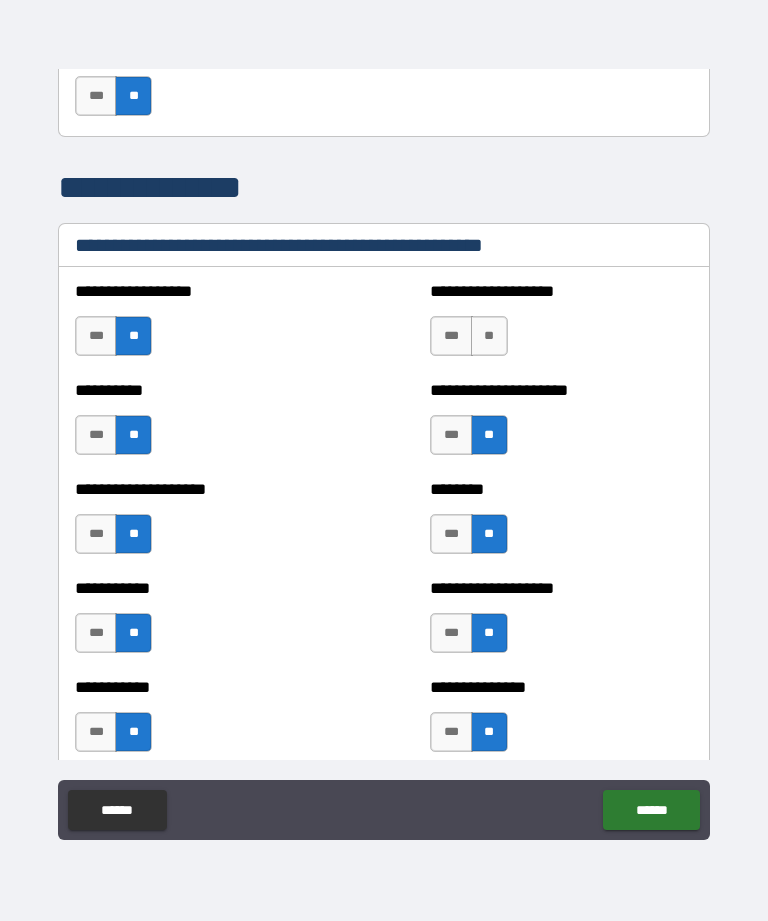 click on "**" at bounding box center [489, 336] 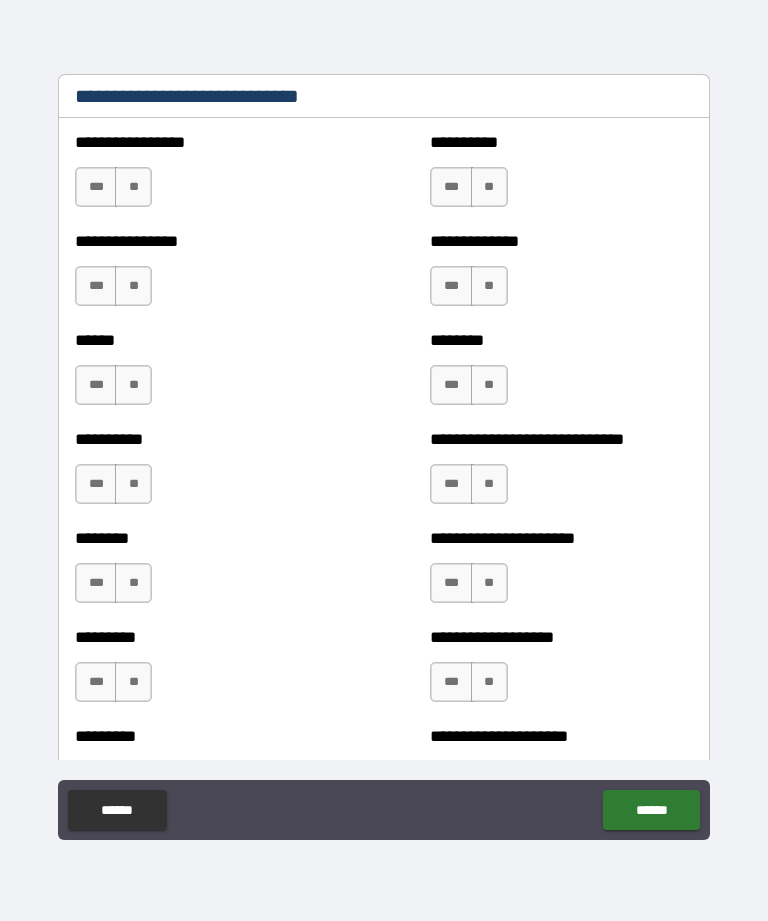 scroll, scrollTop: 6779, scrollLeft: 0, axis: vertical 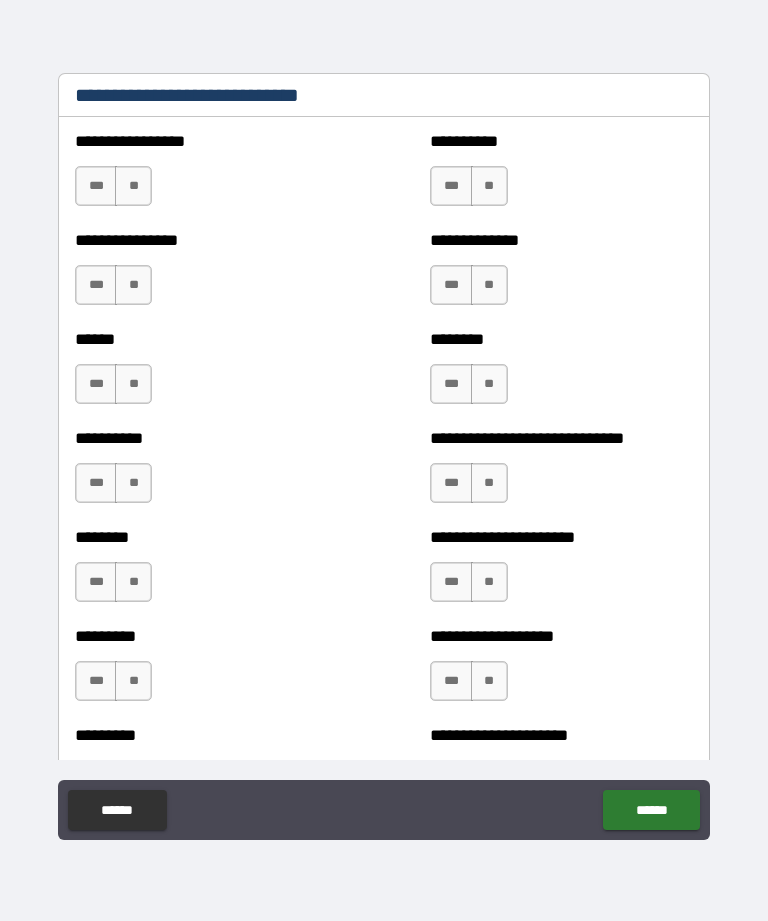 click on "**" at bounding box center [133, 186] 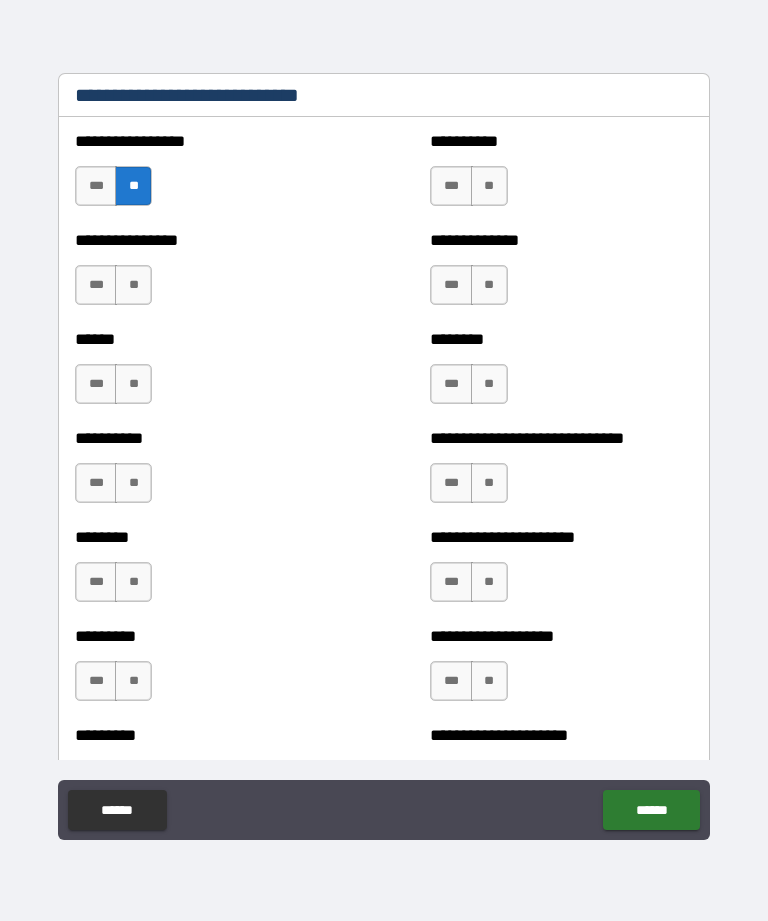 click on "**" at bounding box center [489, 186] 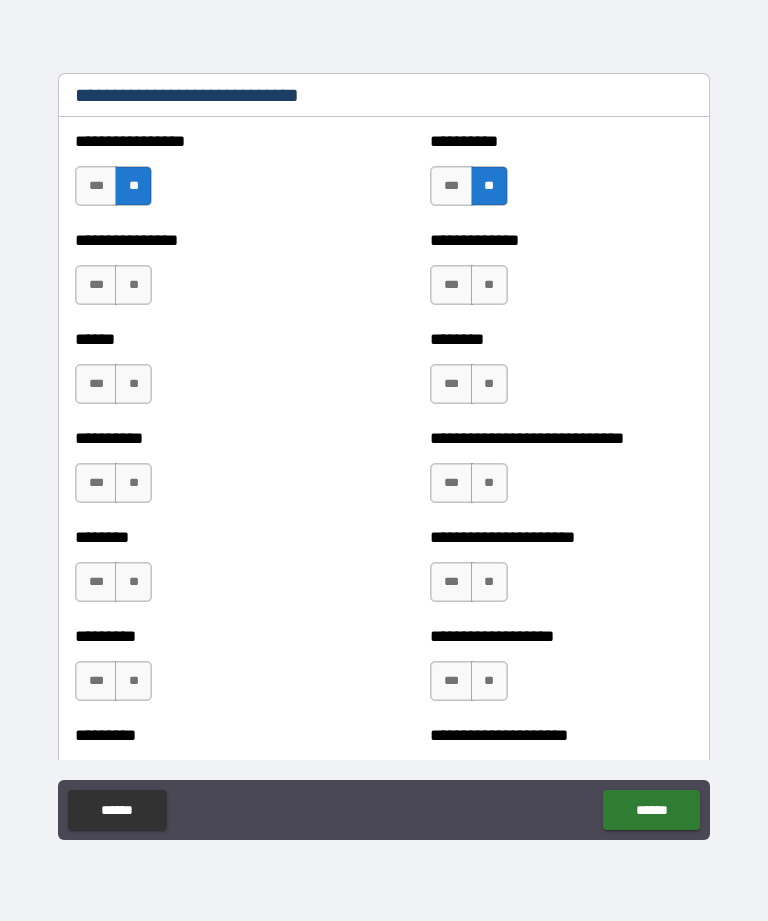 click on "**" at bounding box center (489, 285) 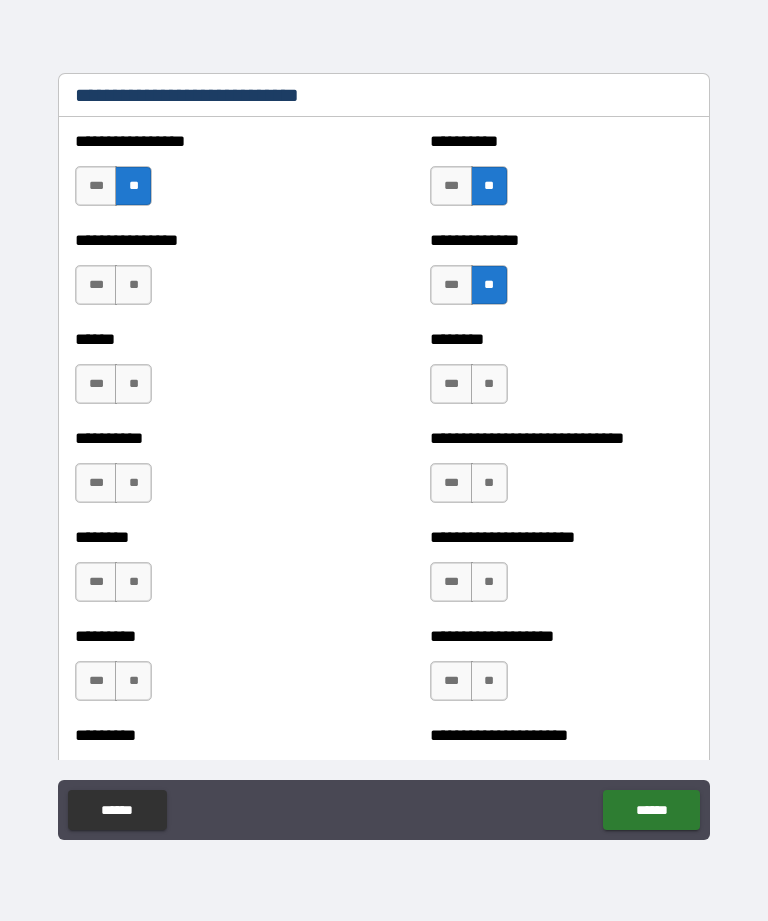click on "**" at bounding box center (133, 285) 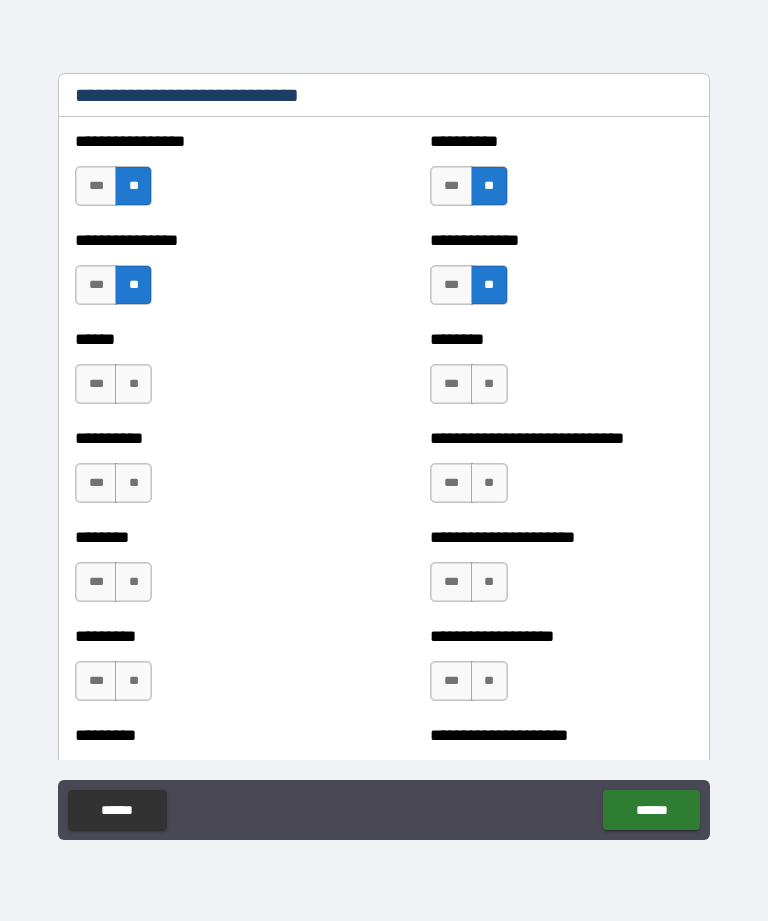 click on "**" at bounding box center [133, 285] 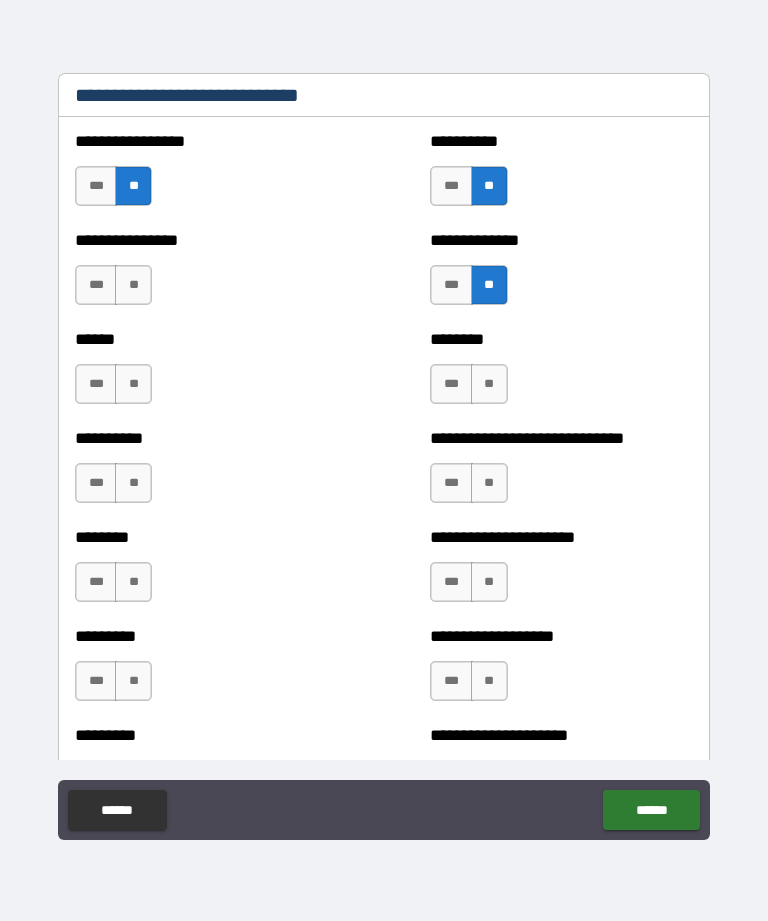 click on "***" at bounding box center [96, 285] 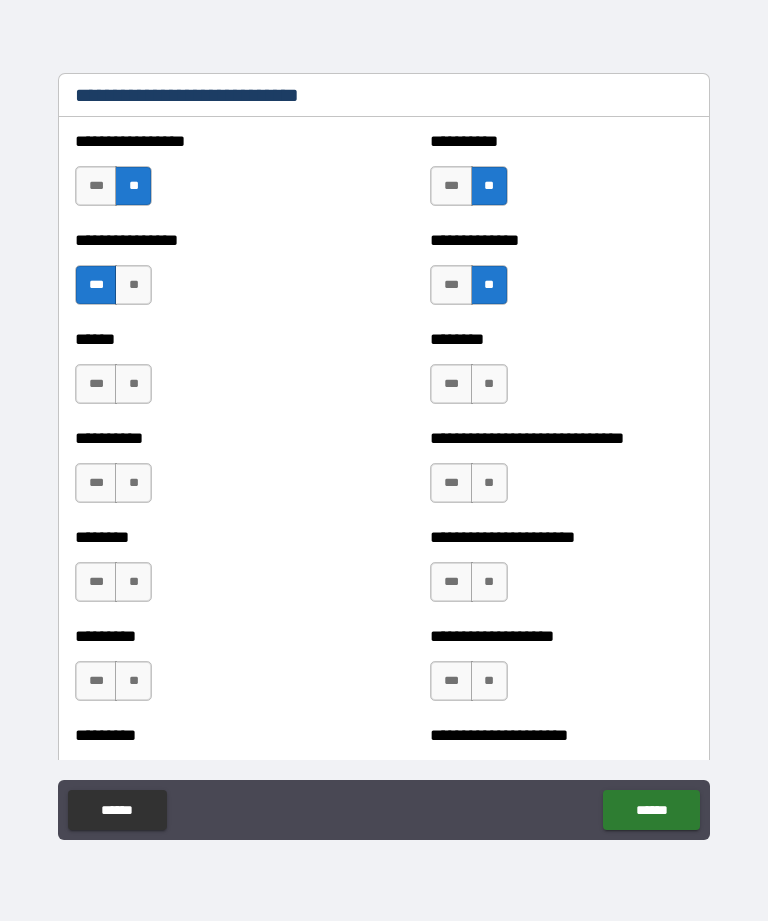click on "**" at bounding box center (489, 384) 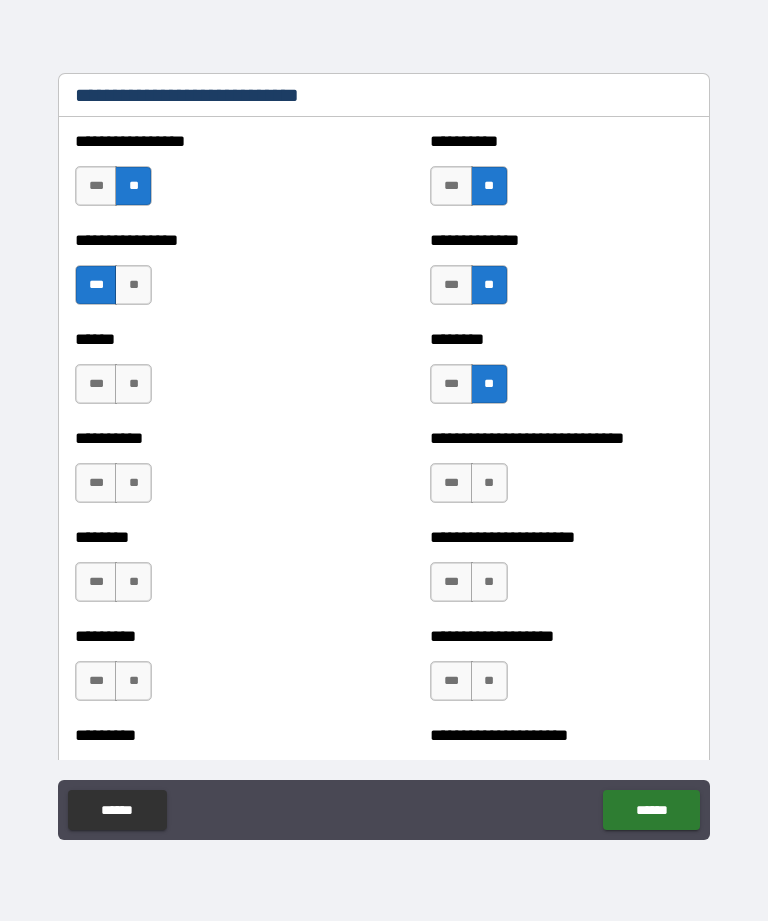 click on "***" at bounding box center [96, 384] 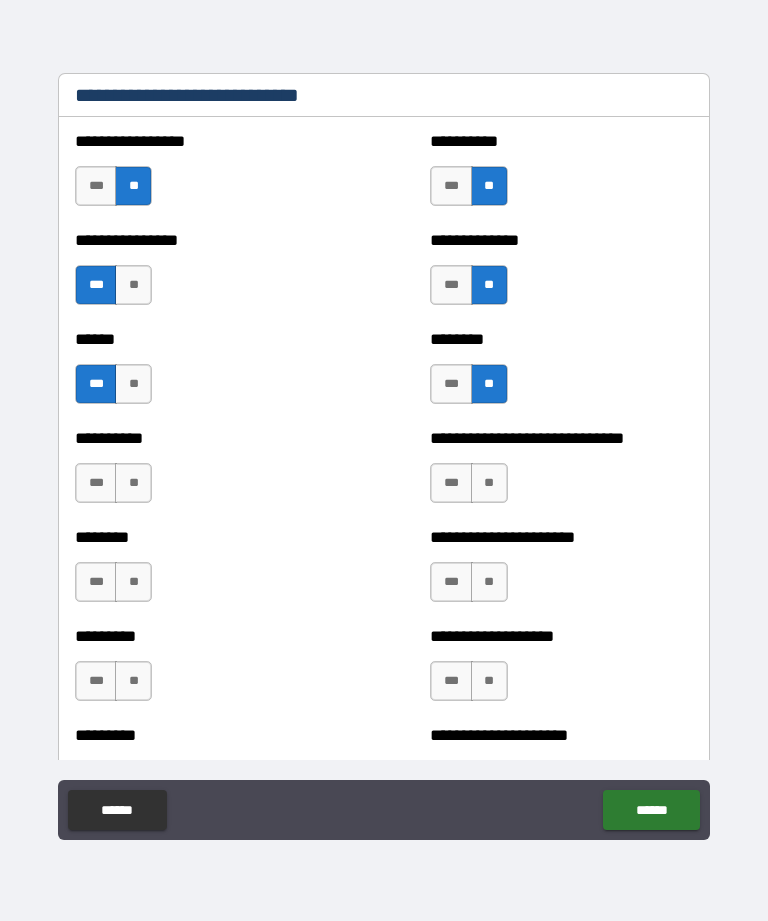 click on "**" at bounding box center [133, 483] 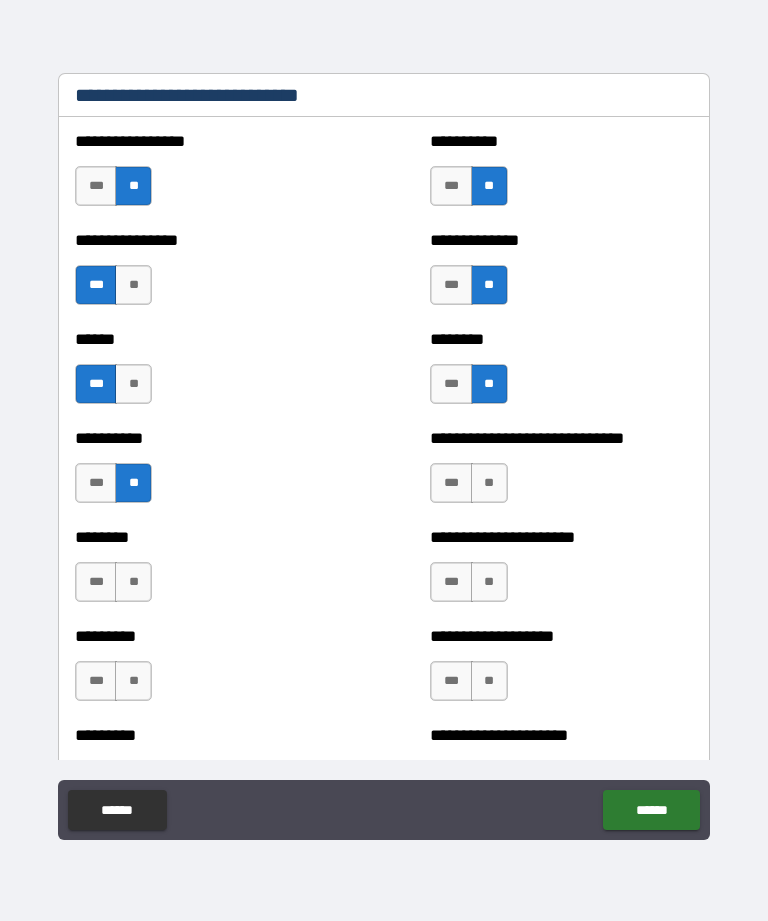click on "**" at bounding box center [133, 582] 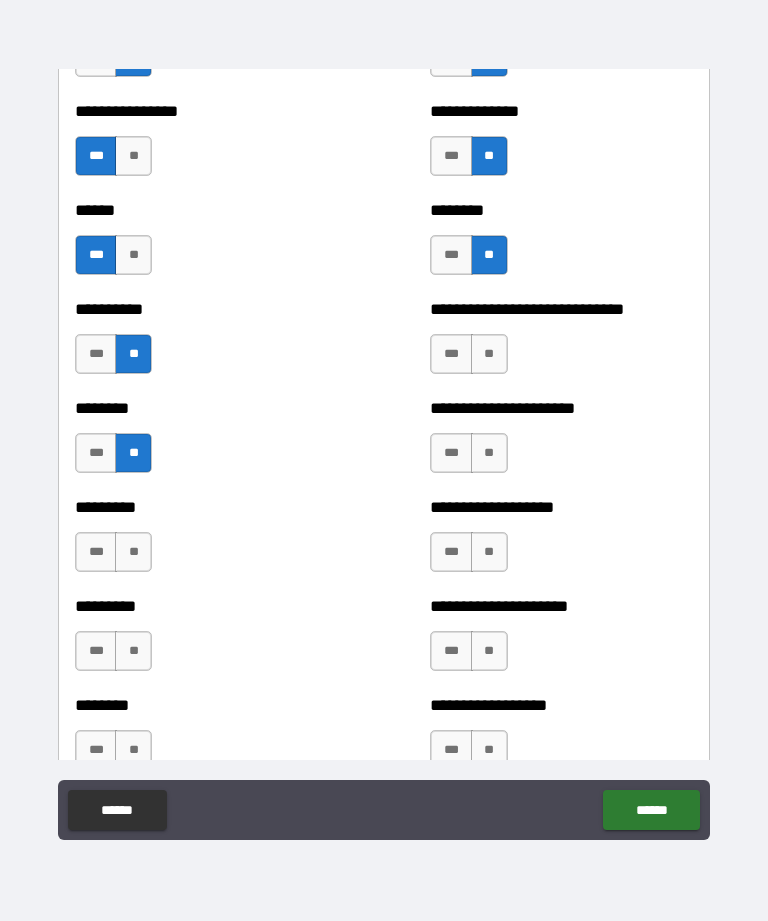 scroll, scrollTop: 6910, scrollLeft: 0, axis: vertical 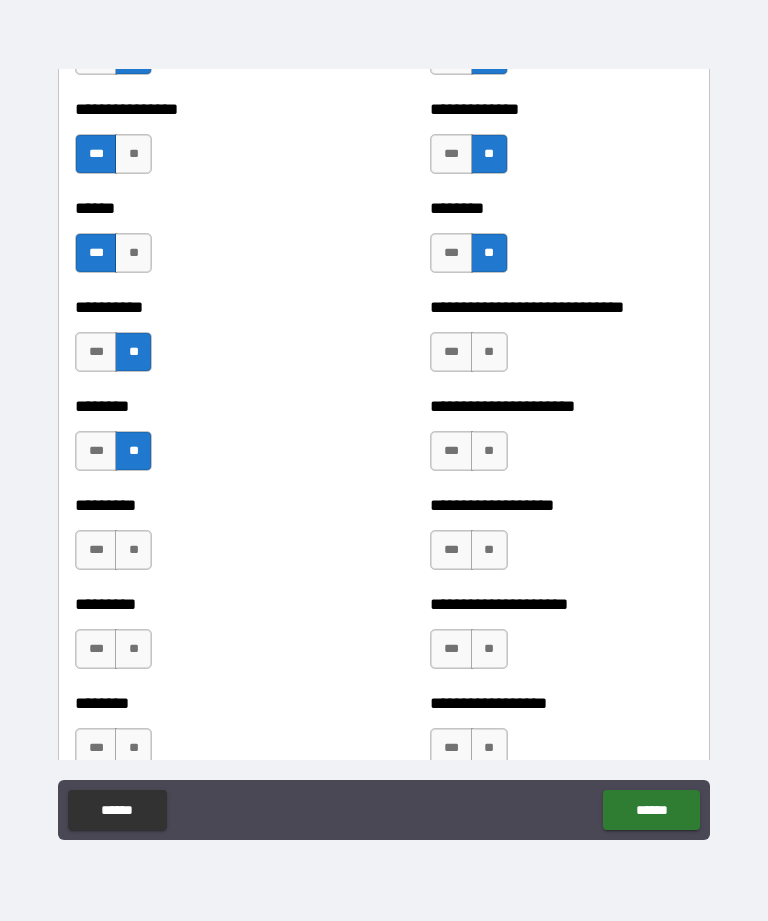 click on "**" at bounding box center [489, 352] 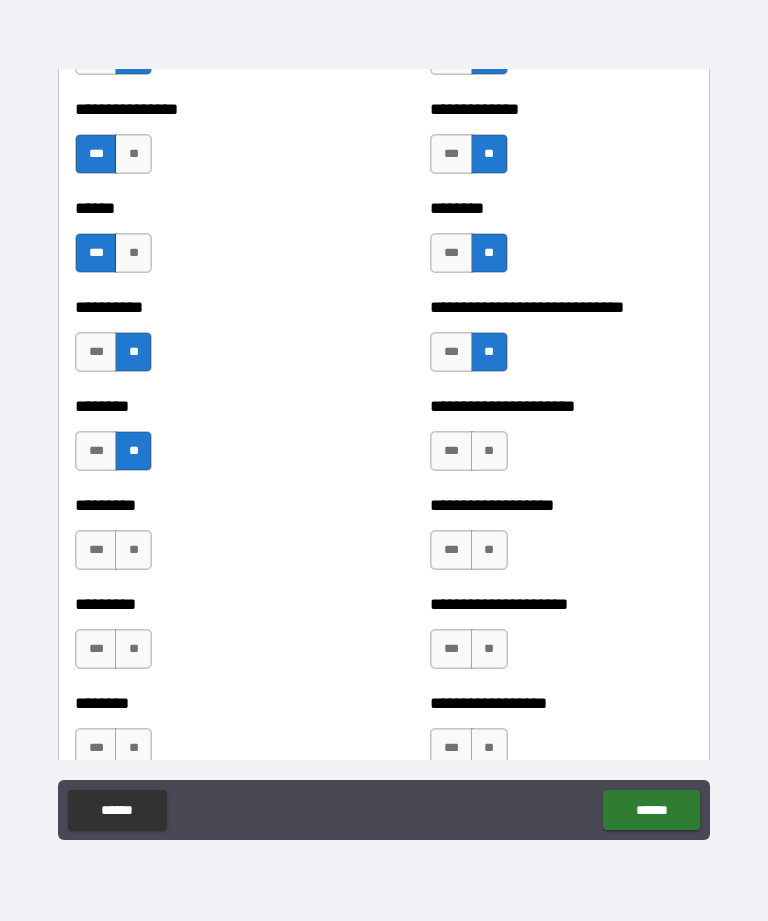 click on "***" at bounding box center (451, 451) 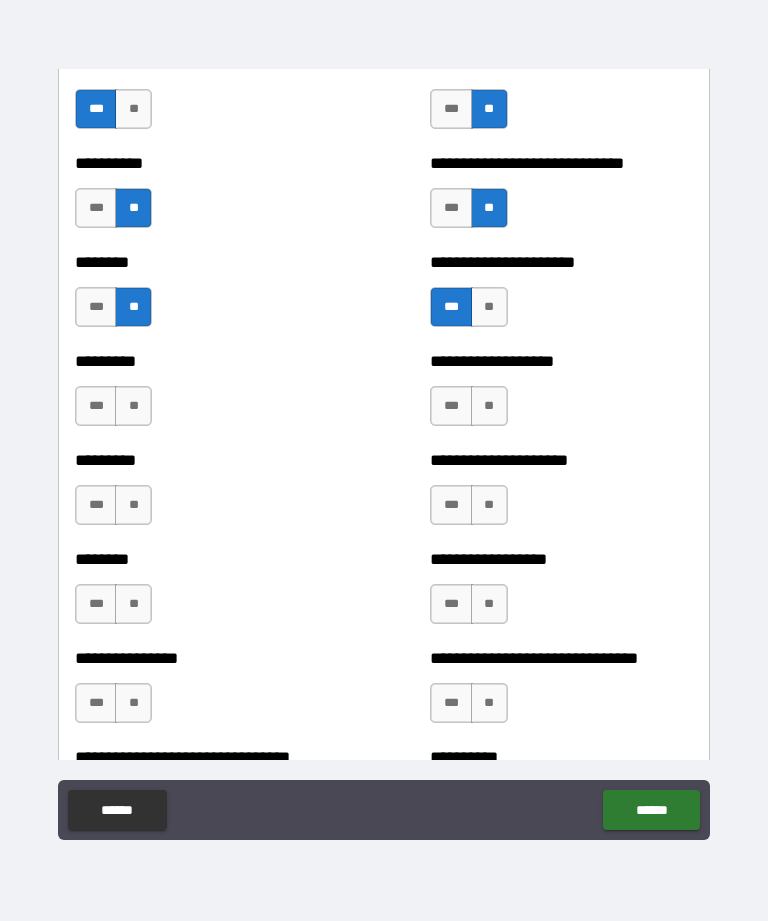 scroll, scrollTop: 7058, scrollLeft: 0, axis: vertical 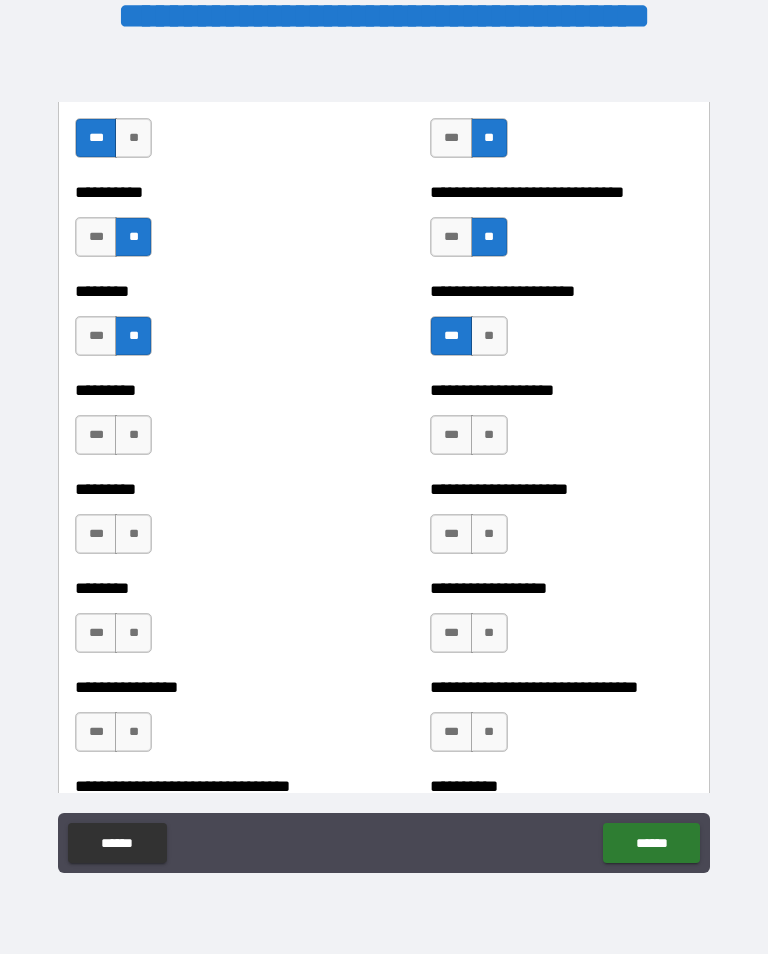 click on "***" at bounding box center [451, 237] 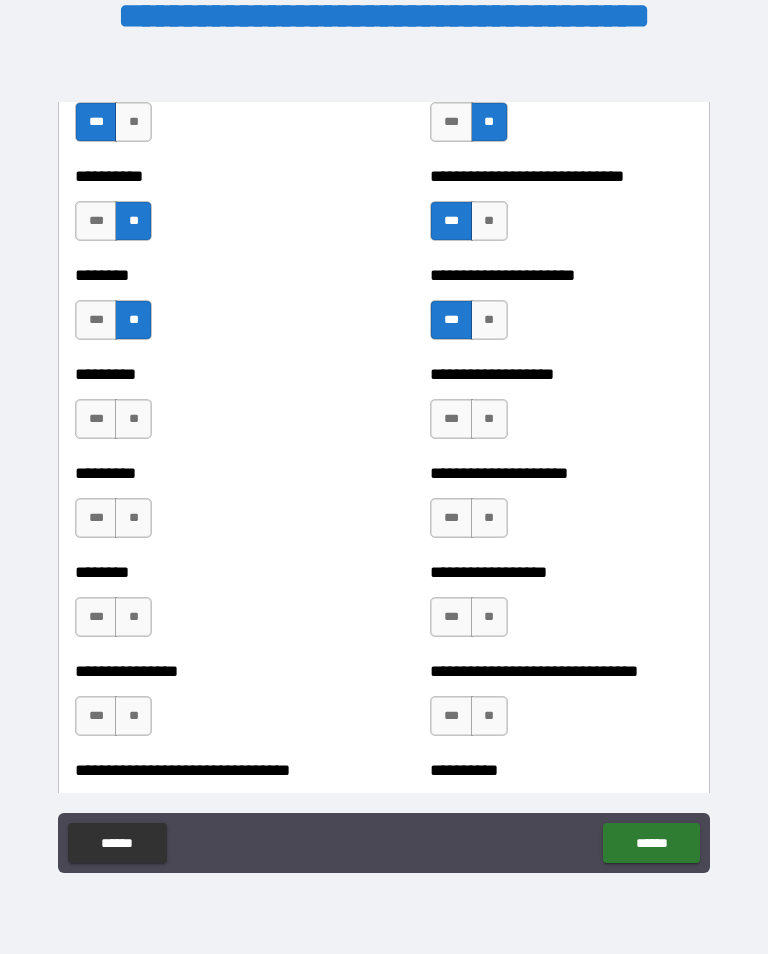 scroll, scrollTop: 7078, scrollLeft: 0, axis: vertical 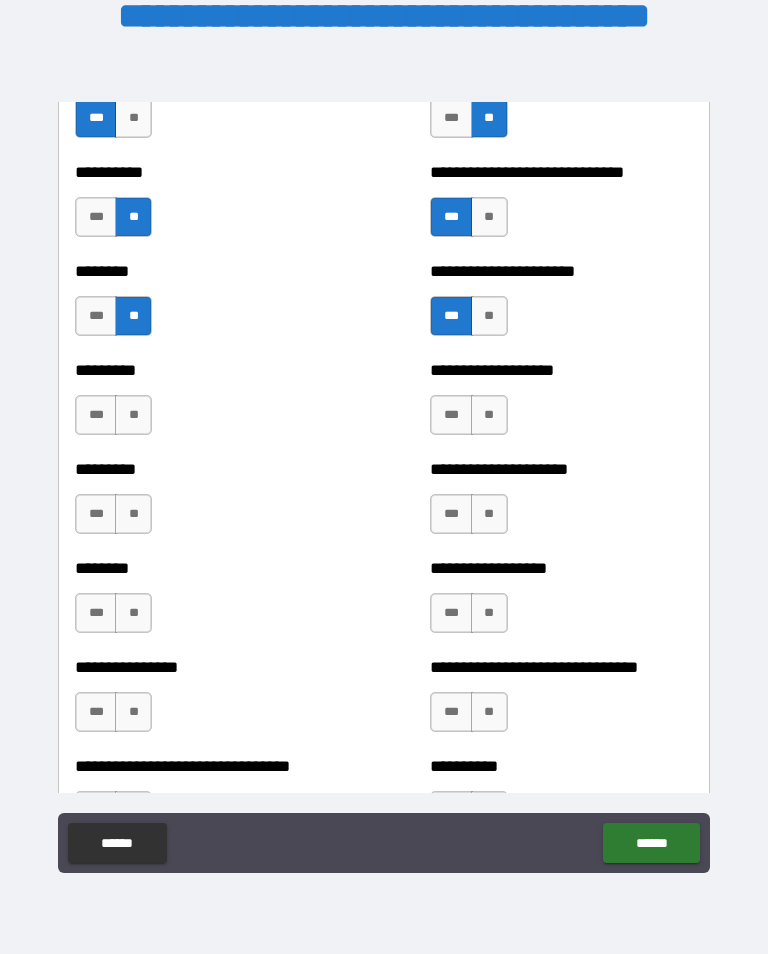 click on "**" at bounding box center [133, 415] 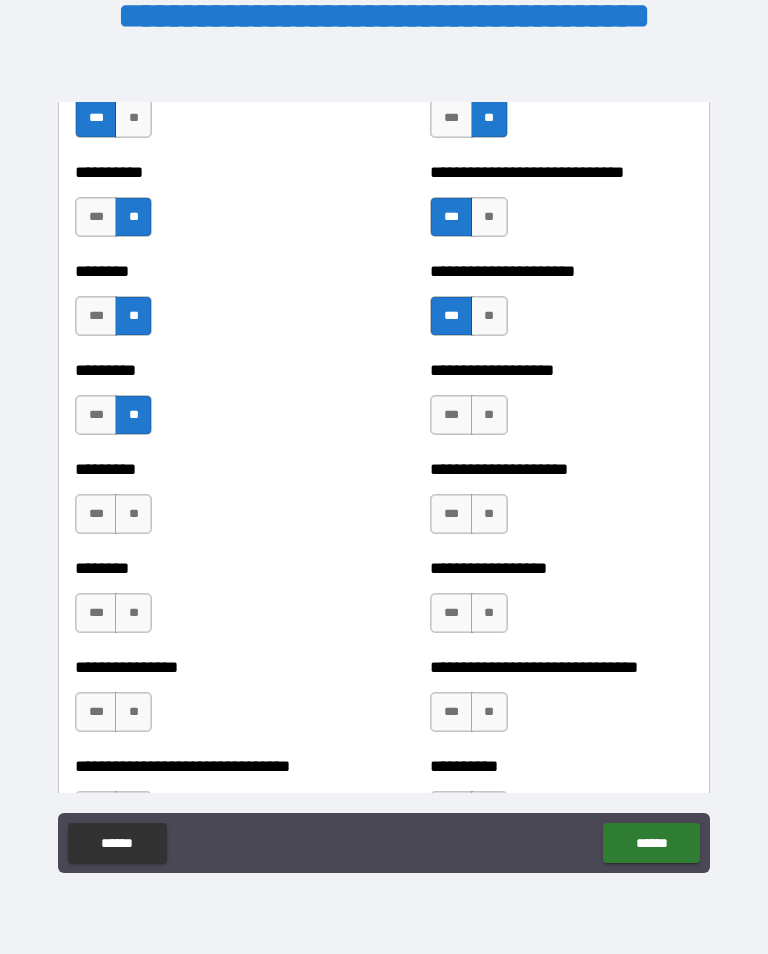 click on "**" at bounding box center [133, 514] 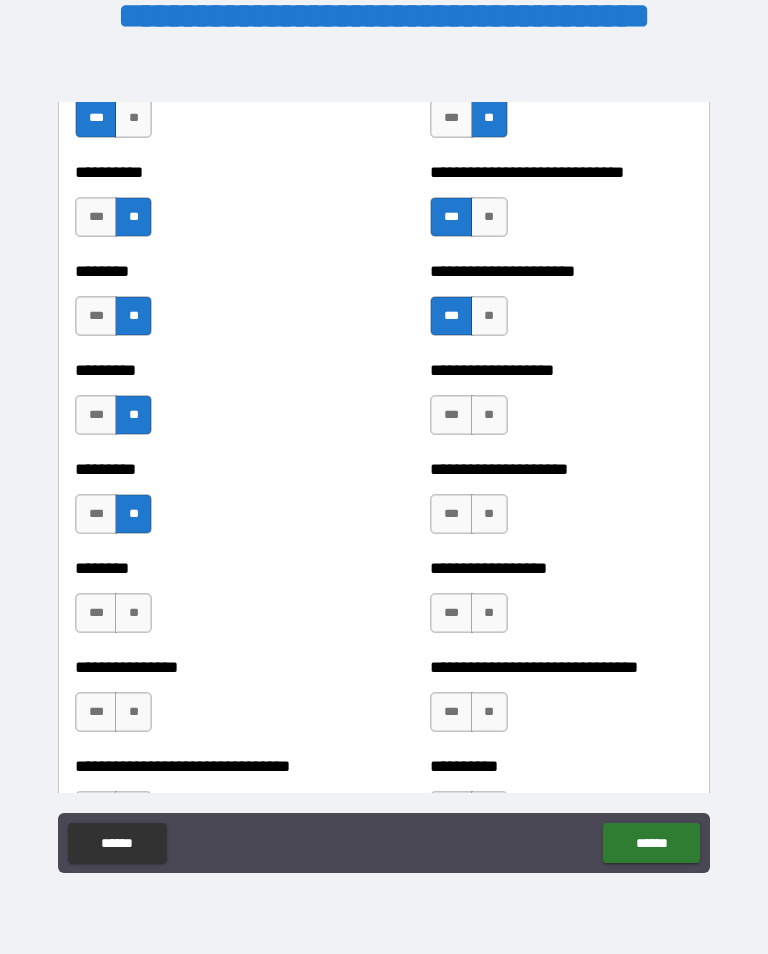 click on "**" at bounding box center [133, 613] 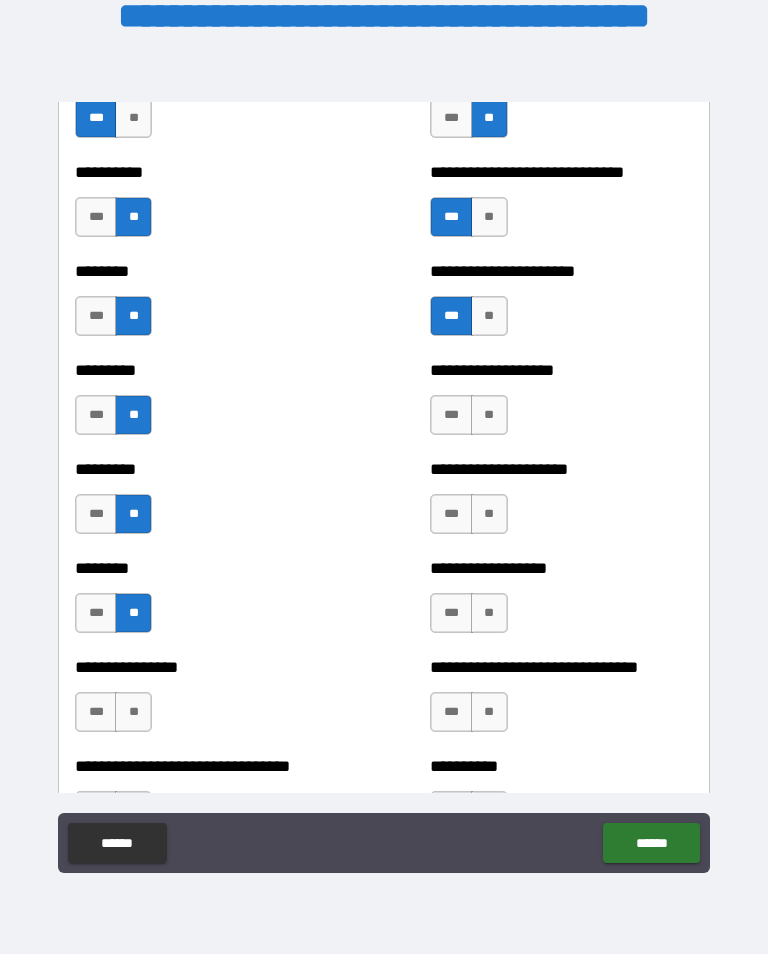 click on "**" at bounding box center (489, 415) 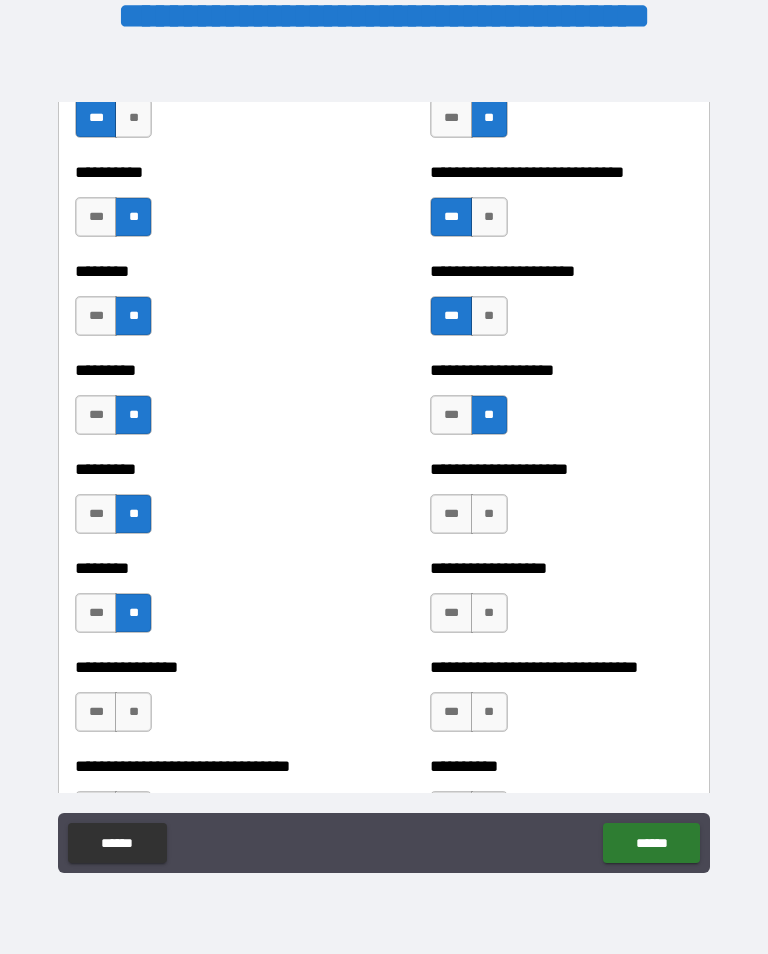 click on "**" at bounding box center (489, 514) 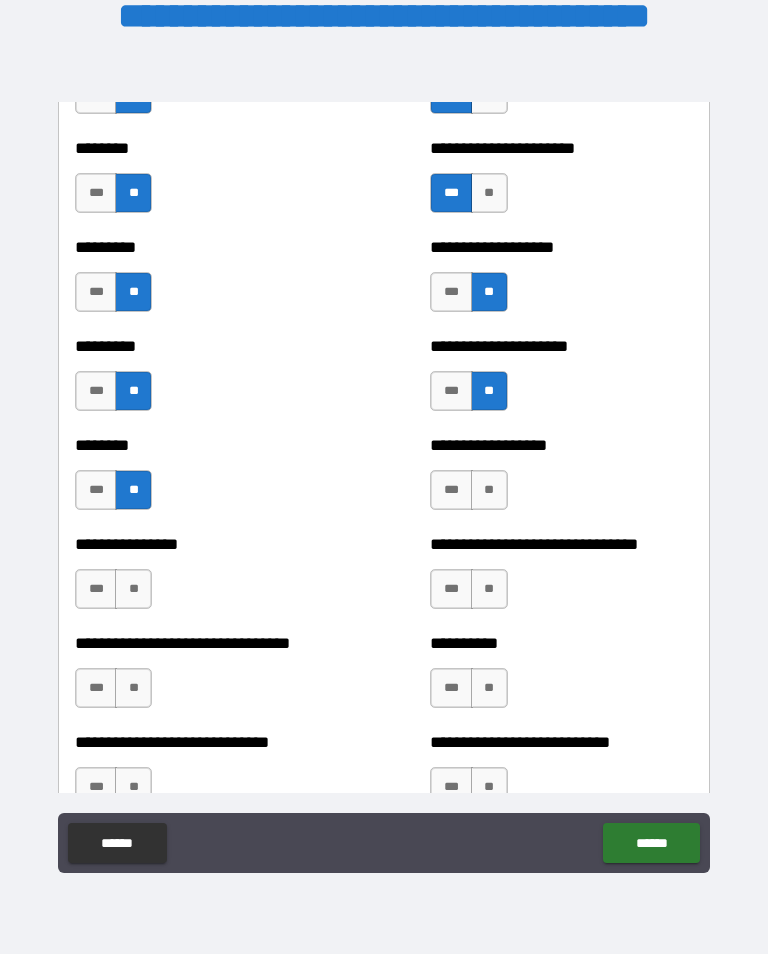 scroll, scrollTop: 7209, scrollLeft: 0, axis: vertical 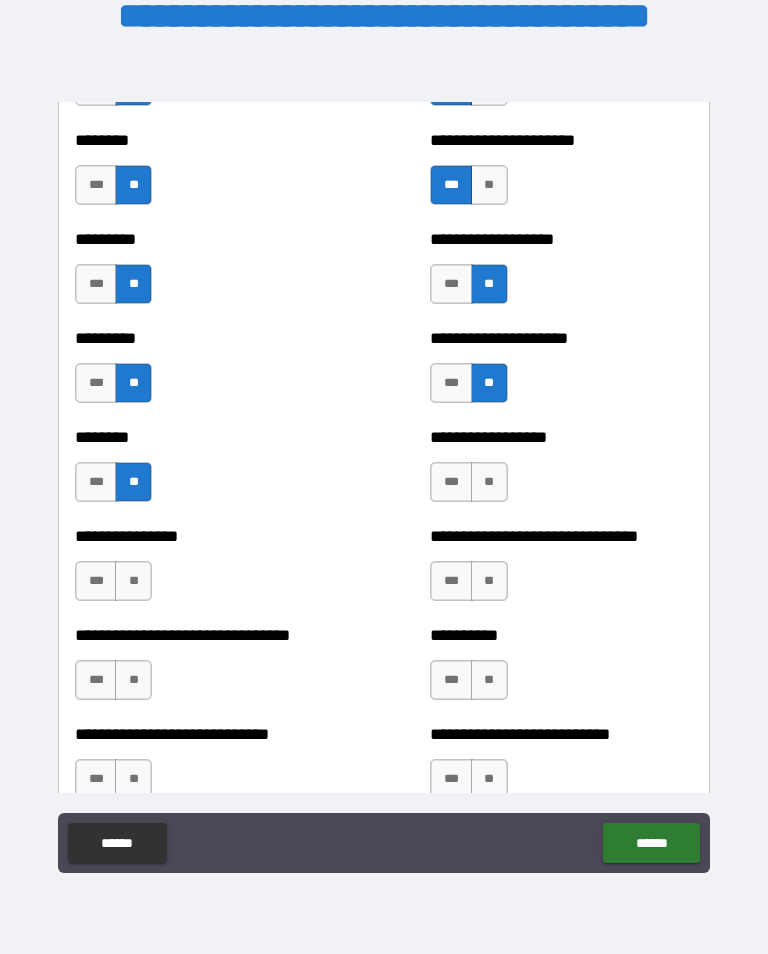 click on "**" at bounding box center (489, 482) 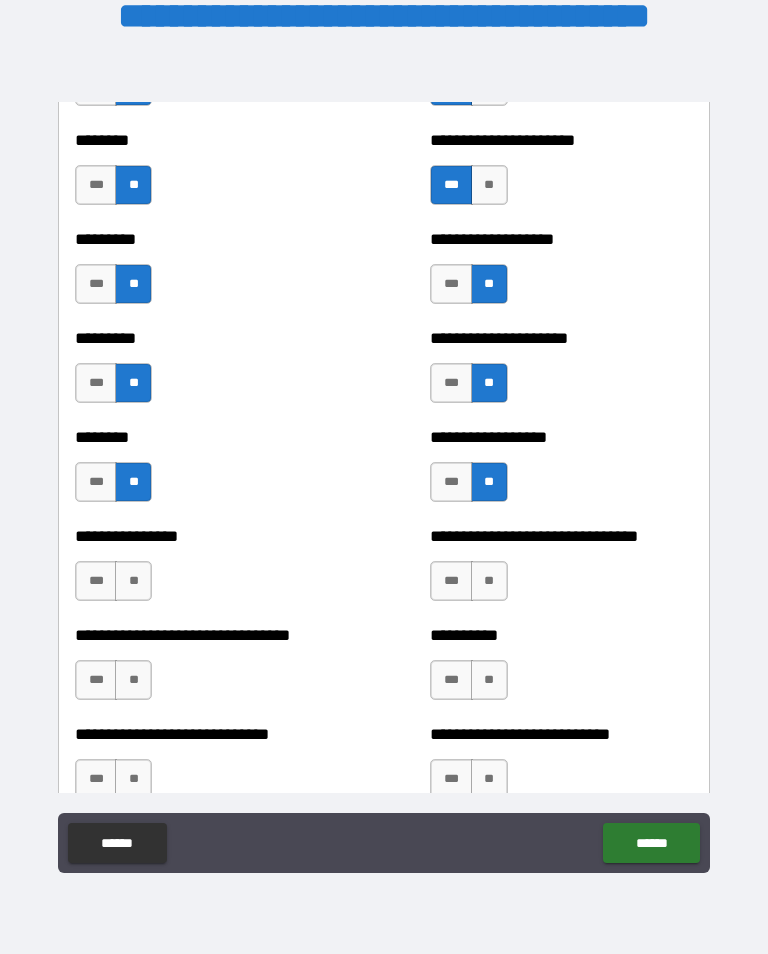 click on "**" at bounding box center (133, 581) 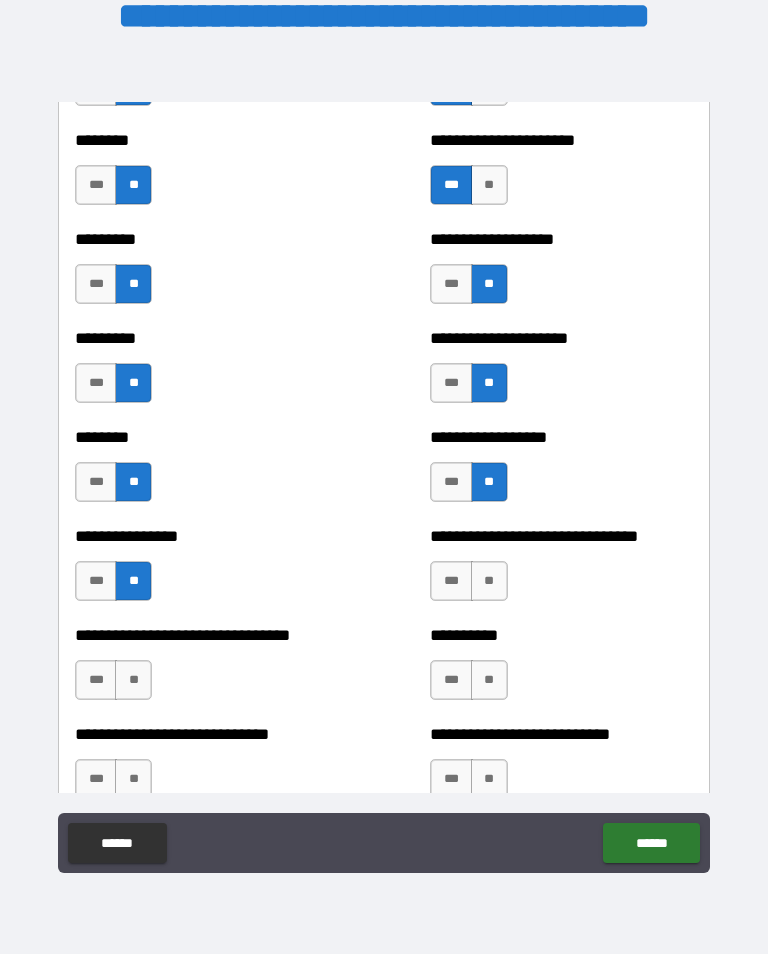 click on "**" at bounding box center (489, 581) 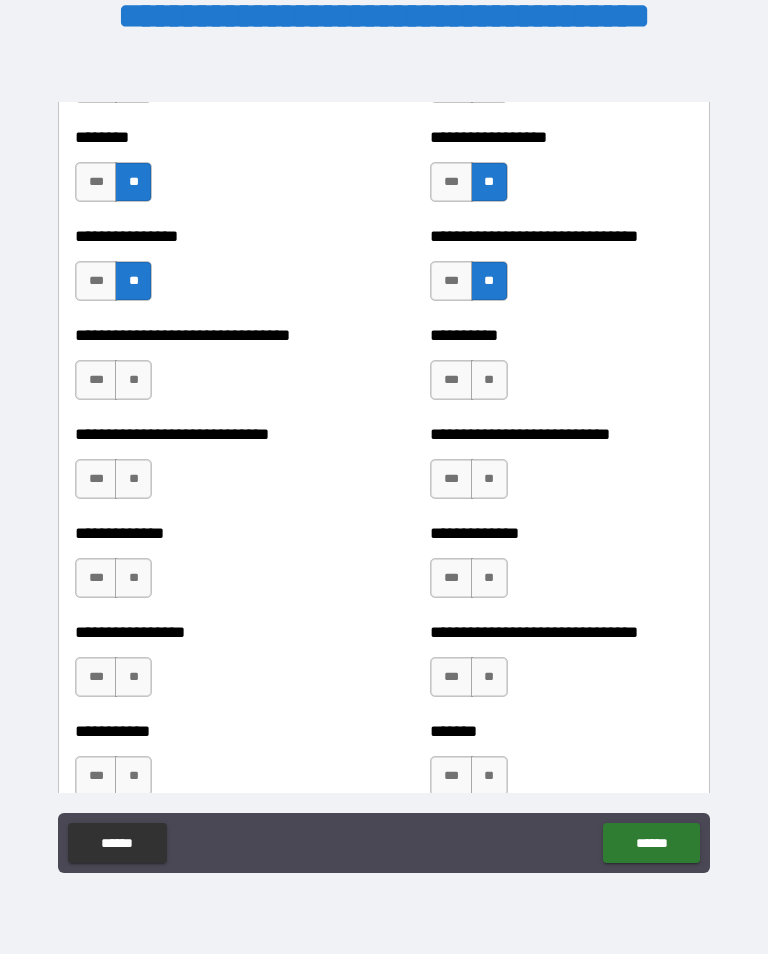 scroll, scrollTop: 7511, scrollLeft: 0, axis: vertical 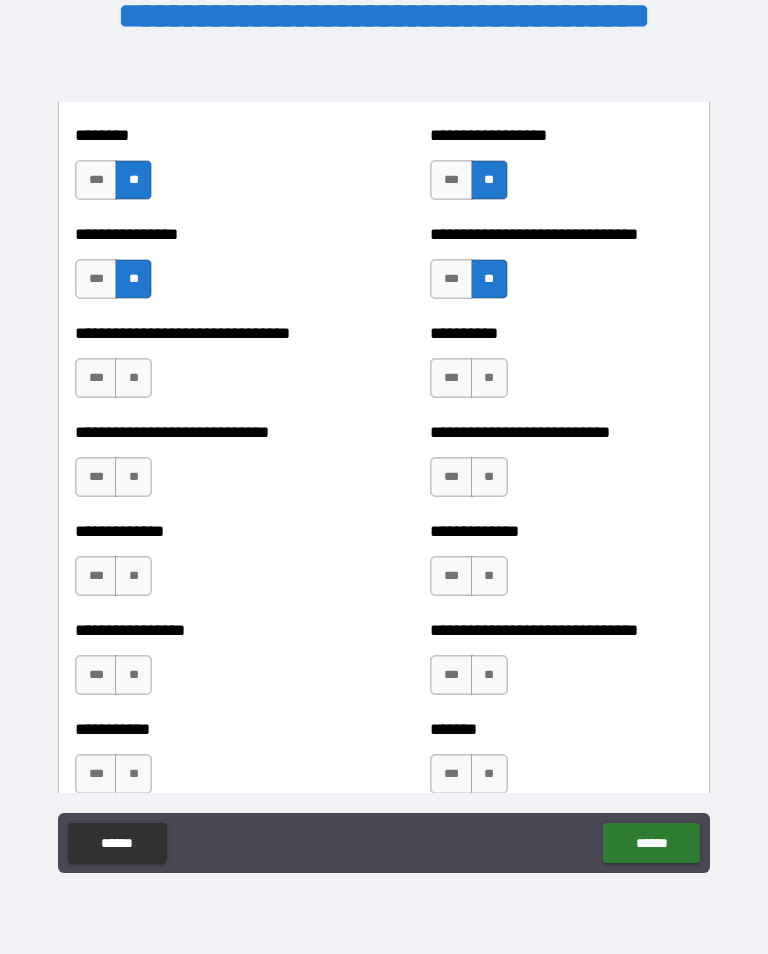 click on "**" at bounding box center [133, 378] 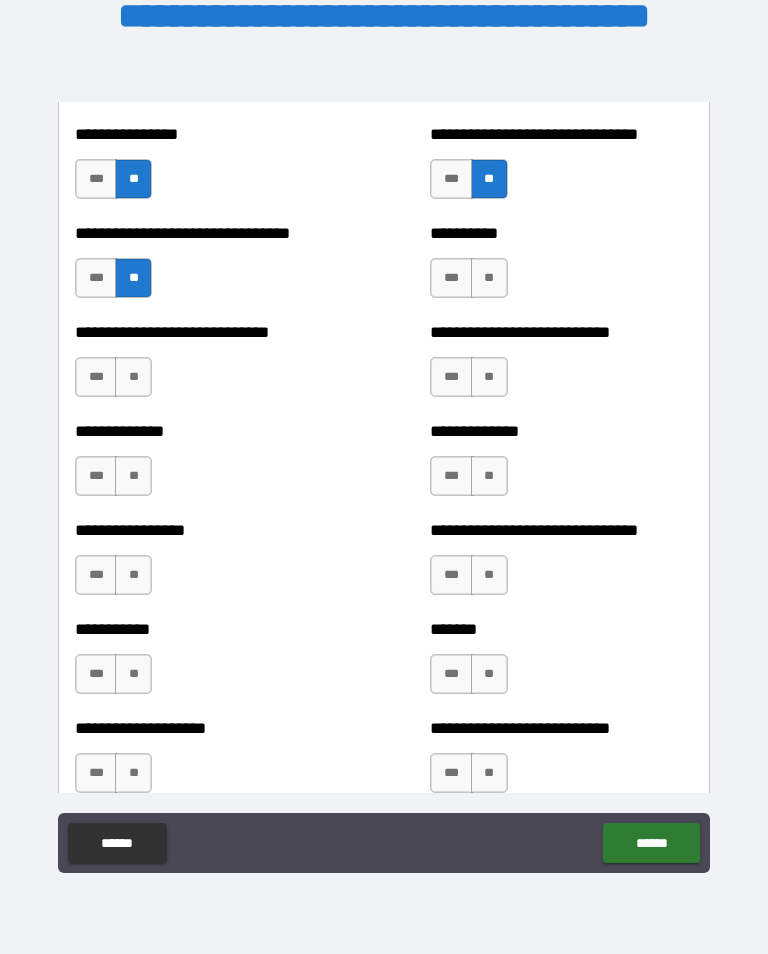 scroll, scrollTop: 7612, scrollLeft: 0, axis: vertical 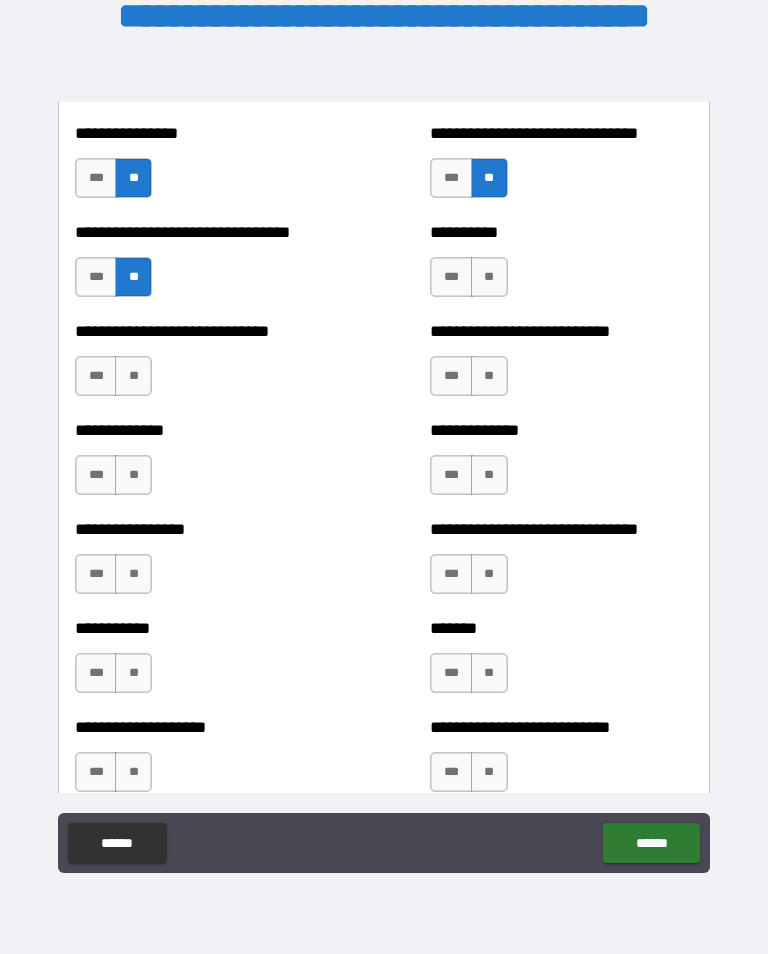 click on "***" at bounding box center [451, 277] 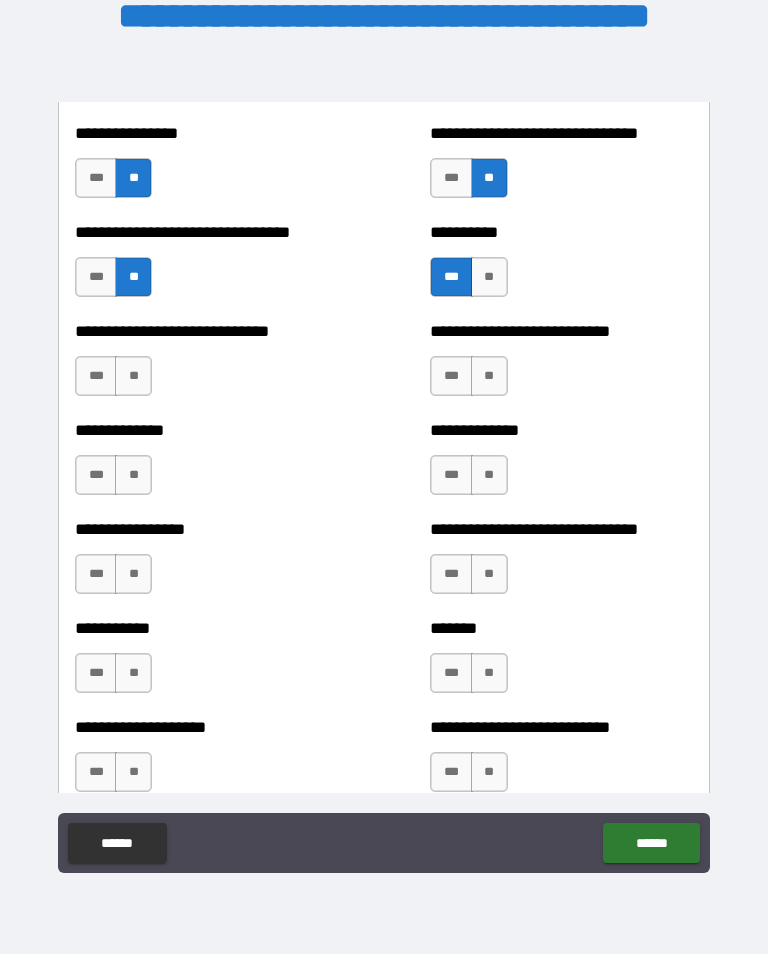 click on "**" at bounding box center [133, 376] 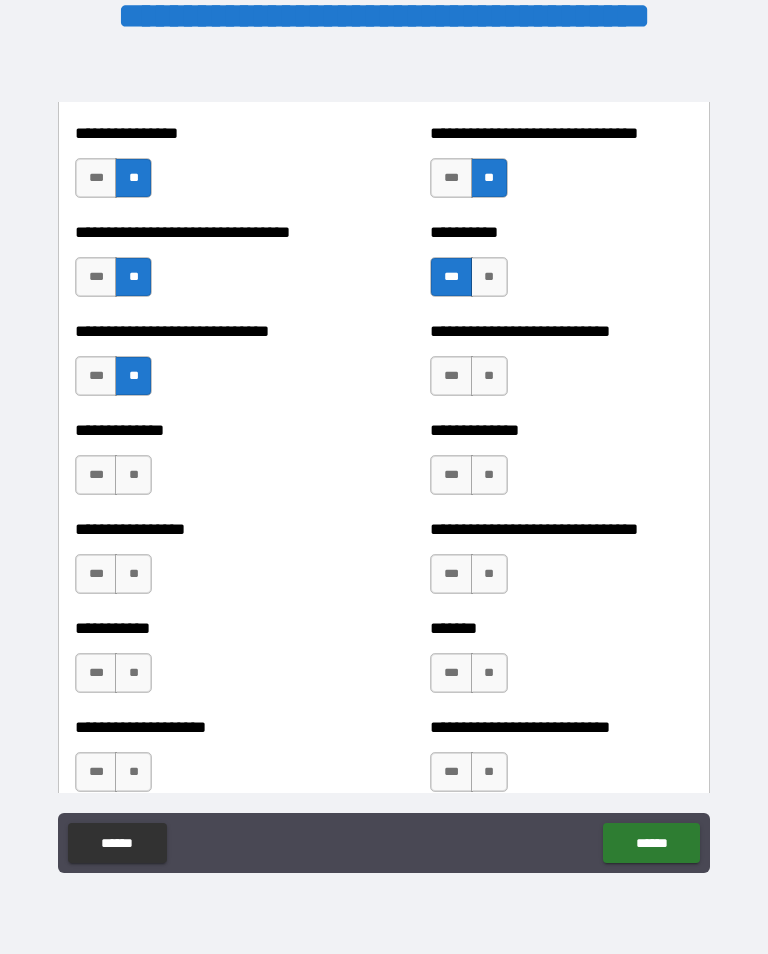 click on "**" at bounding box center [489, 376] 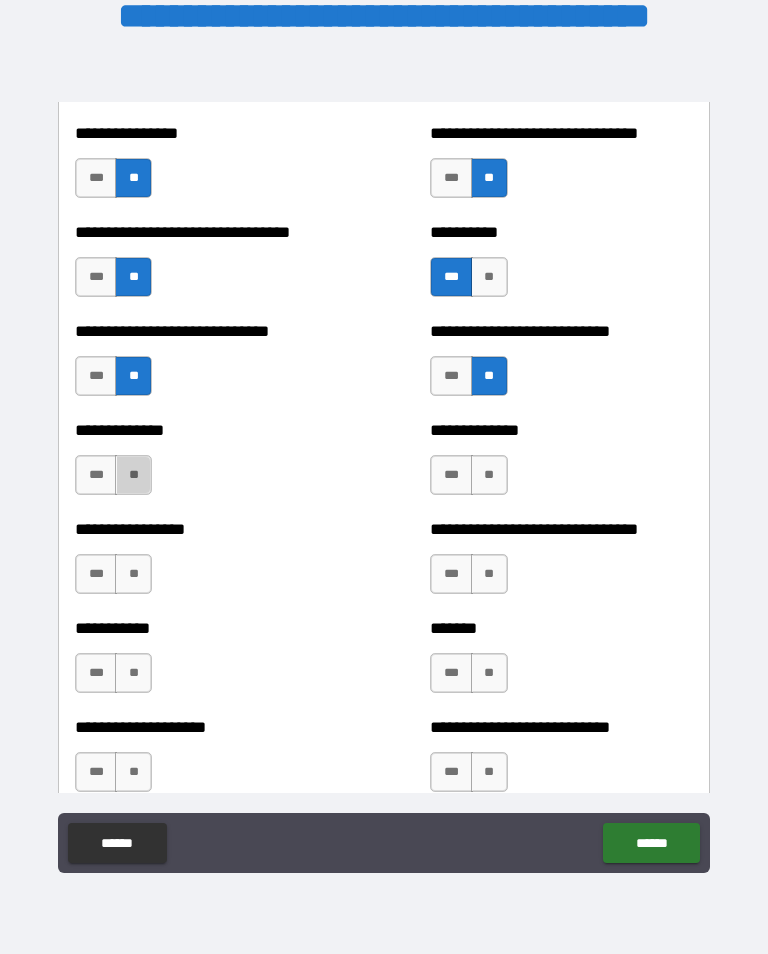 click on "**" at bounding box center (133, 475) 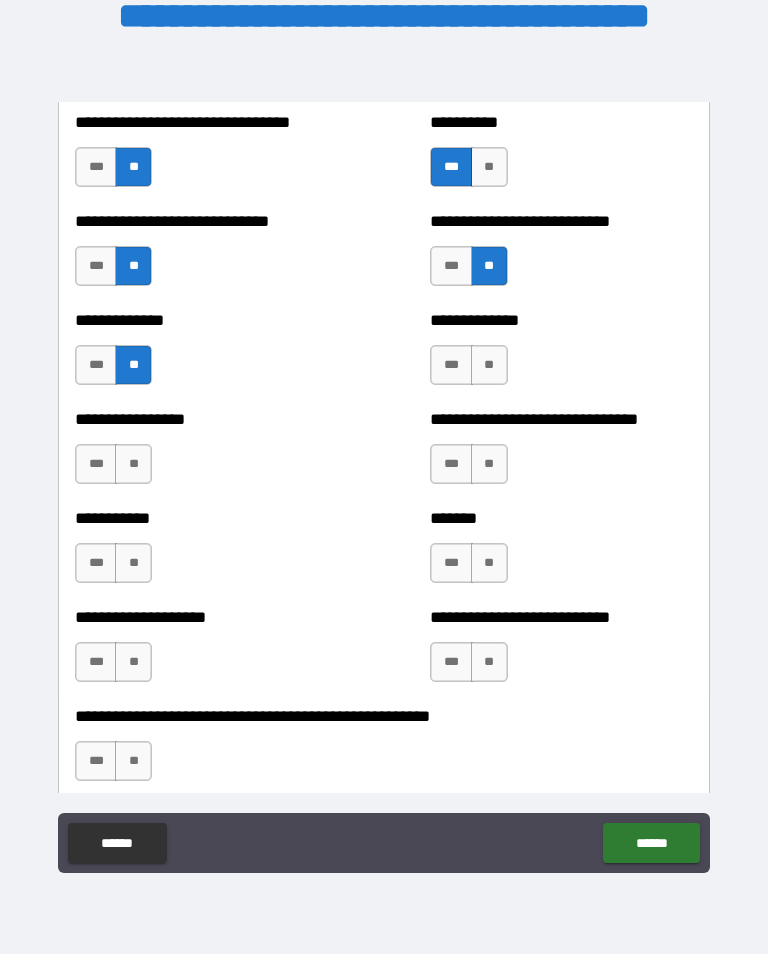 scroll, scrollTop: 7725, scrollLeft: 0, axis: vertical 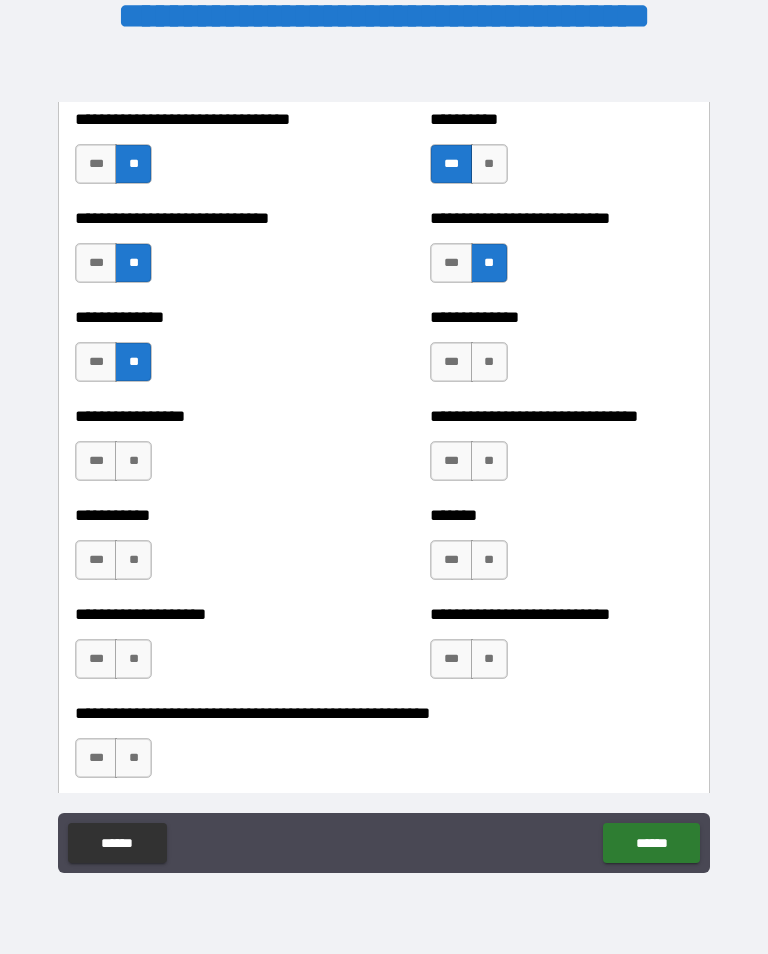 click on "**" at bounding box center (489, 362) 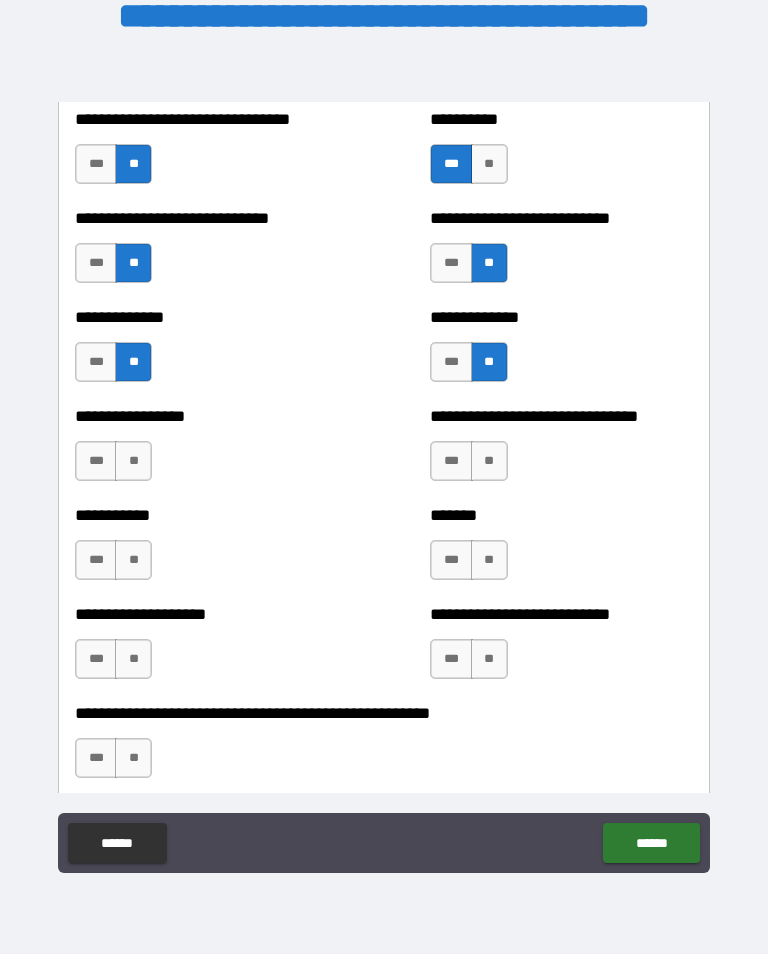 click on "**" at bounding box center [133, 461] 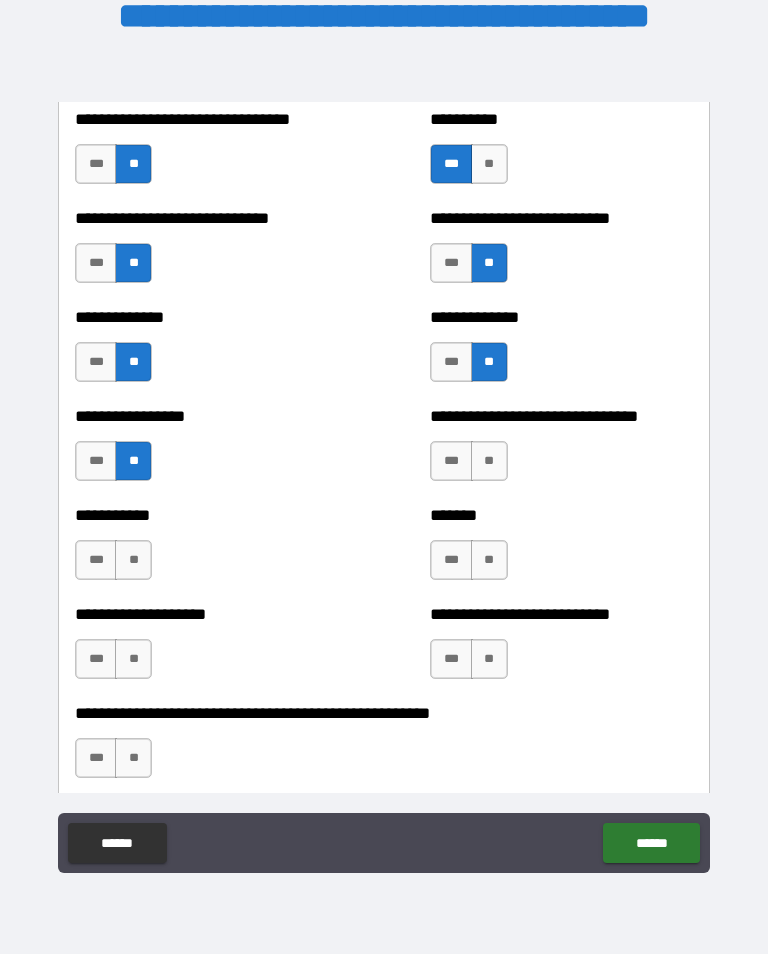 click on "***" at bounding box center (451, 461) 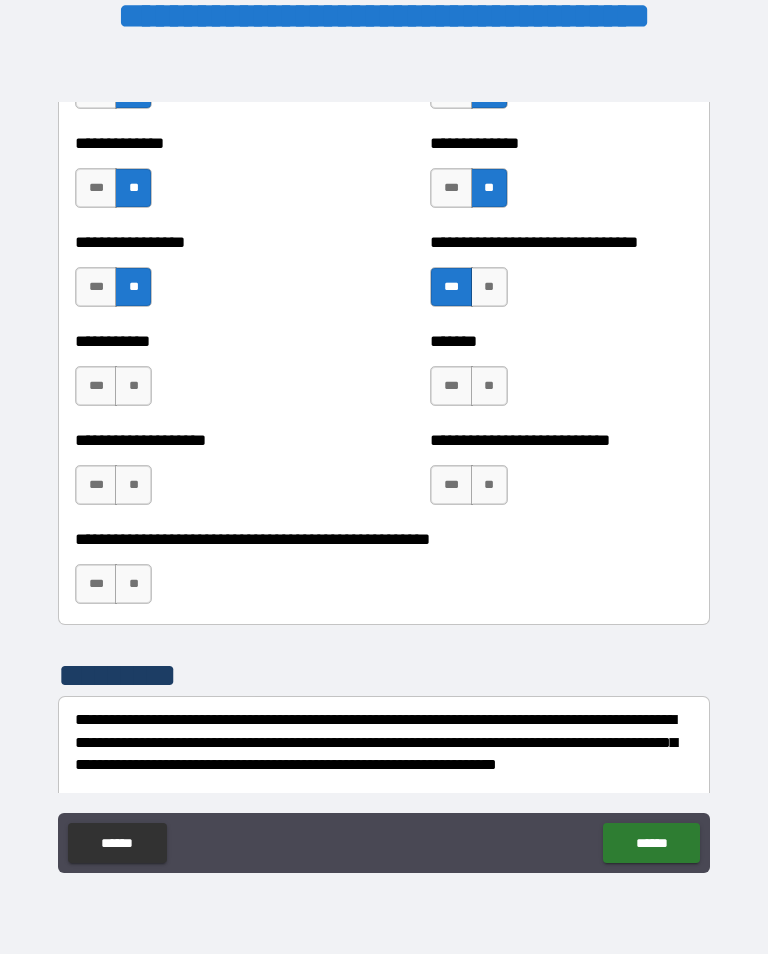 scroll, scrollTop: 7905, scrollLeft: 0, axis: vertical 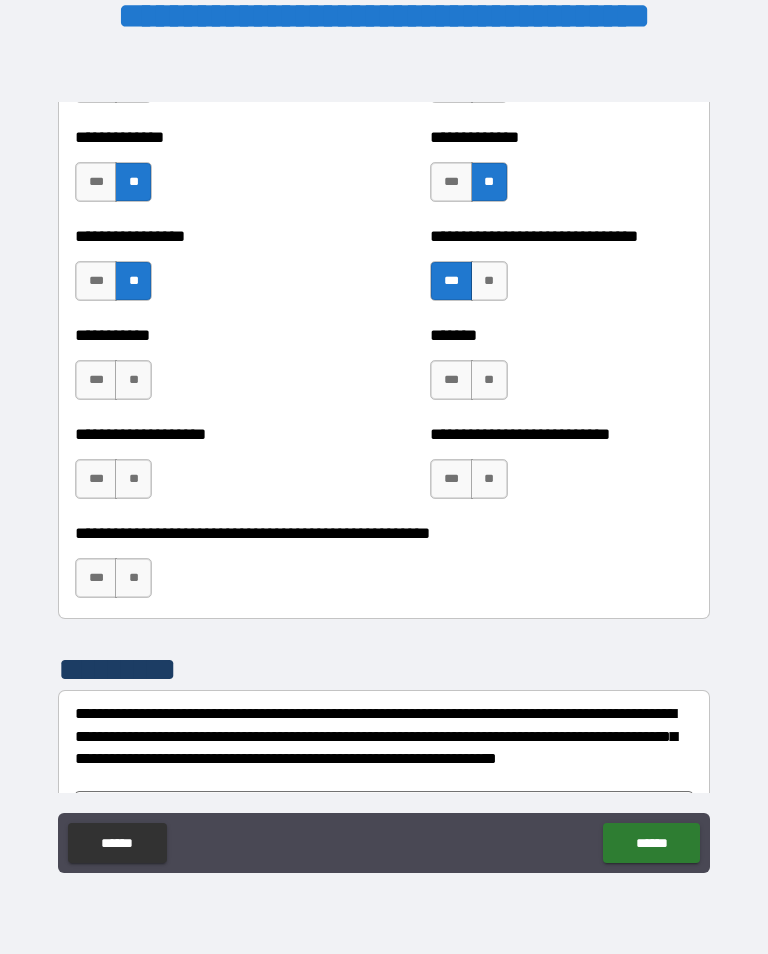 click on "**" at bounding box center (133, 380) 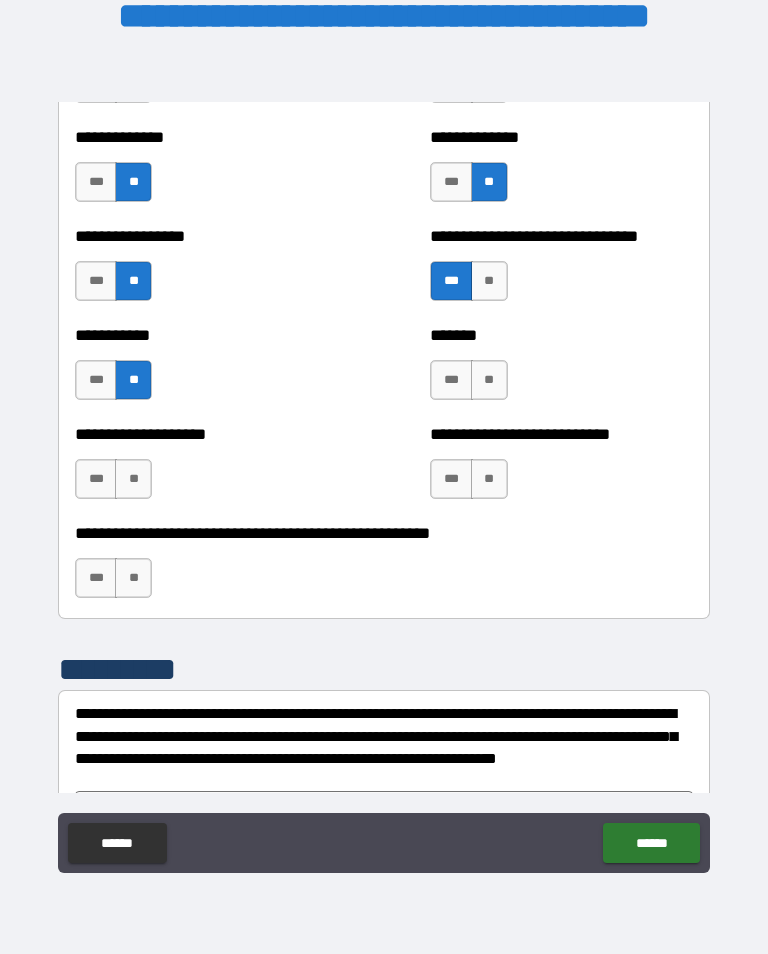 click on "**" at bounding box center (133, 479) 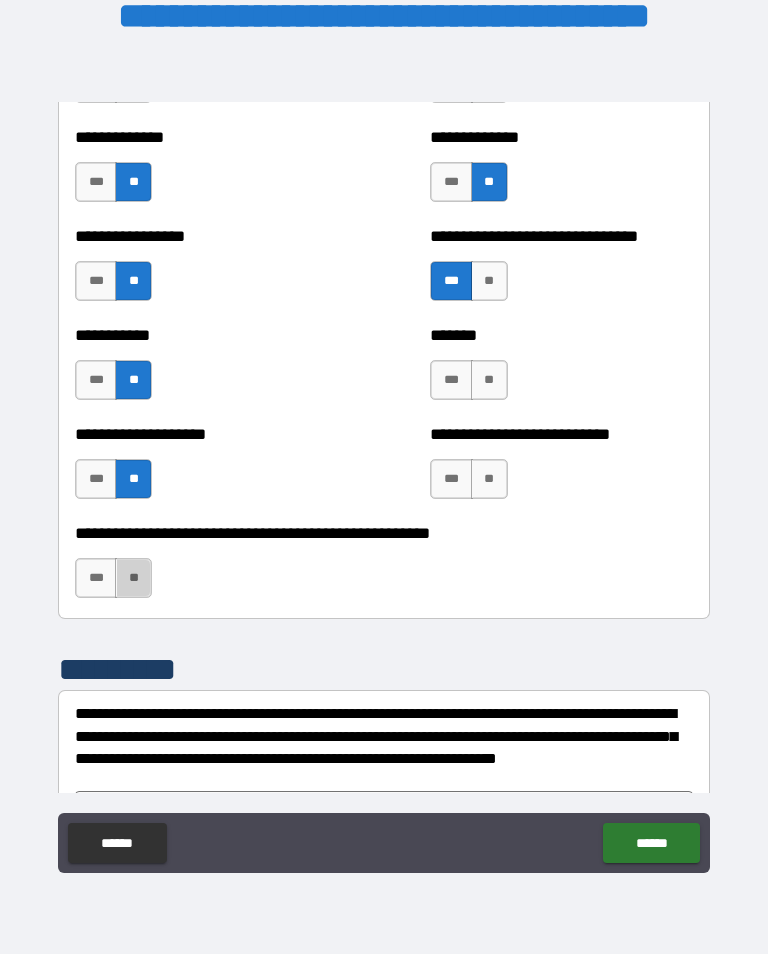 click on "**" at bounding box center (133, 578) 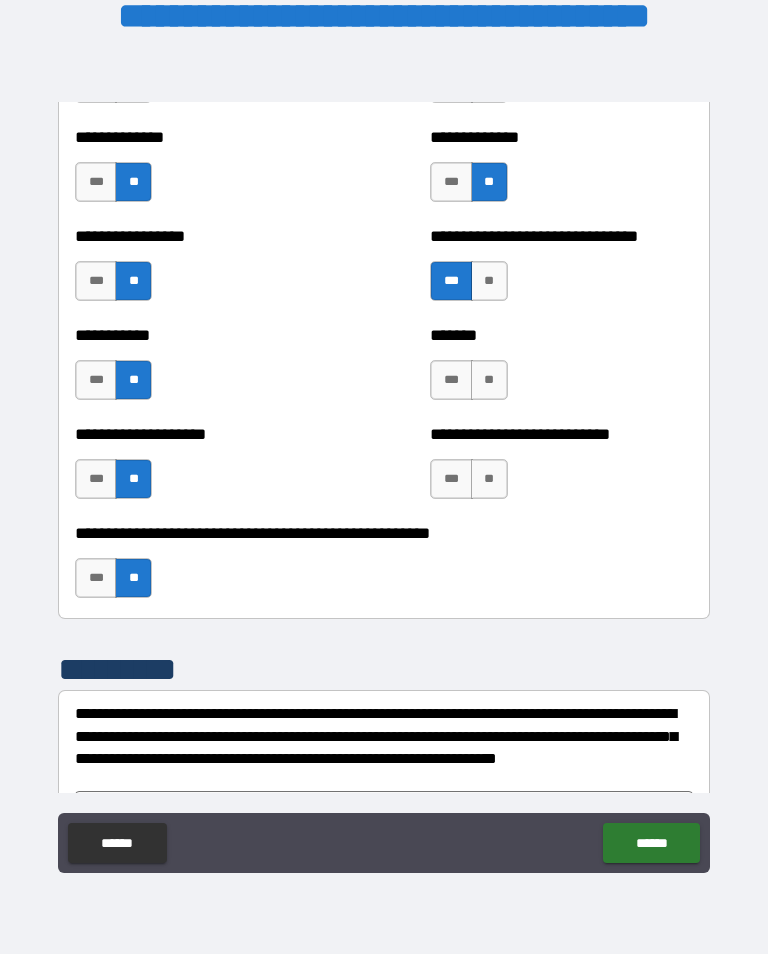 click on "**" at bounding box center [489, 479] 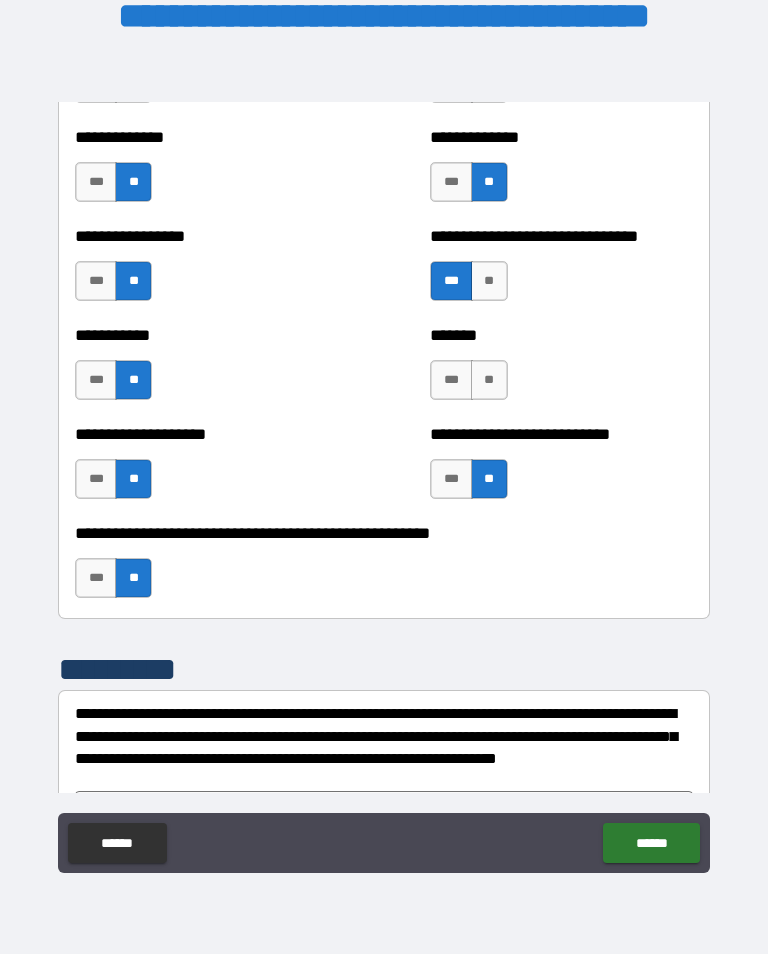 click on "**" at bounding box center (489, 380) 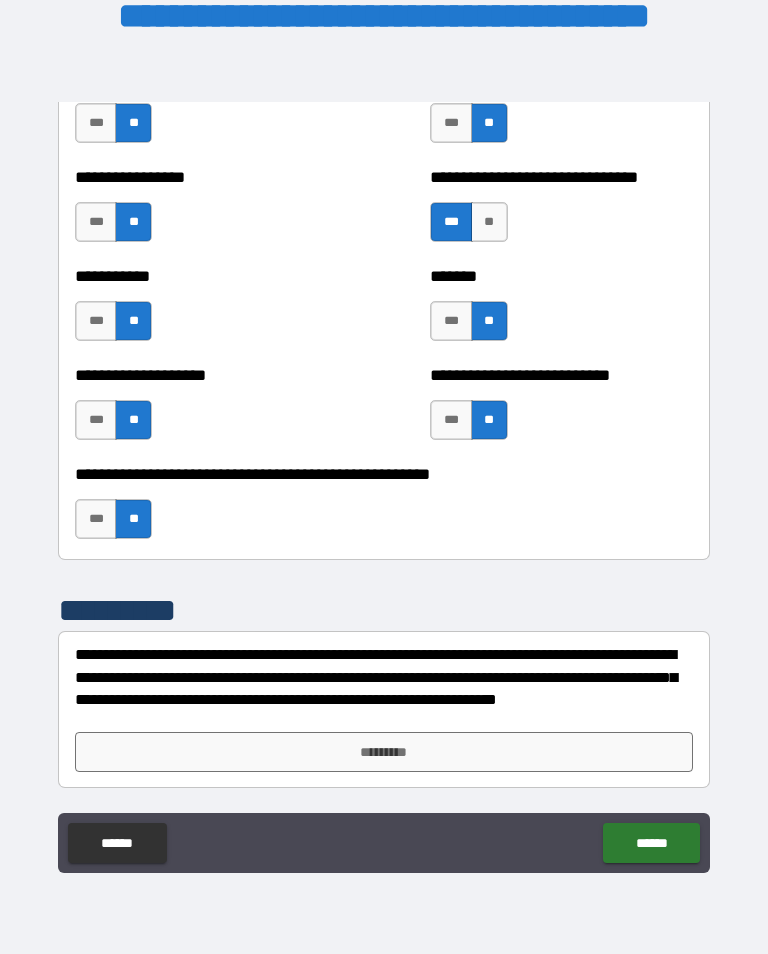 scroll, scrollTop: 7964, scrollLeft: 0, axis: vertical 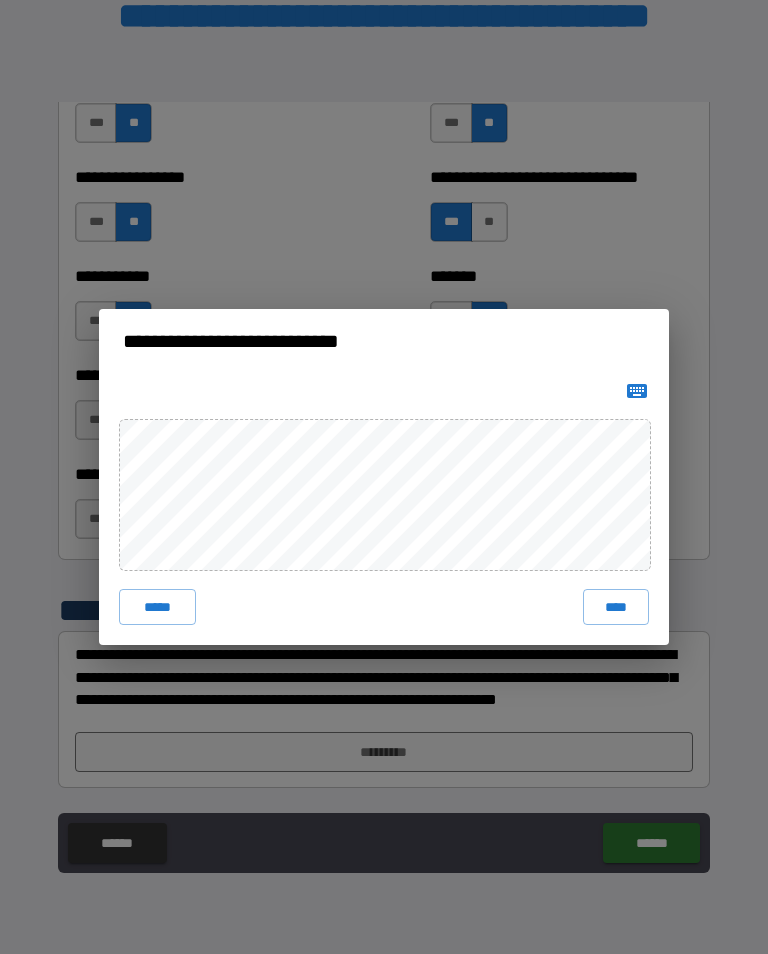 click on "****" at bounding box center (616, 607) 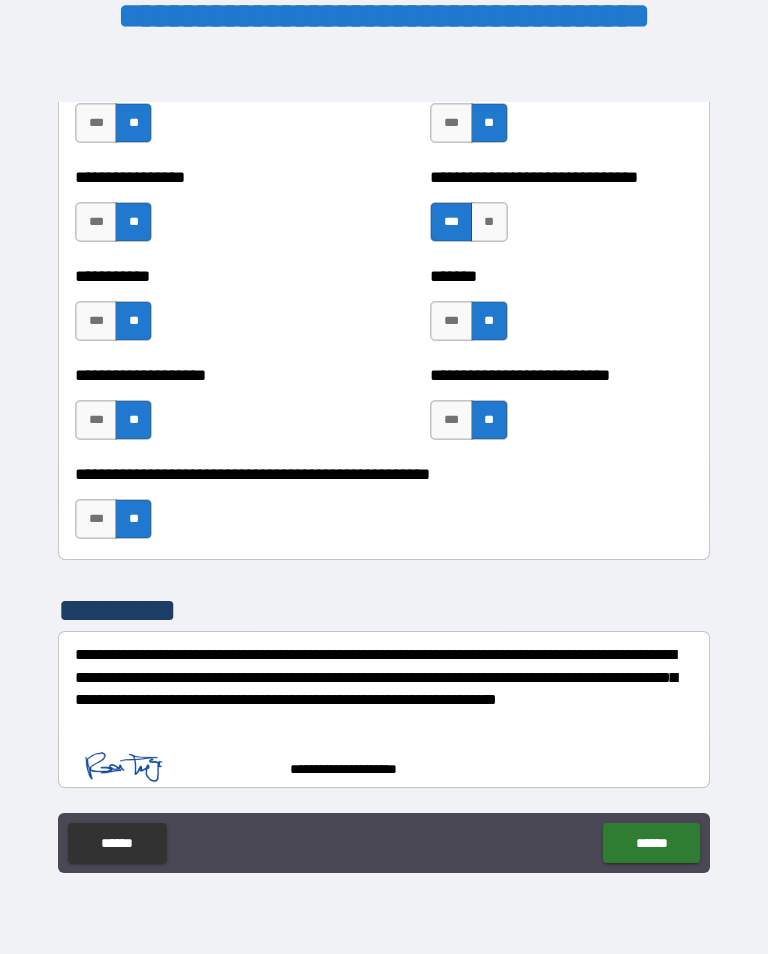 scroll, scrollTop: 7954, scrollLeft: 0, axis: vertical 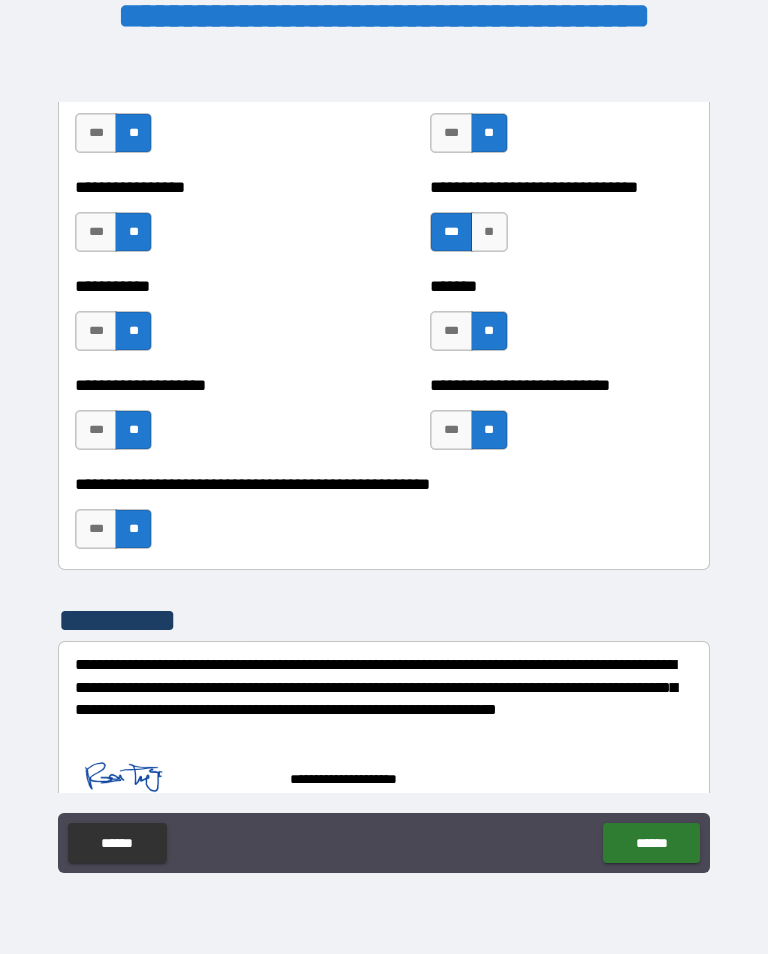 click on "******" at bounding box center (651, 843) 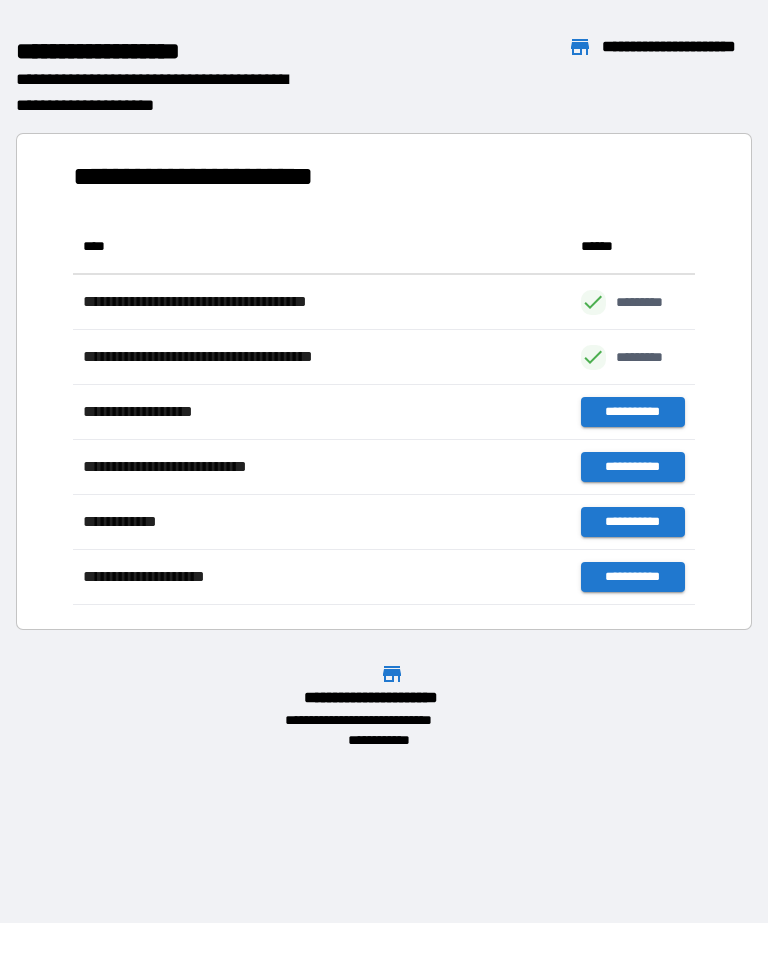 scroll, scrollTop: 386, scrollLeft: 622, axis: both 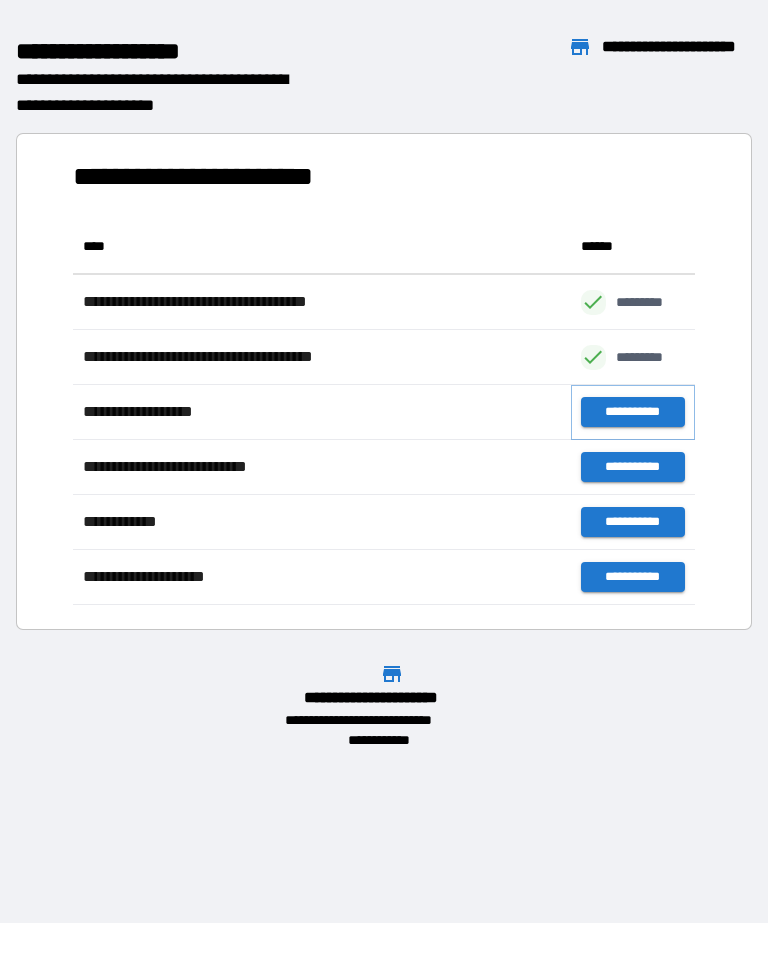 click on "**********" at bounding box center (633, 412) 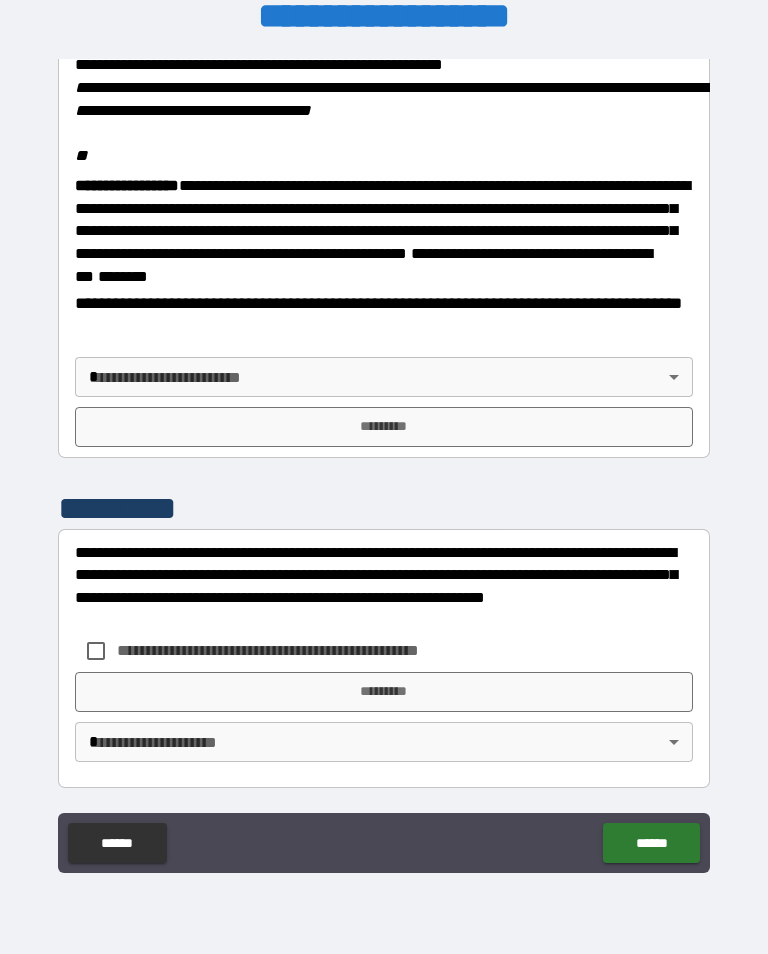 scroll, scrollTop: 2323, scrollLeft: 0, axis: vertical 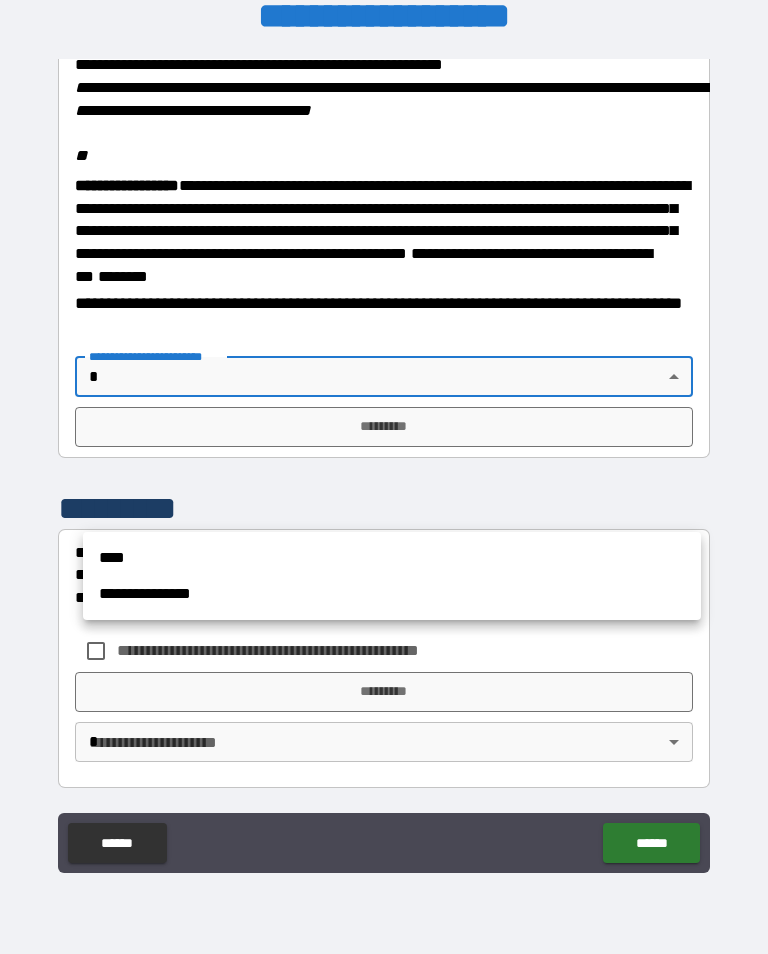 click on "**********" at bounding box center [392, 594] 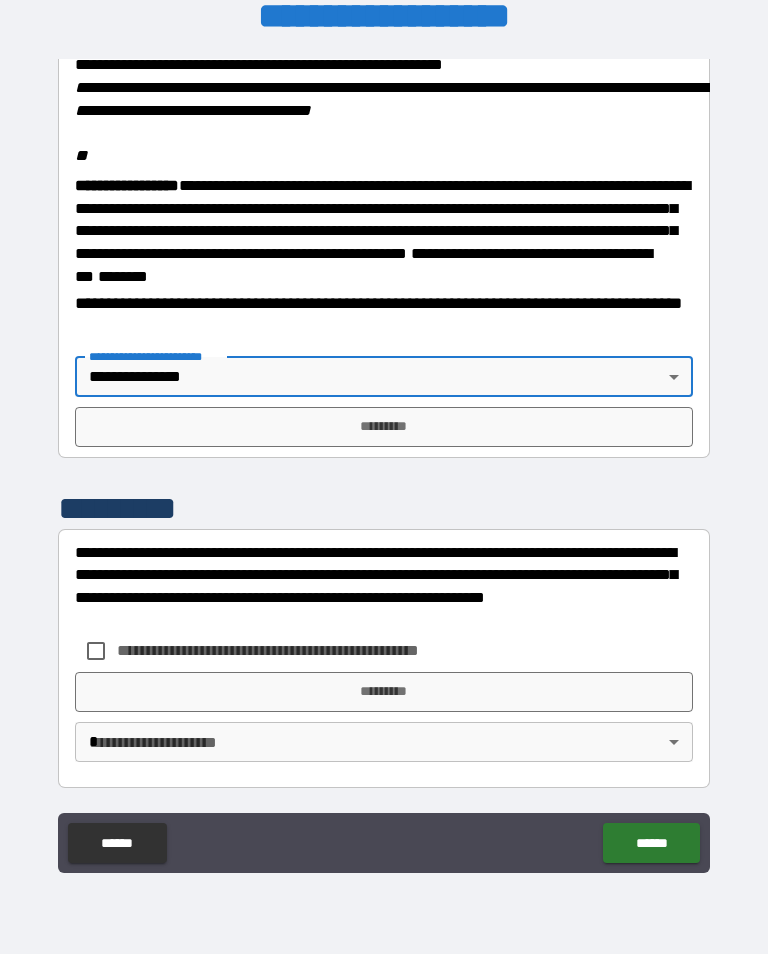 click on "*********" at bounding box center [384, 427] 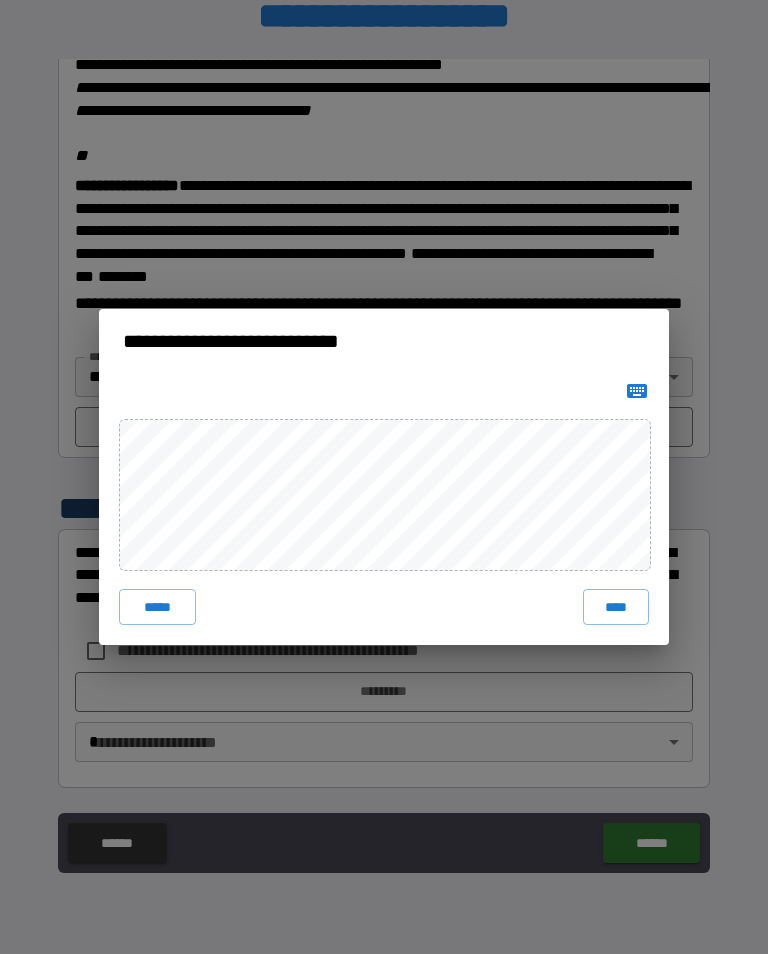 click on "****" at bounding box center [616, 607] 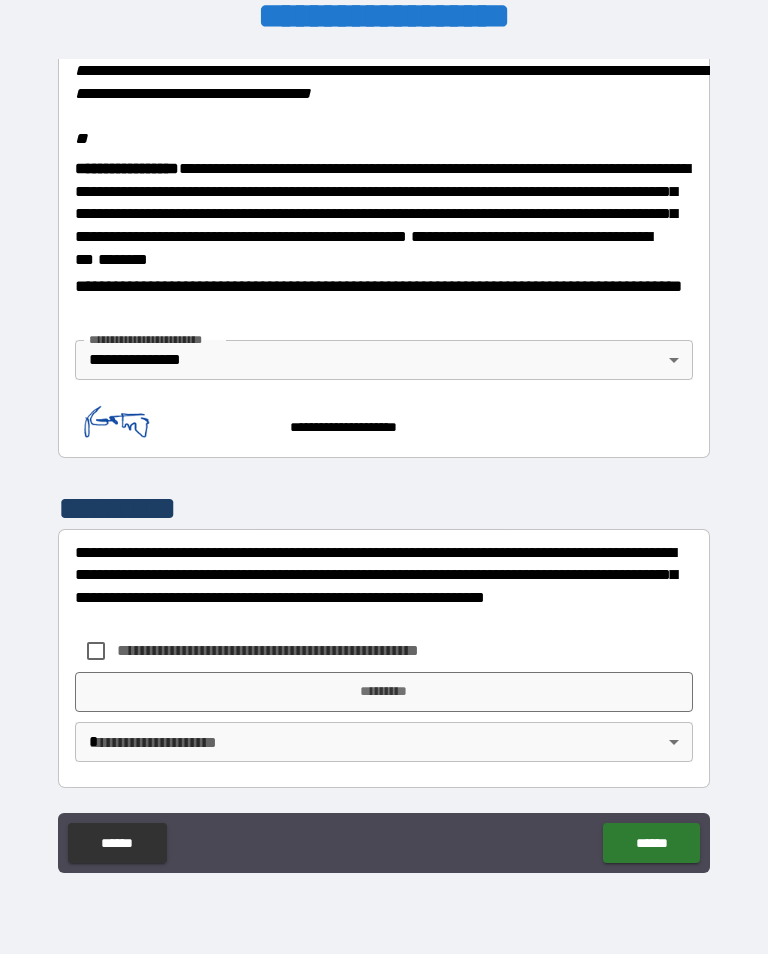 scroll, scrollTop: 2465, scrollLeft: 0, axis: vertical 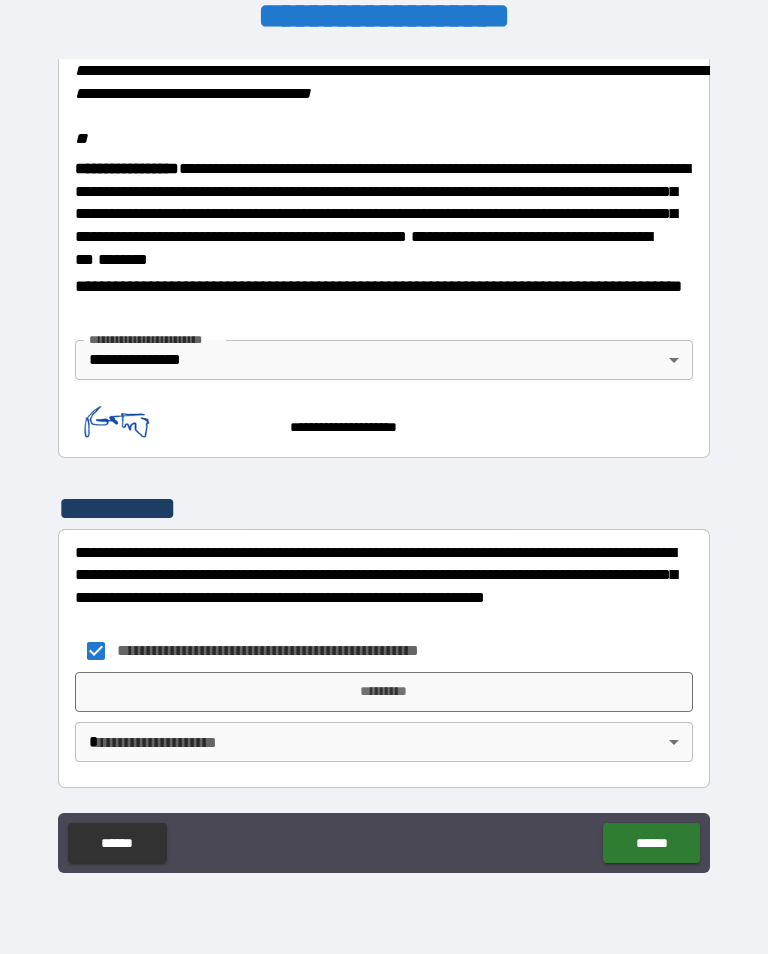 click on "*********" at bounding box center (384, 692) 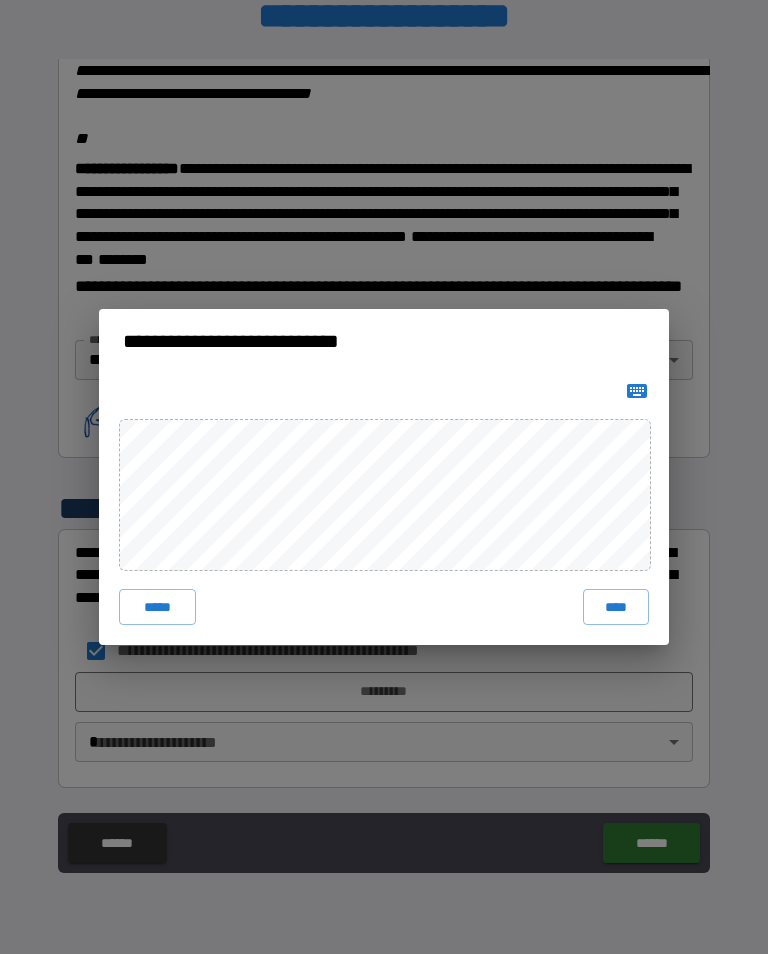 click on "****" at bounding box center [616, 607] 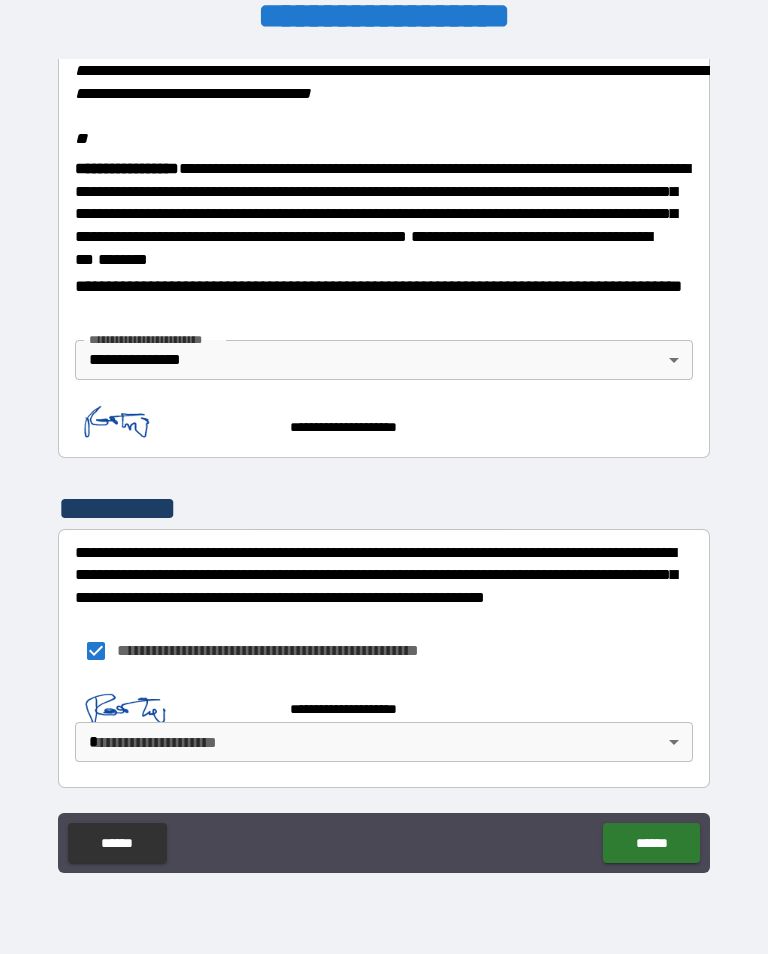 scroll, scrollTop: 2455, scrollLeft: 0, axis: vertical 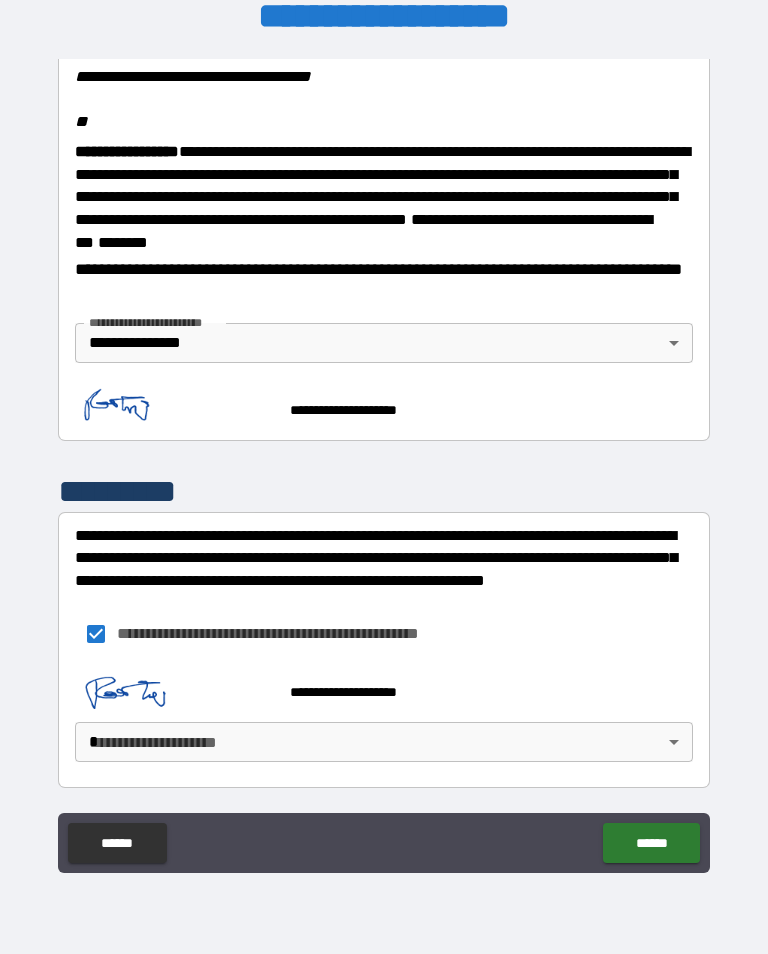 click on "**********" at bounding box center [384, 461] 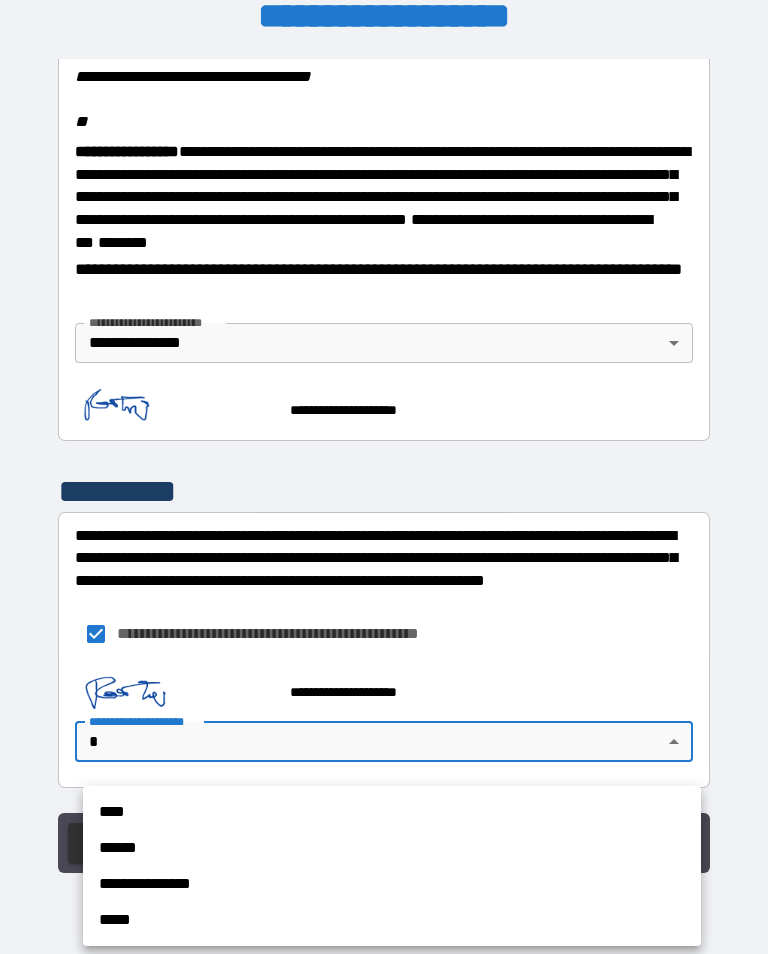 click on "**********" at bounding box center [392, 884] 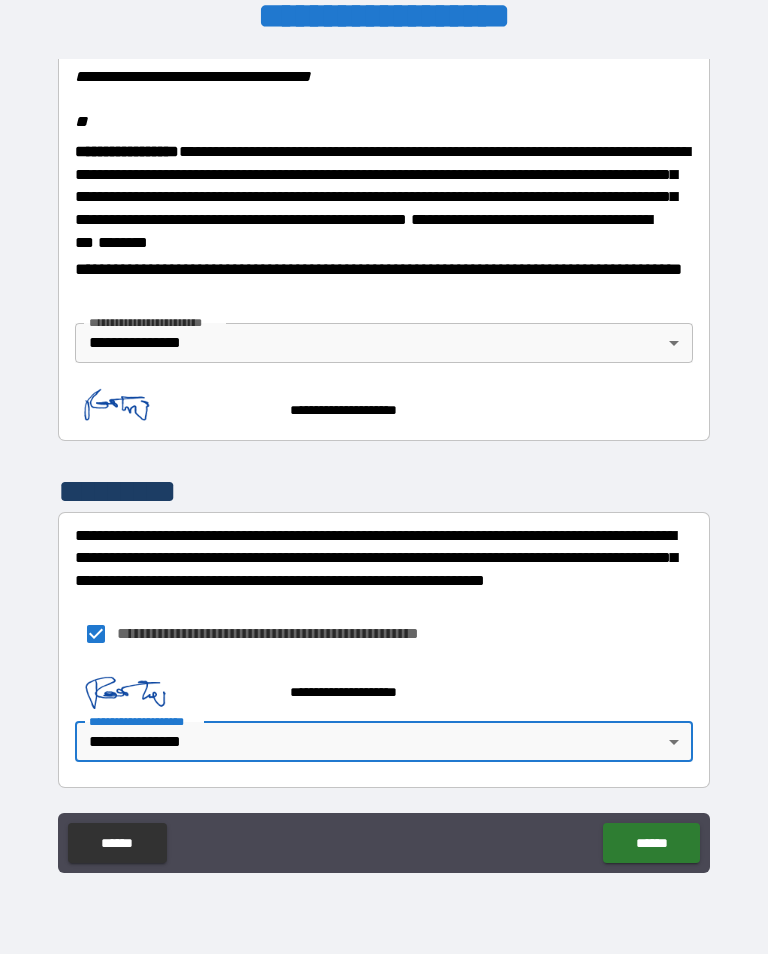 click on "******" at bounding box center [651, 843] 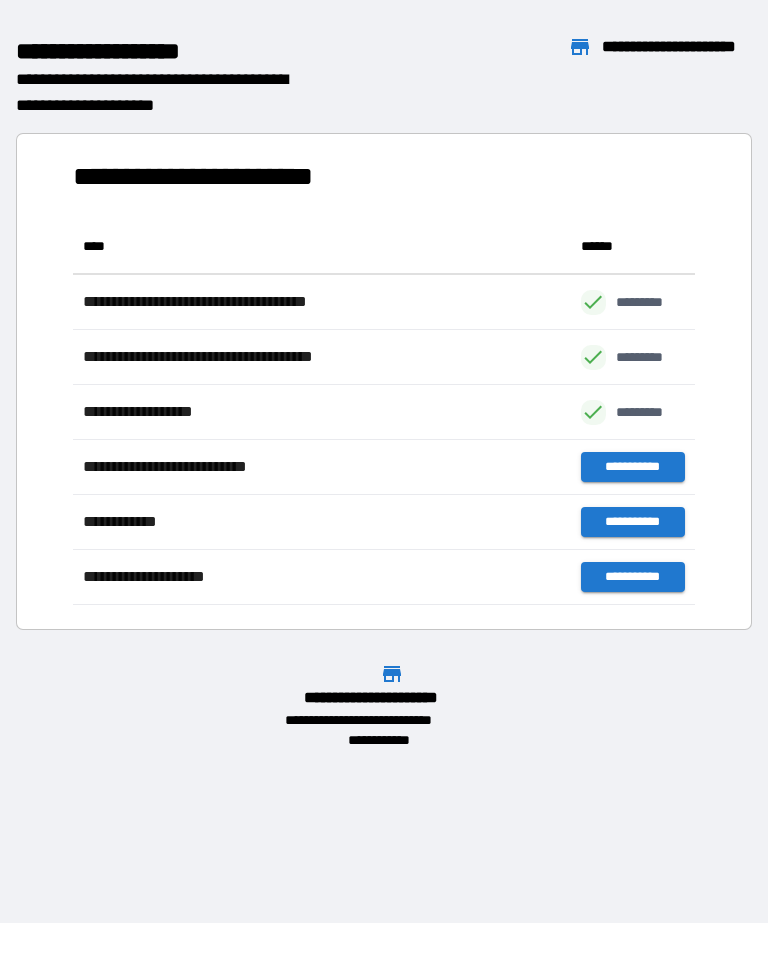 scroll, scrollTop: 386, scrollLeft: 622, axis: both 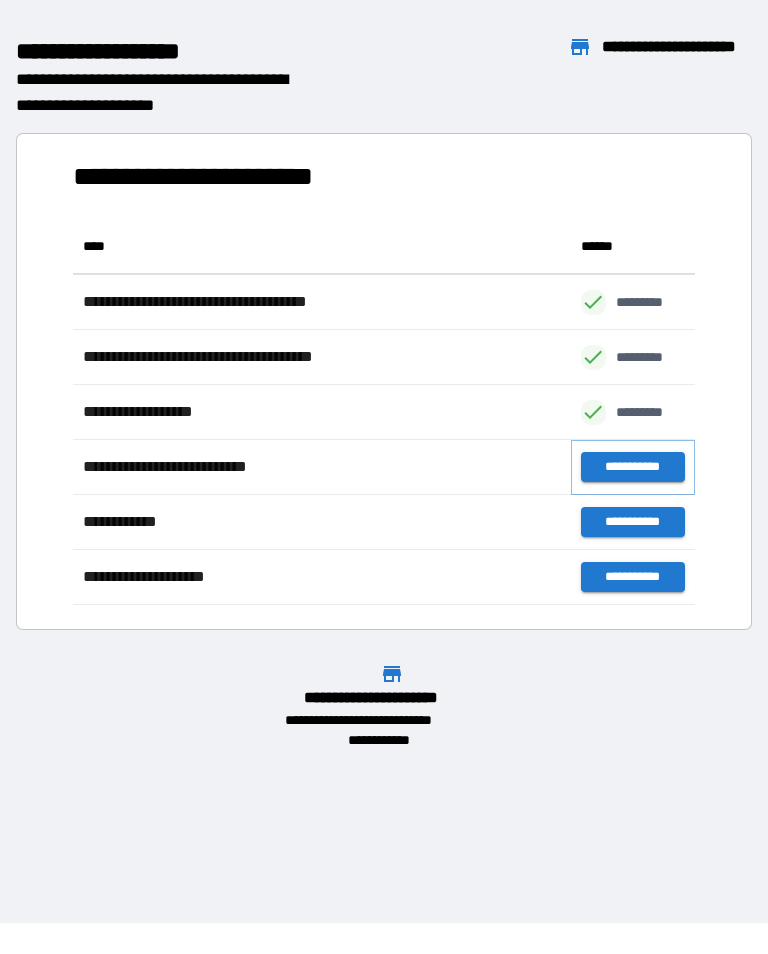 click on "**********" at bounding box center (633, 467) 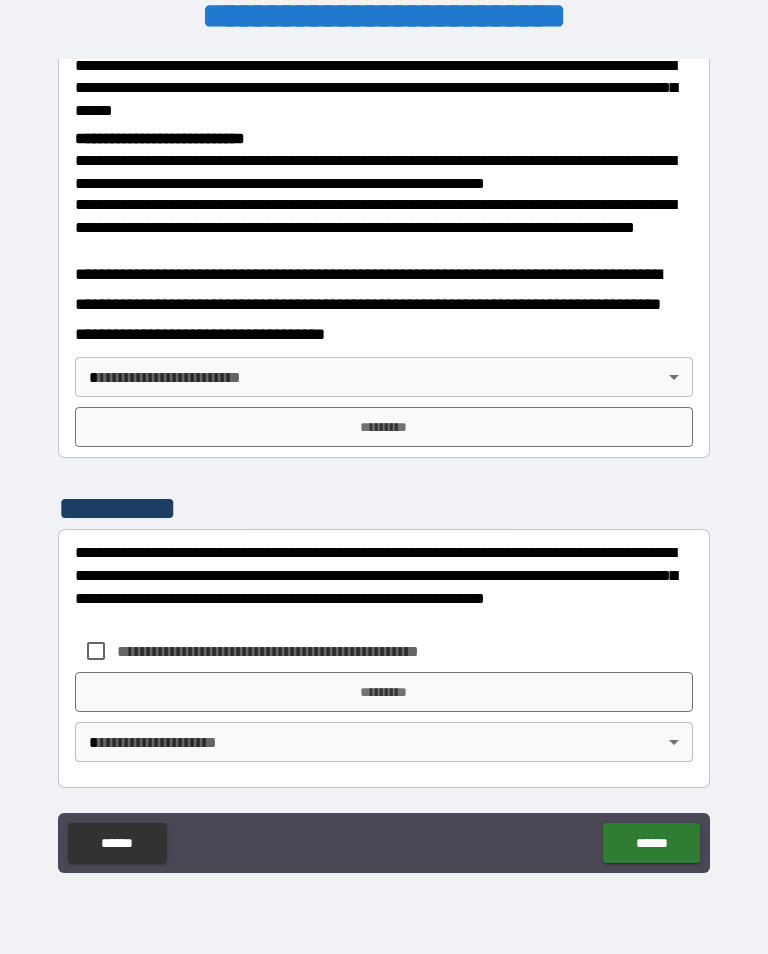 scroll, scrollTop: 734, scrollLeft: 0, axis: vertical 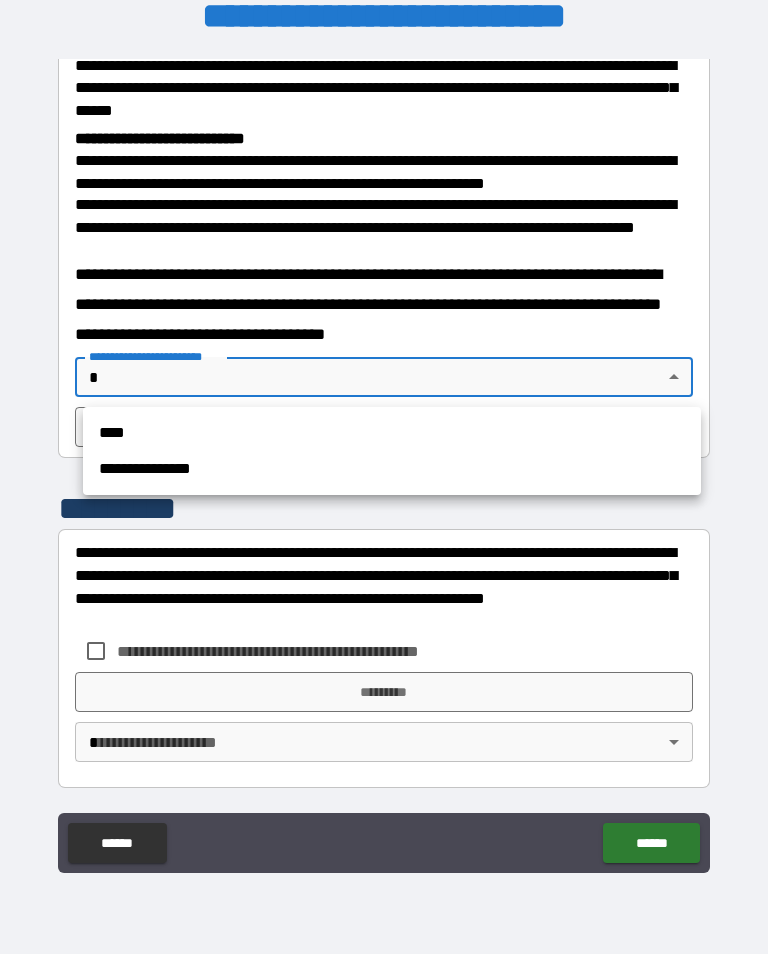 click on "**********" at bounding box center [392, 469] 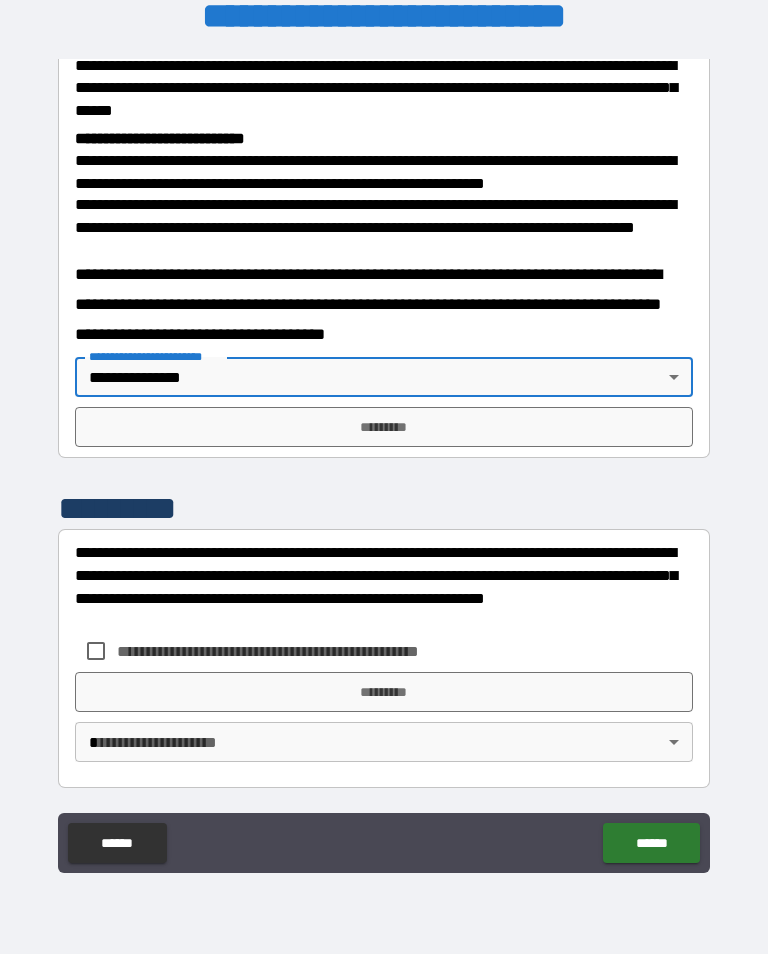 click on "*********" at bounding box center [384, 427] 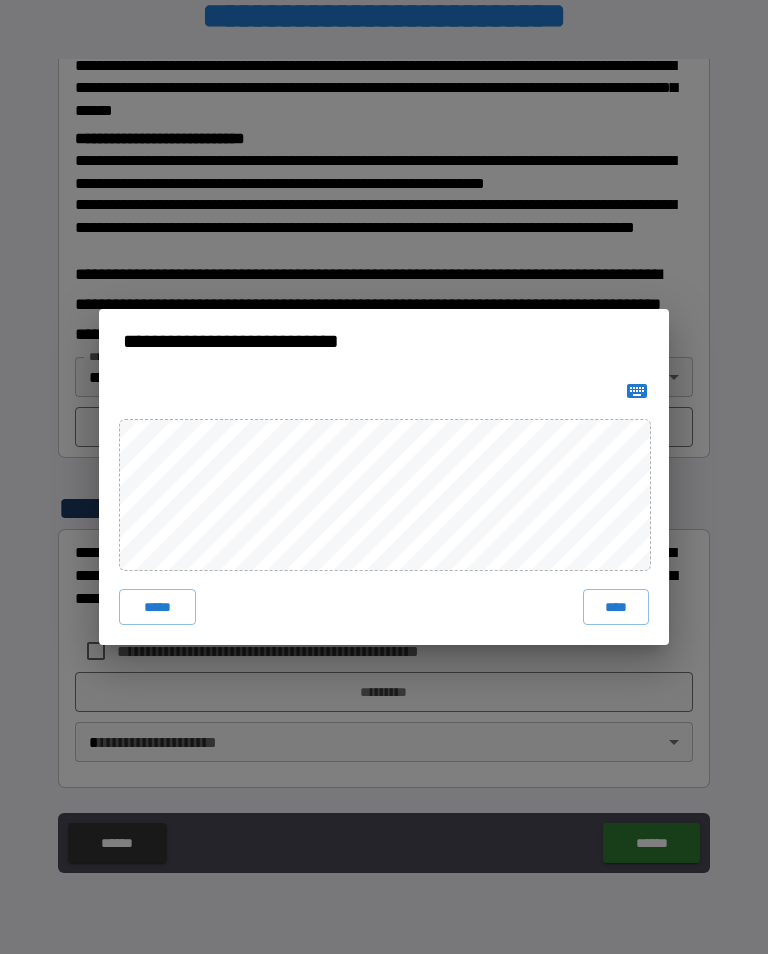 click on "****" at bounding box center (616, 607) 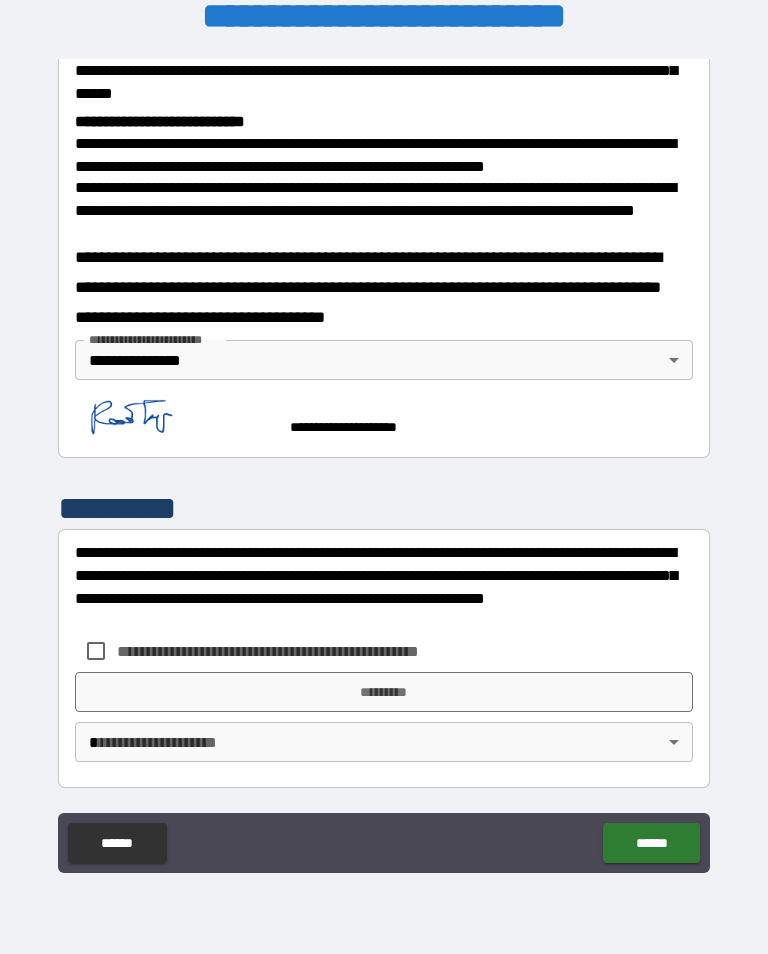 scroll, scrollTop: 751, scrollLeft: 0, axis: vertical 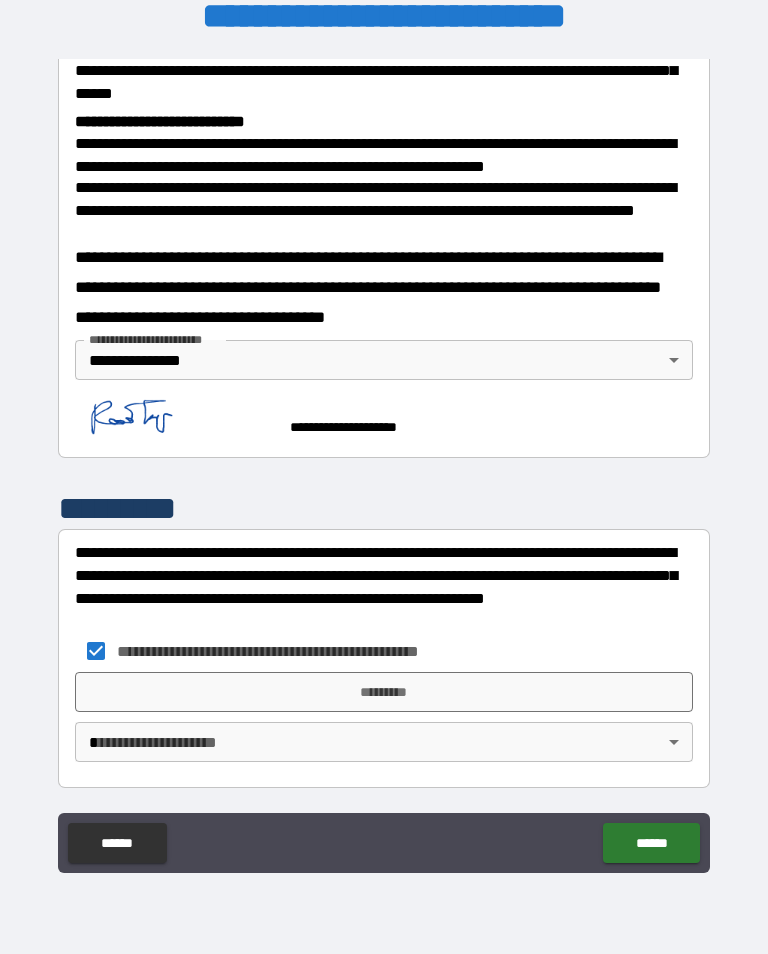 click on "*********" at bounding box center [384, 692] 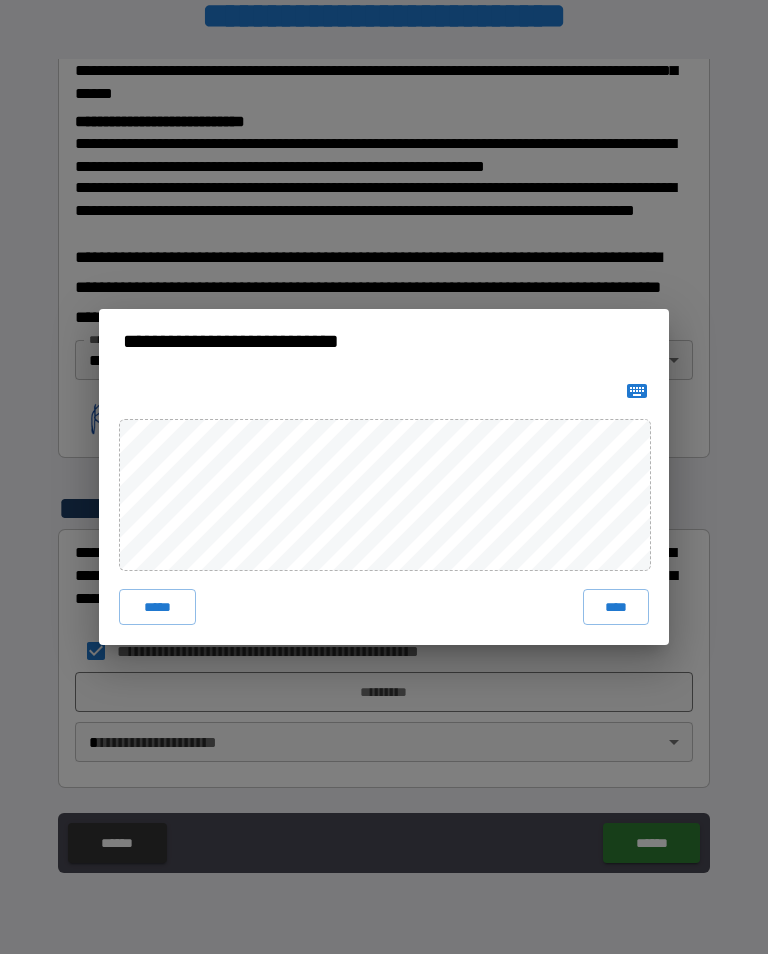 click on "****" at bounding box center [616, 607] 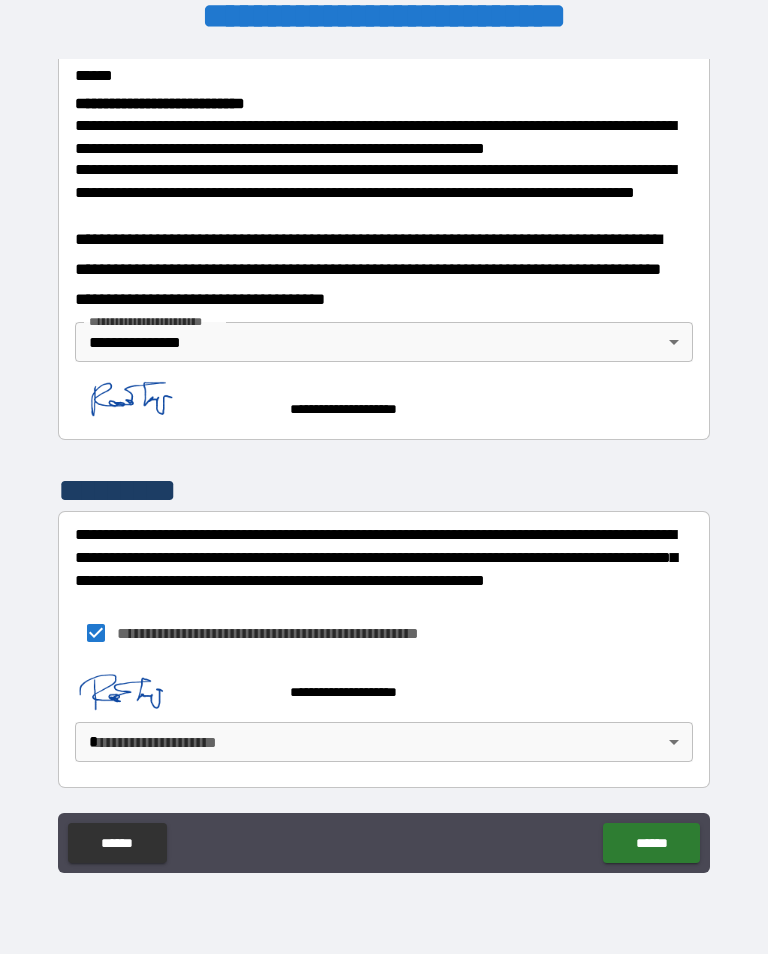 click on "**********" at bounding box center (384, 461) 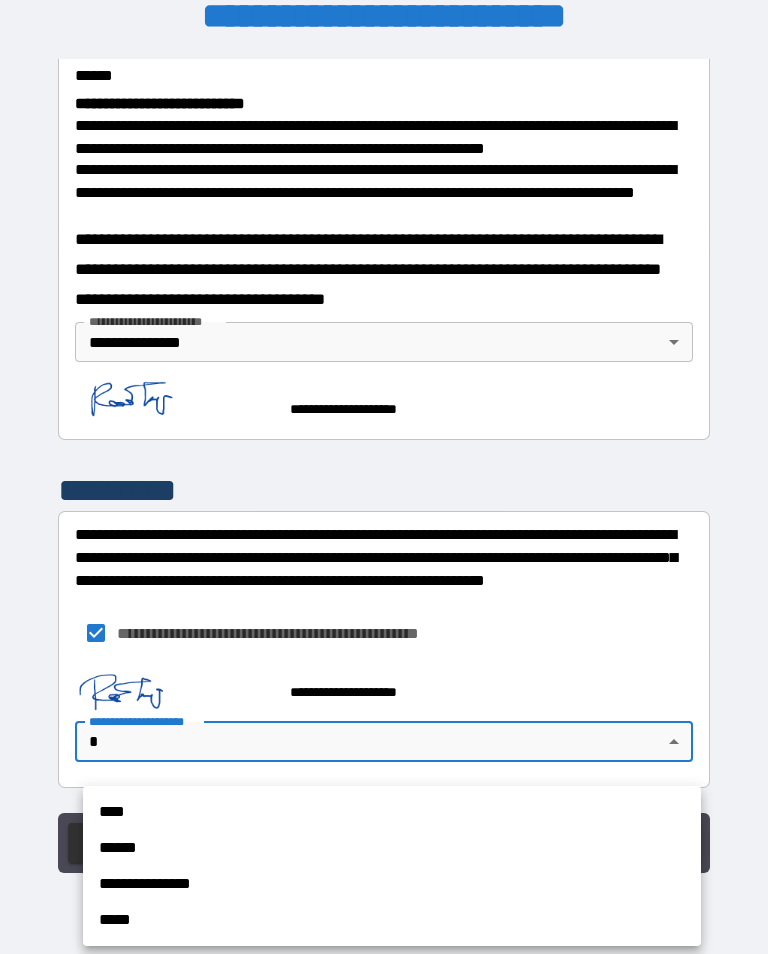 click on "**********" at bounding box center (392, 884) 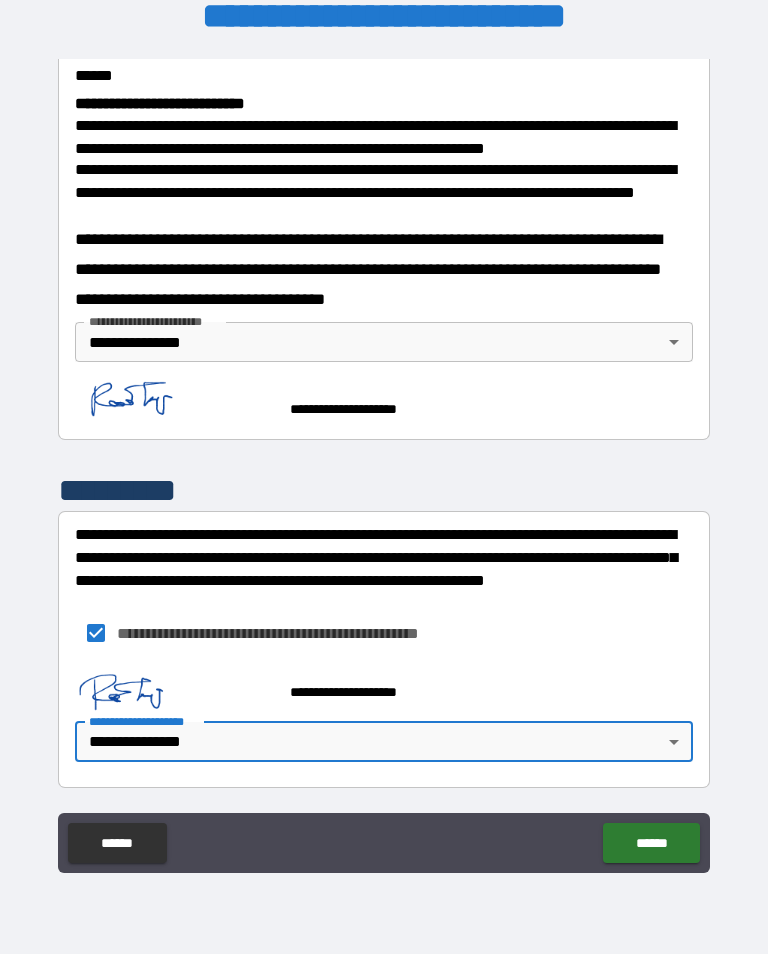 click on "******" at bounding box center [651, 843] 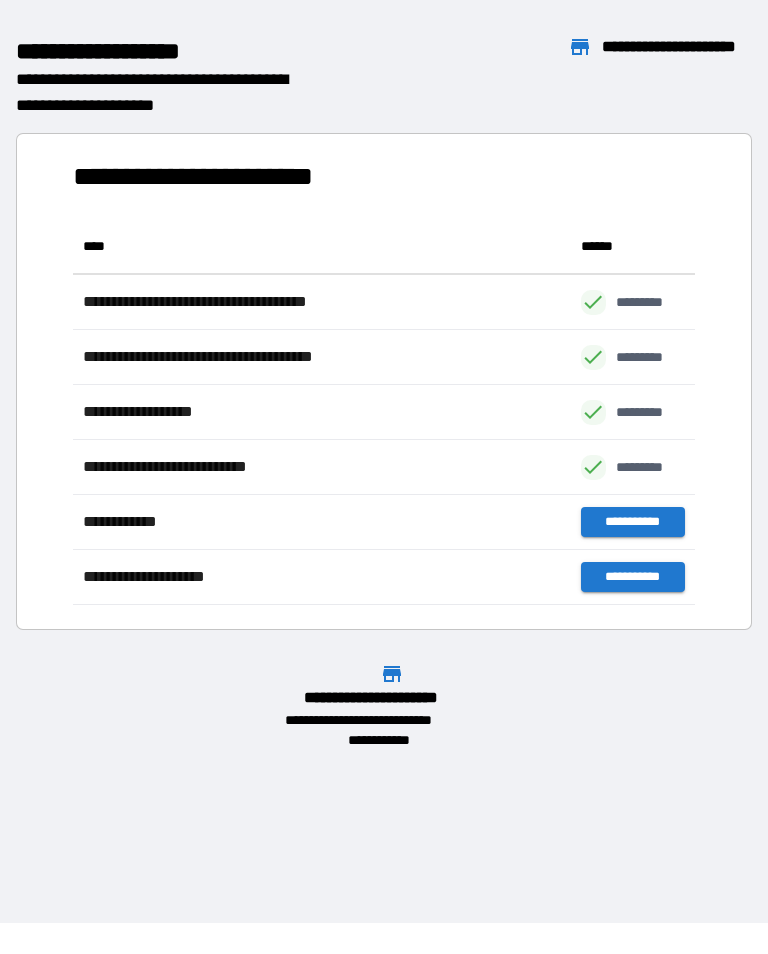 scroll, scrollTop: 1, scrollLeft: 1, axis: both 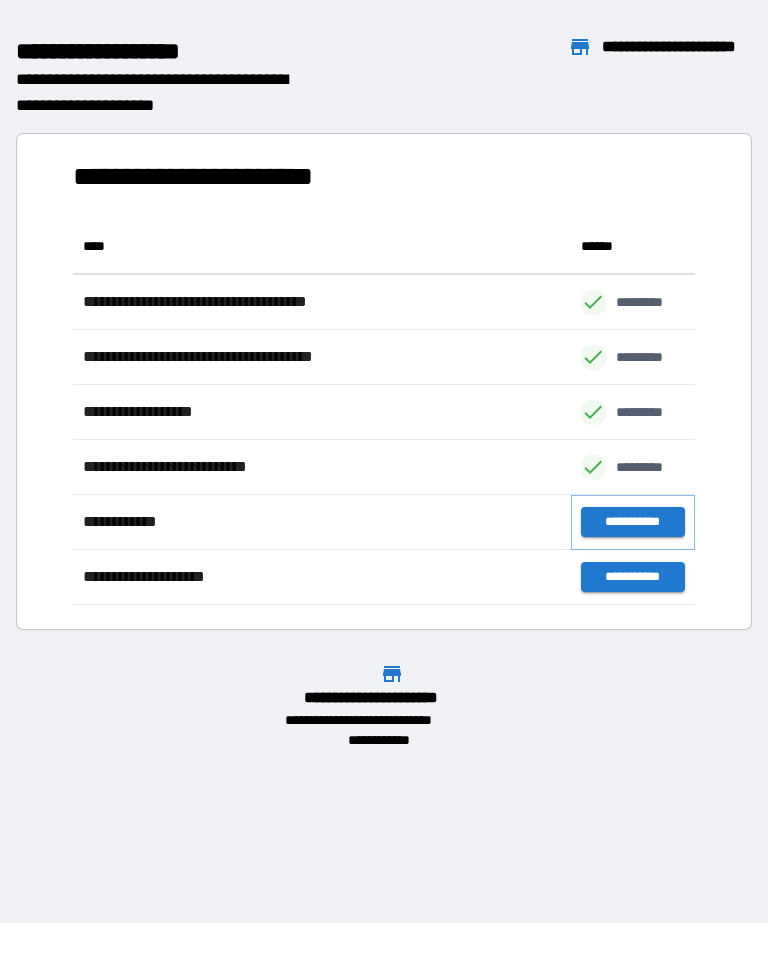click on "**********" at bounding box center (633, 522) 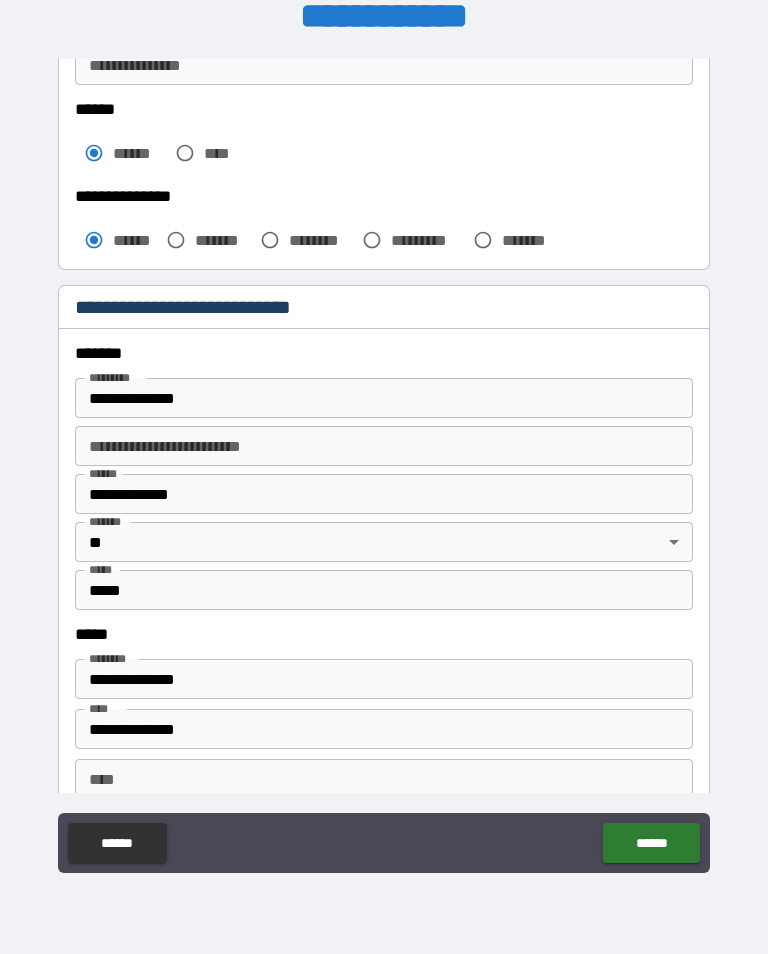 scroll, scrollTop: 510, scrollLeft: 0, axis: vertical 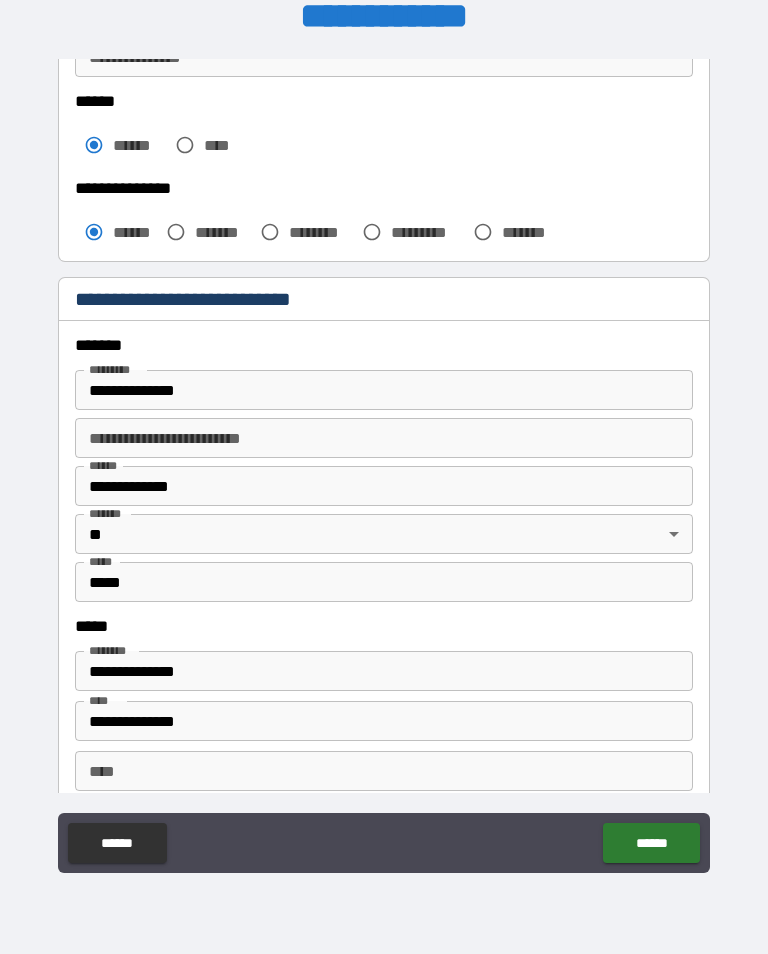 click on "**********" at bounding box center (384, 390) 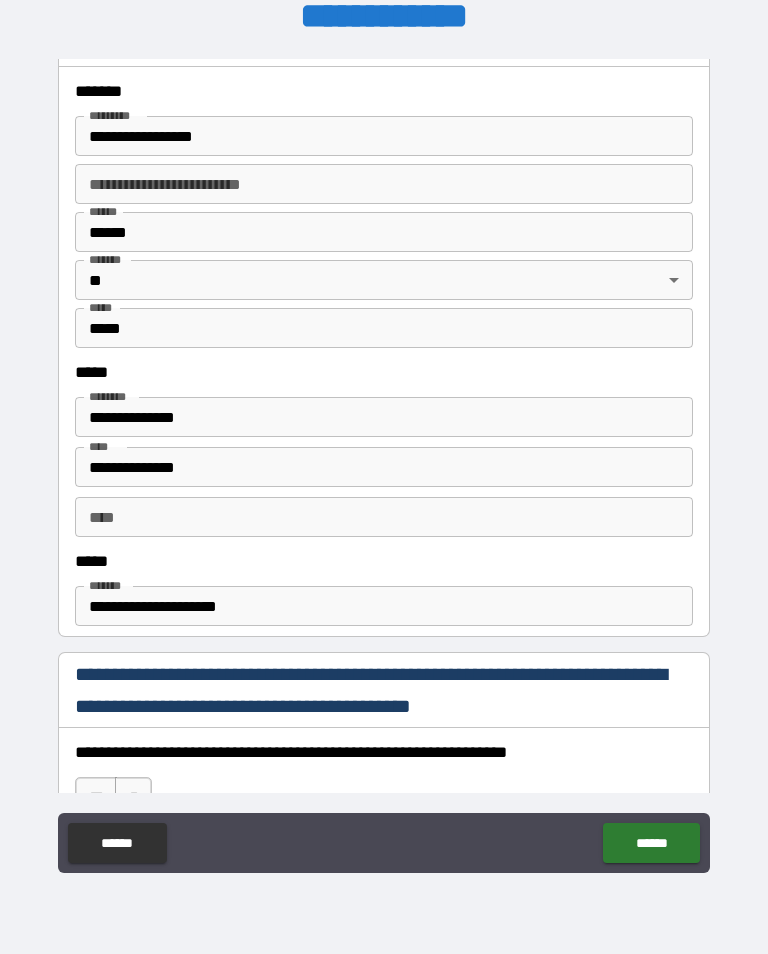 scroll, scrollTop: 766, scrollLeft: 0, axis: vertical 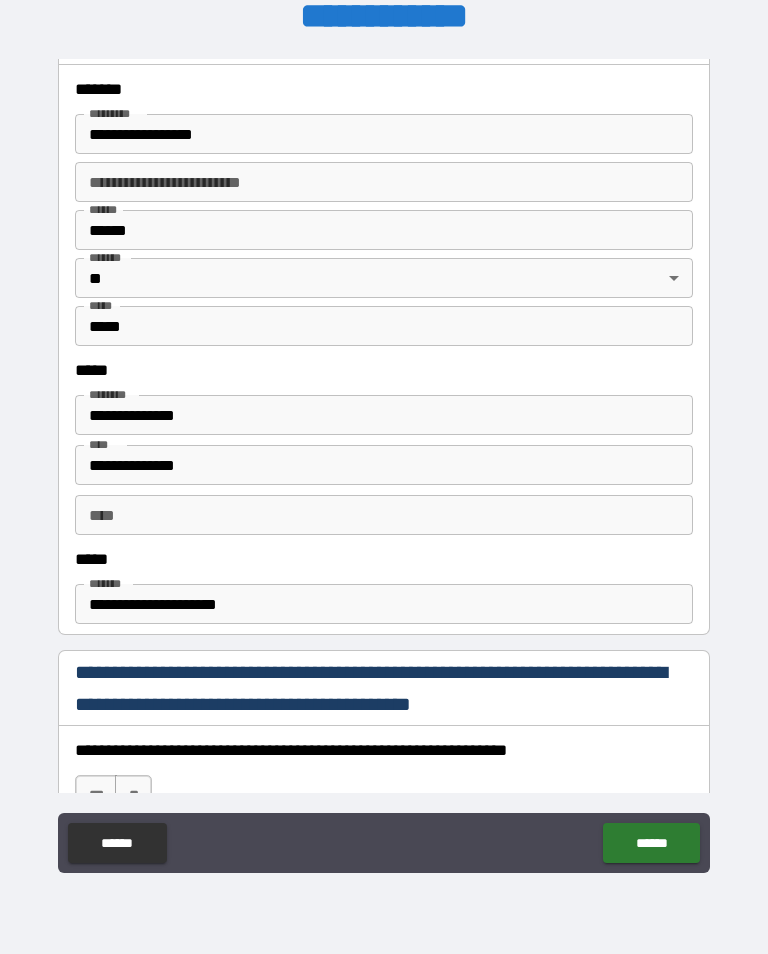 click on "**********" at bounding box center (384, 465) 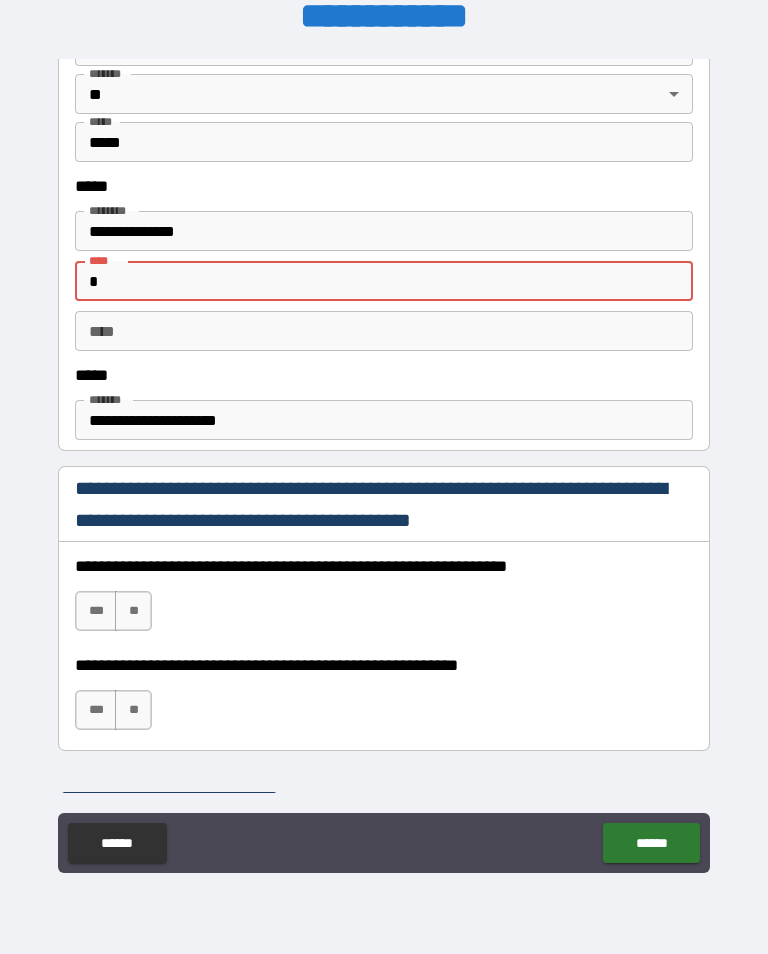 scroll, scrollTop: 955, scrollLeft: 0, axis: vertical 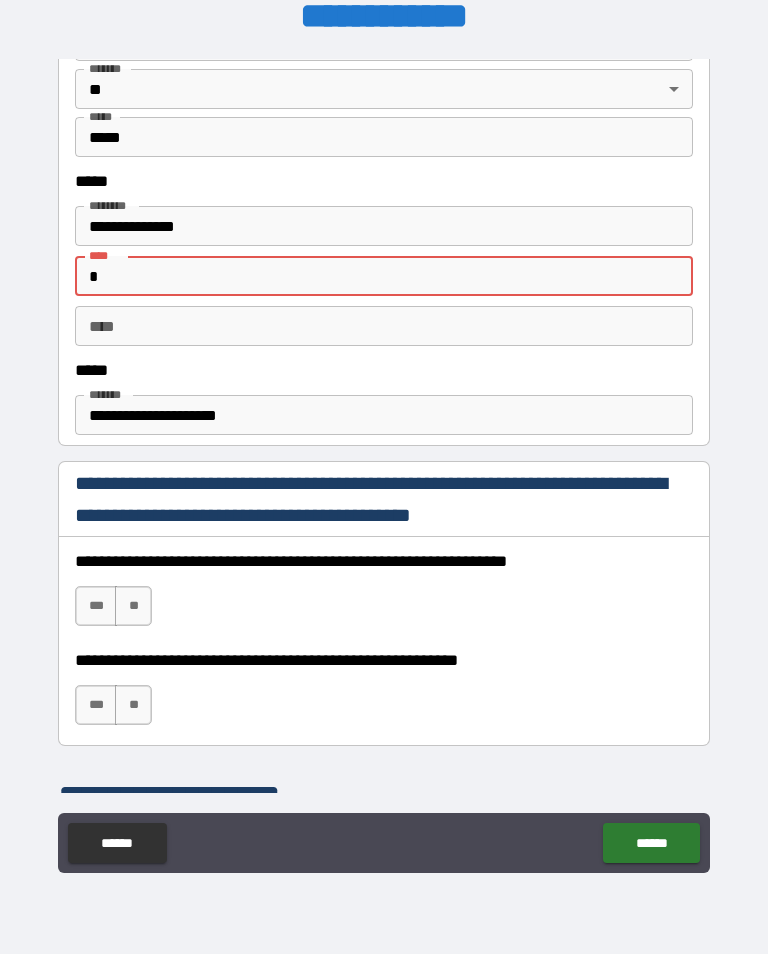 click on "****" at bounding box center [384, 326] 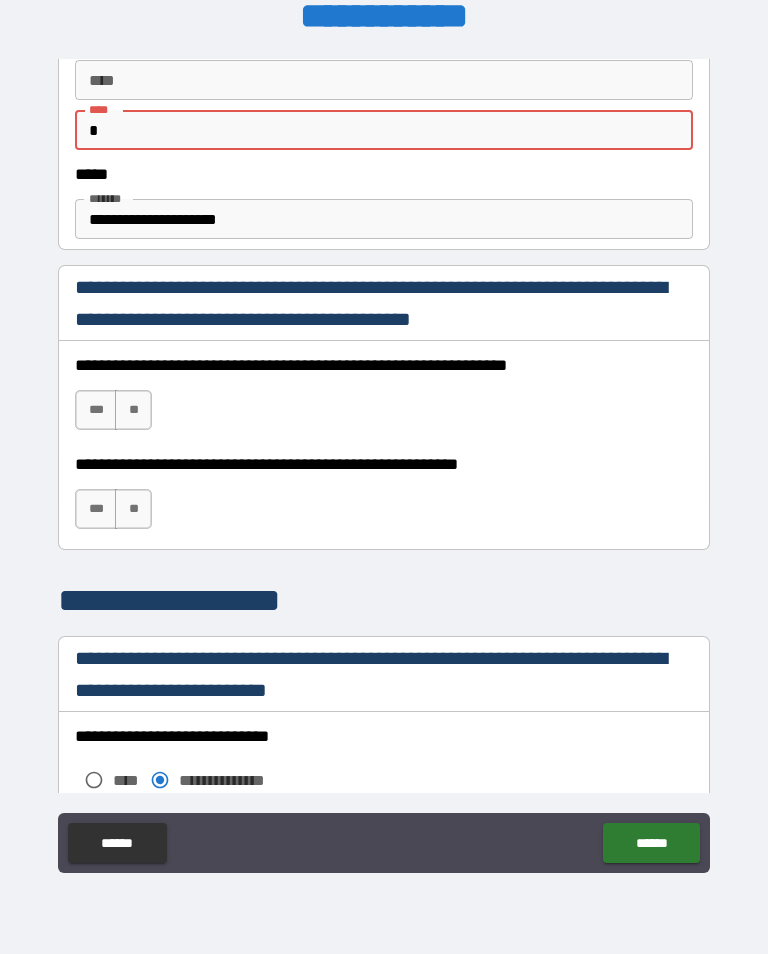 scroll, scrollTop: 1152, scrollLeft: 0, axis: vertical 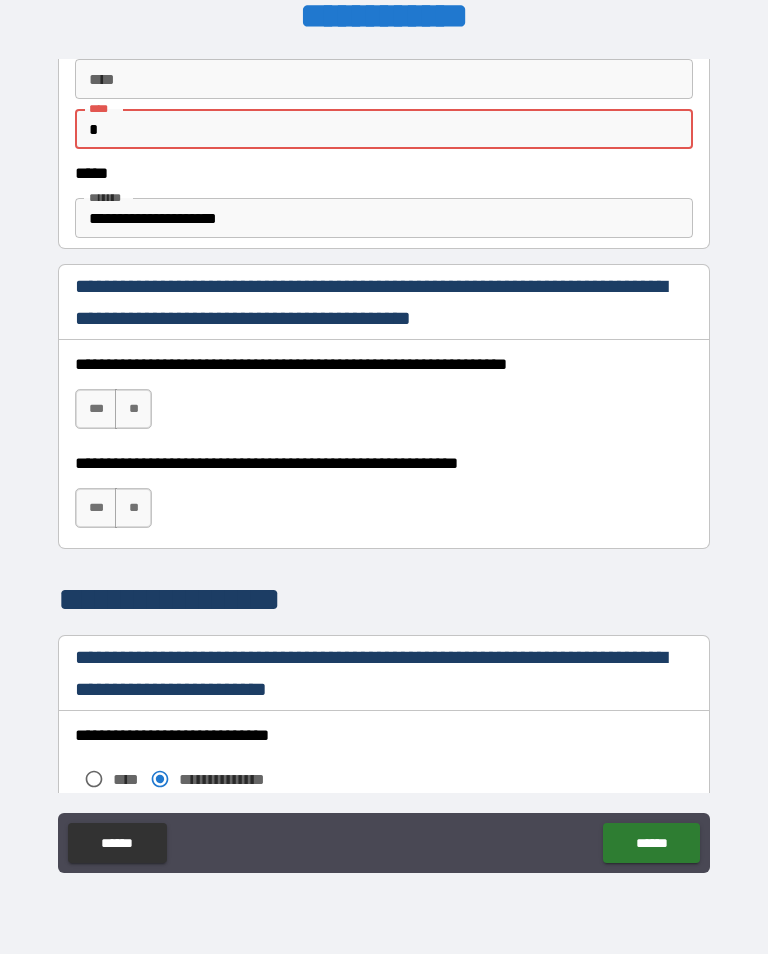click on "***" at bounding box center [96, 409] 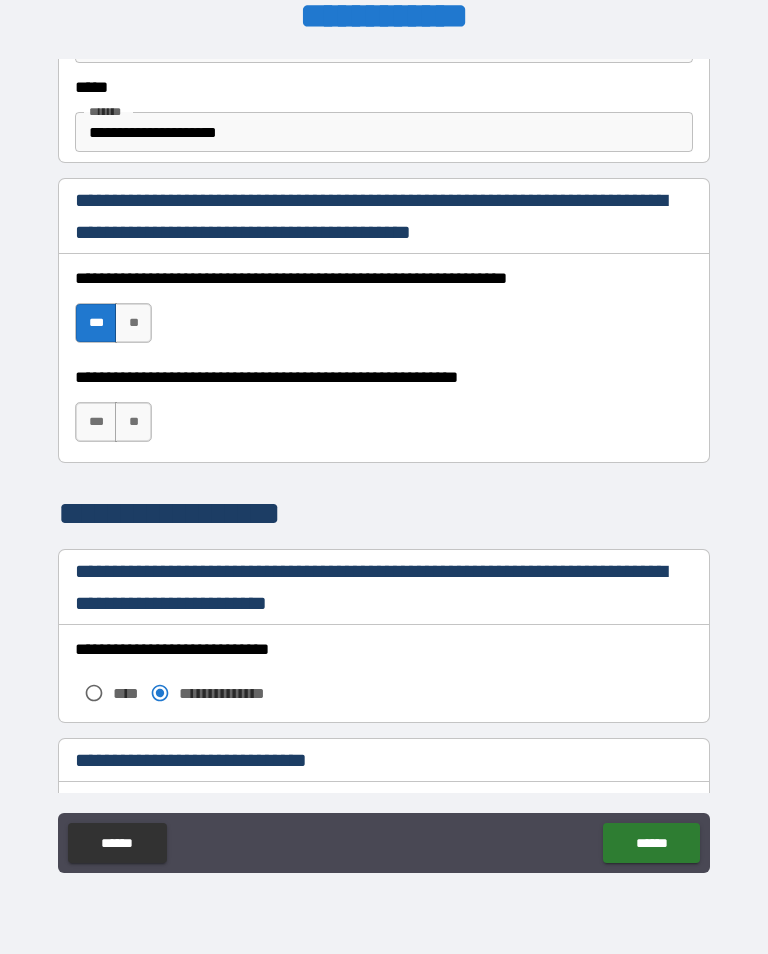 scroll, scrollTop: 1242, scrollLeft: 0, axis: vertical 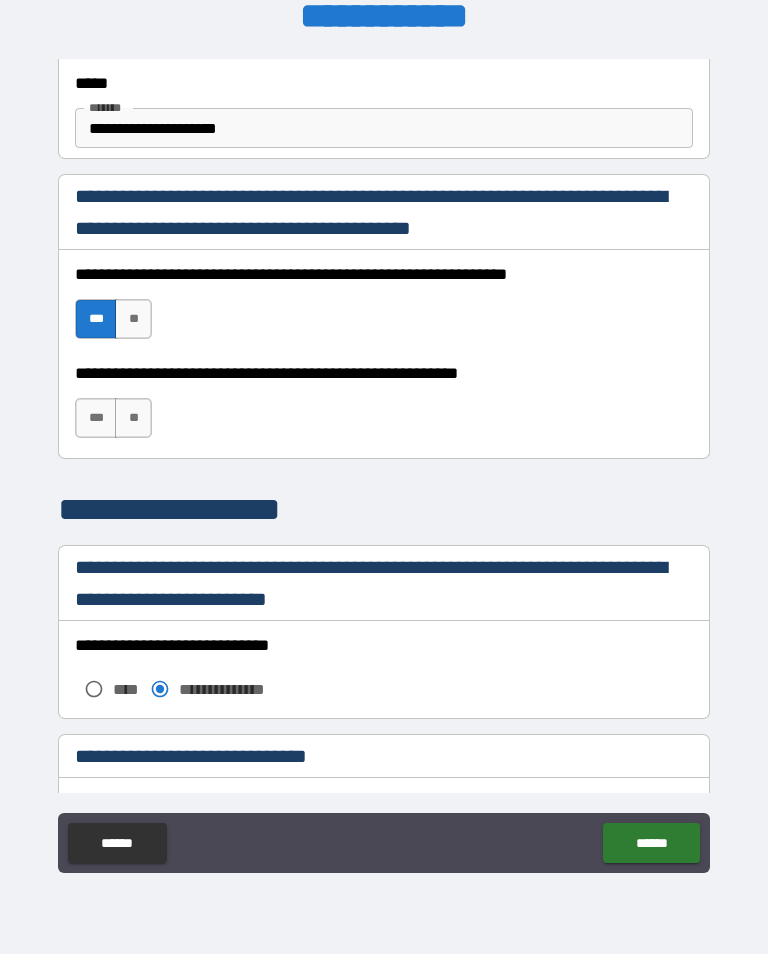click on "***" at bounding box center (96, 418) 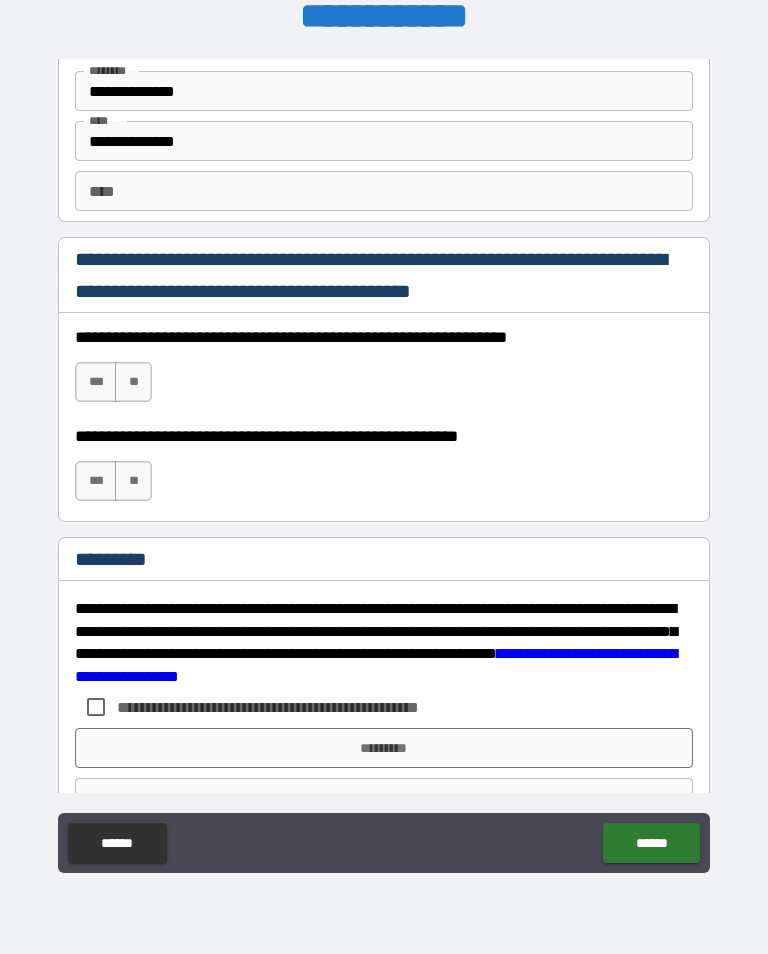 scroll, scrollTop: 2820, scrollLeft: 0, axis: vertical 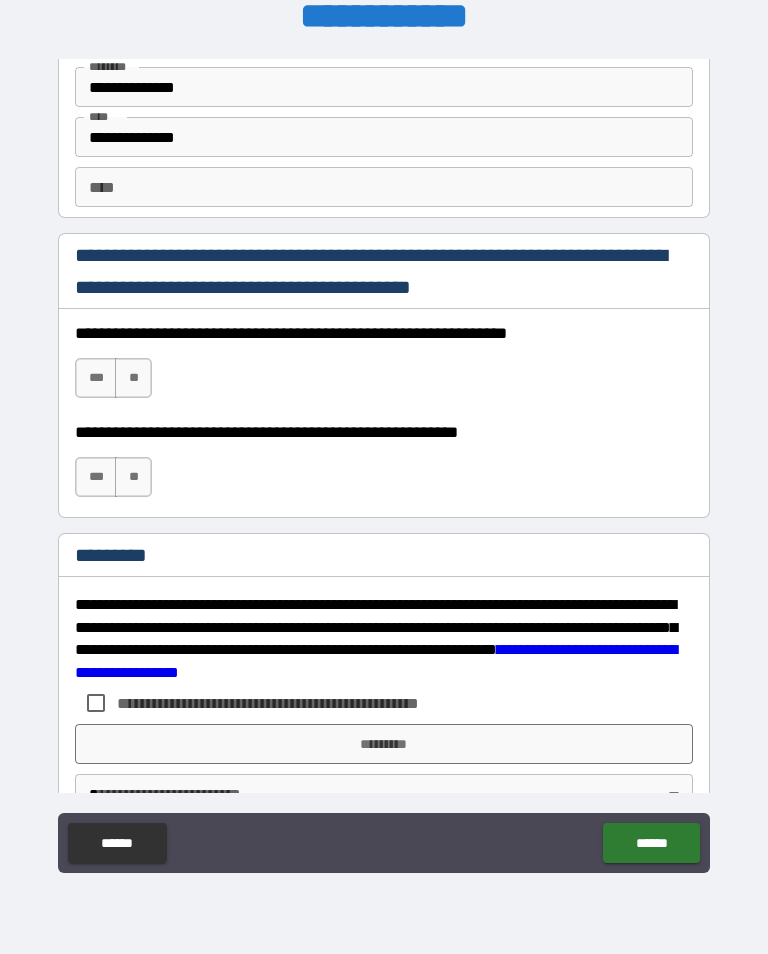 click on "***" at bounding box center [96, 378] 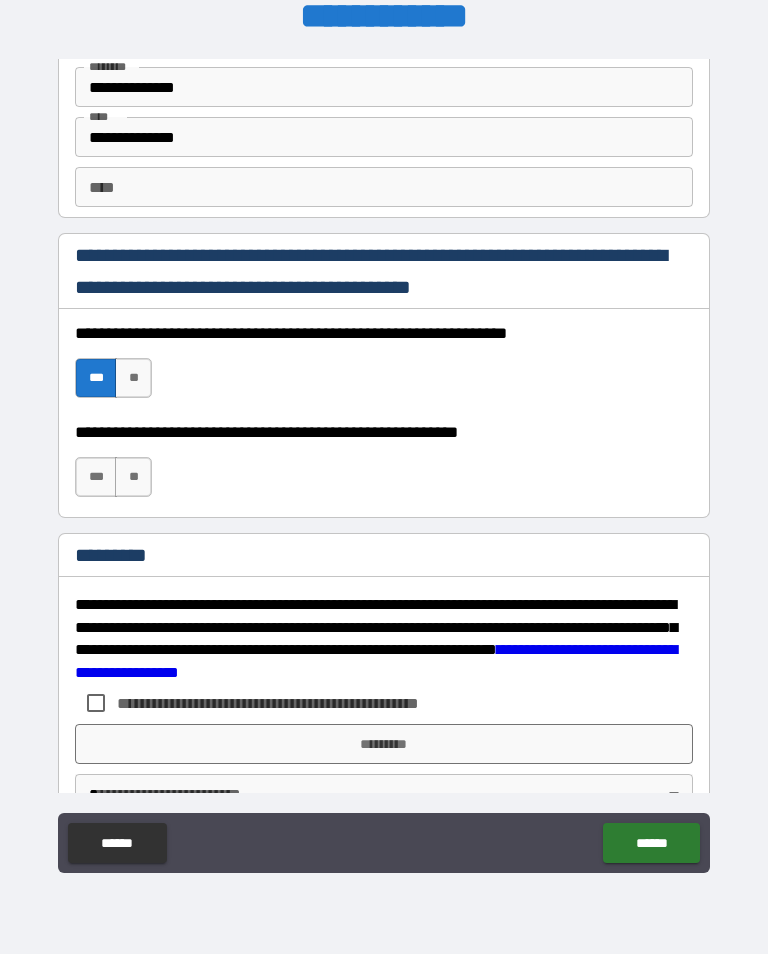 click on "***" at bounding box center [96, 477] 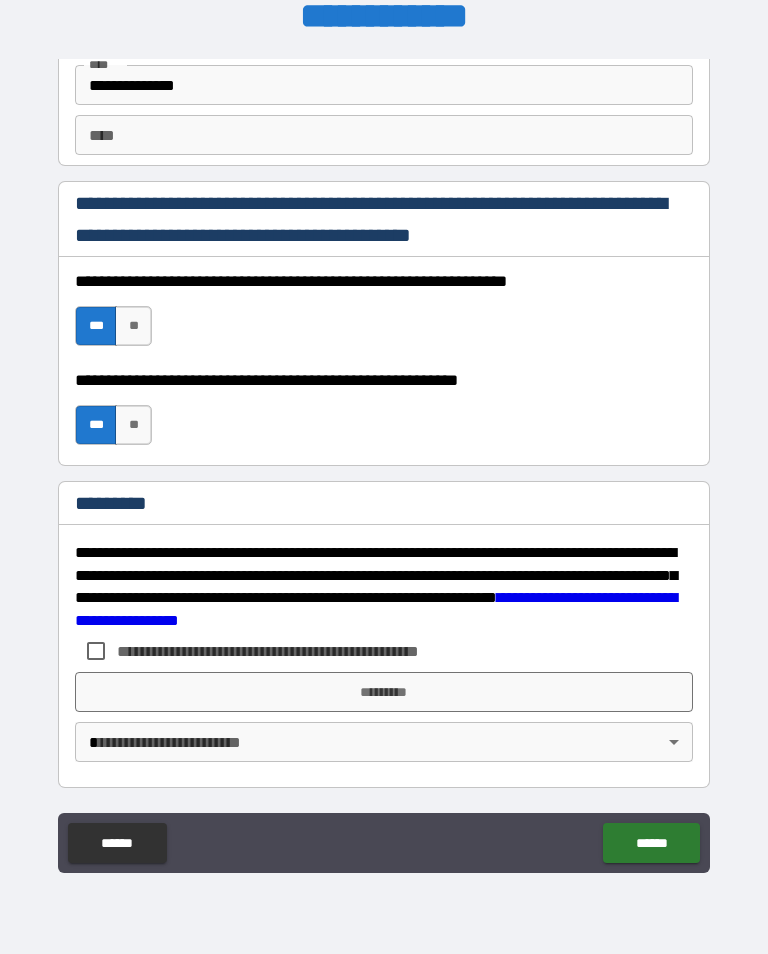 scroll, scrollTop: 2872, scrollLeft: 0, axis: vertical 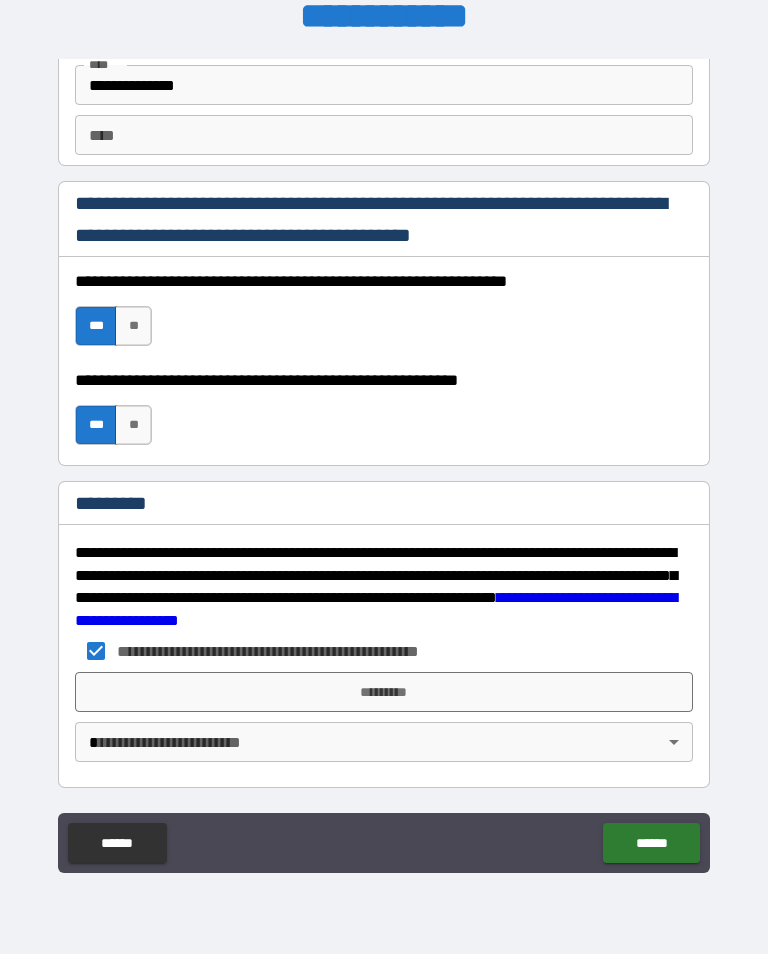 click on "*********" at bounding box center (384, 692) 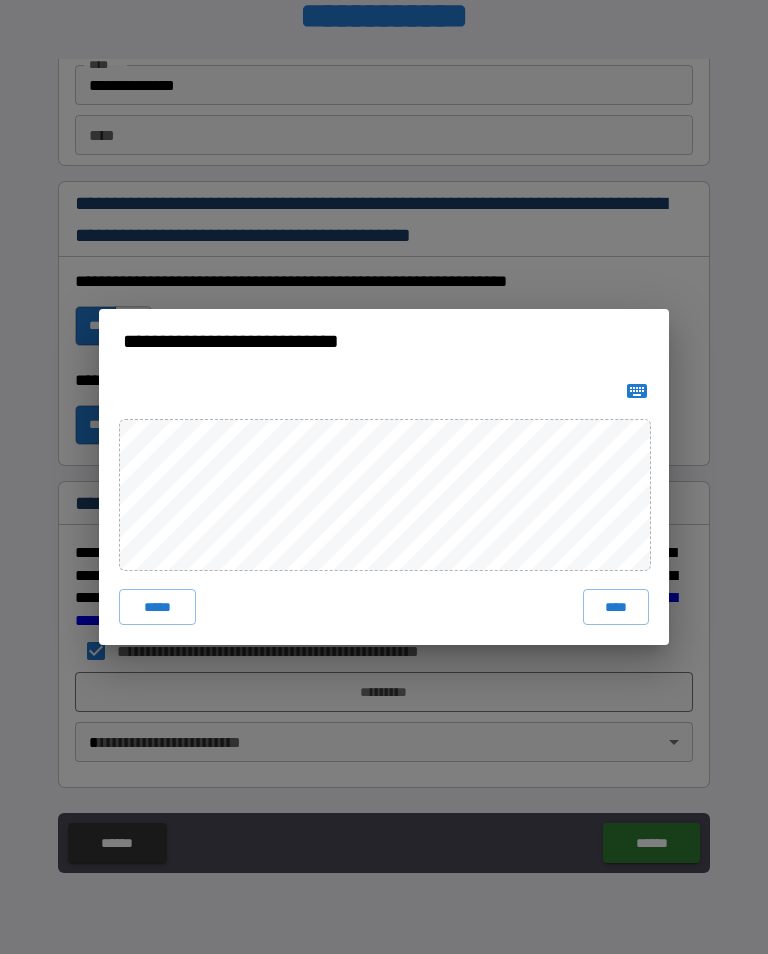 click on "****" at bounding box center [616, 607] 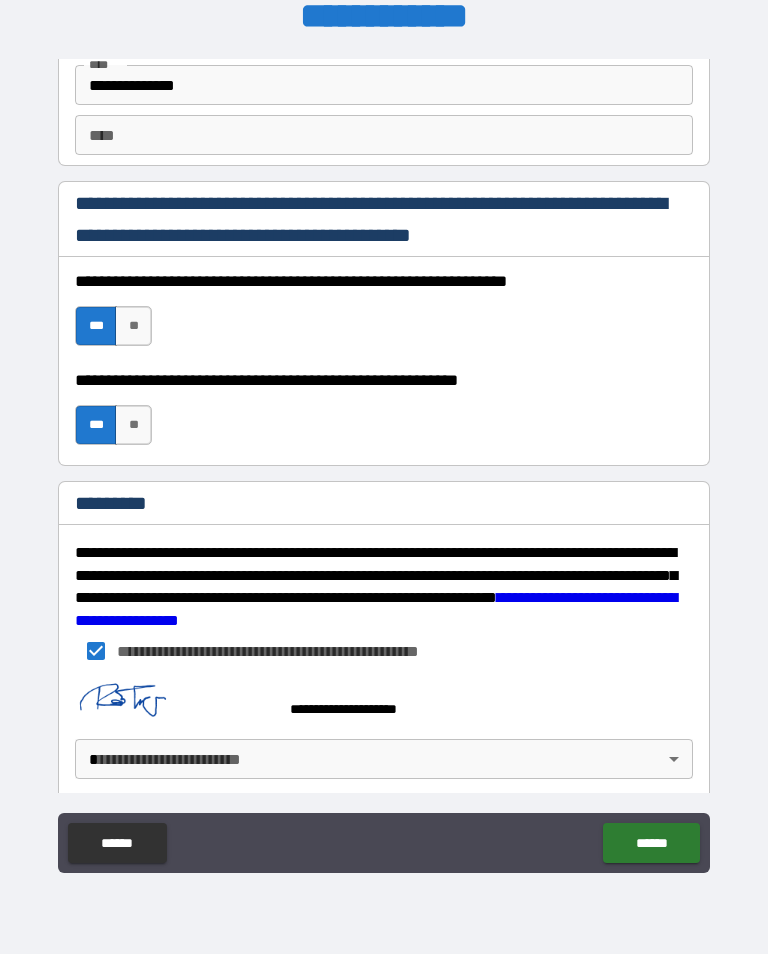 click on "**********" at bounding box center (384, 461) 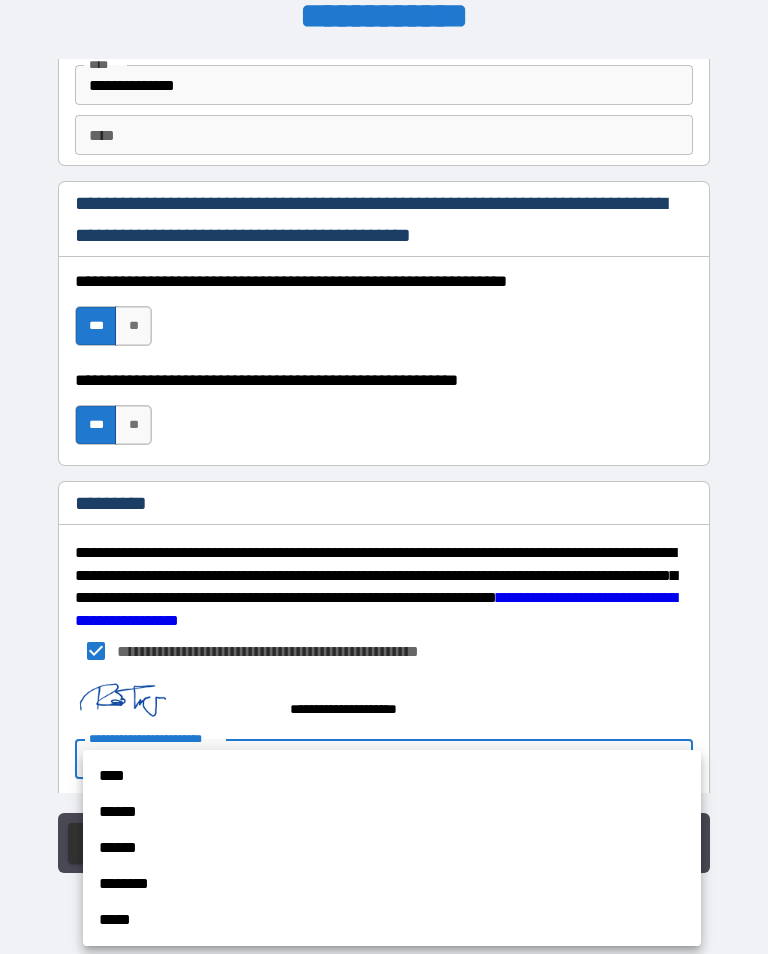 click on "********" at bounding box center (392, 884) 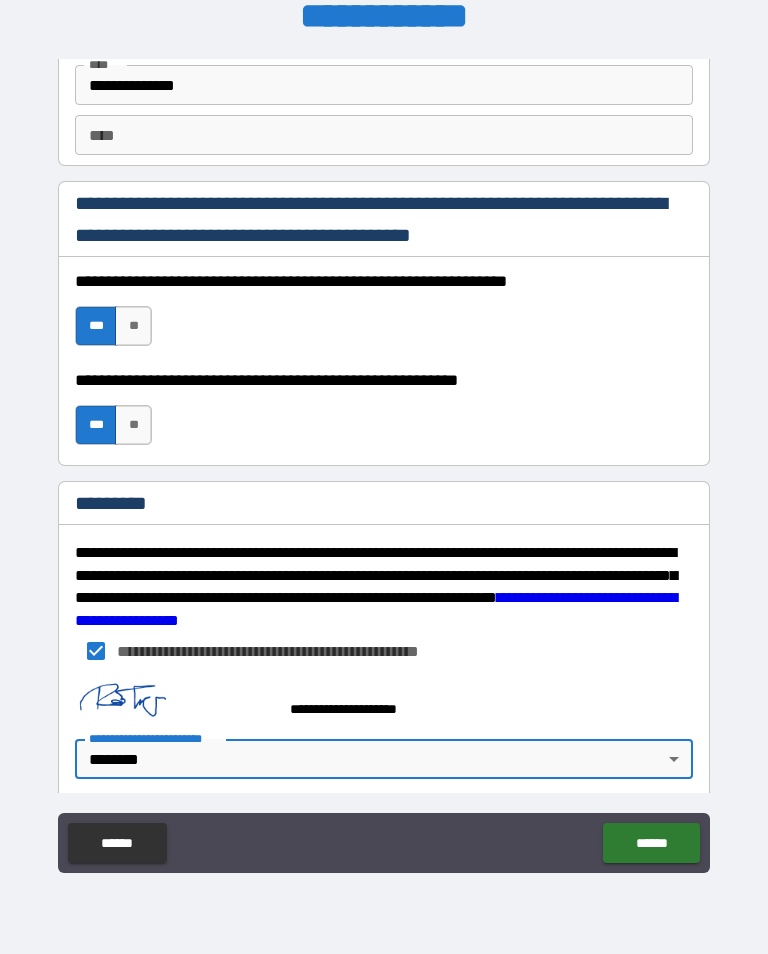 click on "******" at bounding box center [651, 843] 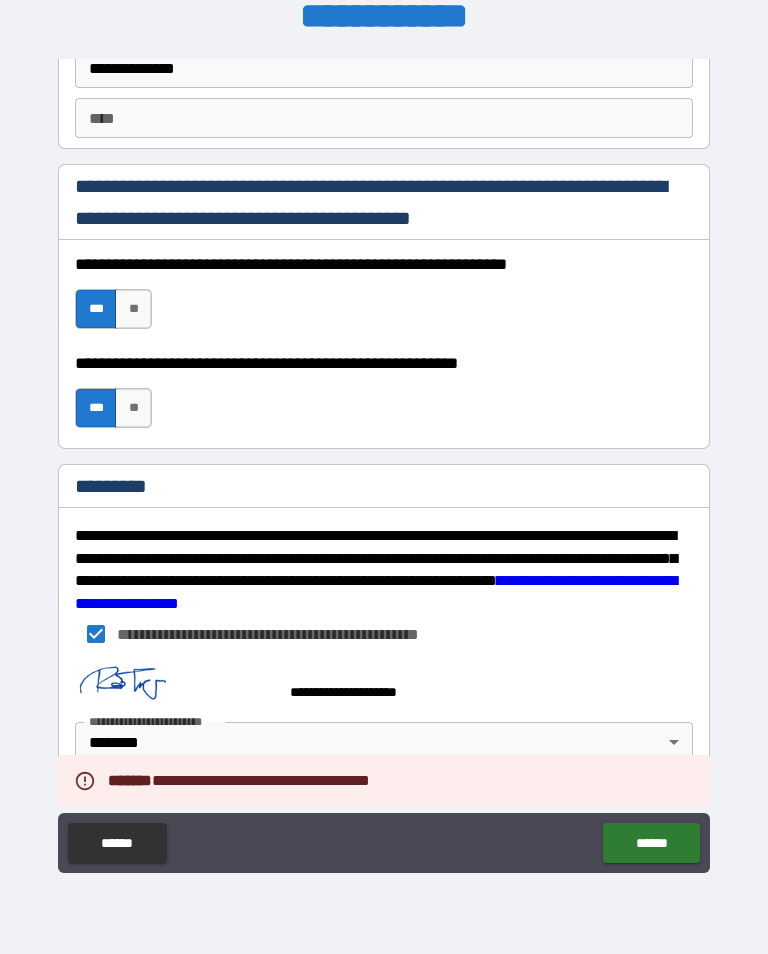 scroll, scrollTop: 2889, scrollLeft: 0, axis: vertical 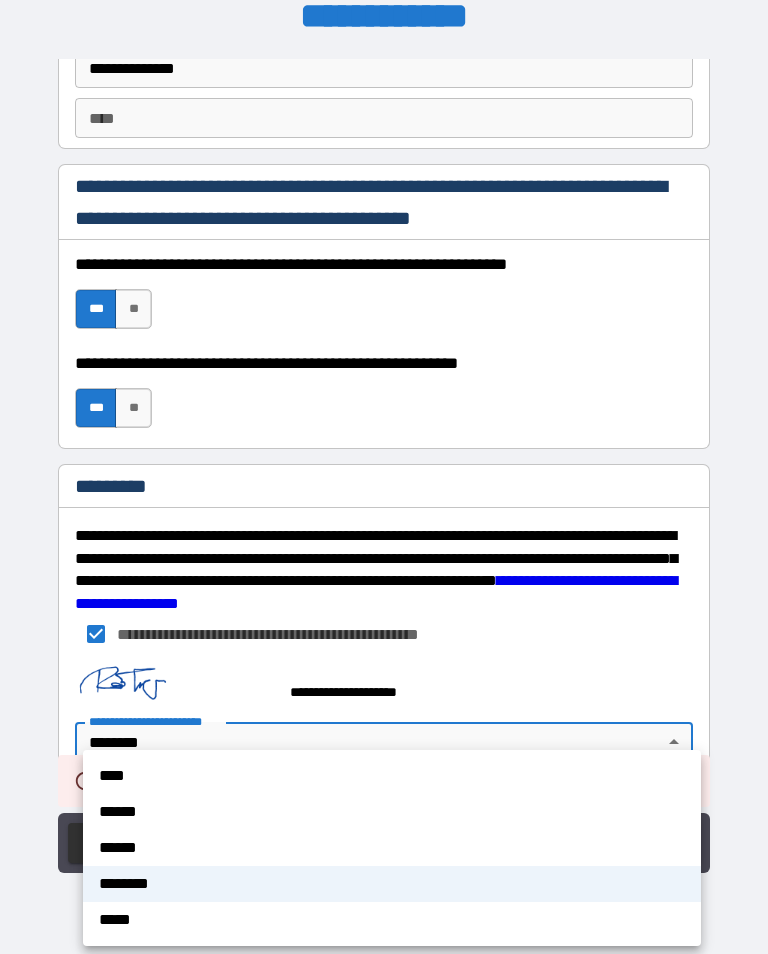 click on "******" at bounding box center [392, 812] 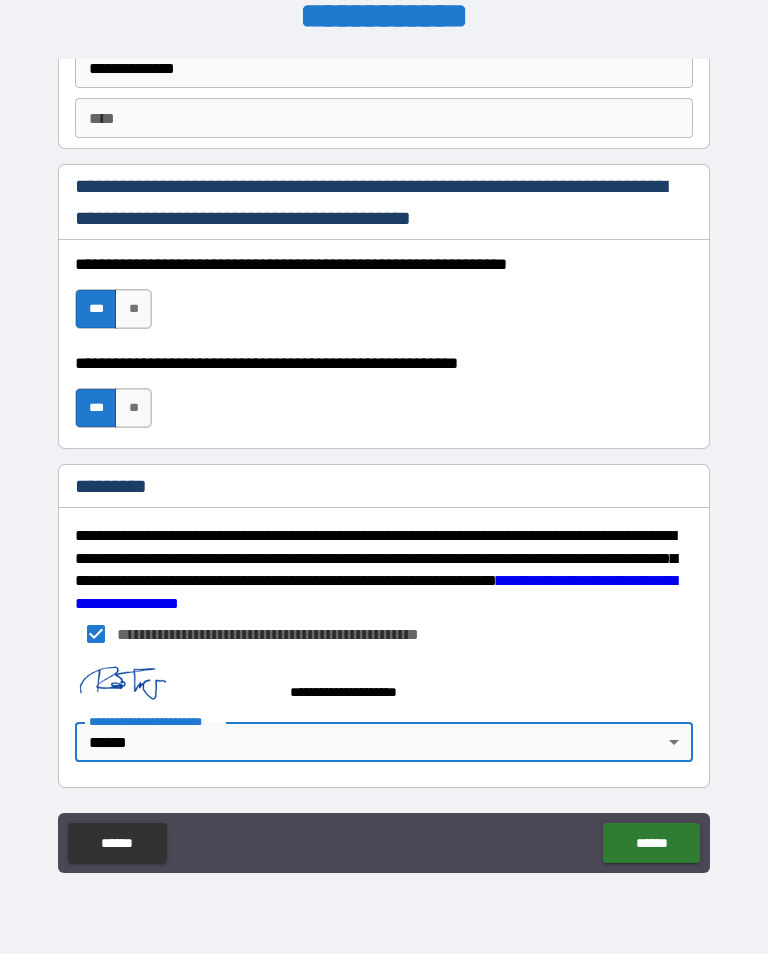 click on "******" at bounding box center (651, 843) 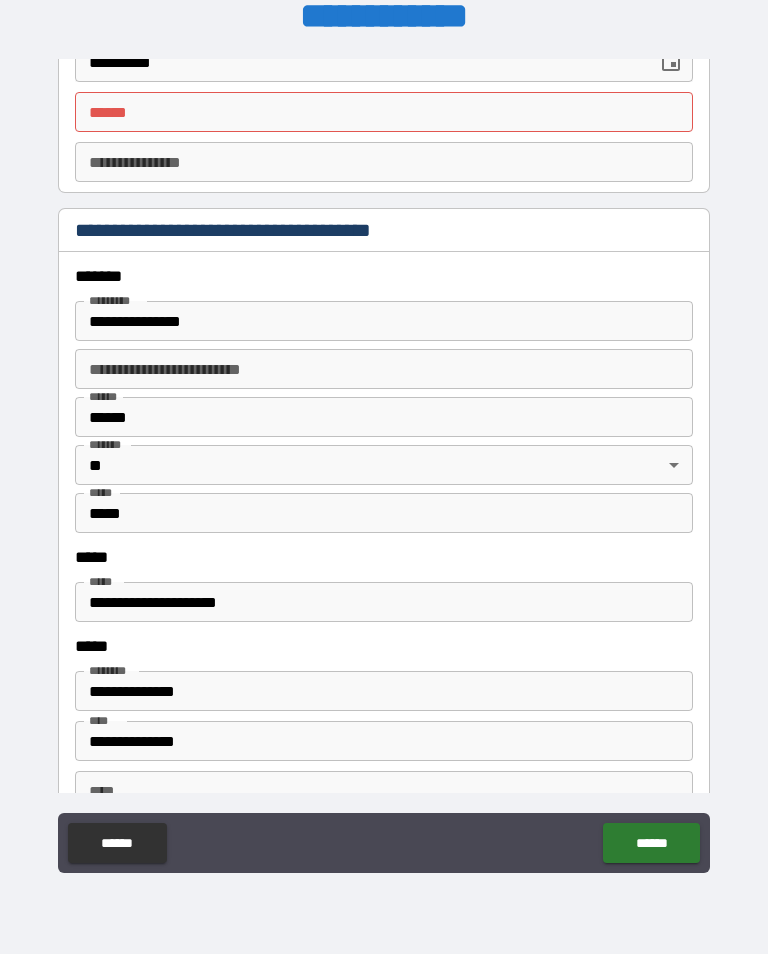 scroll, scrollTop: 2230, scrollLeft: 0, axis: vertical 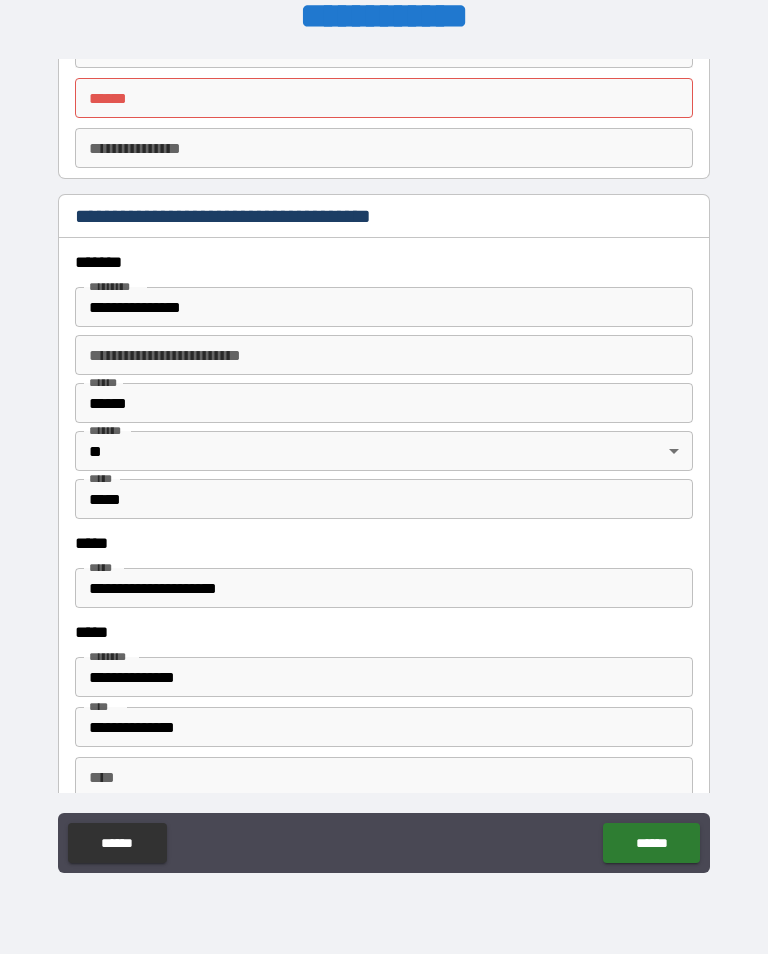 click on "****" at bounding box center [384, 777] 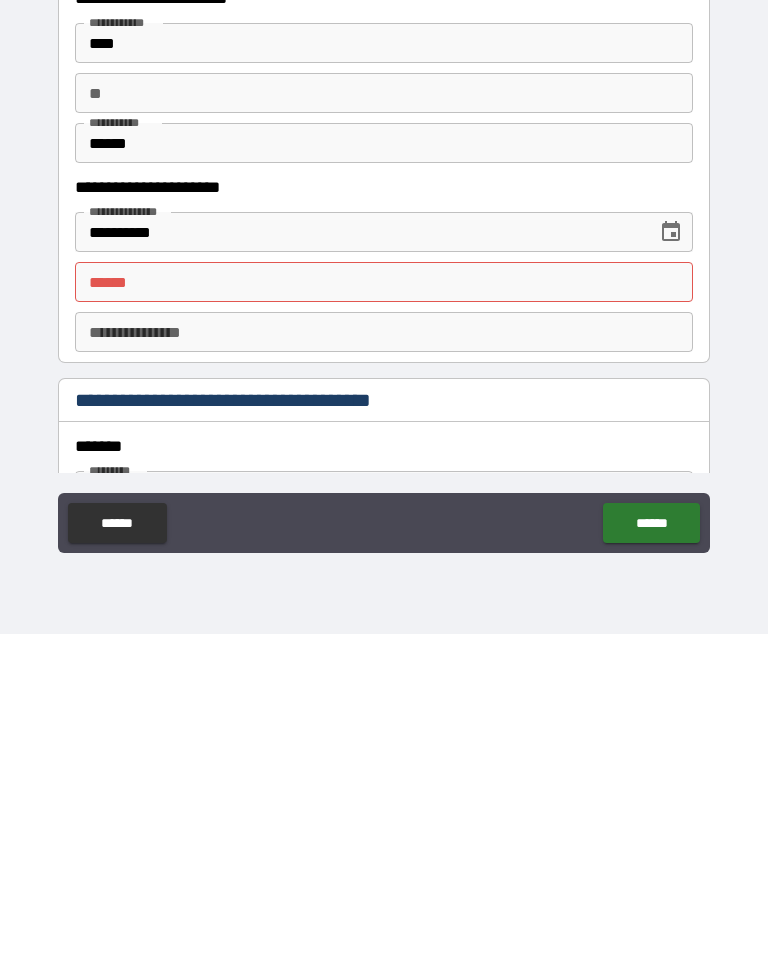 scroll, scrollTop: 1729, scrollLeft: 0, axis: vertical 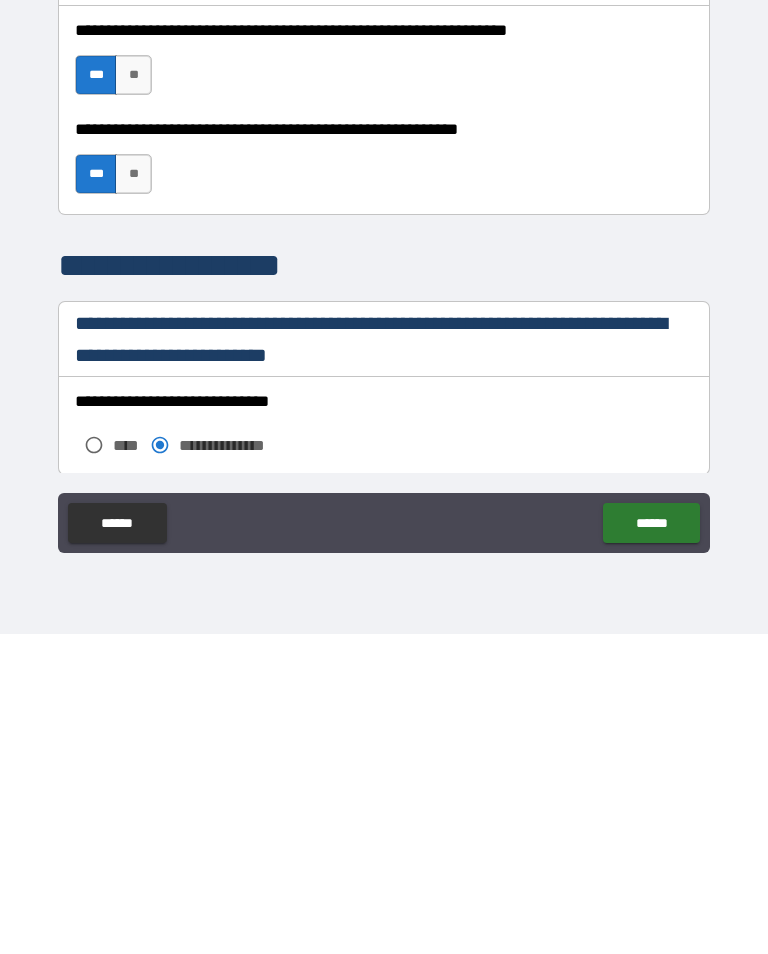 click on "**********" at bounding box center (384, 464) 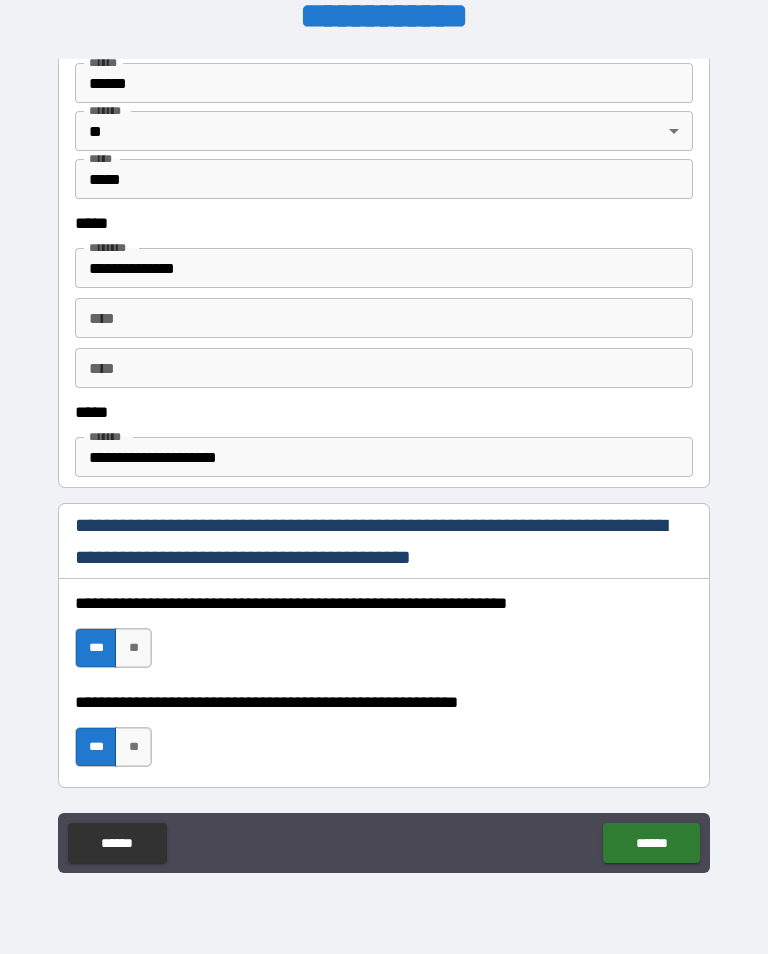 scroll, scrollTop: 912, scrollLeft: 0, axis: vertical 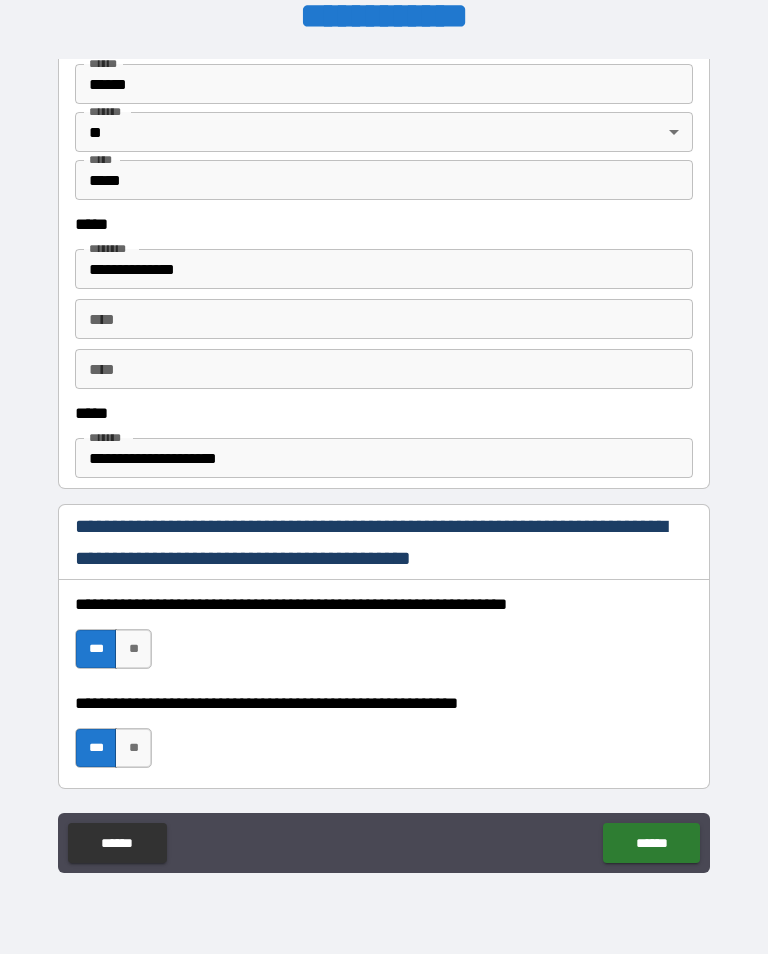 click on "******" at bounding box center (651, 843) 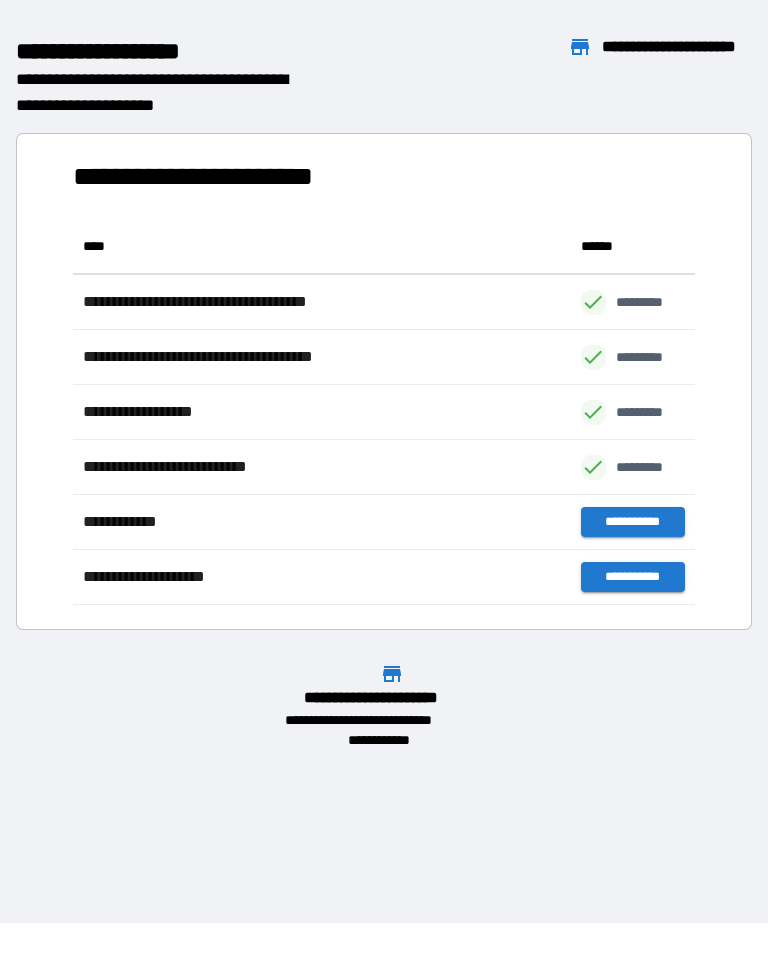 scroll, scrollTop: 386, scrollLeft: 622, axis: both 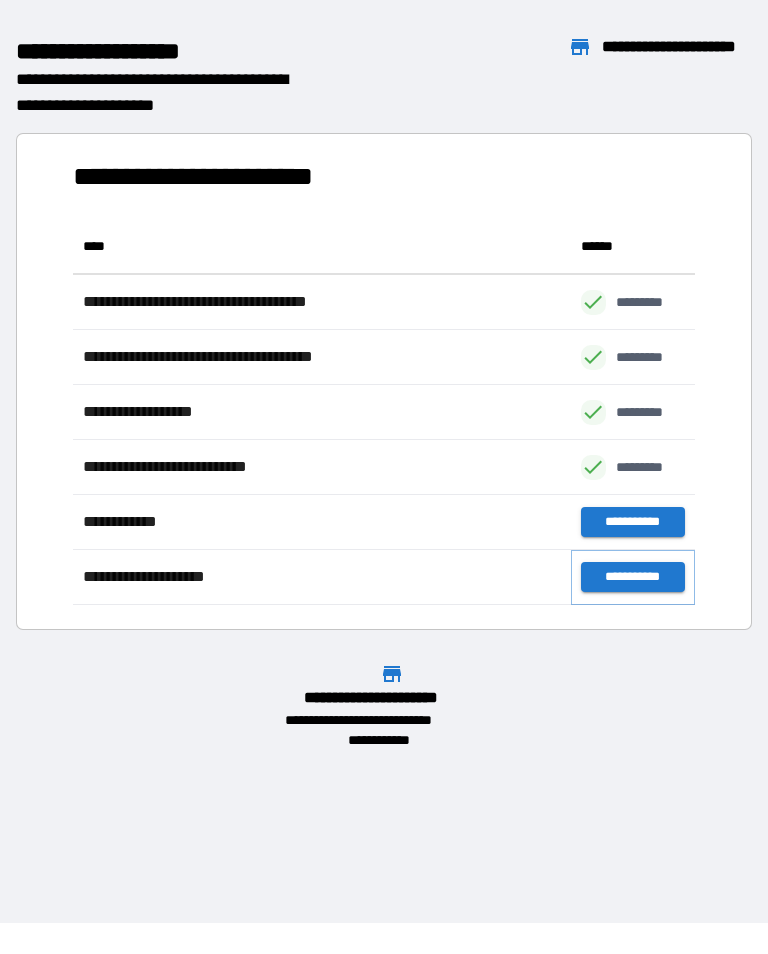 click on "**********" at bounding box center (633, 577) 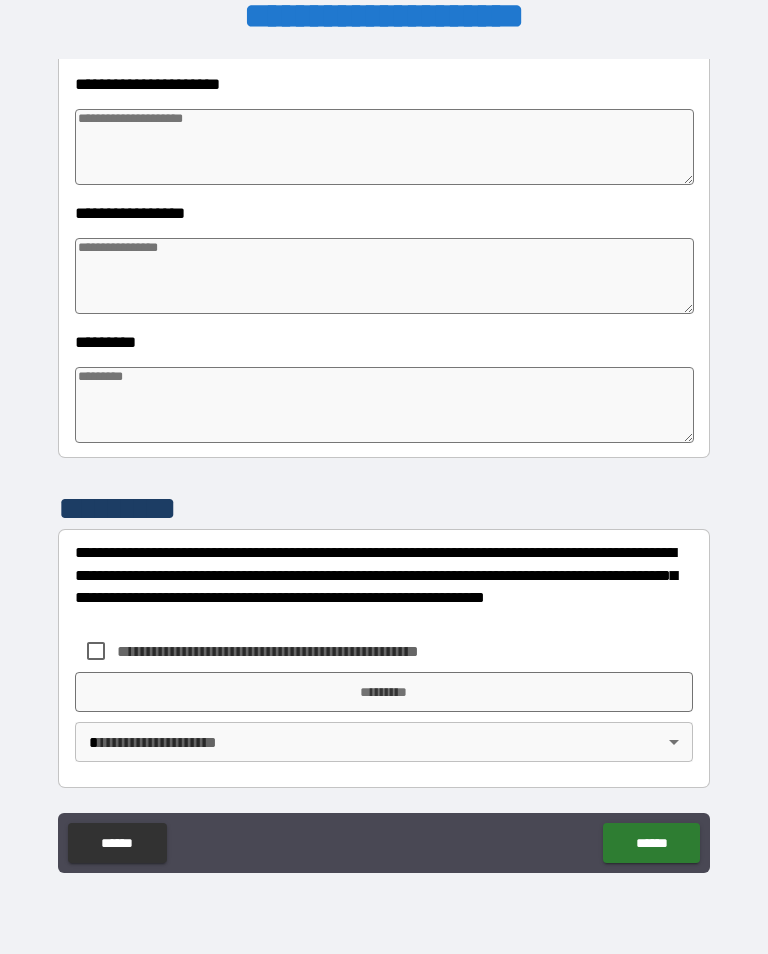 scroll, scrollTop: 466, scrollLeft: 0, axis: vertical 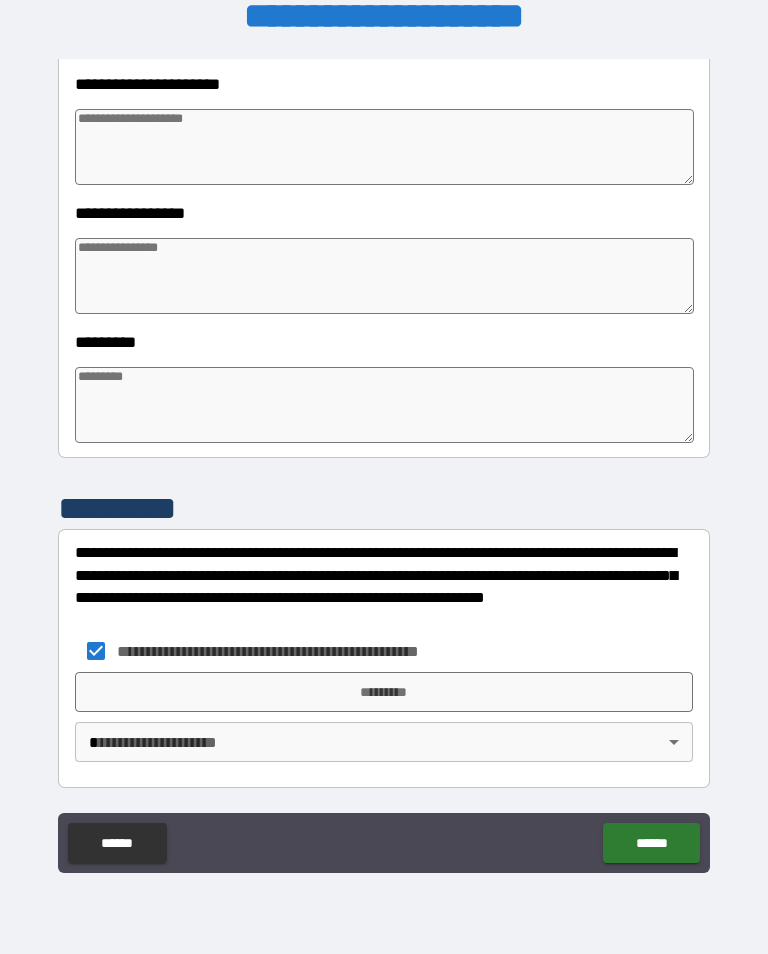 click on "*********" at bounding box center (384, 692) 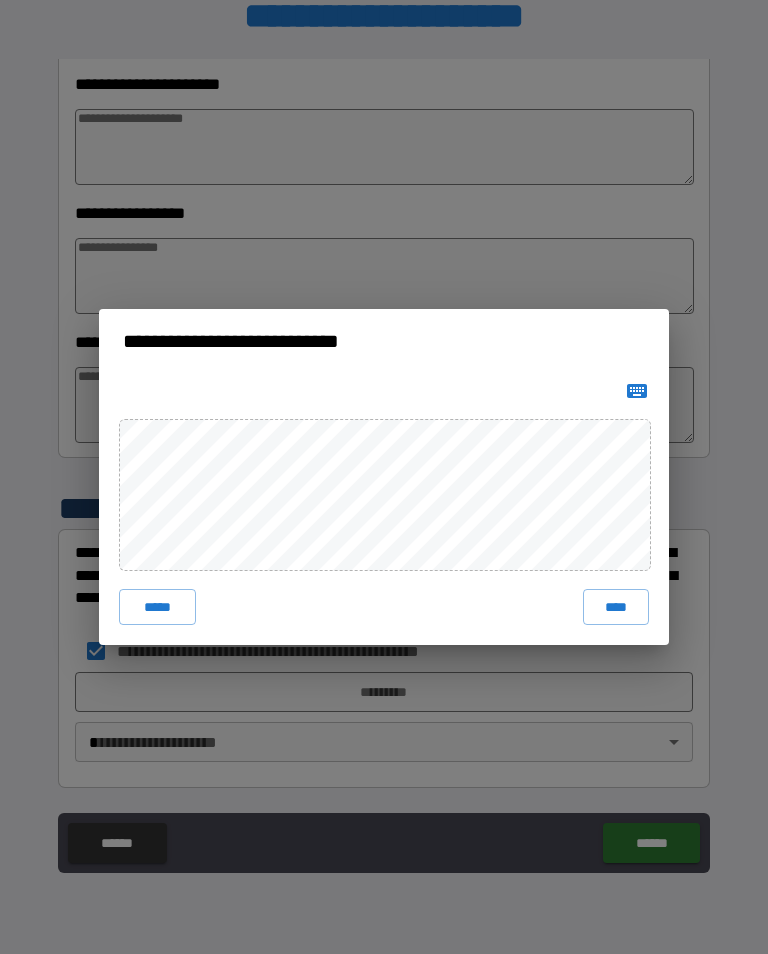 click on "****" at bounding box center (616, 607) 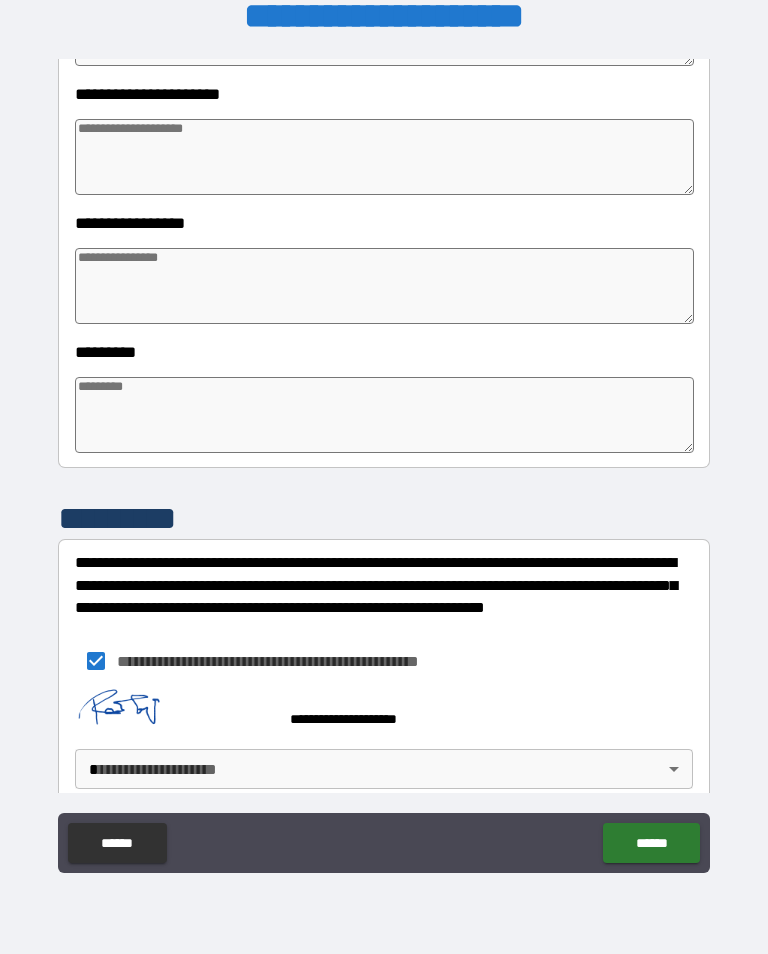 click on "**********" at bounding box center [384, 461] 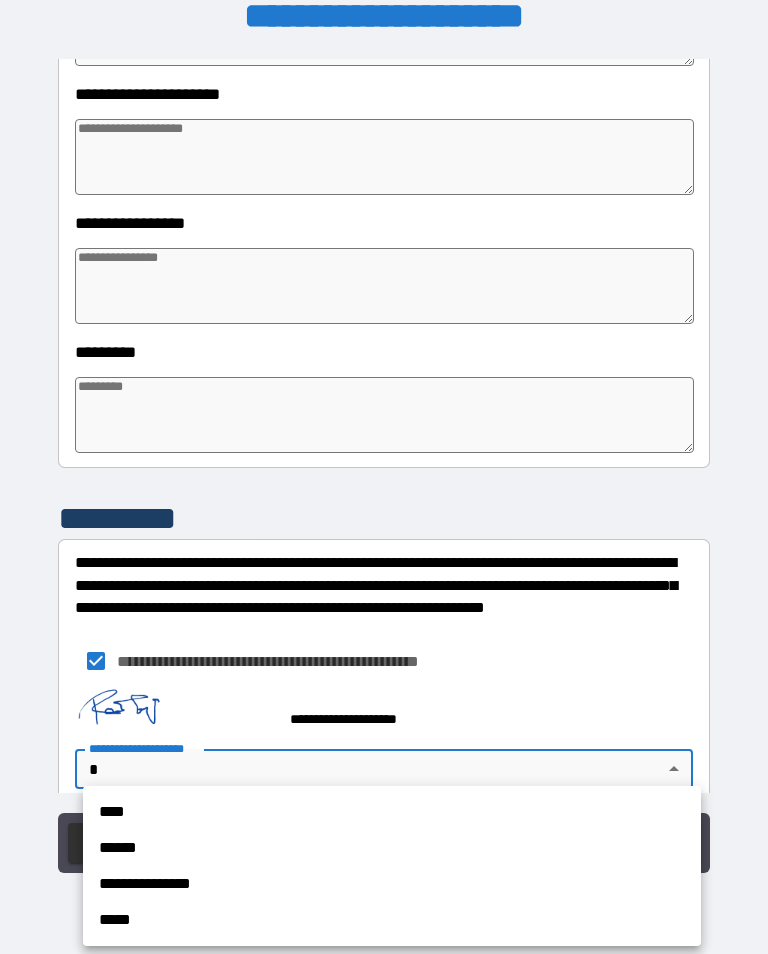 click on "**********" at bounding box center (392, 884) 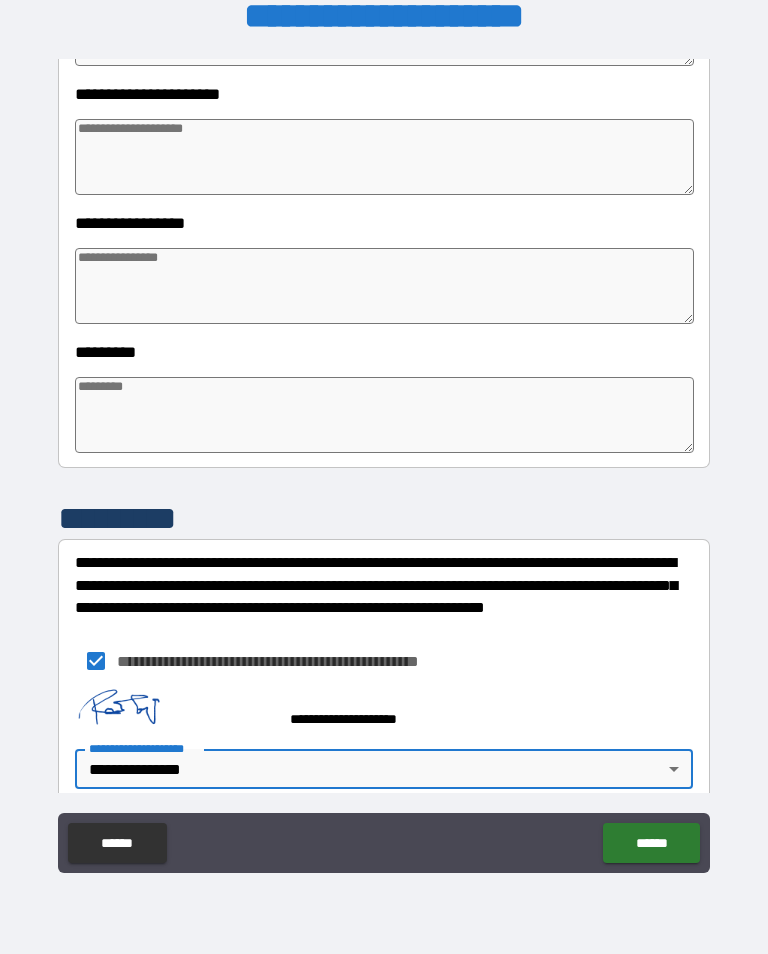 click at bounding box center [384, 157] 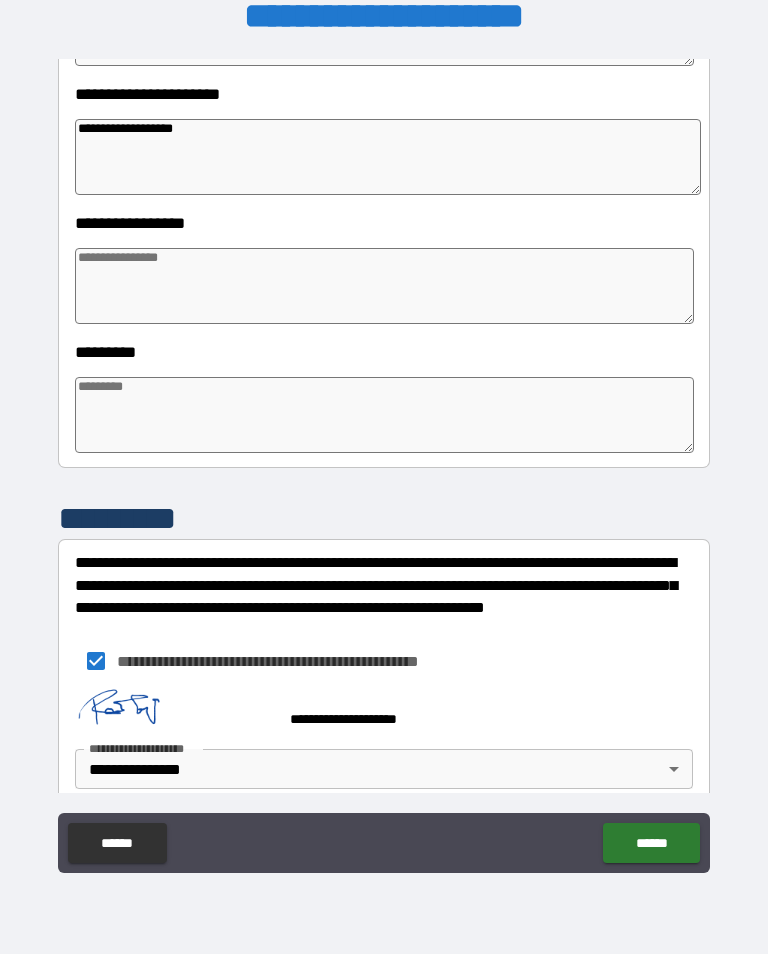 click on "**********" at bounding box center [388, 157] 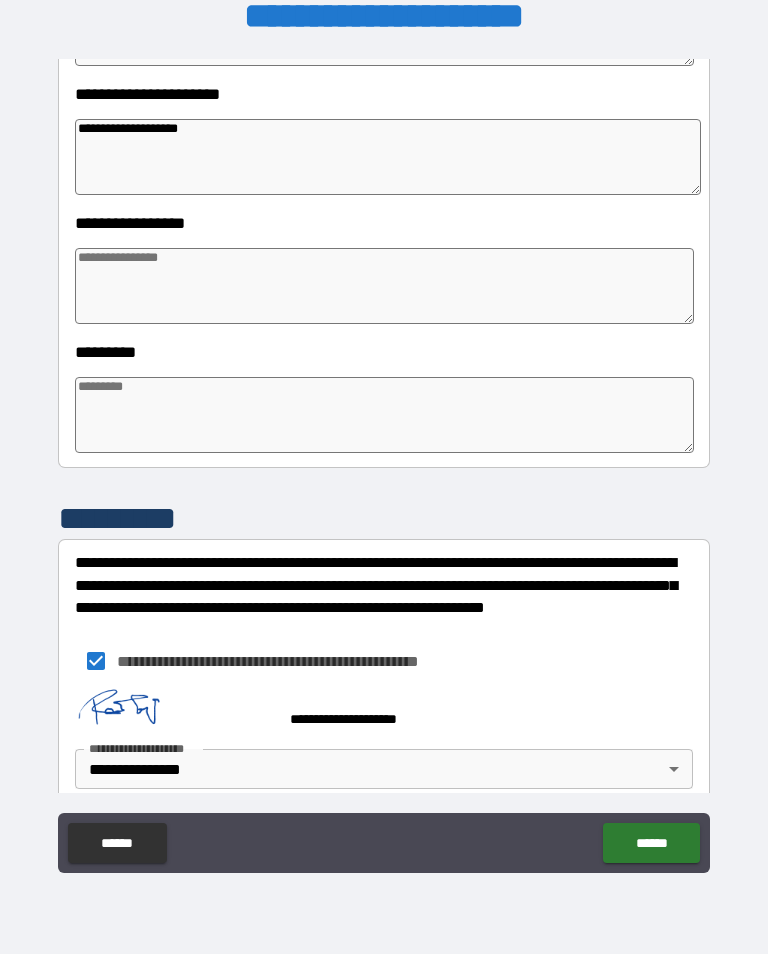 click at bounding box center [384, 286] 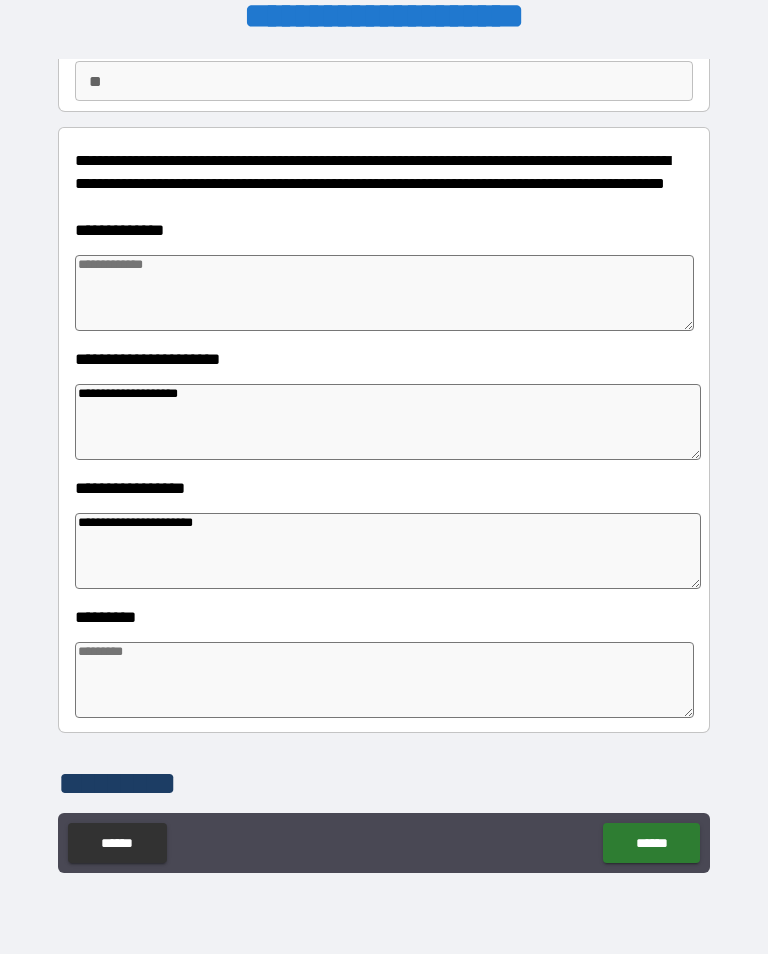 scroll, scrollTop: 190, scrollLeft: 0, axis: vertical 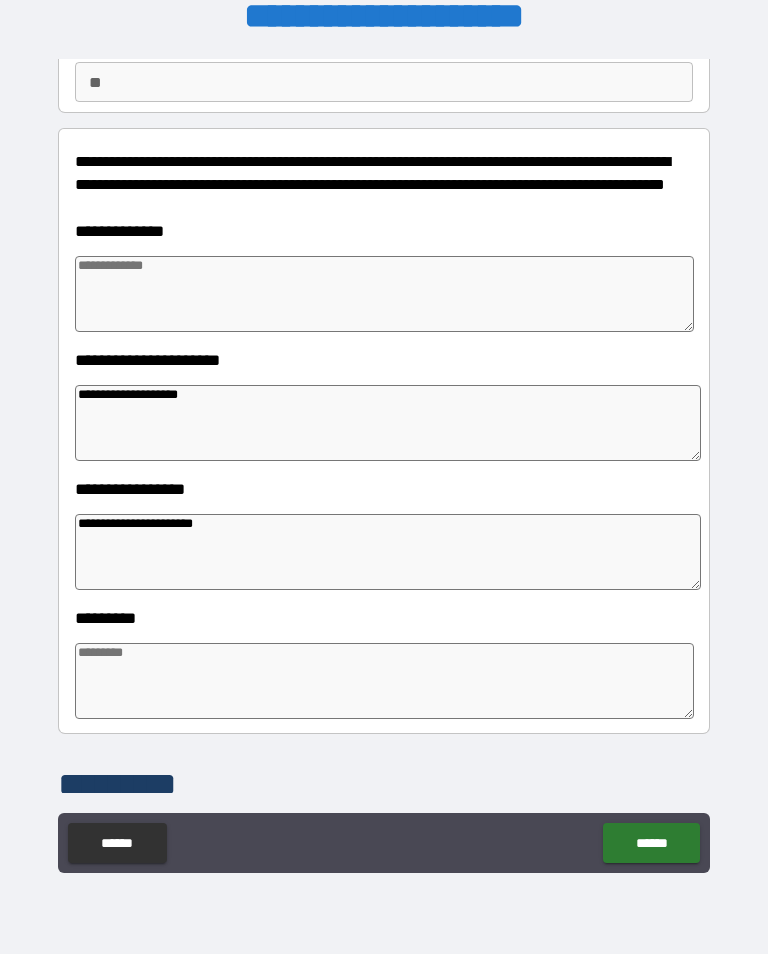 click at bounding box center [384, 294] 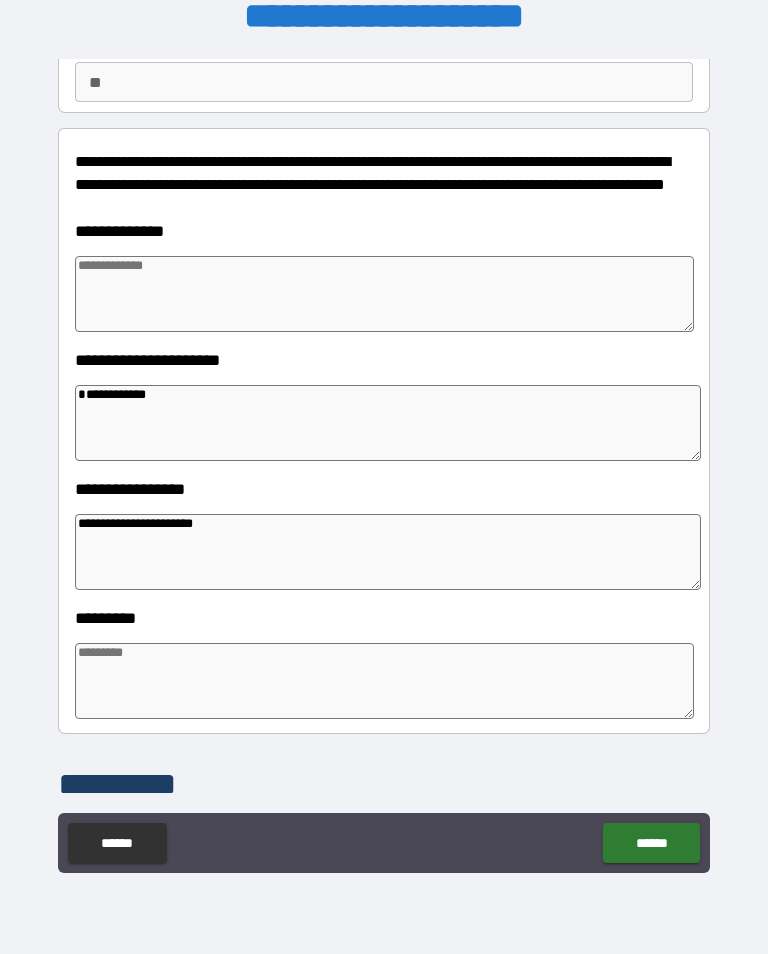 click at bounding box center [384, 294] 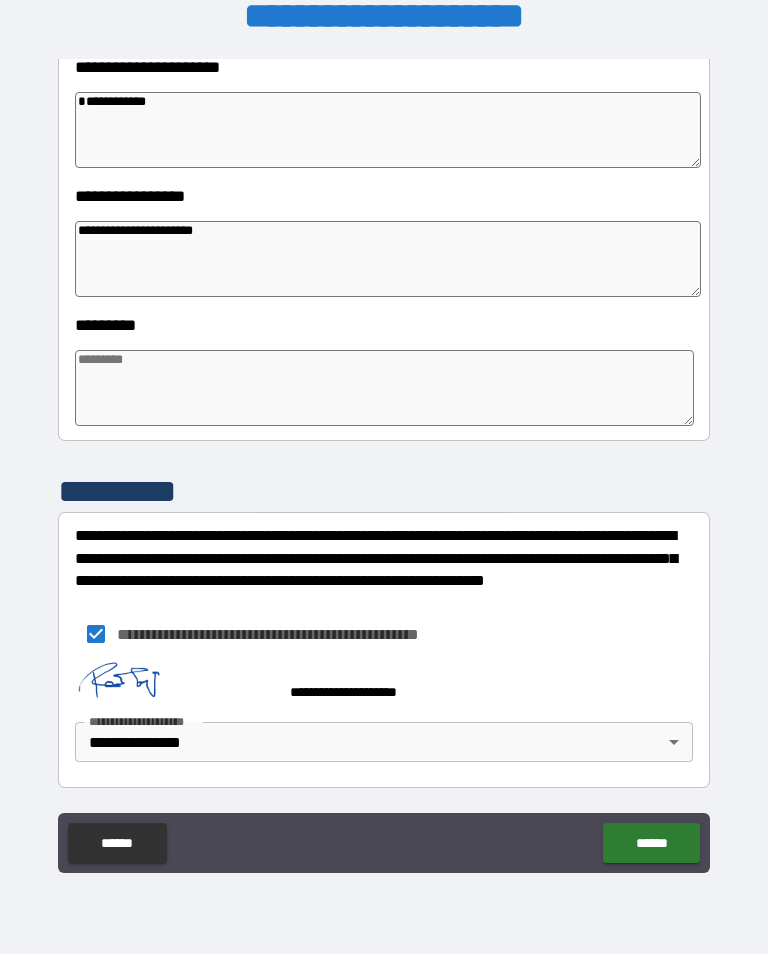 scroll, scrollTop: 483, scrollLeft: 0, axis: vertical 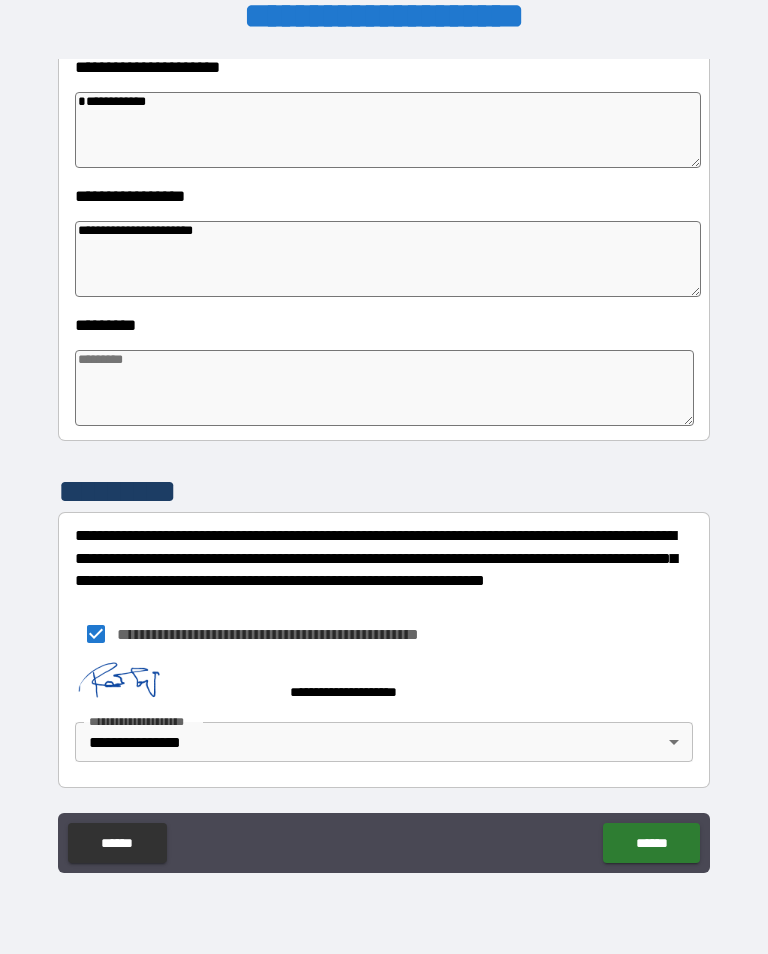 click on "**********" at bounding box center (384, 464) 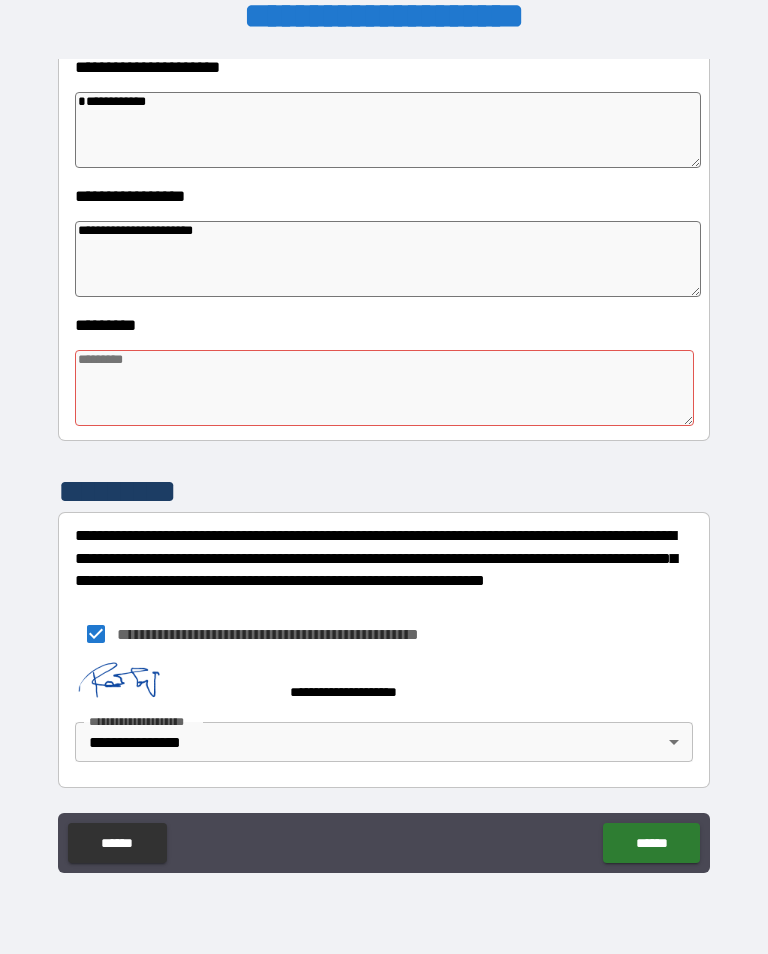click at bounding box center (384, 388) 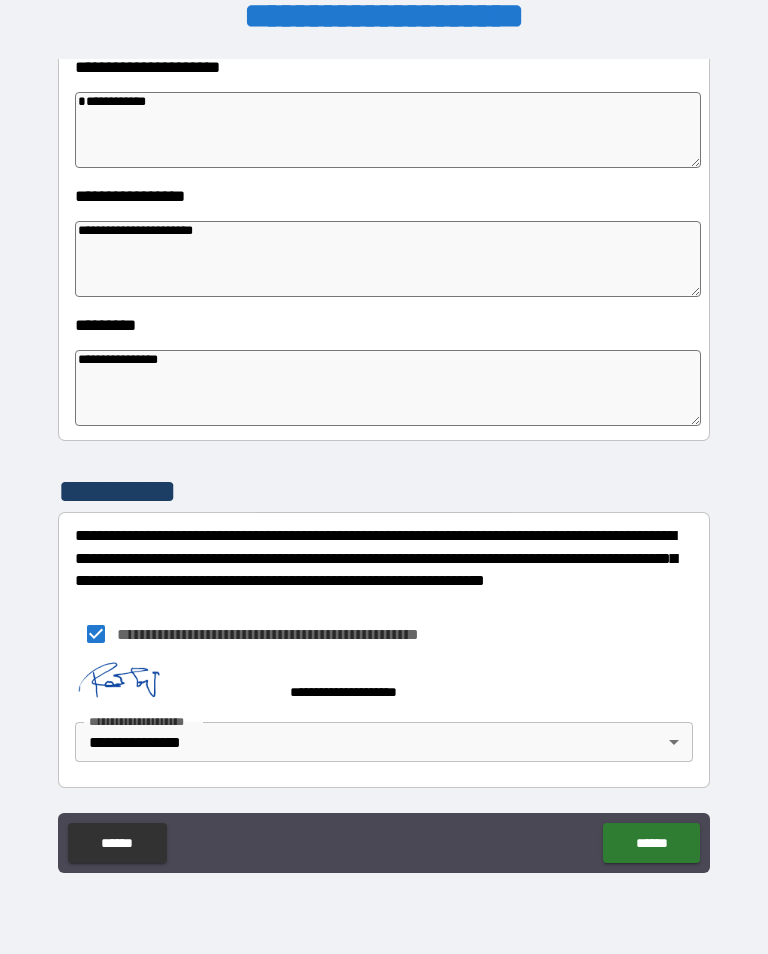 click on "**********" at bounding box center (384, 464) 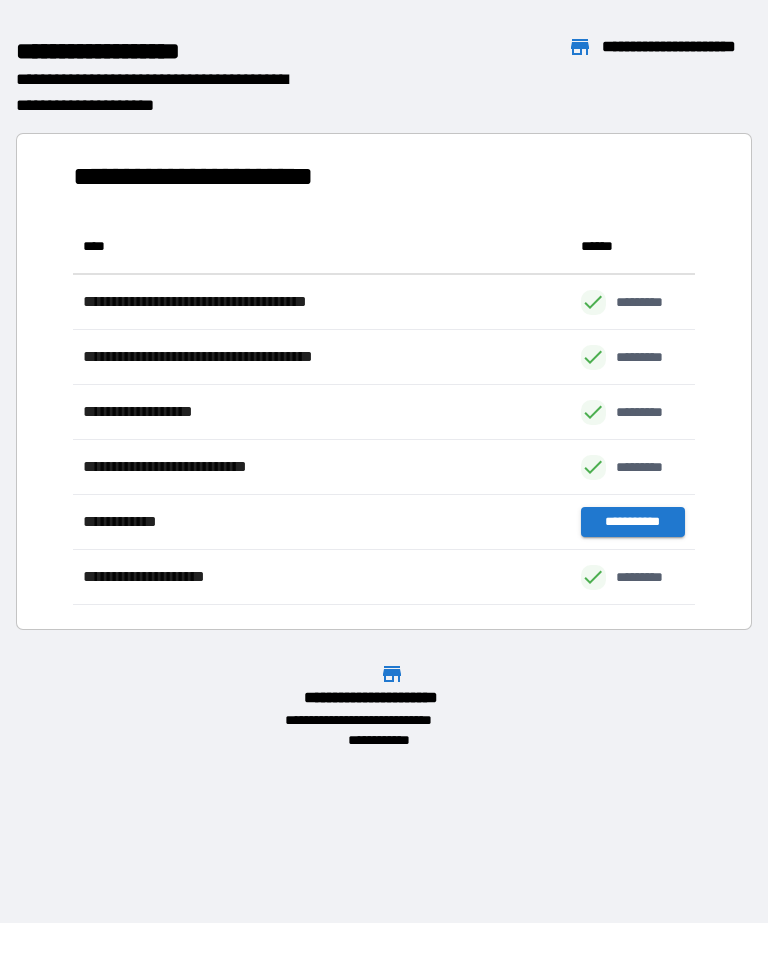 scroll, scrollTop: 1, scrollLeft: 1, axis: both 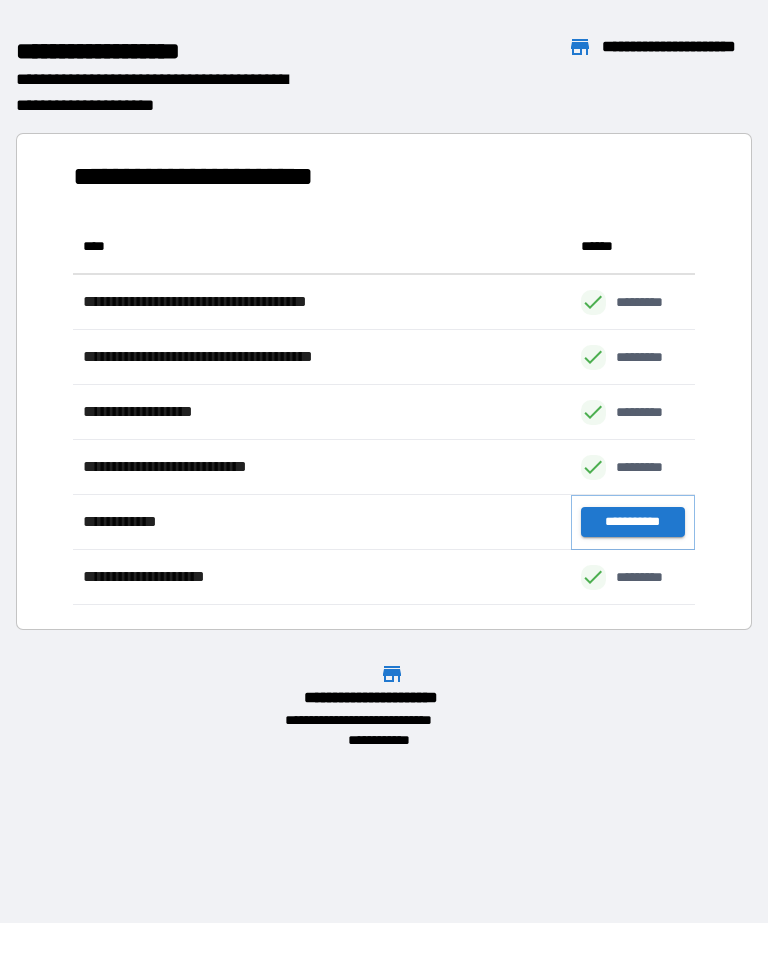 click on "**********" at bounding box center (633, 522) 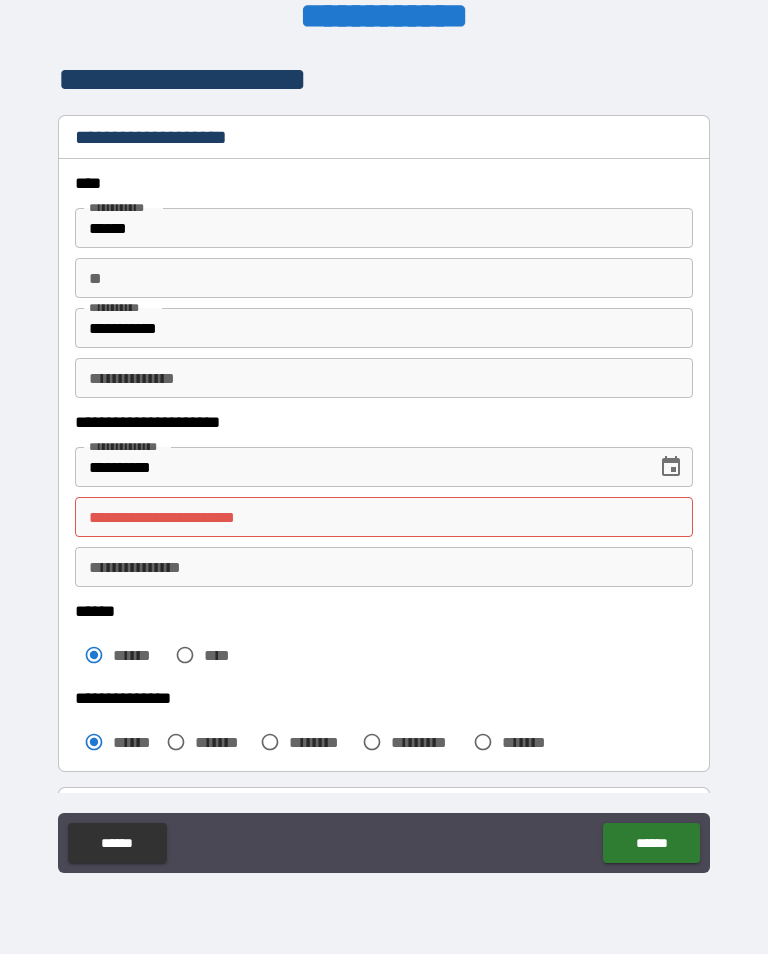 click on "**********" at bounding box center (384, 517) 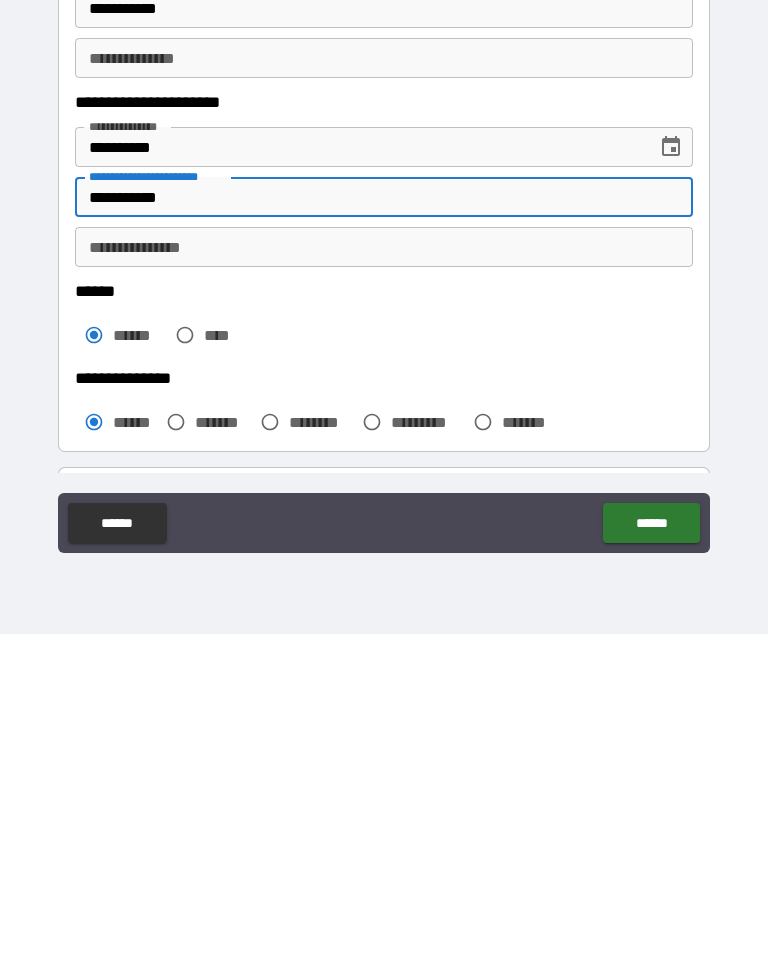 click on "******" at bounding box center (651, 843) 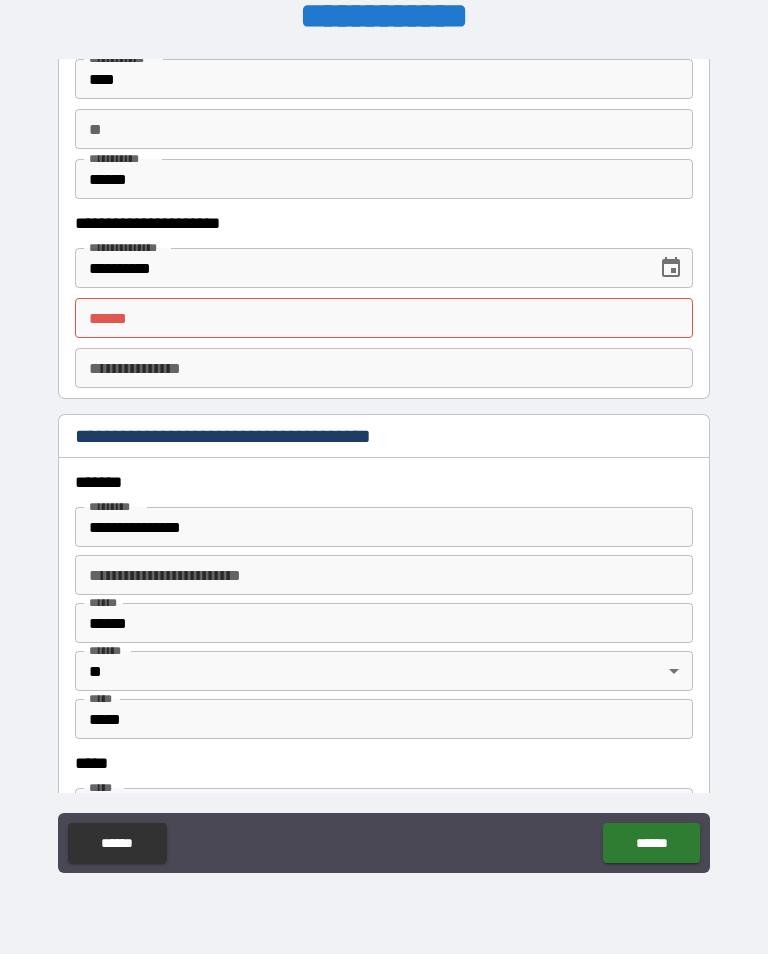 scroll, scrollTop: 2011, scrollLeft: 0, axis: vertical 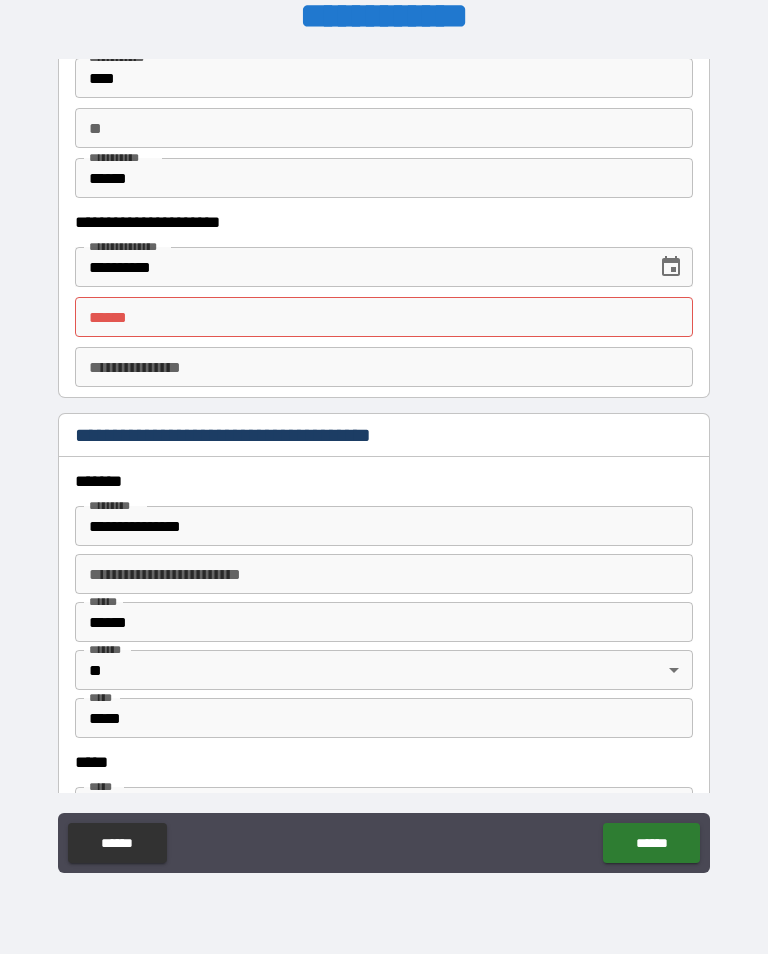 click on "****   *" at bounding box center (384, 317) 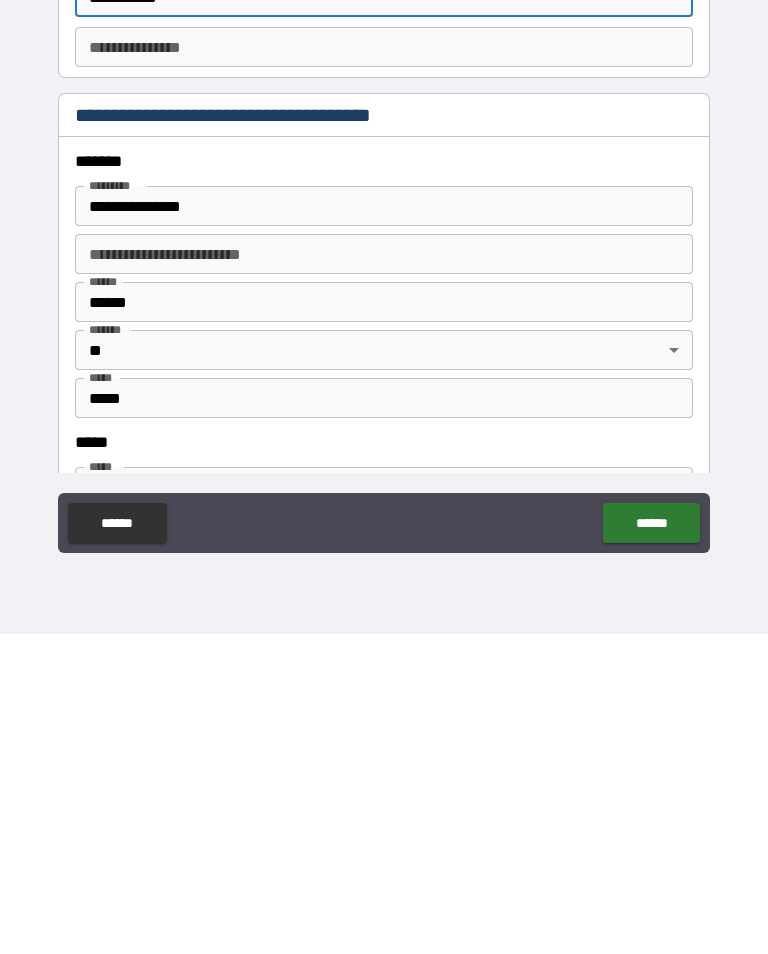 click on "******" at bounding box center [651, 843] 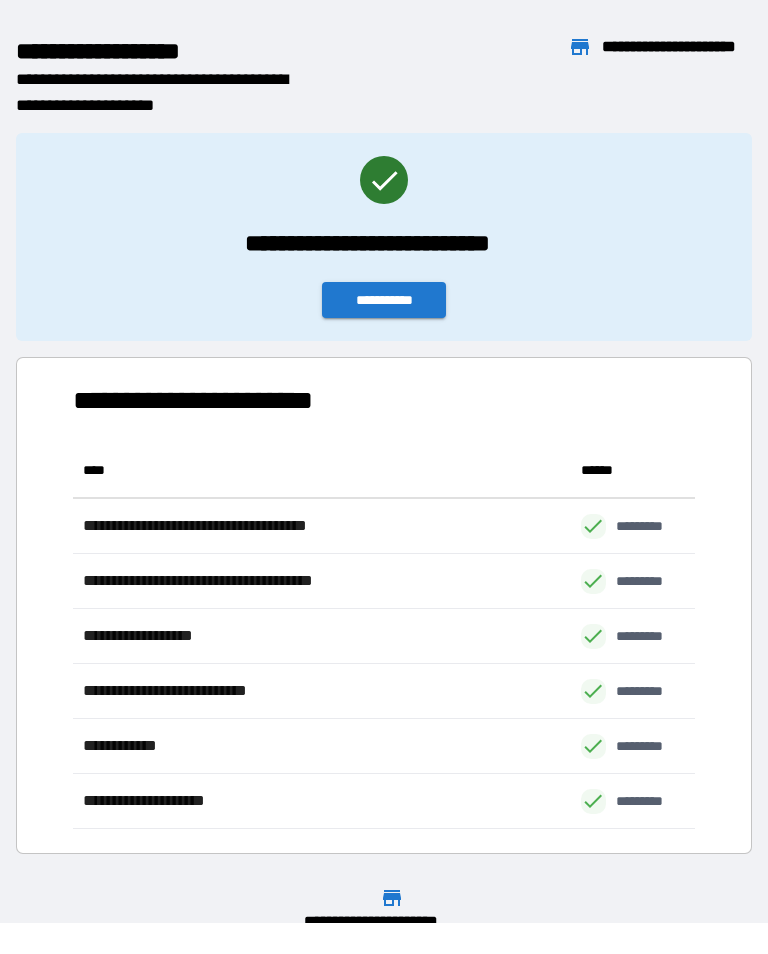 scroll, scrollTop: 386, scrollLeft: 622, axis: both 